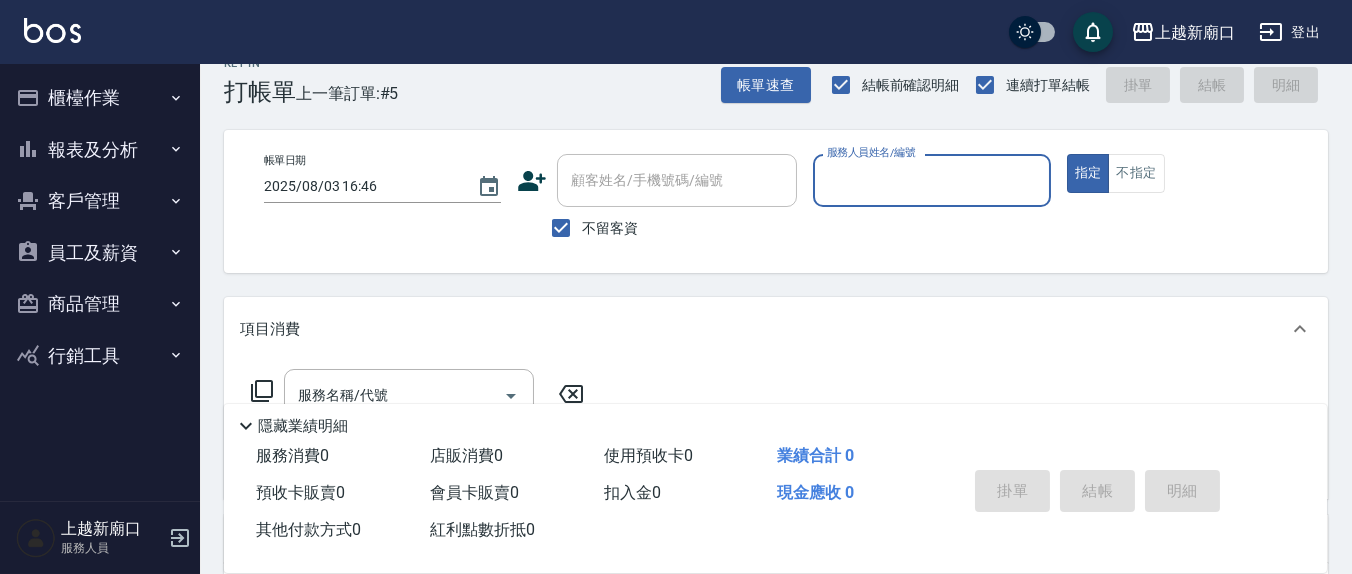 scroll, scrollTop: 0, scrollLeft: 0, axis: both 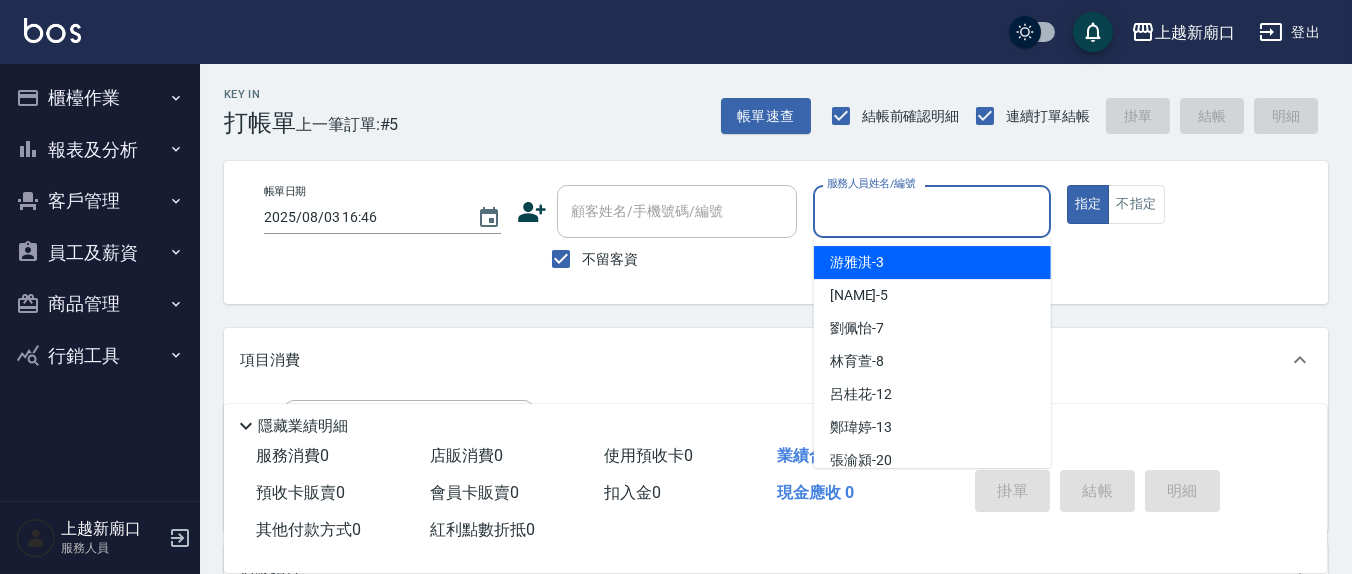 click on "服務人員姓名/編號" at bounding box center [931, 211] 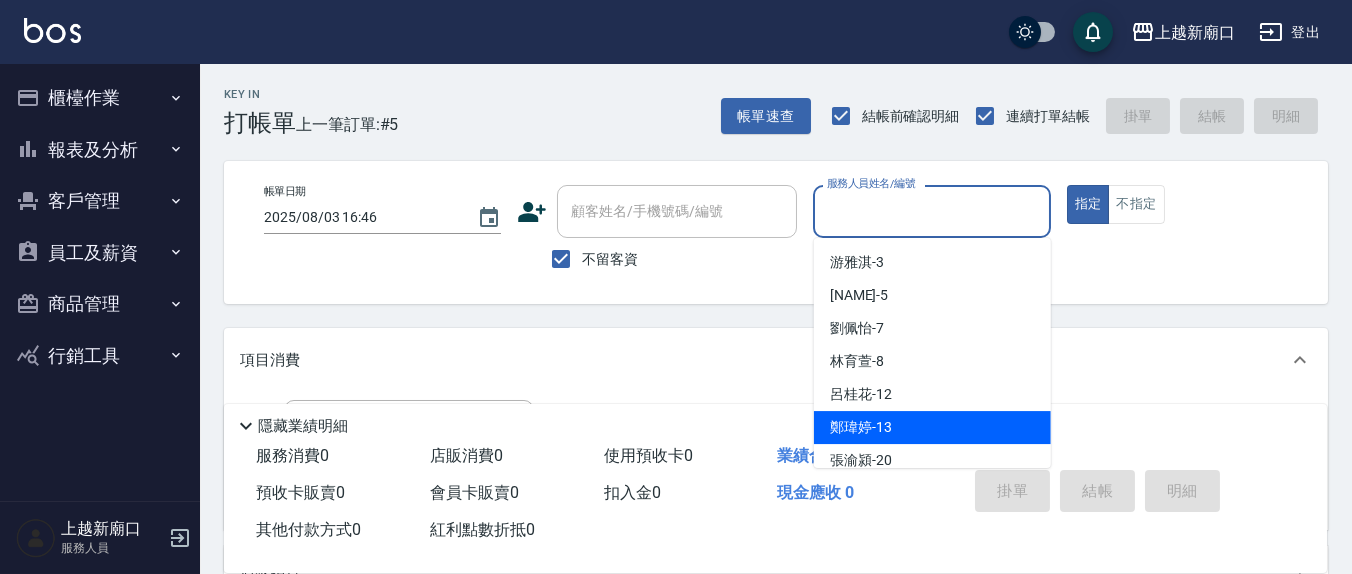 click on "鄭瑋婷 -13" at bounding box center (932, 427) 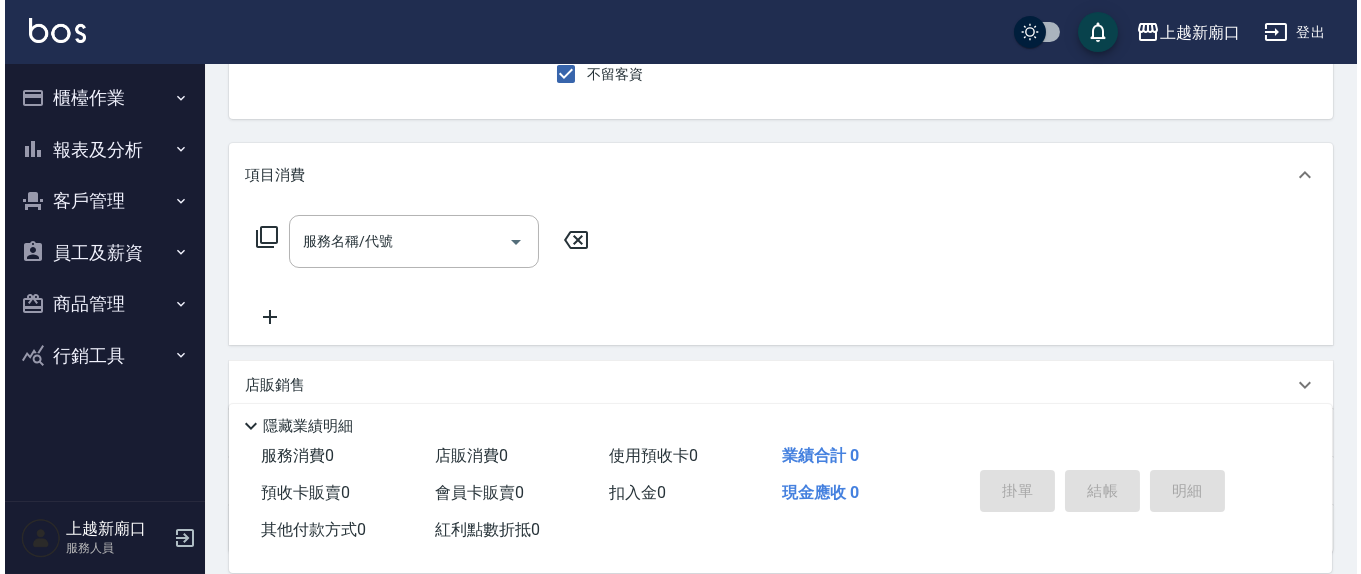 scroll, scrollTop: 208, scrollLeft: 0, axis: vertical 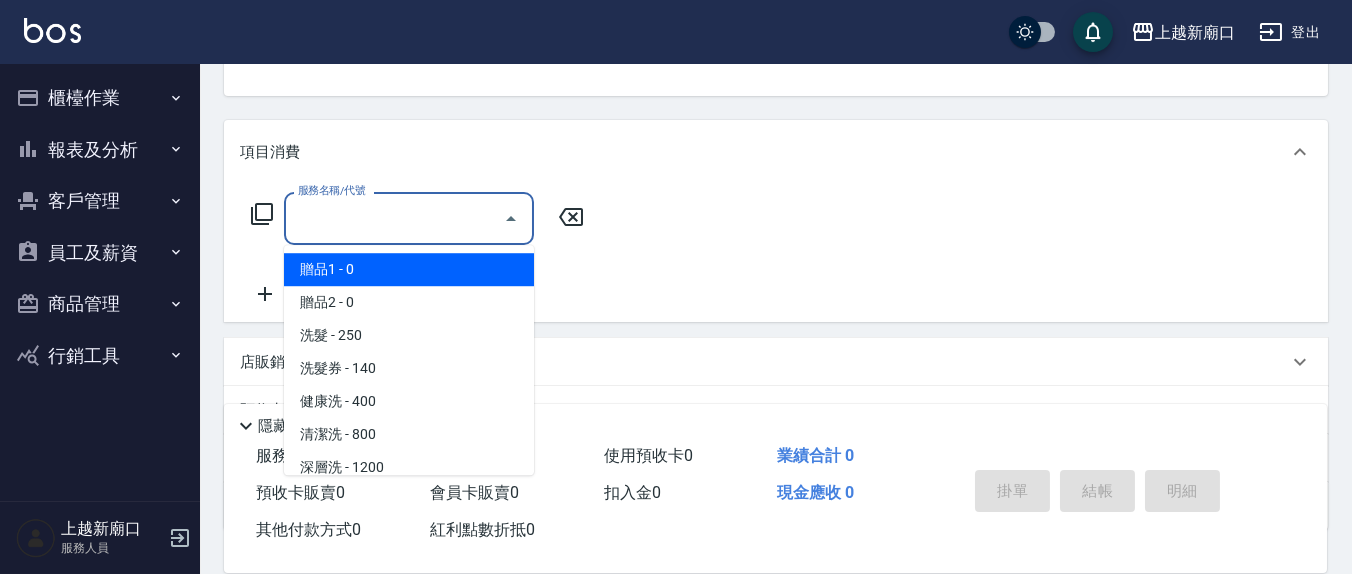 click on "服務名稱/代號" at bounding box center [394, 218] 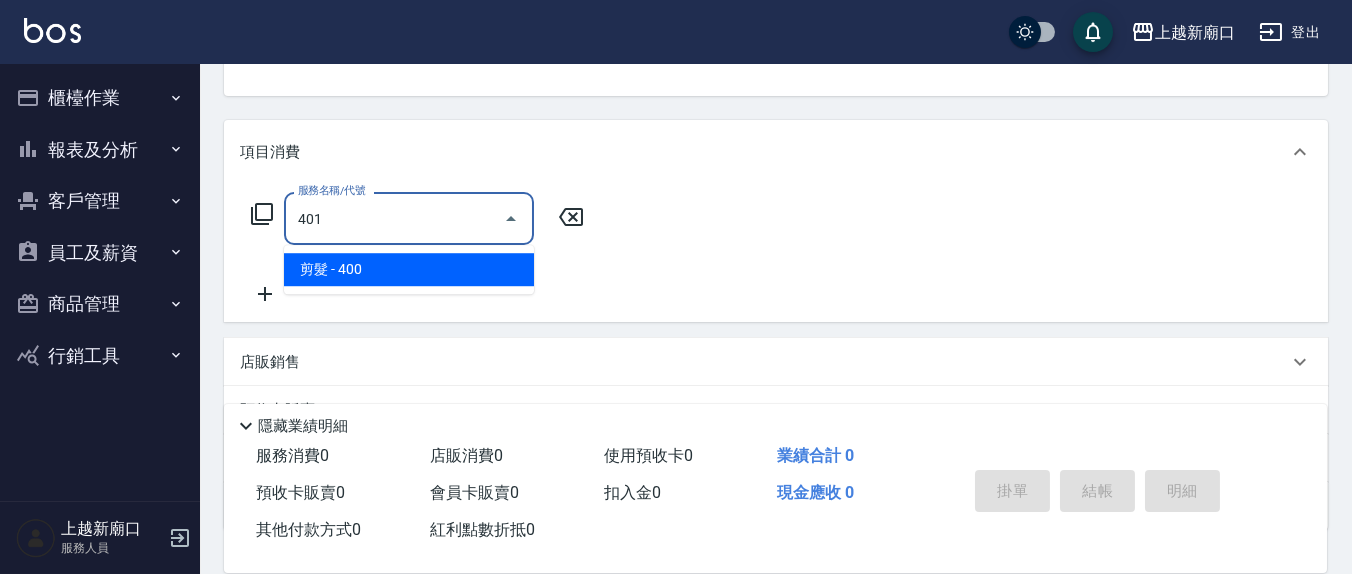 type on "剪髮(401)" 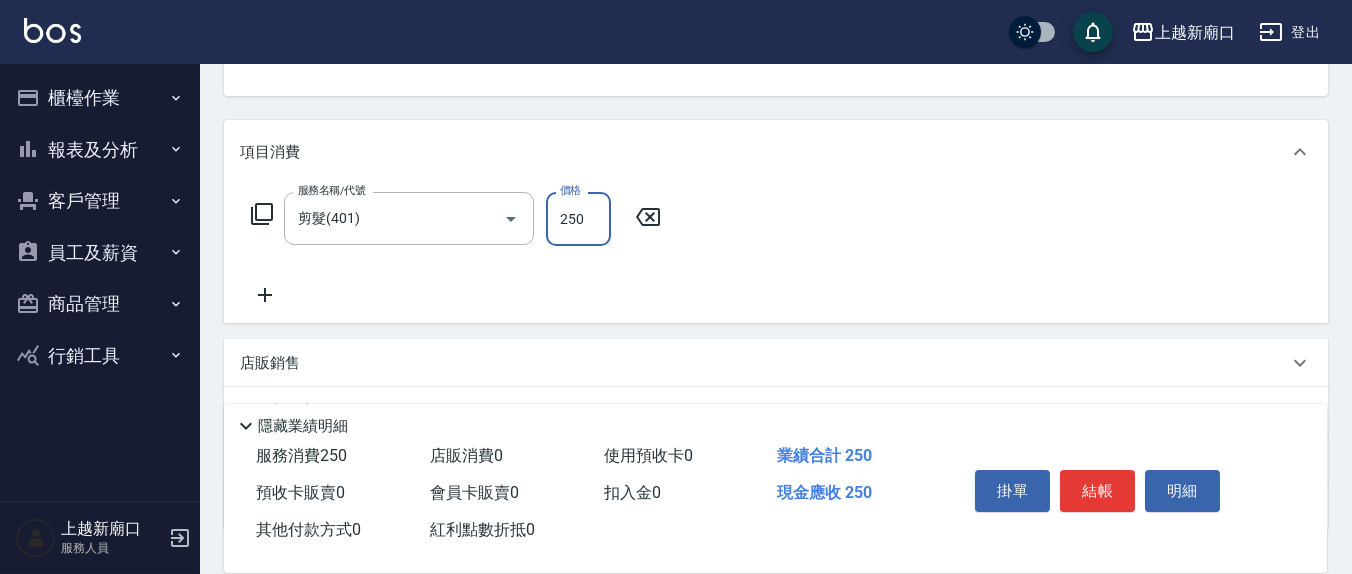 type on "250" 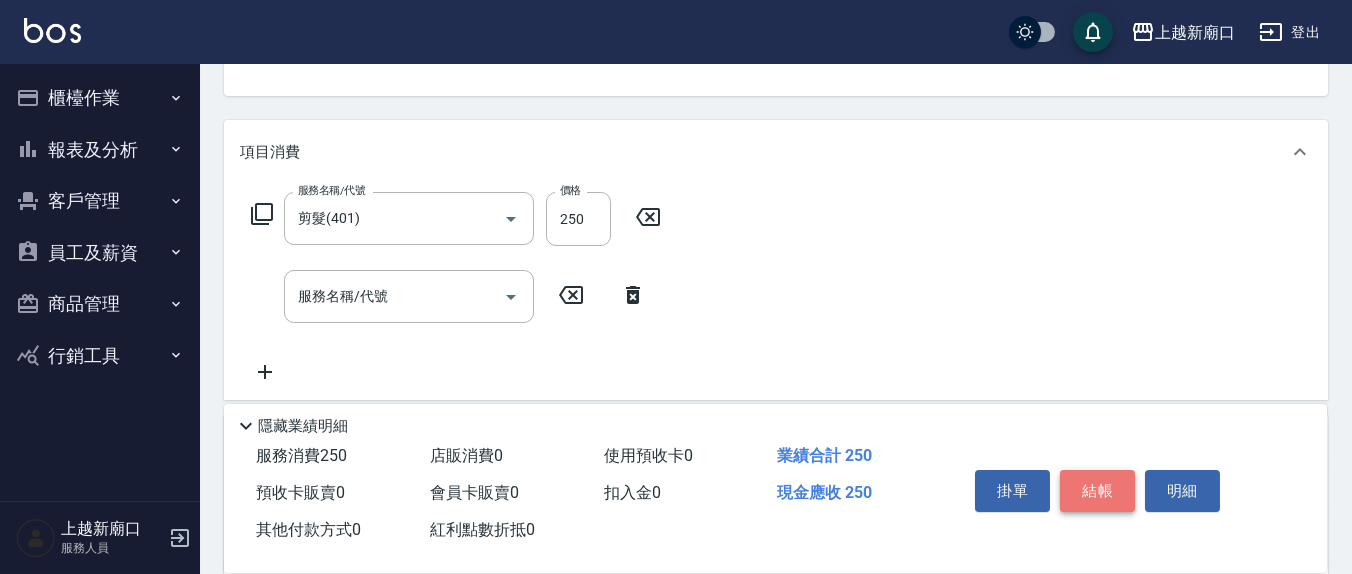 click on "結帳" at bounding box center (1097, 491) 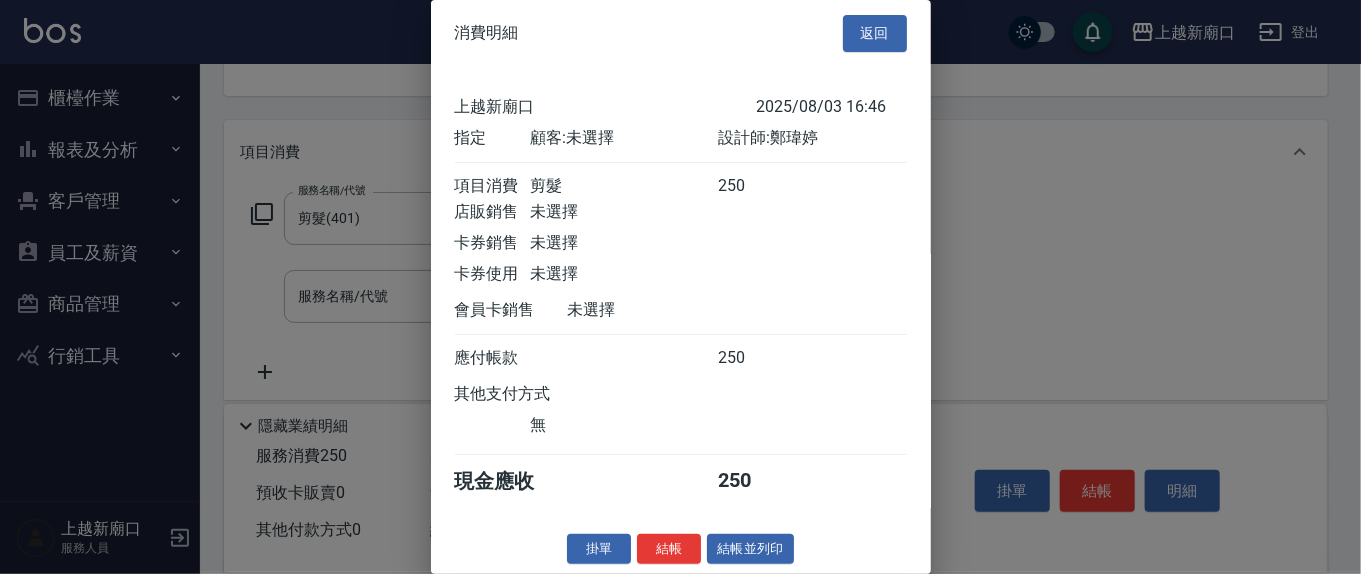 scroll, scrollTop: 22, scrollLeft: 0, axis: vertical 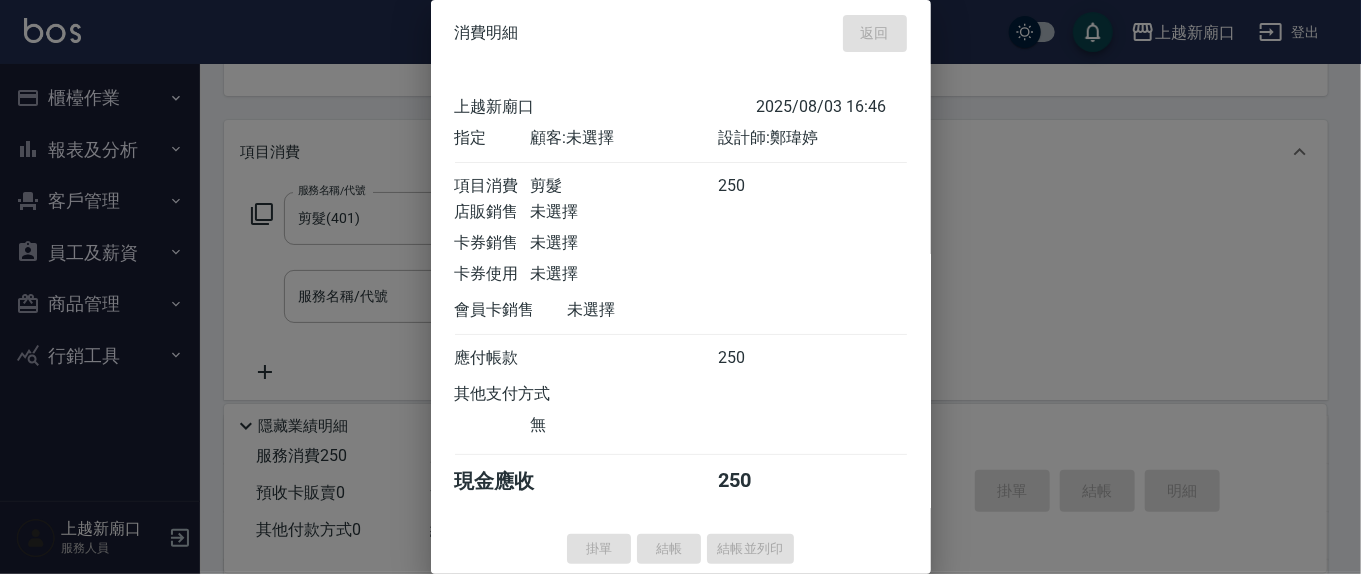 type on "[DATE] [TIME]" 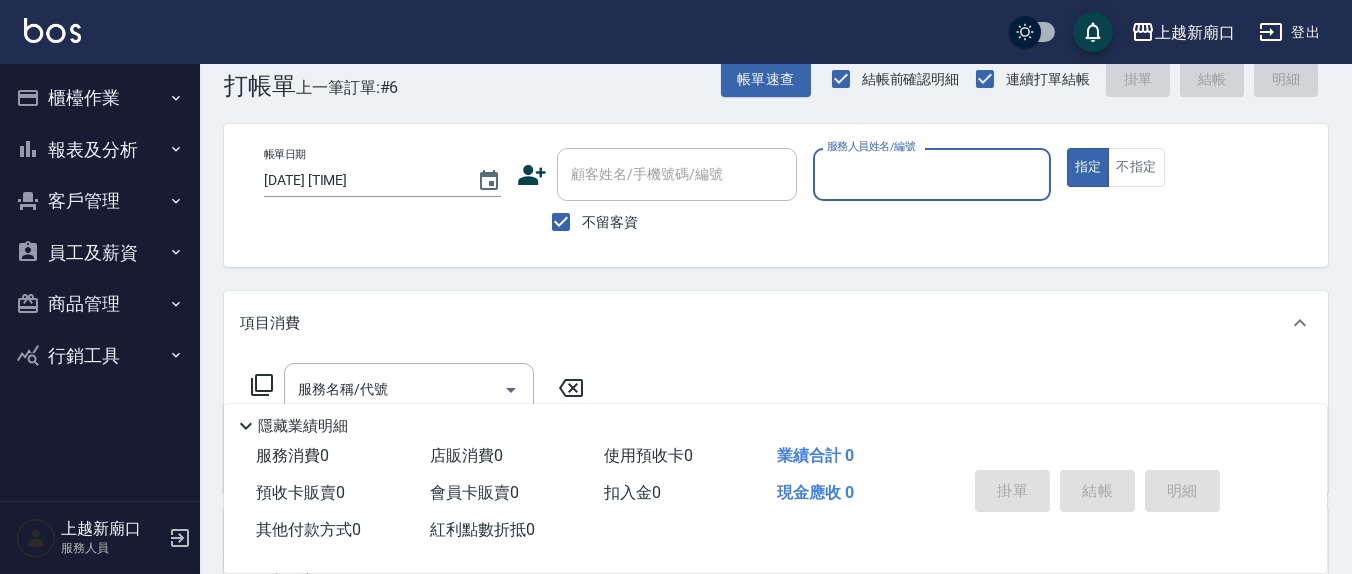 scroll, scrollTop: 0, scrollLeft: 0, axis: both 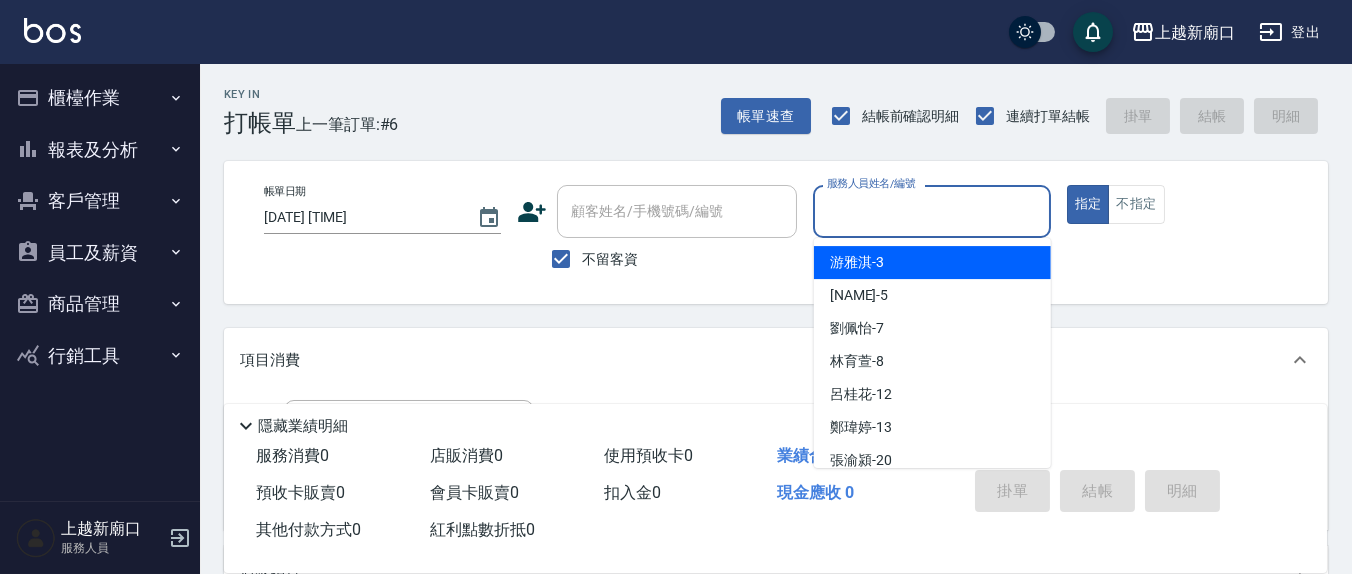 click on "服務人員姓名/編號" at bounding box center (931, 211) 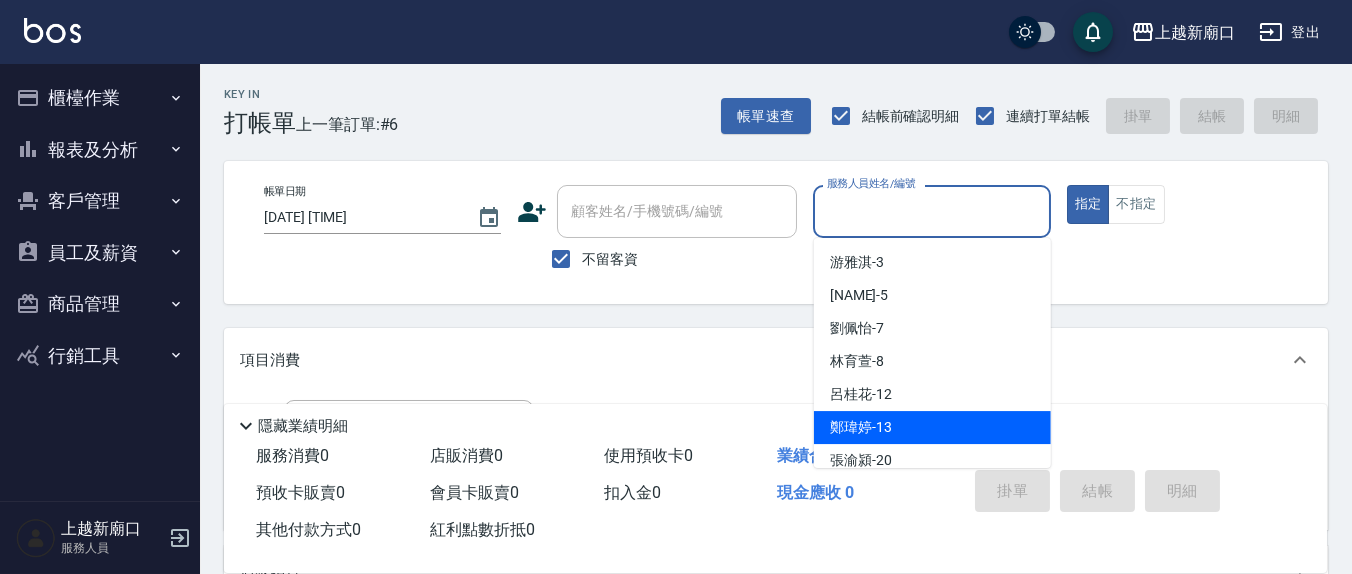 click on "鄭瑋婷 -13" at bounding box center [932, 427] 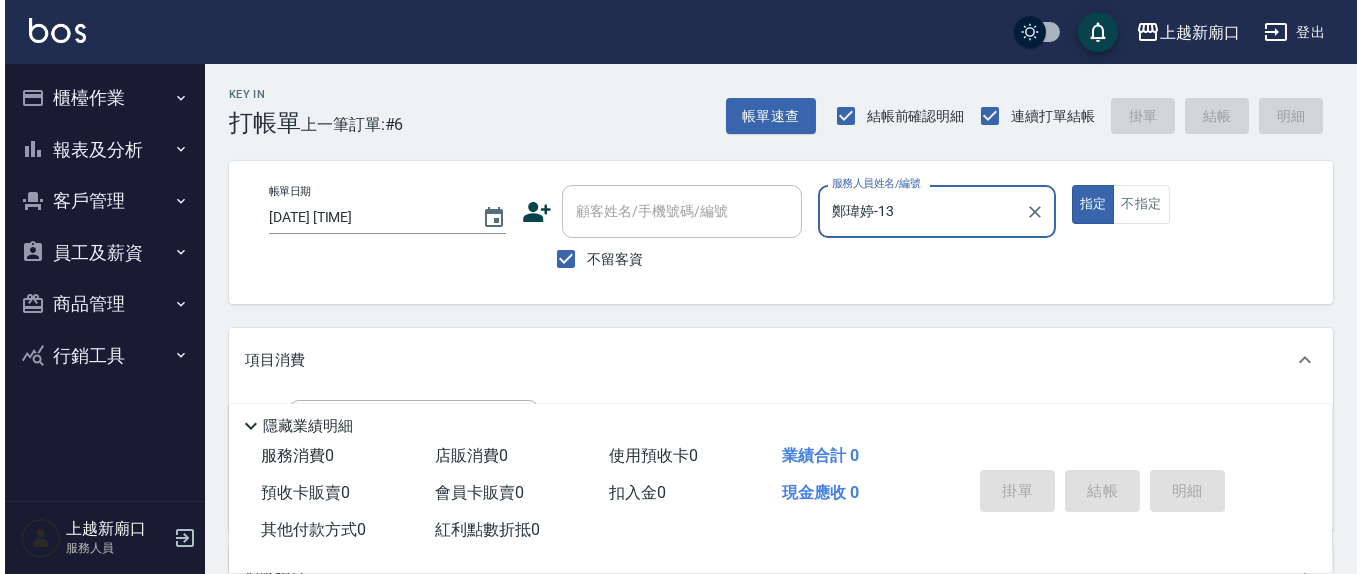 scroll, scrollTop: 352, scrollLeft: 0, axis: vertical 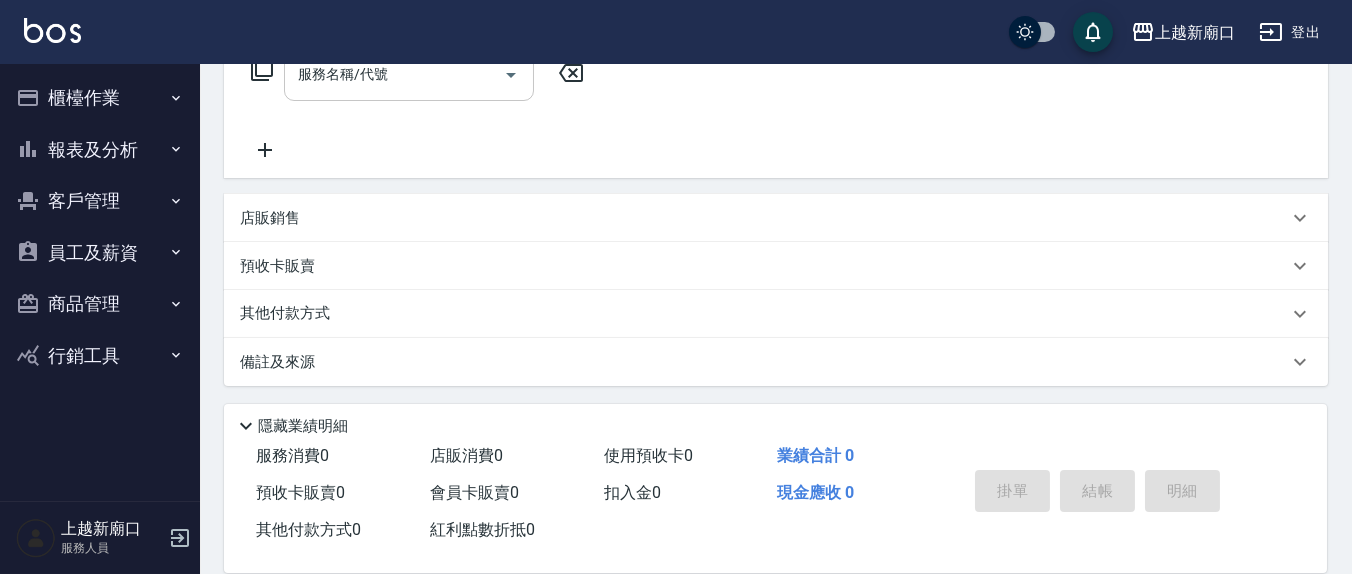 click on "服務名稱/代號" at bounding box center [394, 74] 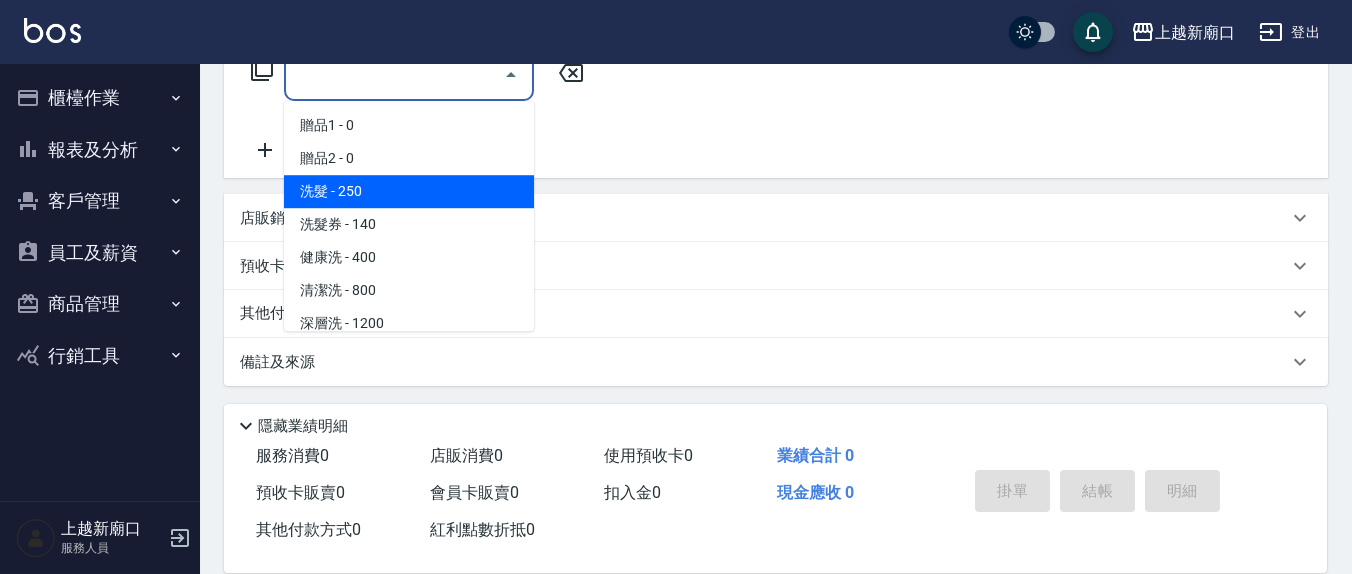 click on "洗髮 - 250" at bounding box center [409, 191] 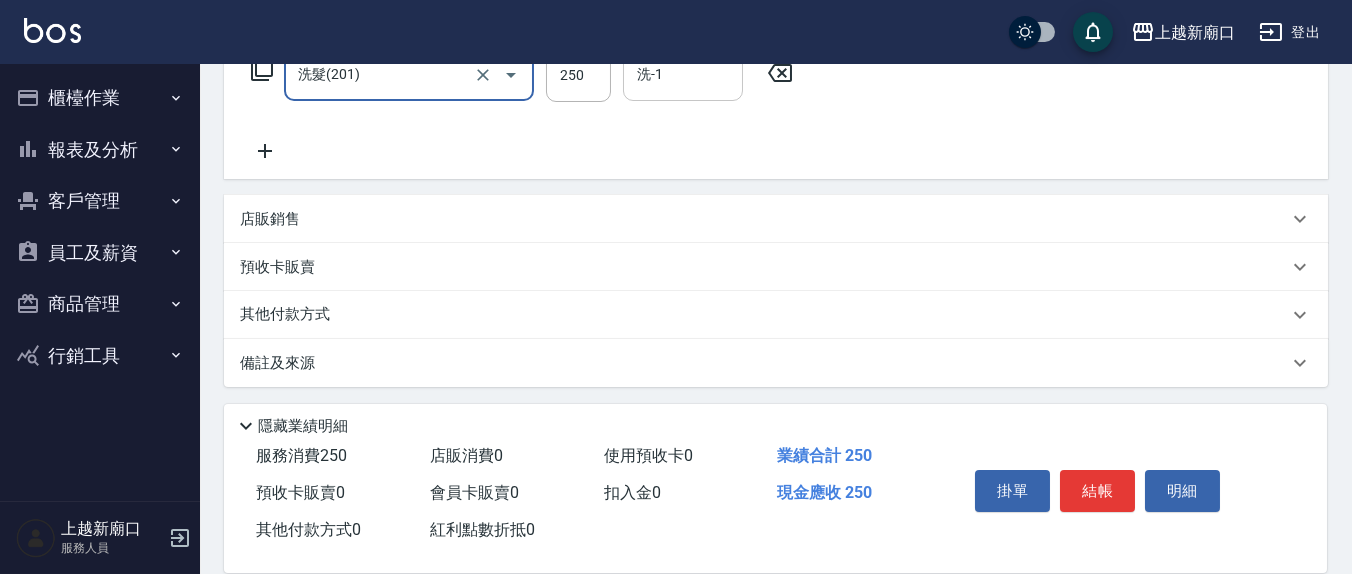 click on "洗-1" at bounding box center [683, 74] 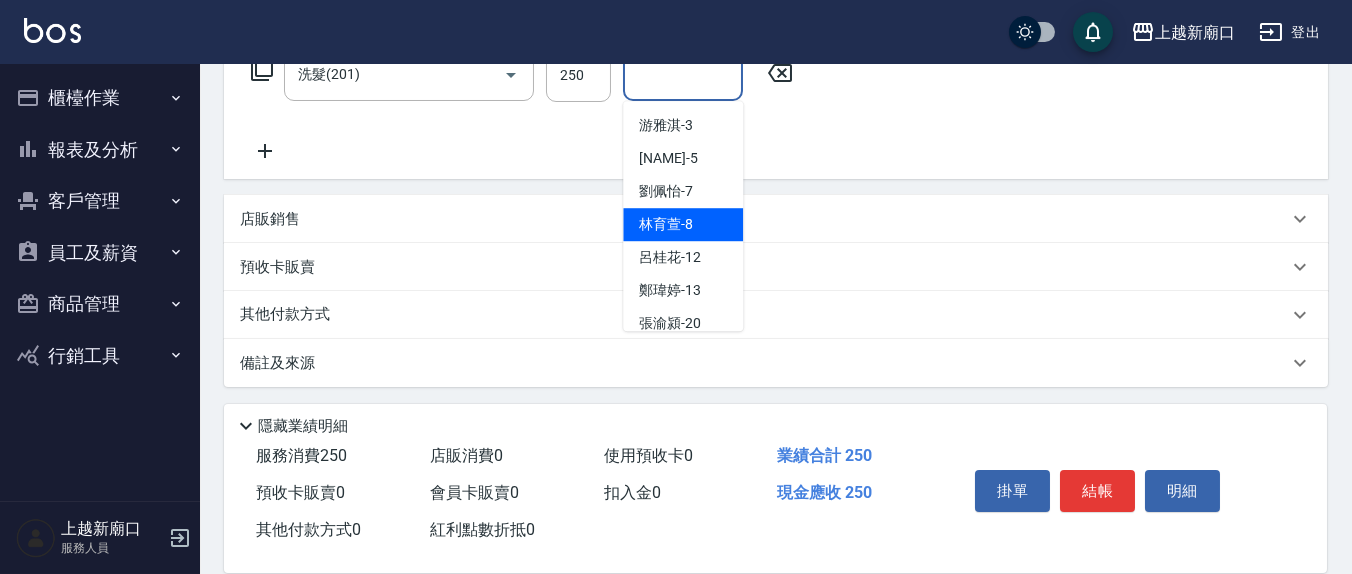 click on "林育萱 -8" at bounding box center [666, 224] 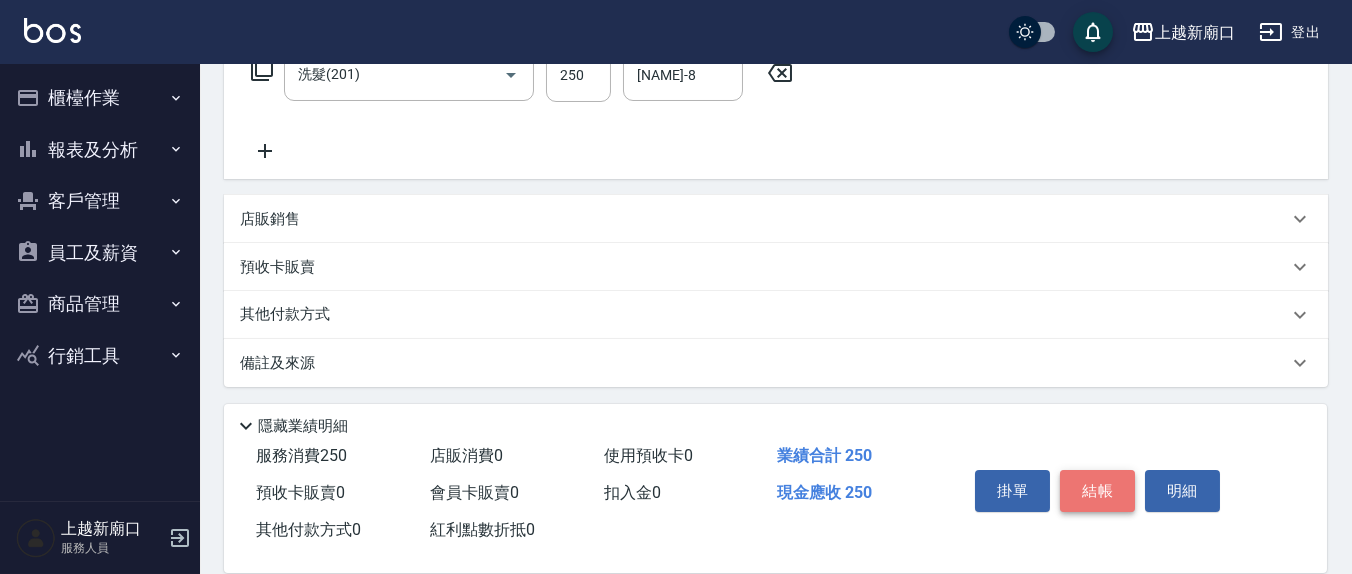 click on "結帳" at bounding box center (1097, 491) 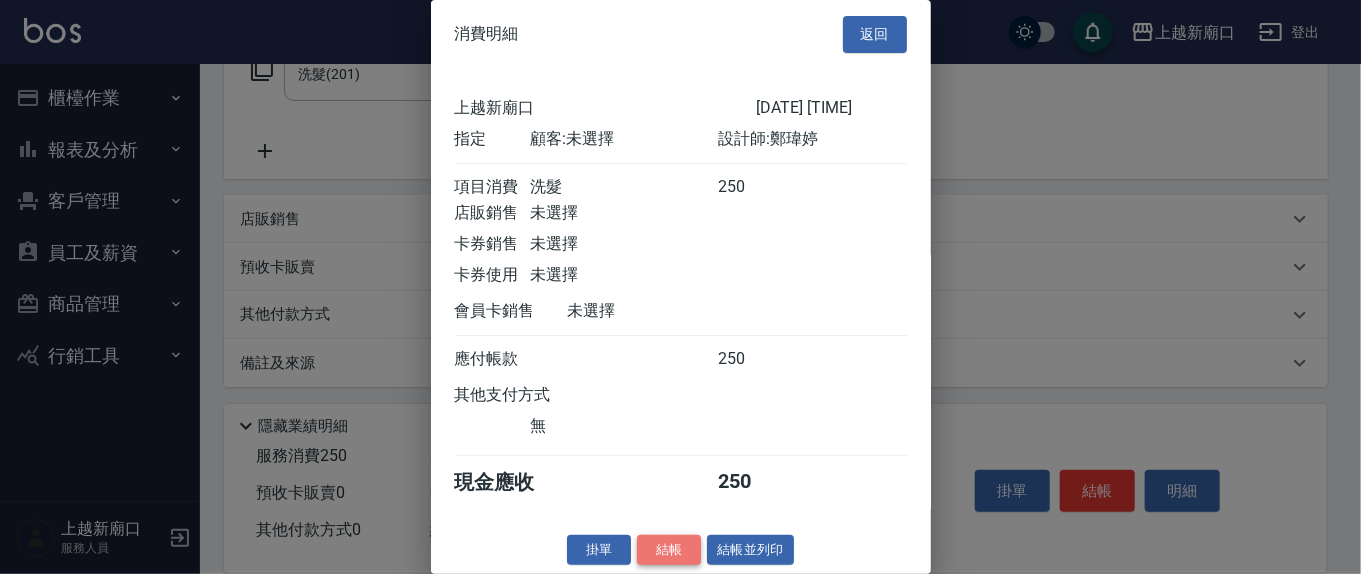 click on "結帳" at bounding box center [669, 550] 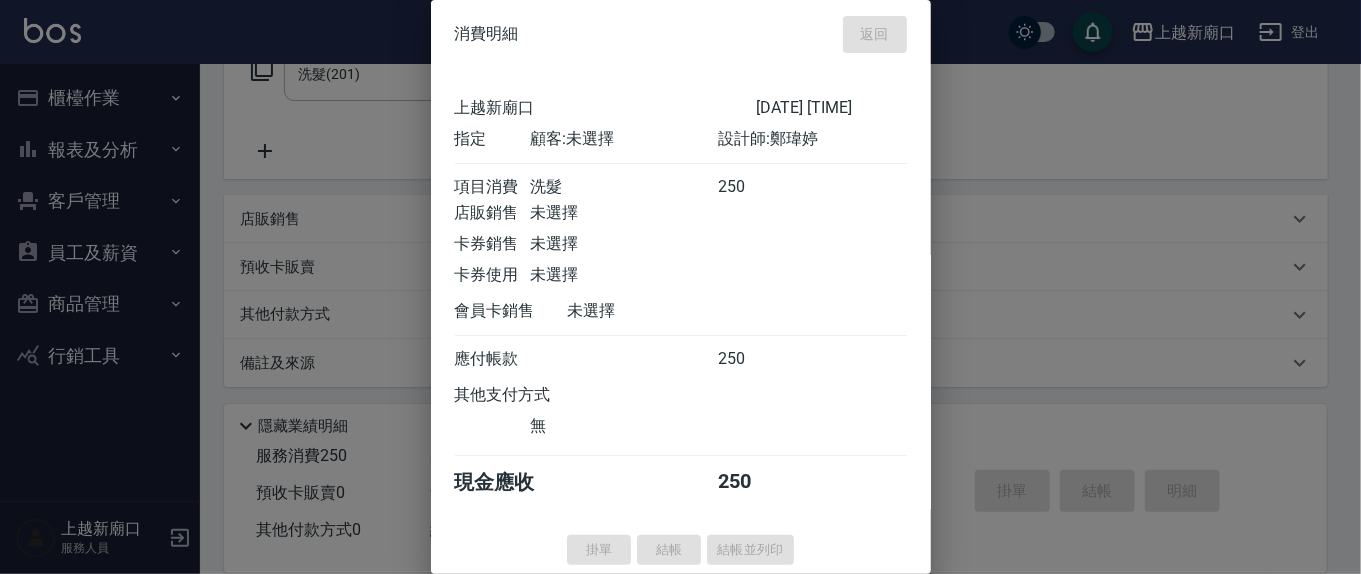 type 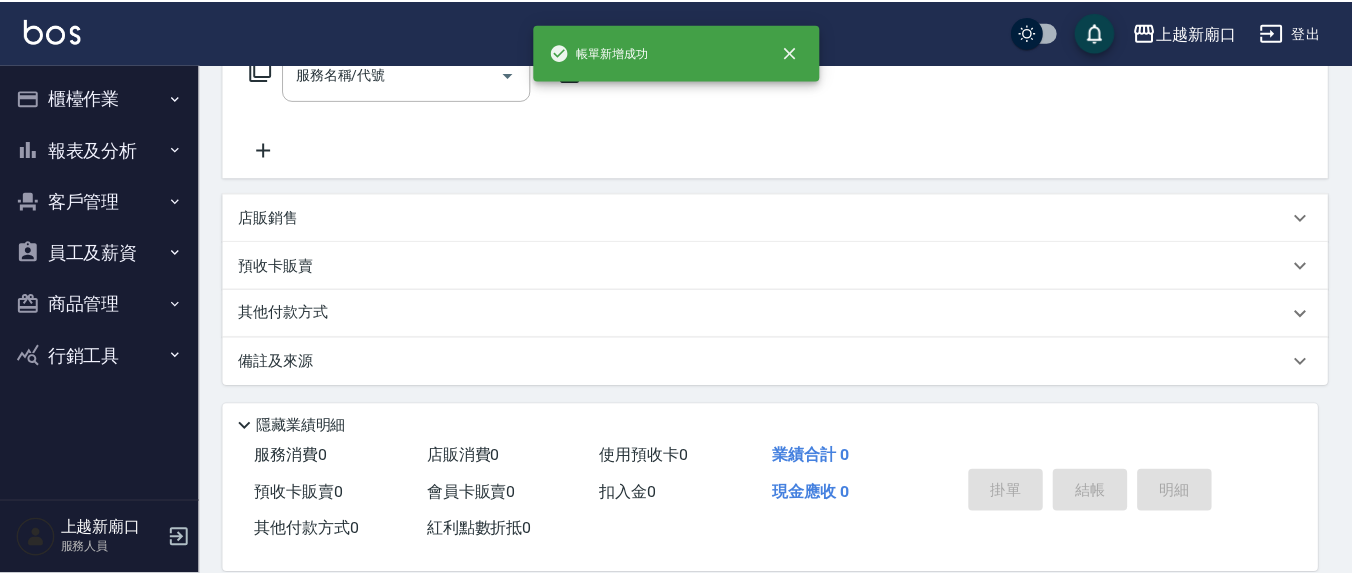 scroll, scrollTop: 0, scrollLeft: 0, axis: both 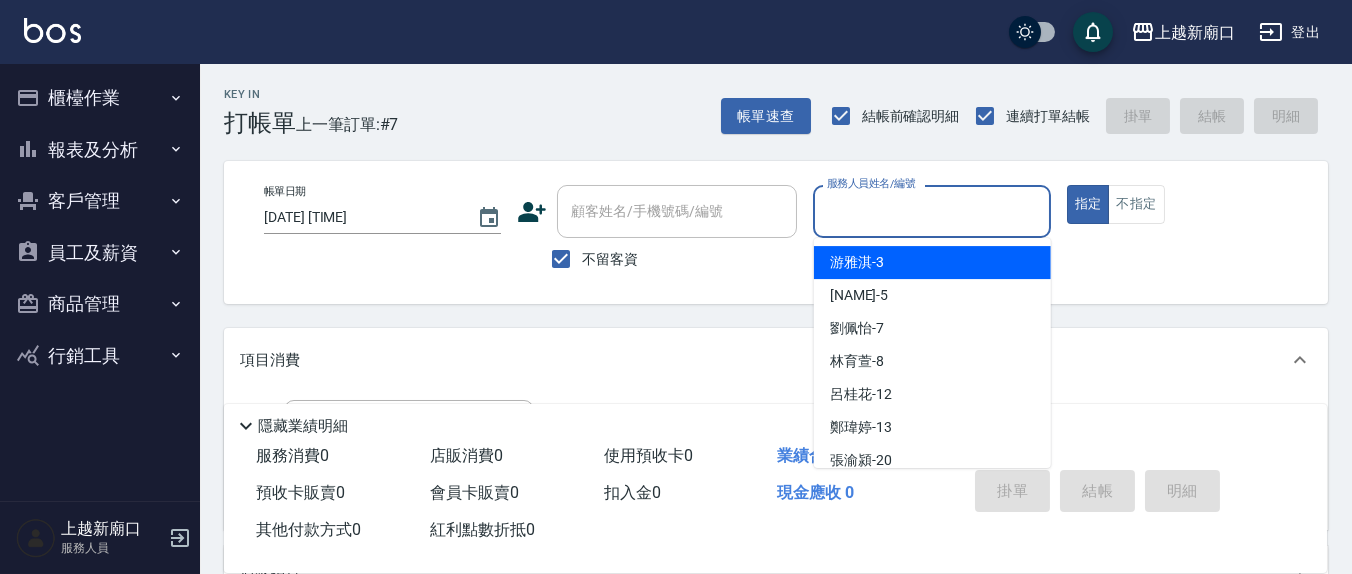 click on "服務人員姓名/編號" at bounding box center [931, 211] 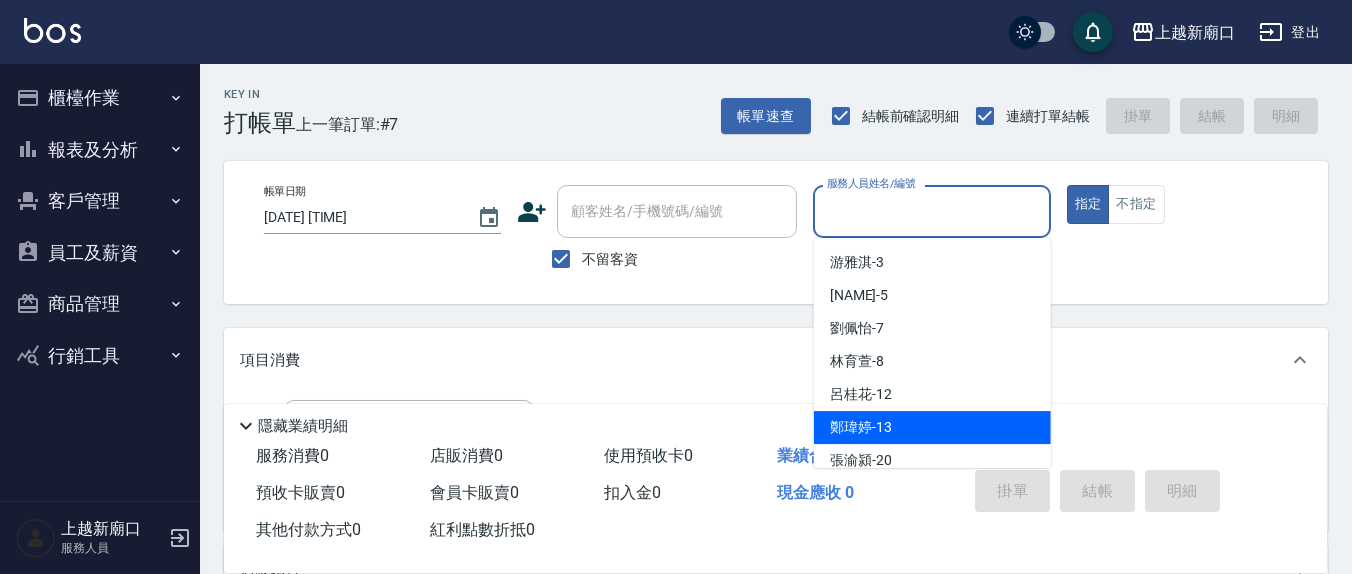 click on "鄭瑋婷 -13" at bounding box center (932, 427) 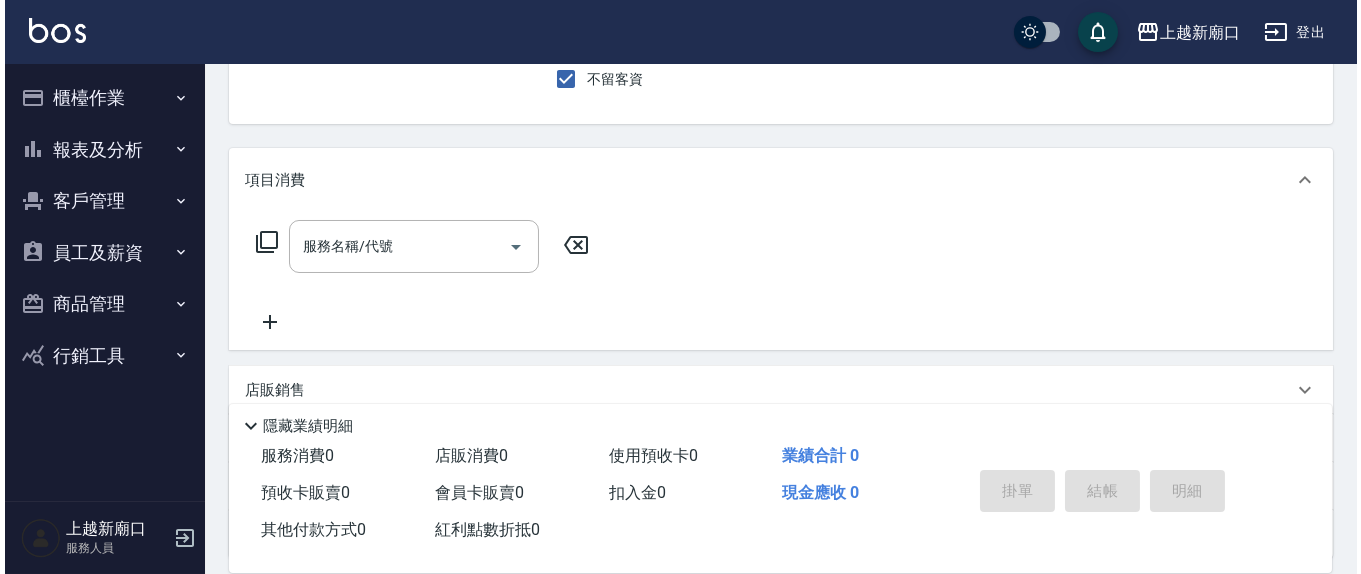 scroll, scrollTop: 144, scrollLeft: 0, axis: vertical 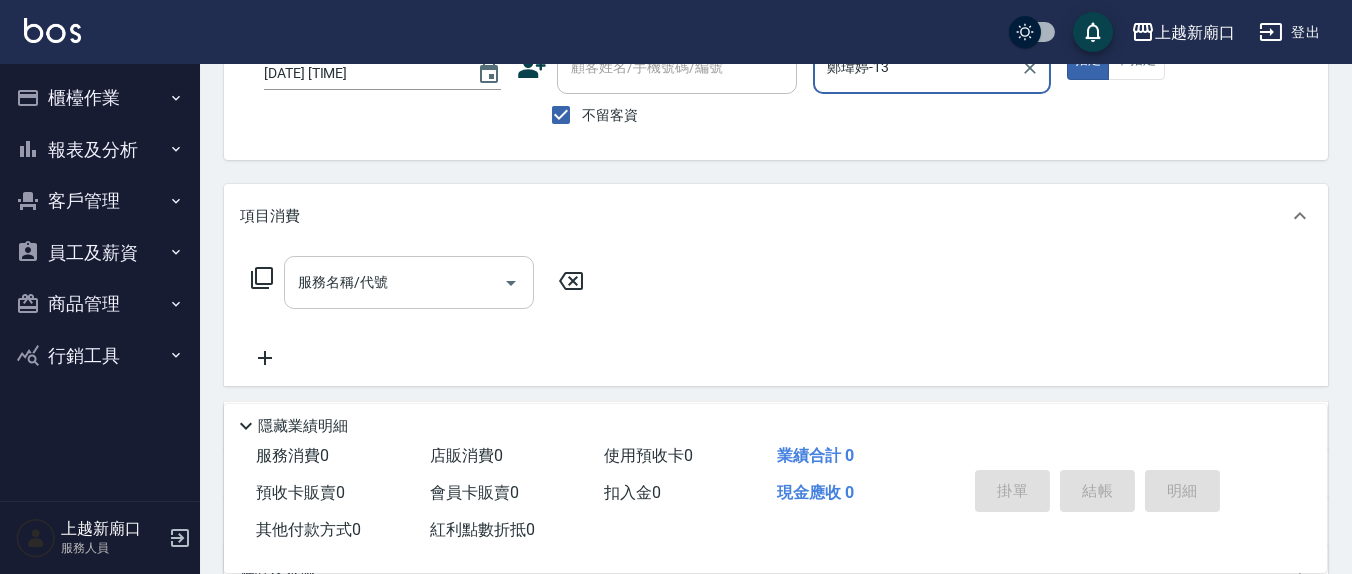 click on "服務名稱/代號" at bounding box center [394, 282] 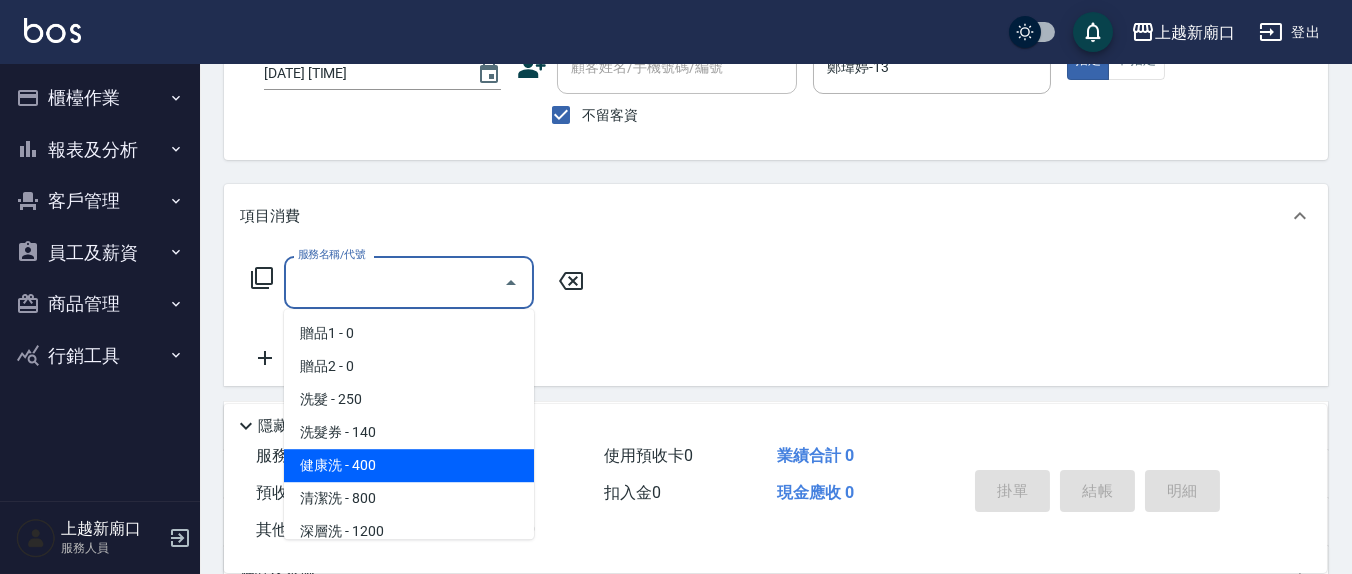 click on "健康洗 - 400" at bounding box center [409, 465] 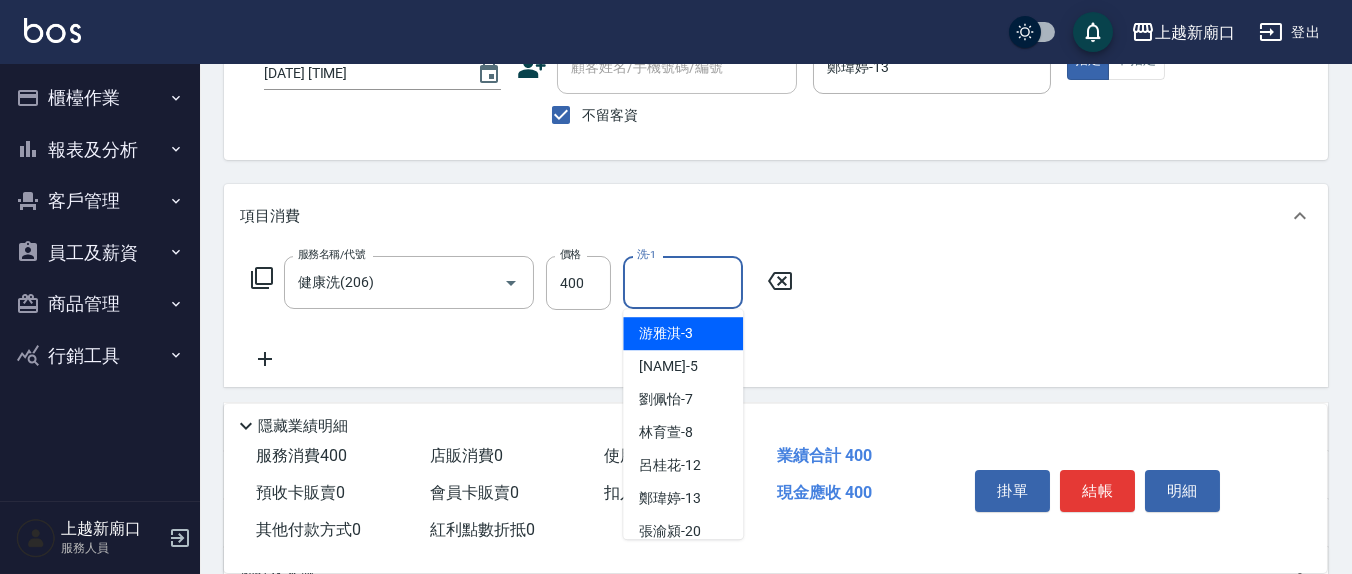 click on "洗-1" at bounding box center [683, 282] 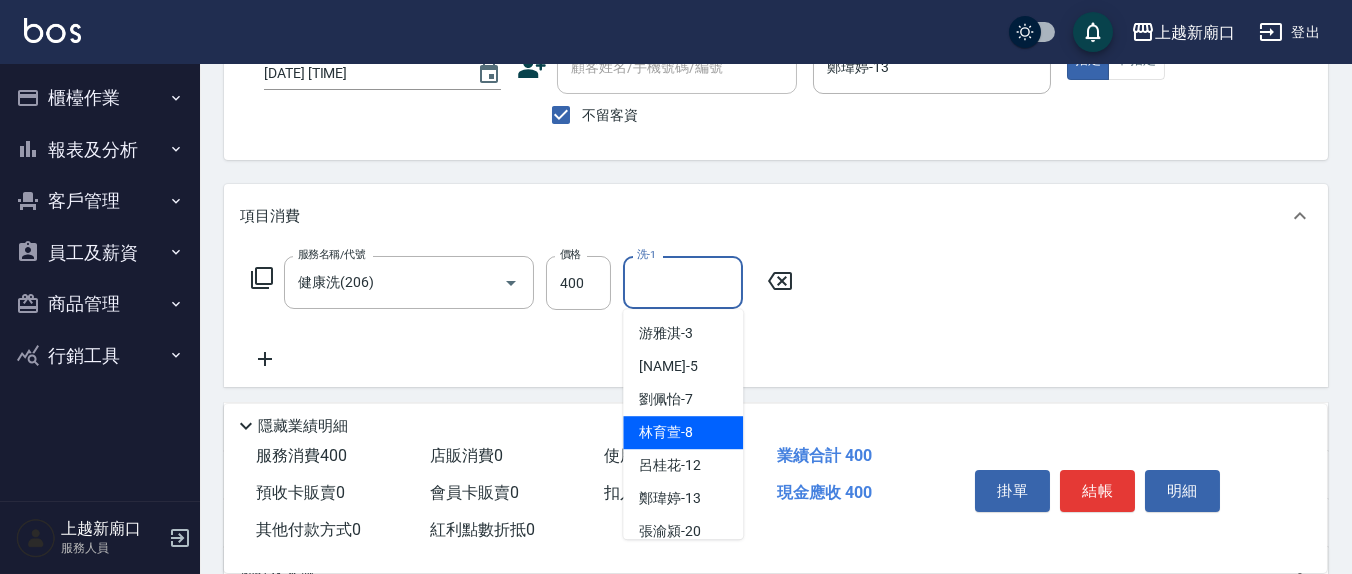 click on "林育萱 -8" at bounding box center [683, 432] 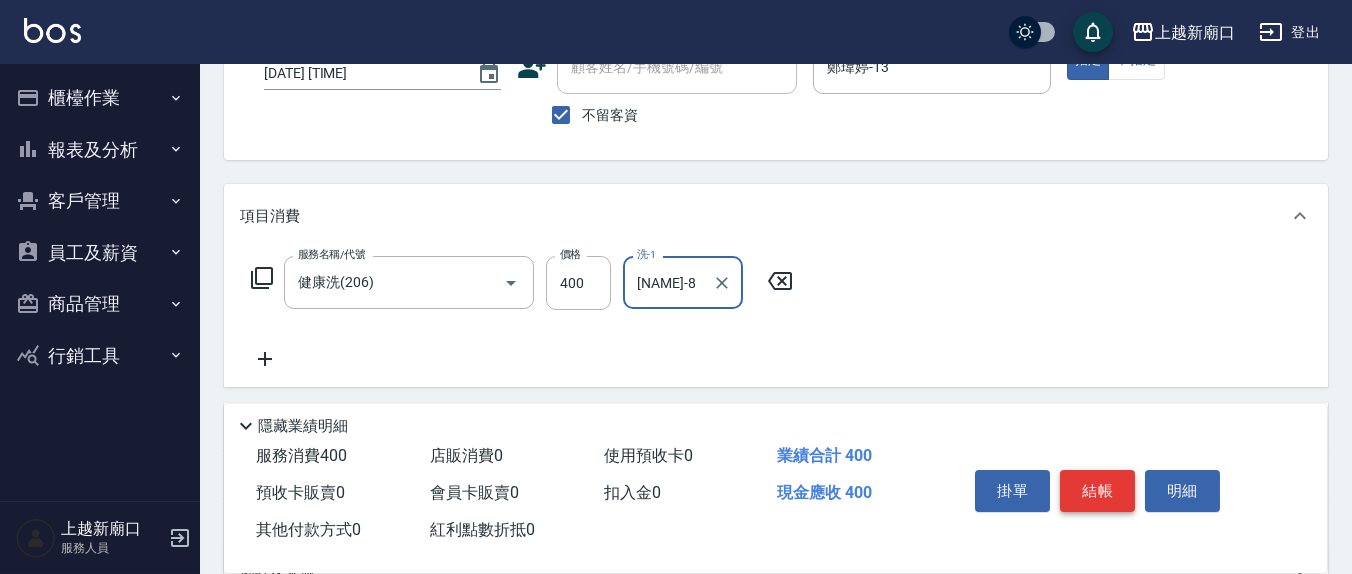 click on "結帳" at bounding box center [1097, 491] 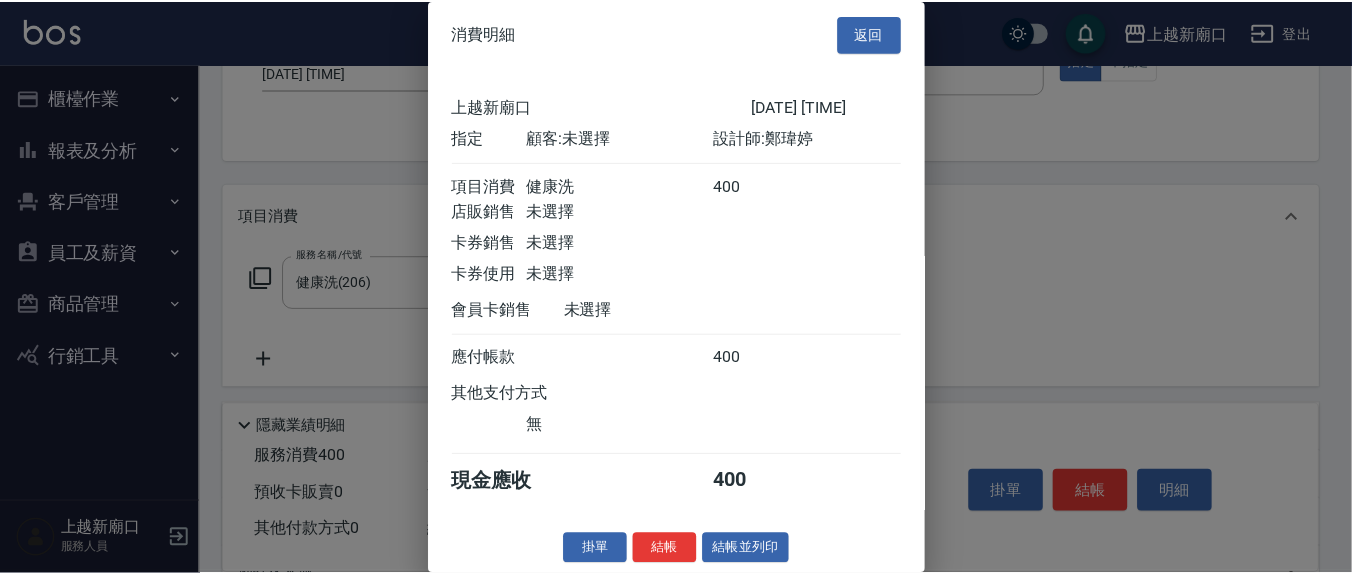scroll, scrollTop: 22, scrollLeft: 0, axis: vertical 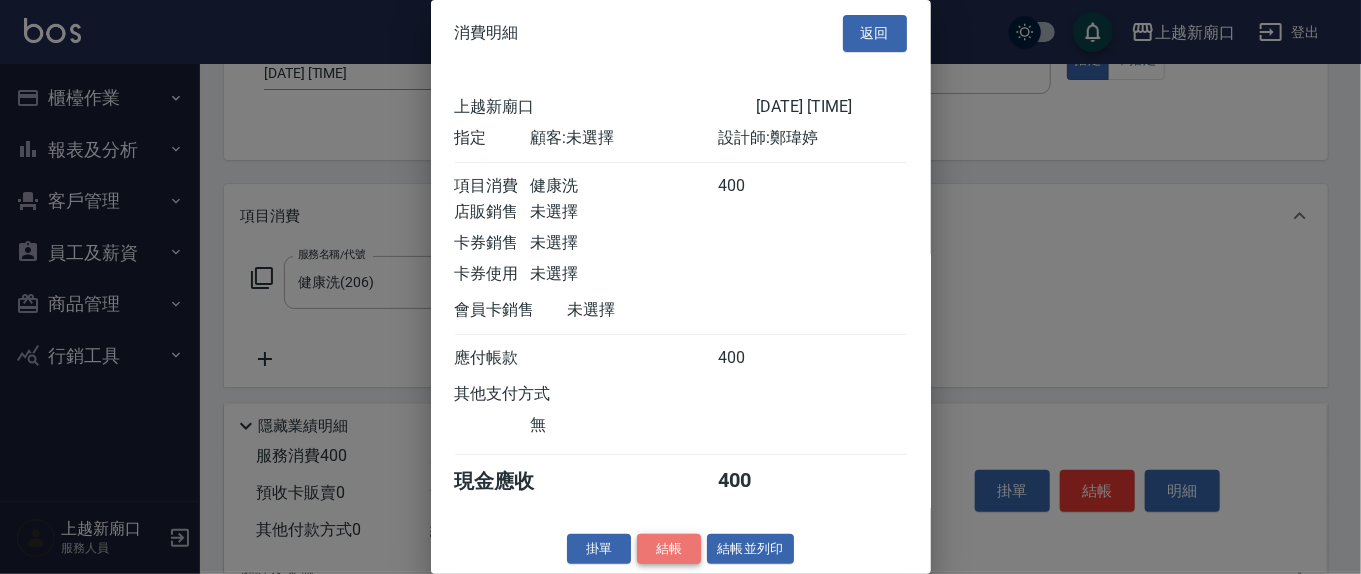 click on "結帳" at bounding box center [669, 549] 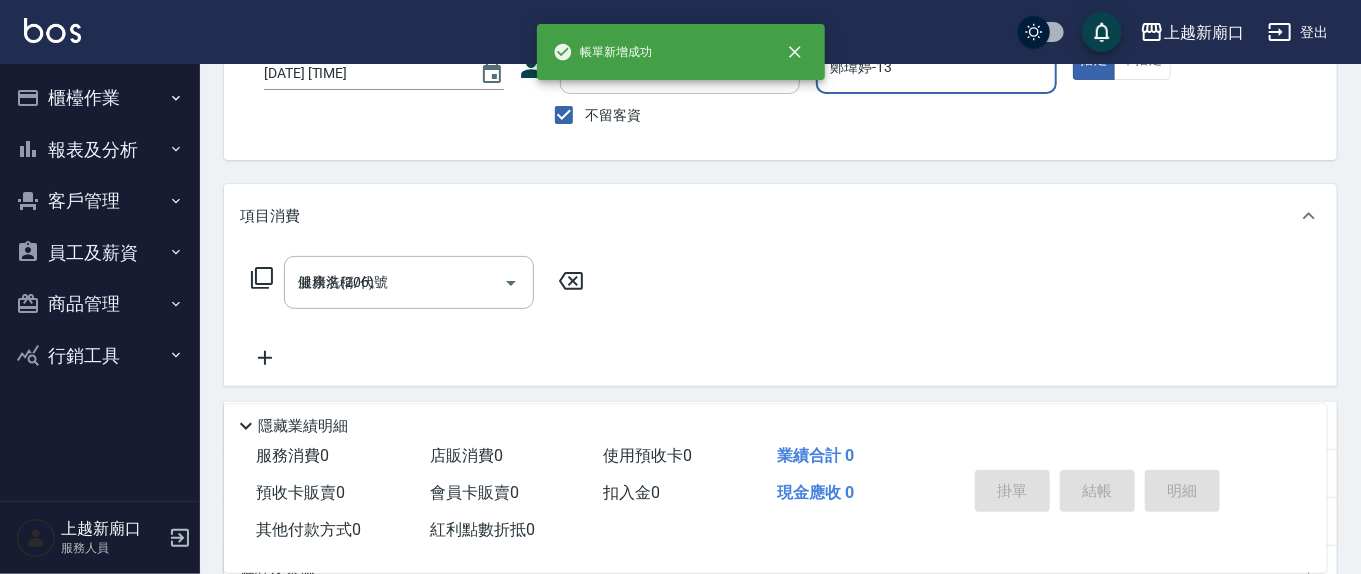 type on "[DATE] [TIME]" 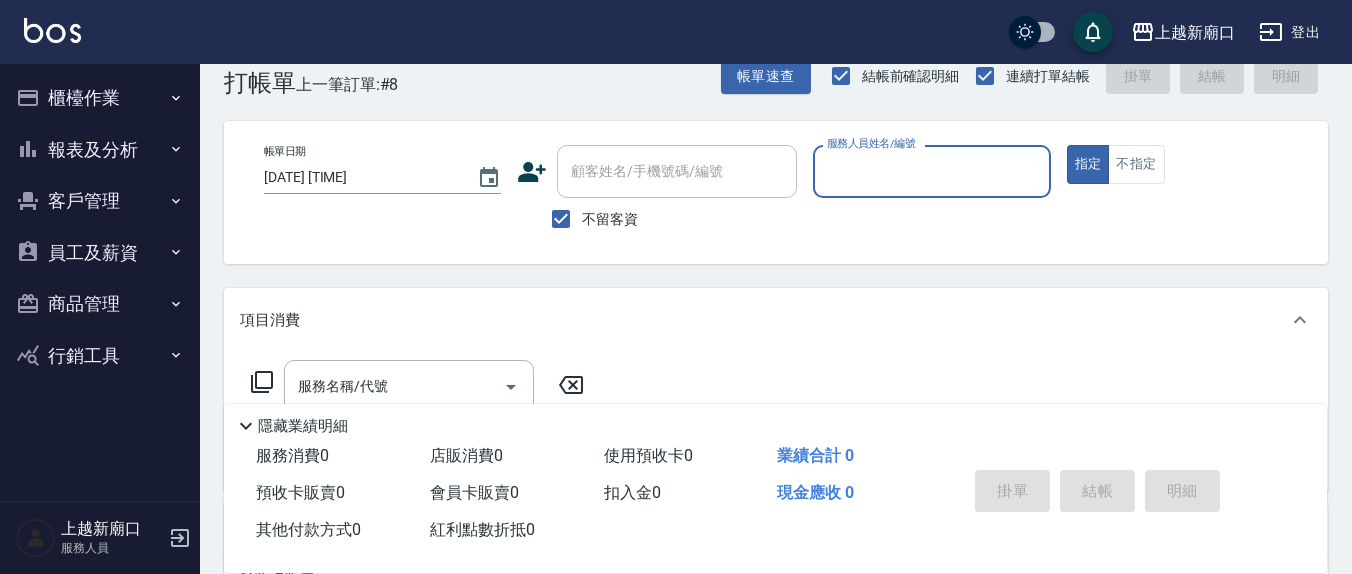 scroll, scrollTop: 0, scrollLeft: 0, axis: both 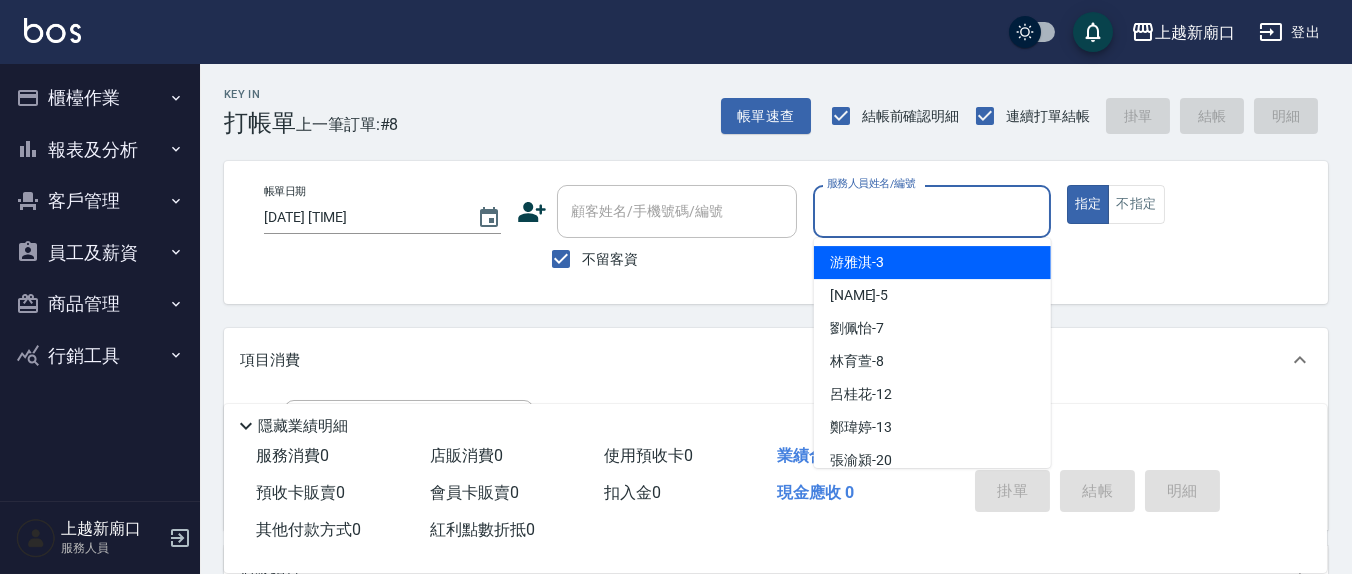 click on "服務人員姓名/編號" at bounding box center [931, 211] 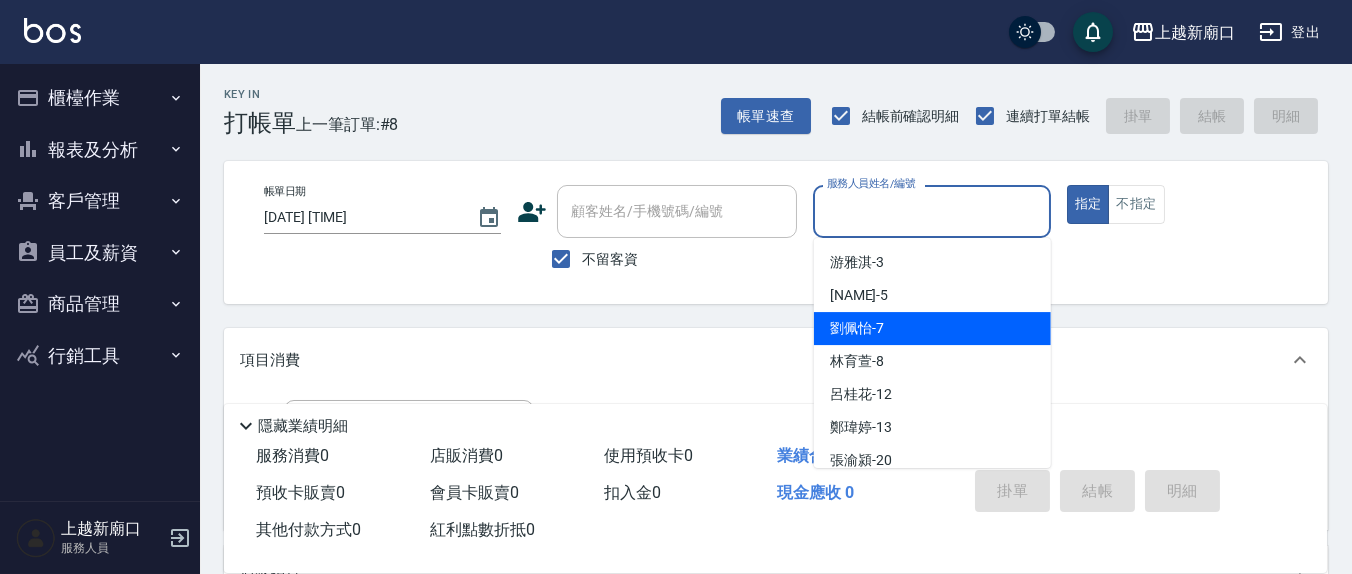 click on "劉佩怡 -7" at bounding box center [932, 328] 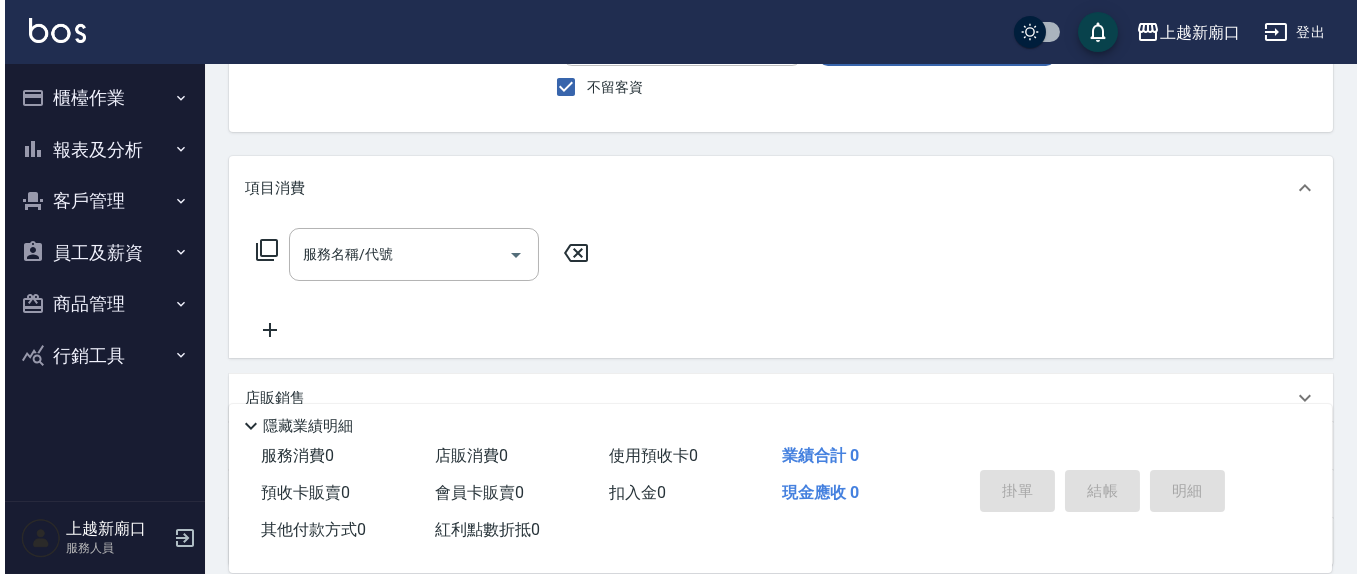 scroll, scrollTop: 208, scrollLeft: 0, axis: vertical 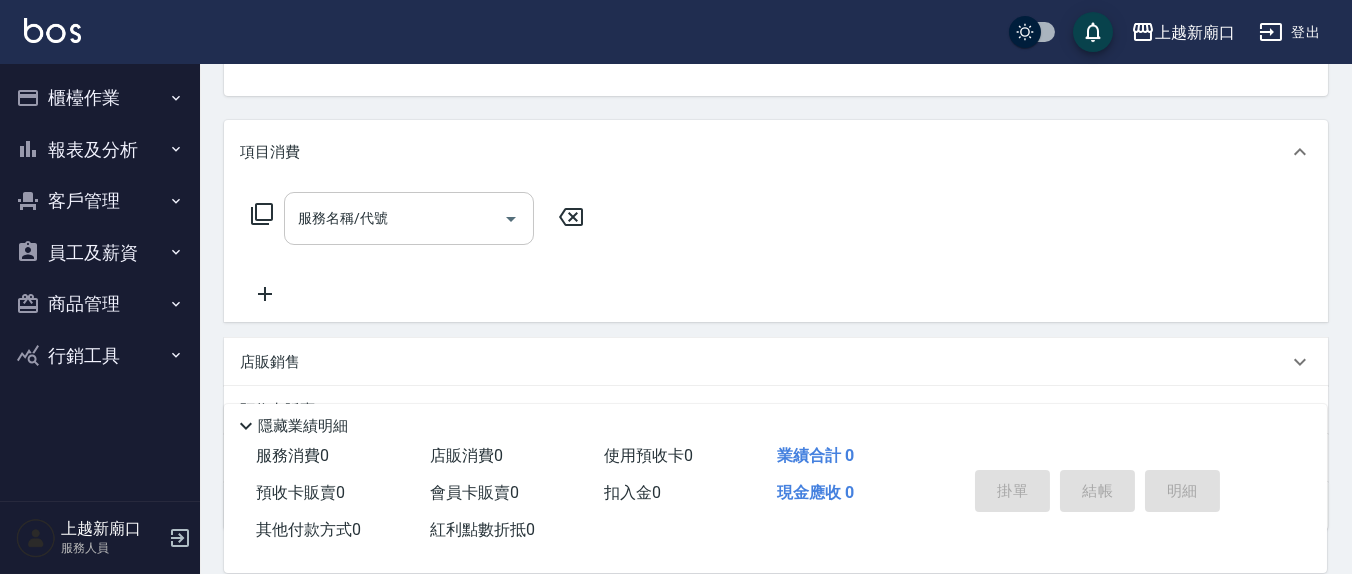 click on "服務名稱/代號" at bounding box center (394, 218) 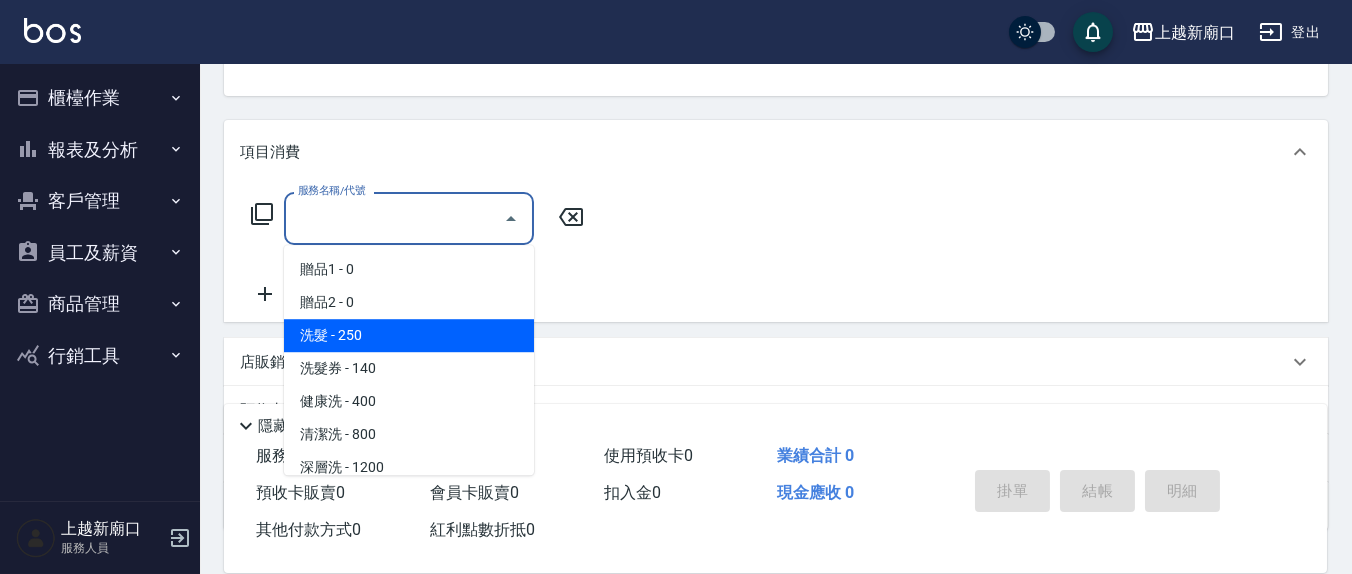 click on "洗髮 - 250" at bounding box center (409, 335) 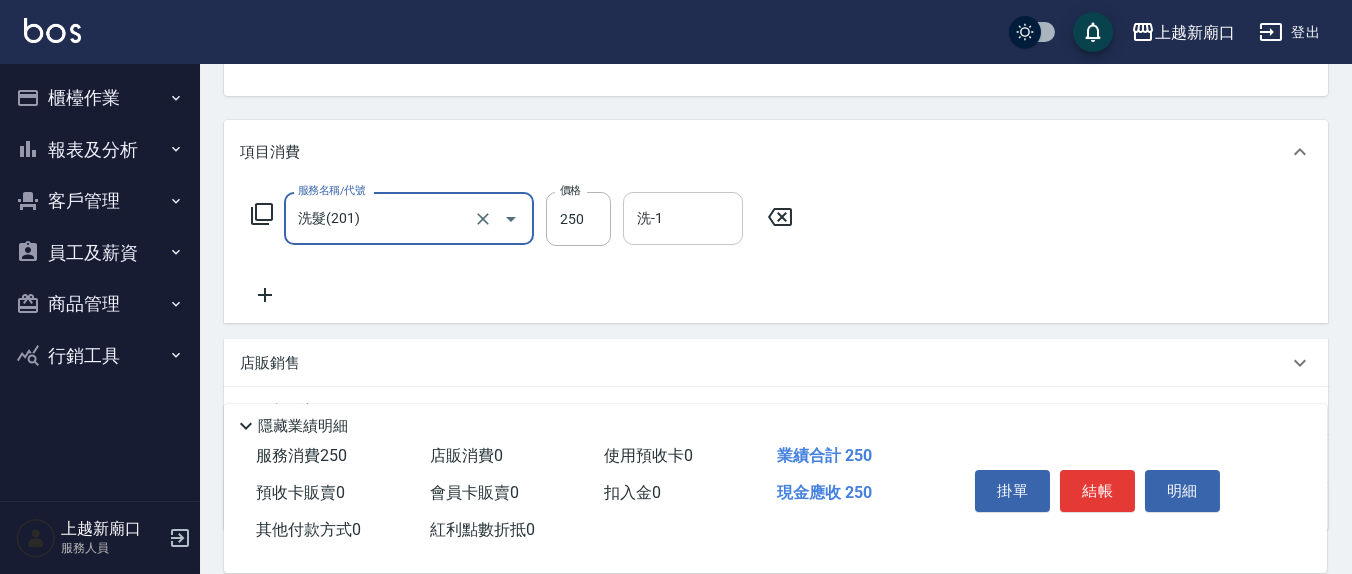 click on "洗-1 洗-1" at bounding box center [683, 218] 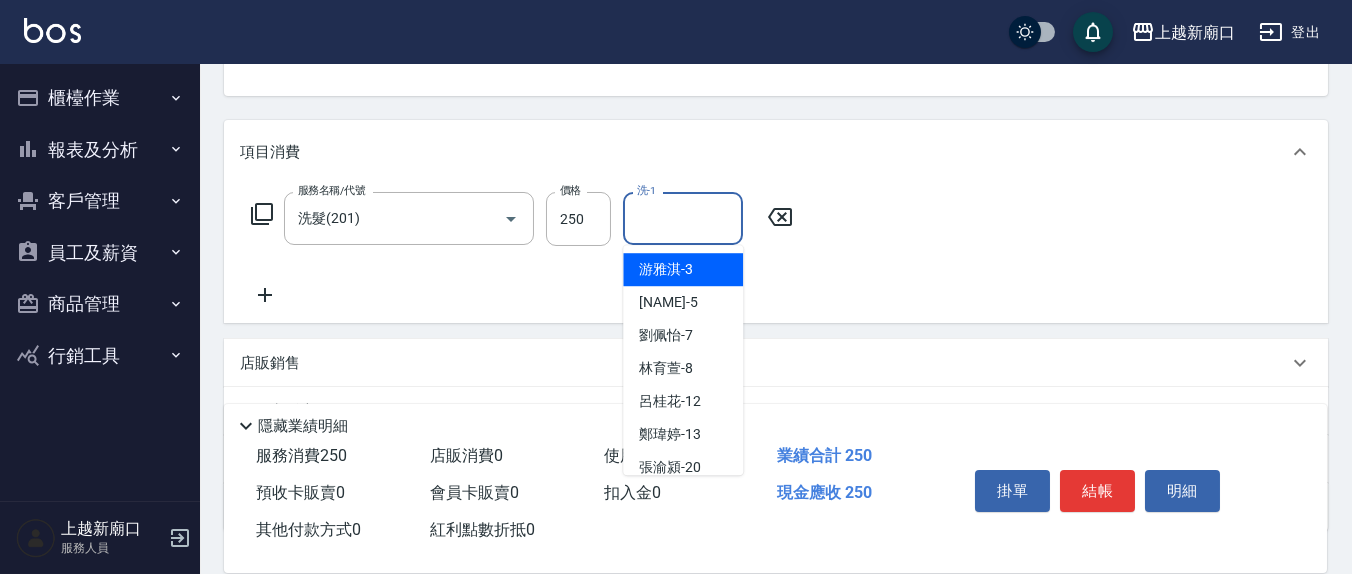 click on "[NAME]-3" at bounding box center [666, 269] 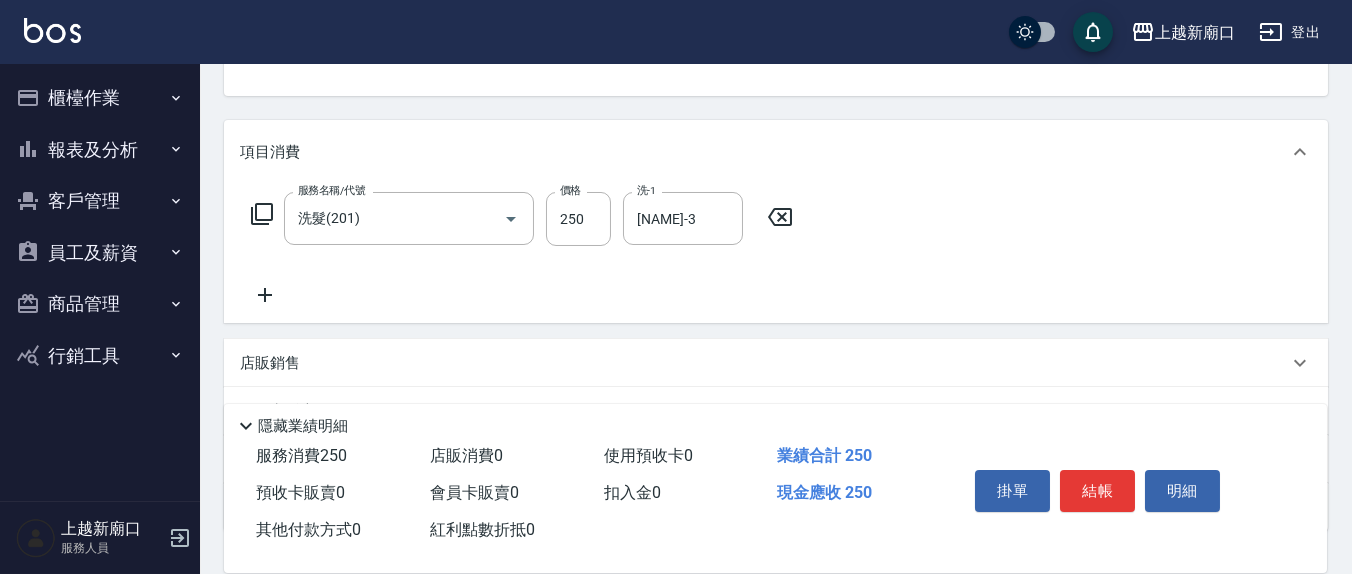 click 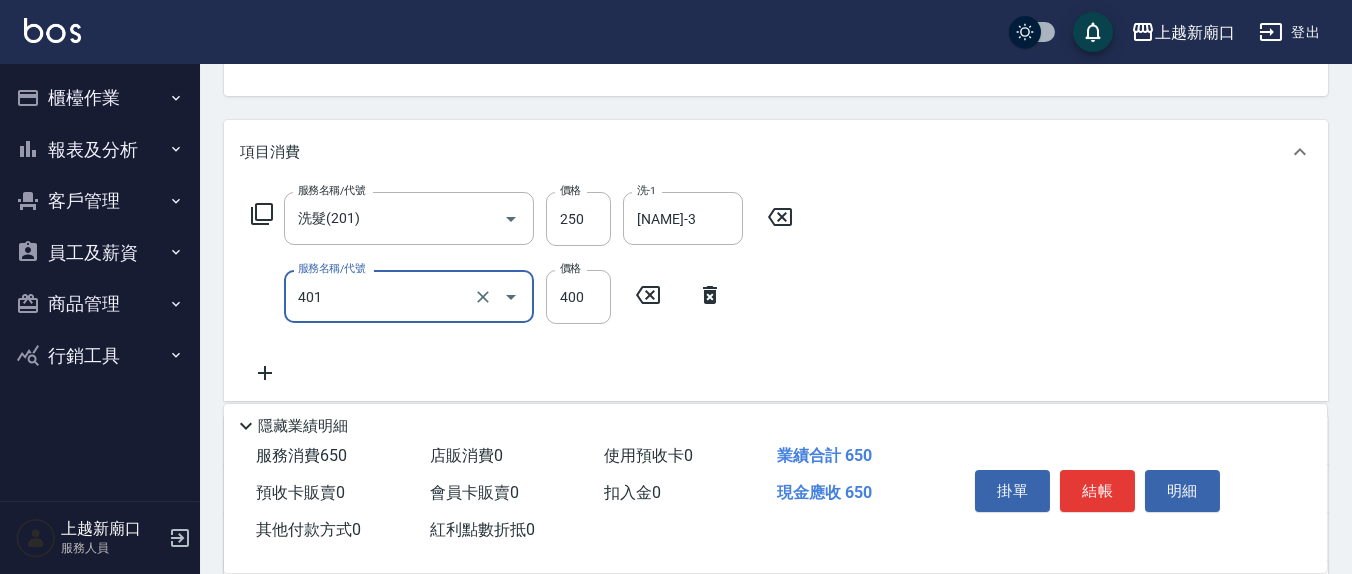 type on "剪髮(401)" 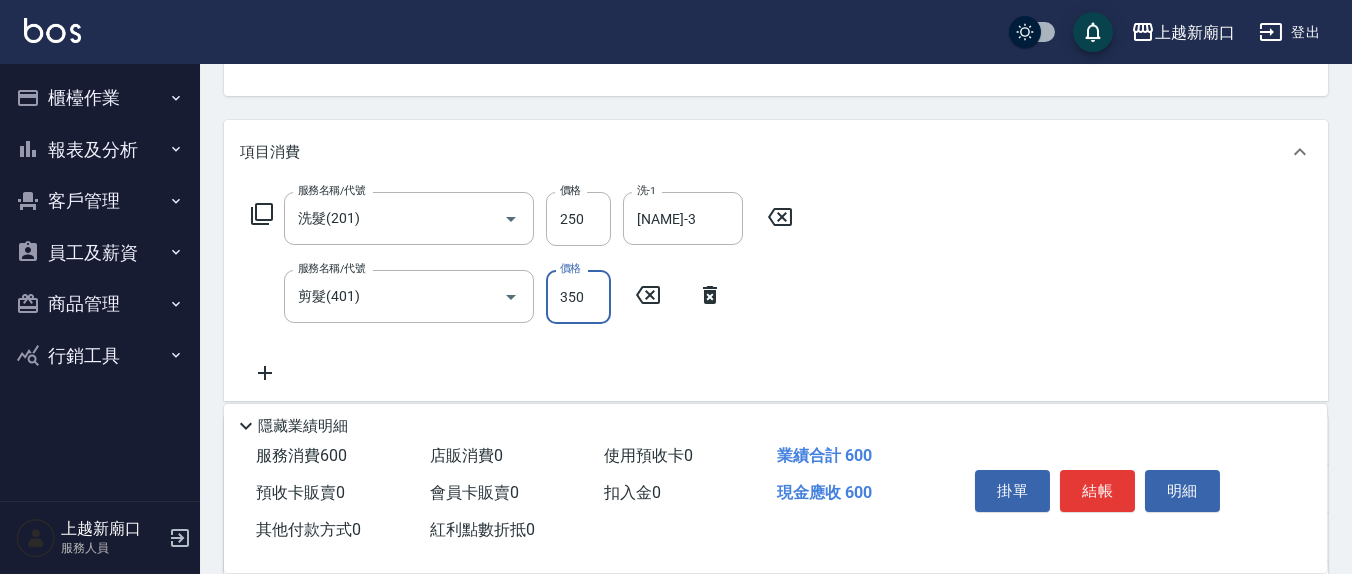 type on "350" 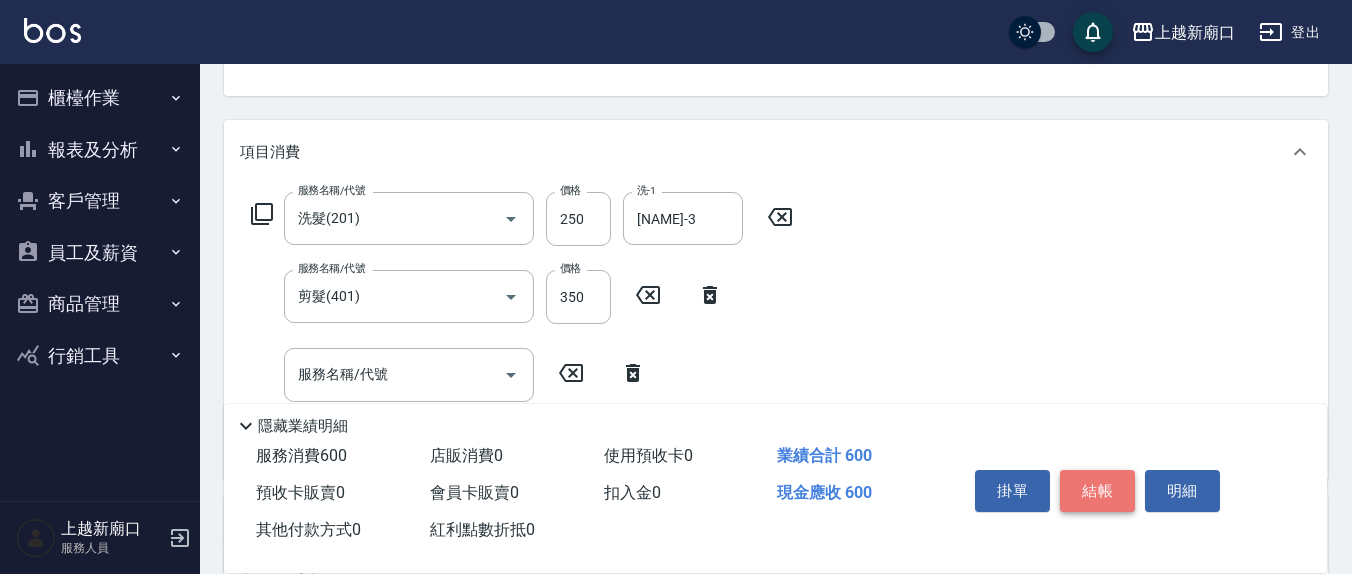 click on "結帳" at bounding box center (1097, 491) 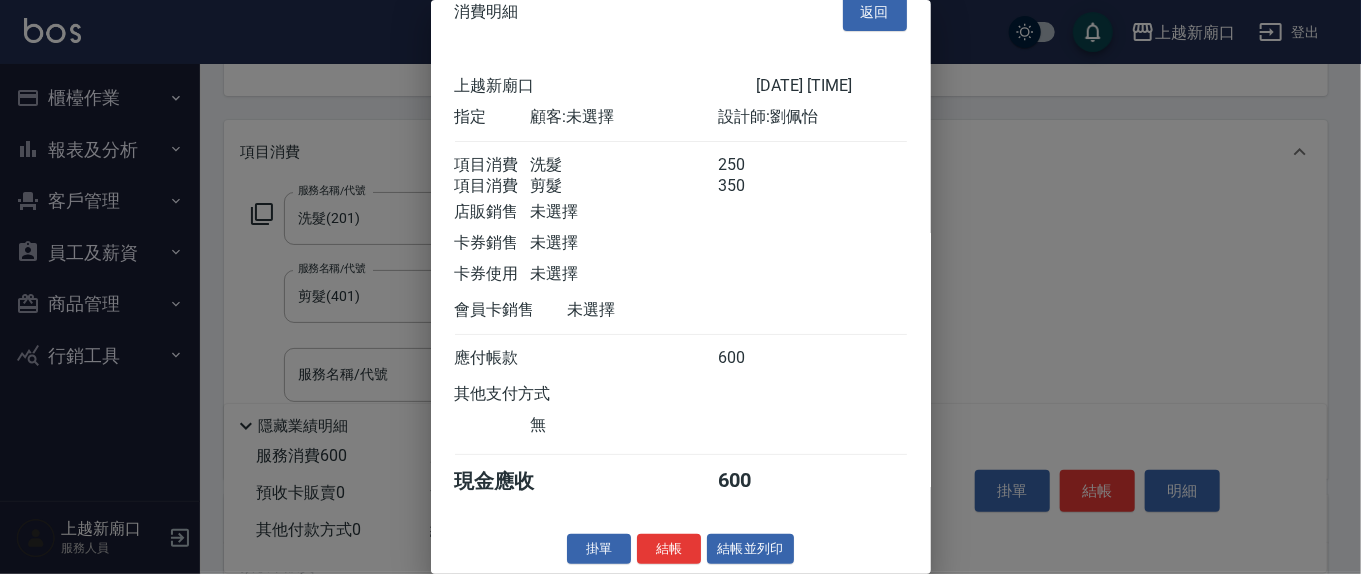 scroll, scrollTop: 45, scrollLeft: 0, axis: vertical 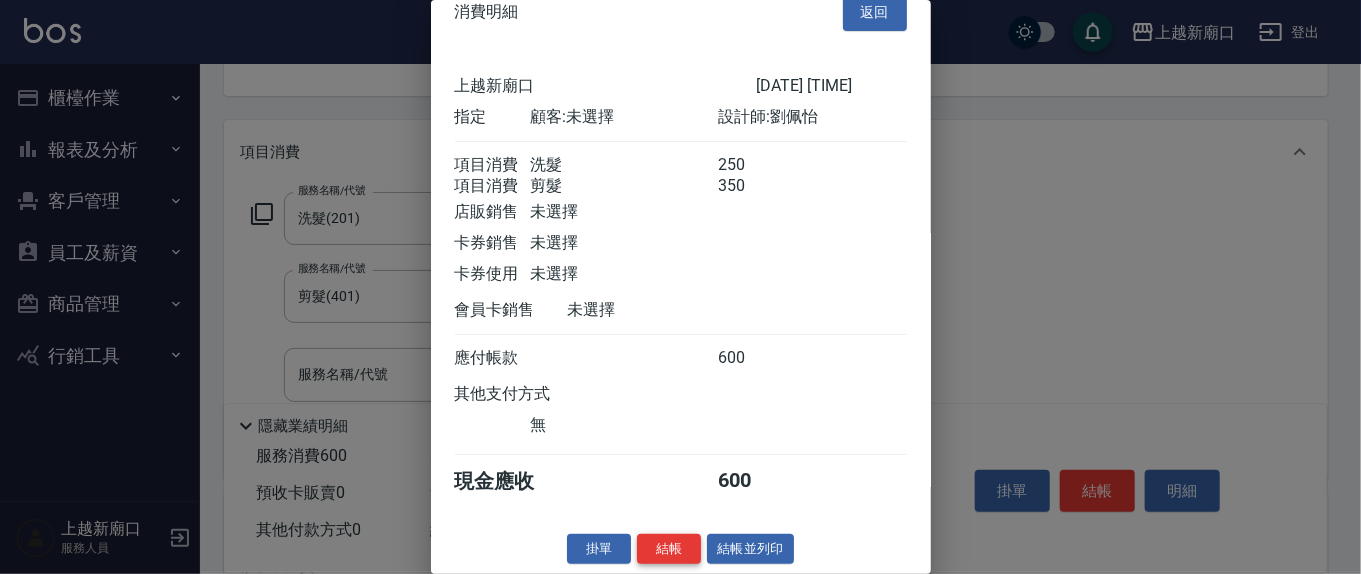 click on "結帳" at bounding box center [669, 549] 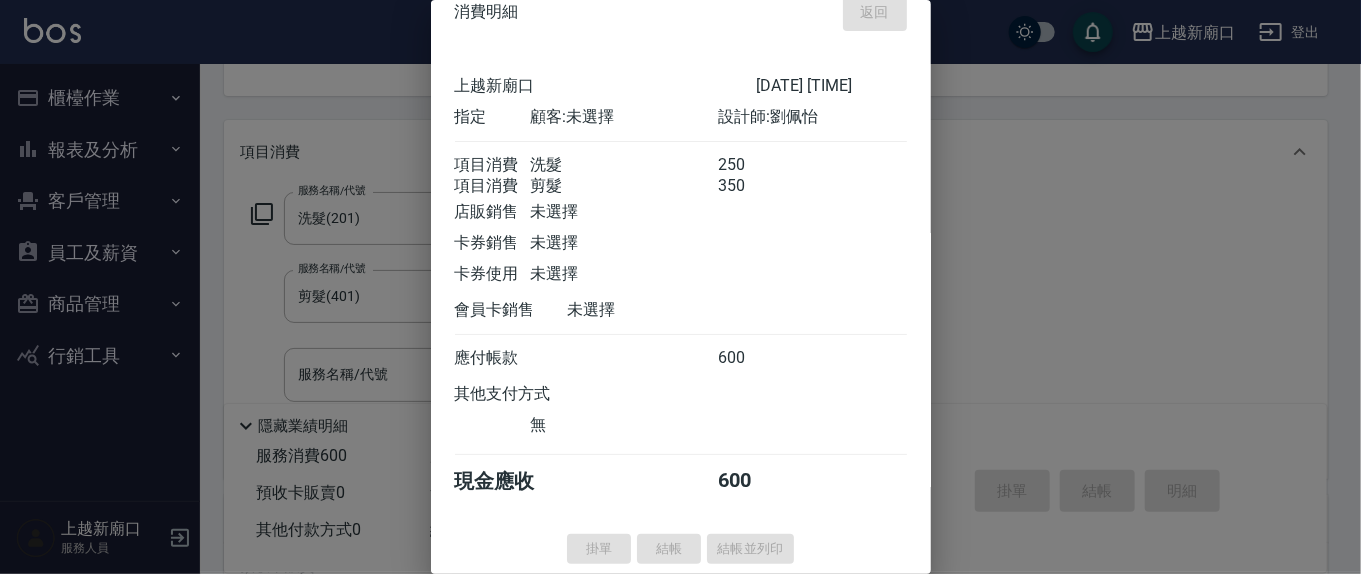 type on "[DATE] [TIME]" 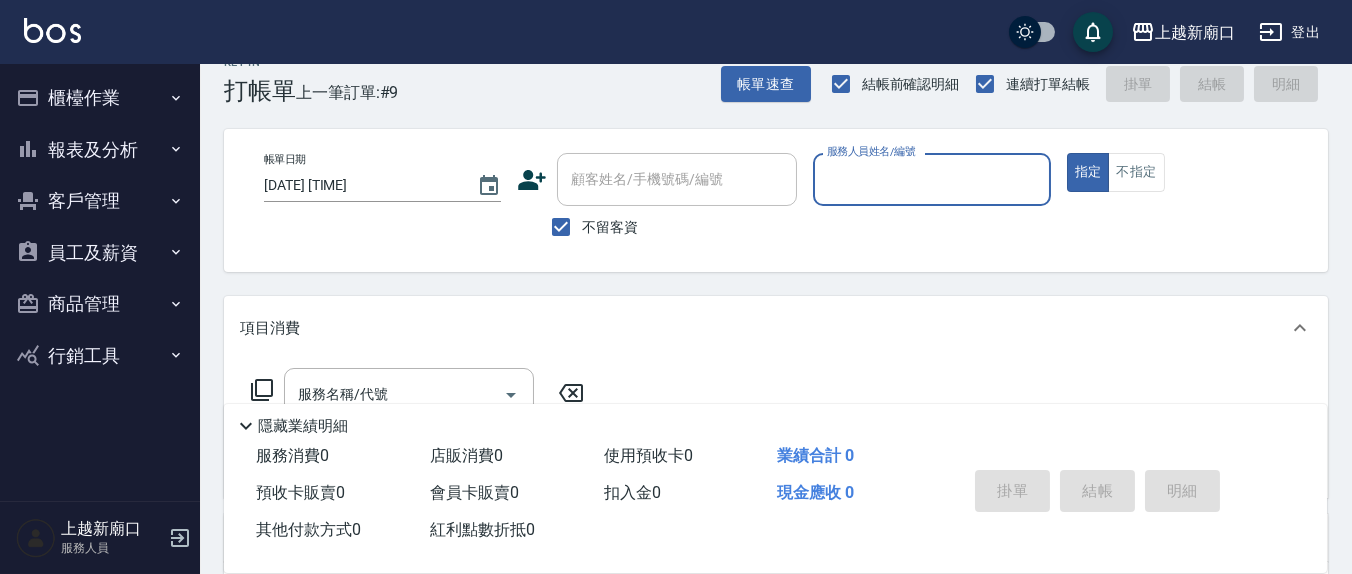 scroll, scrollTop: 0, scrollLeft: 0, axis: both 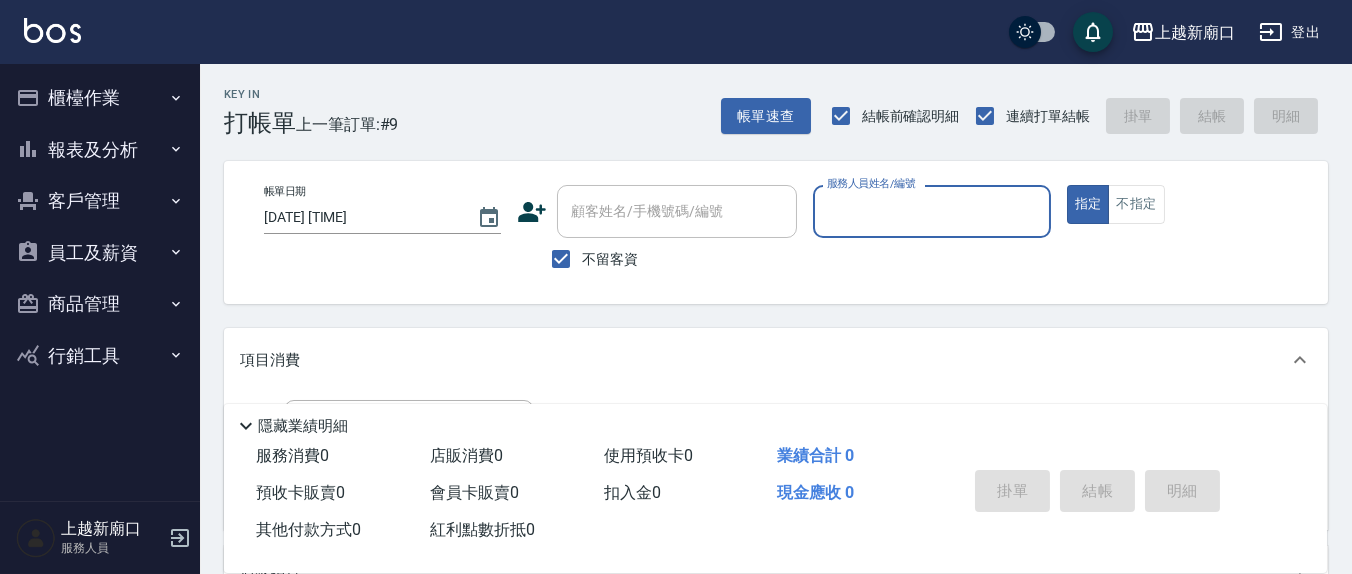 click on "服務人員姓名/編號" at bounding box center (931, 211) 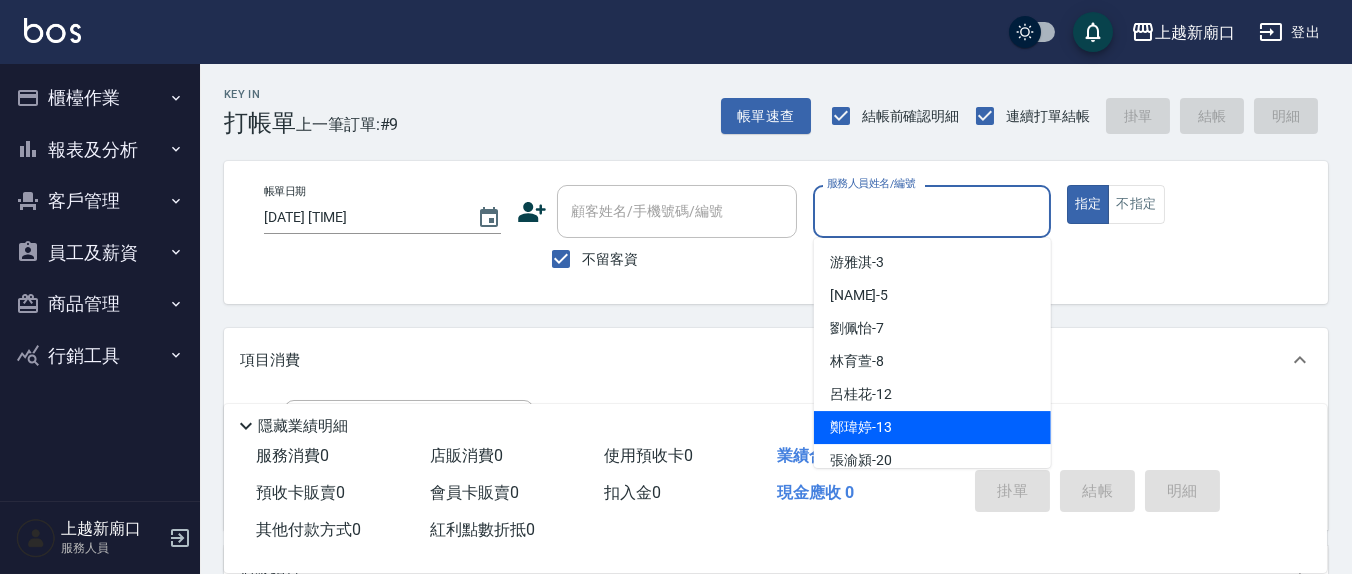 click on "鄭瑋婷 -13" at bounding box center (932, 427) 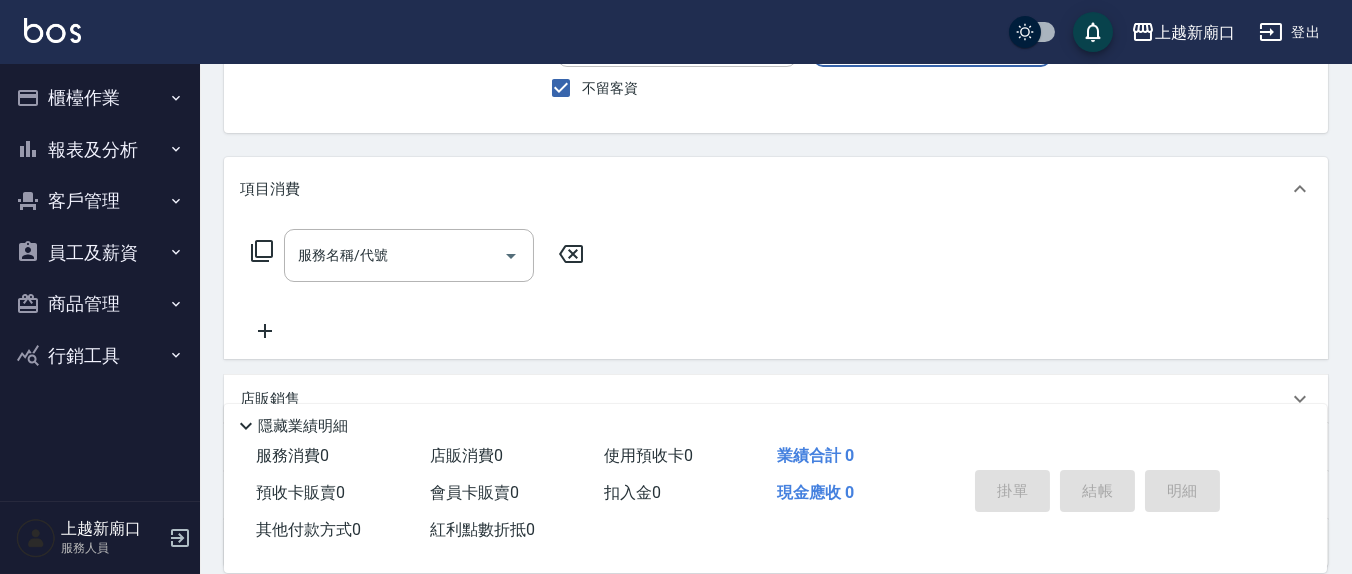 scroll, scrollTop: 208, scrollLeft: 0, axis: vertical 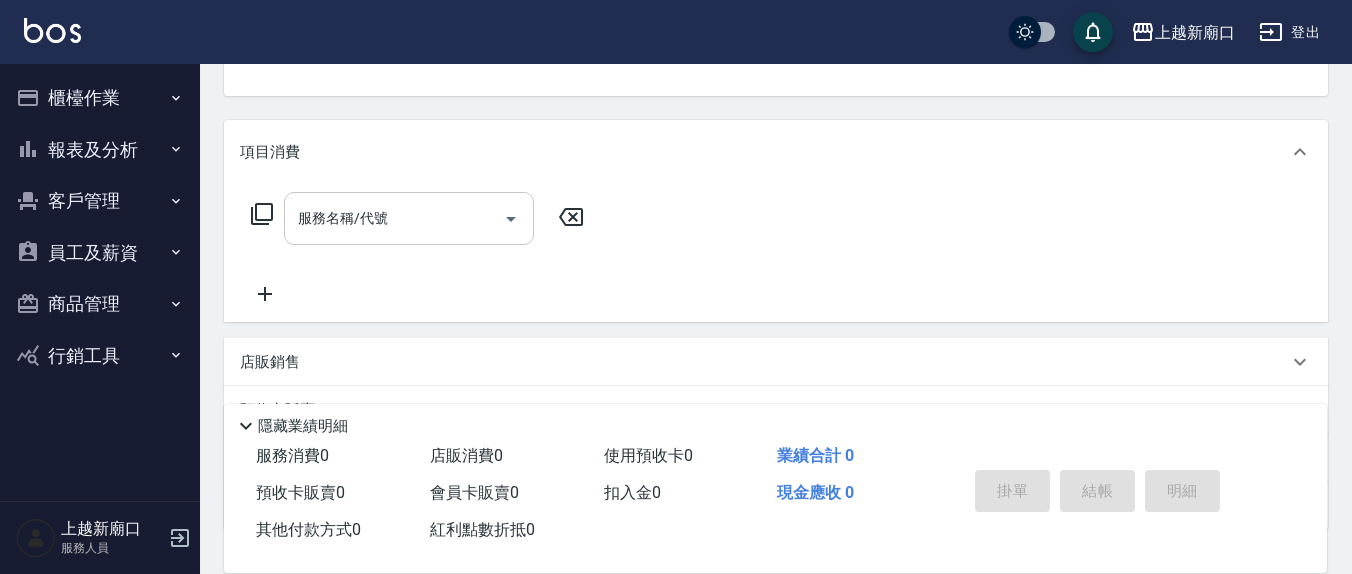 click on "服務名稱/代號" at bounding box center [394, 218] 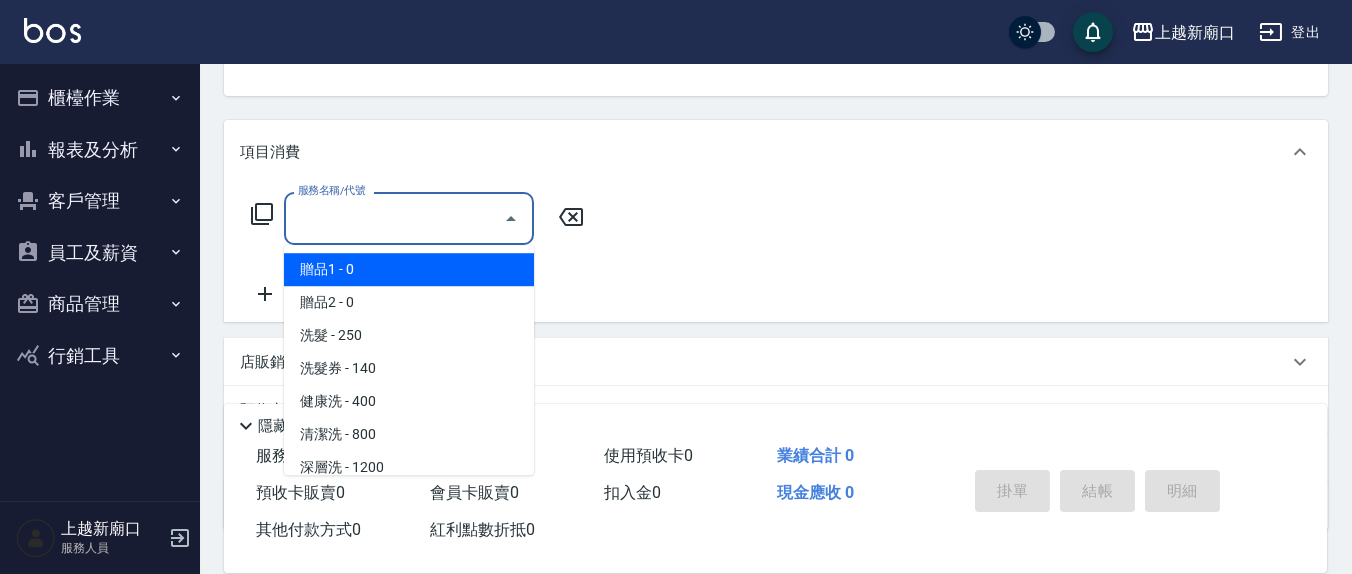 click on "服務名稱/代號" at bounding box center [394, 218] 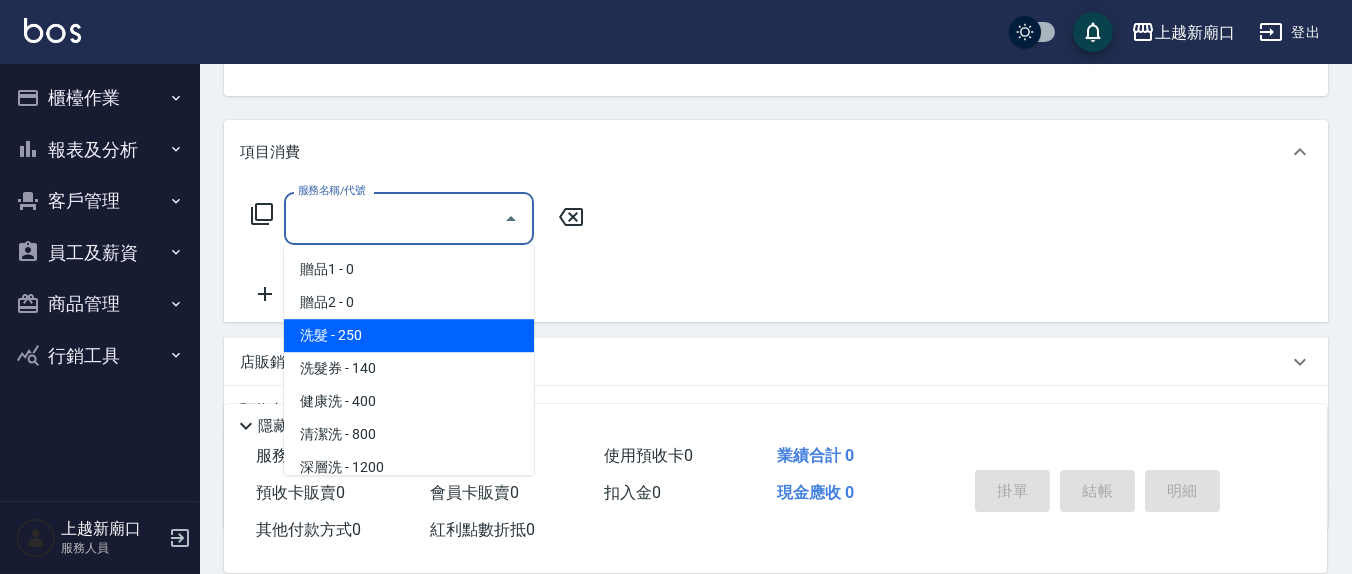 click on "洗髮 - 250" at bounding box center [409, 335] 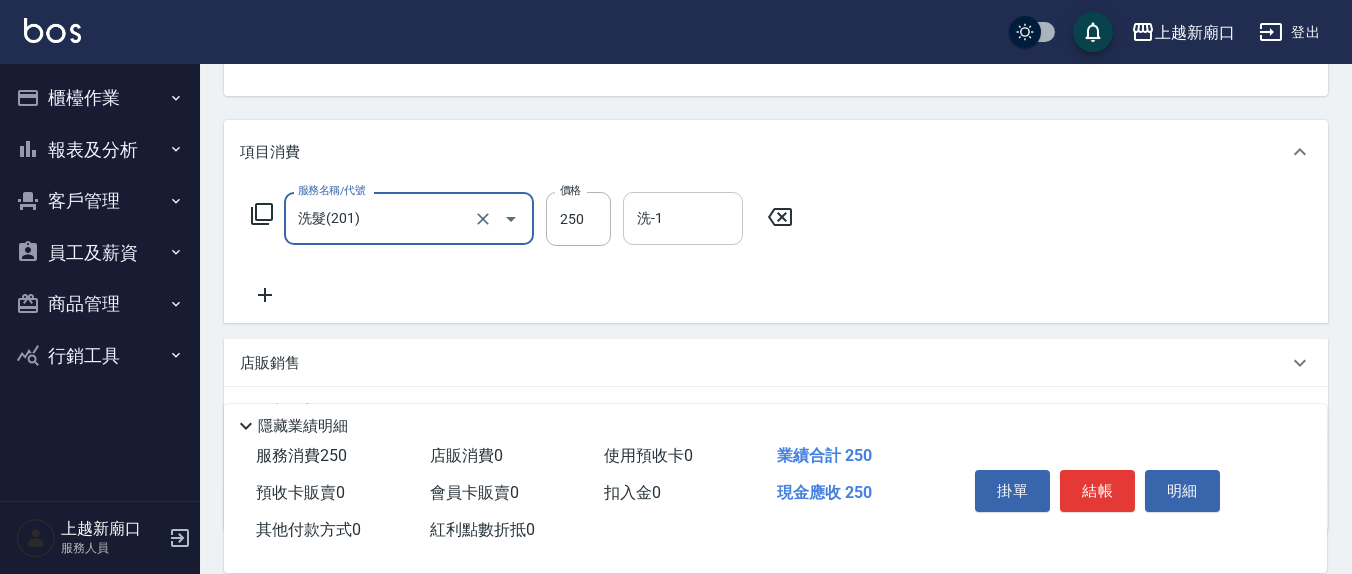 click on "洗-1" at bounding box center (683, 218) 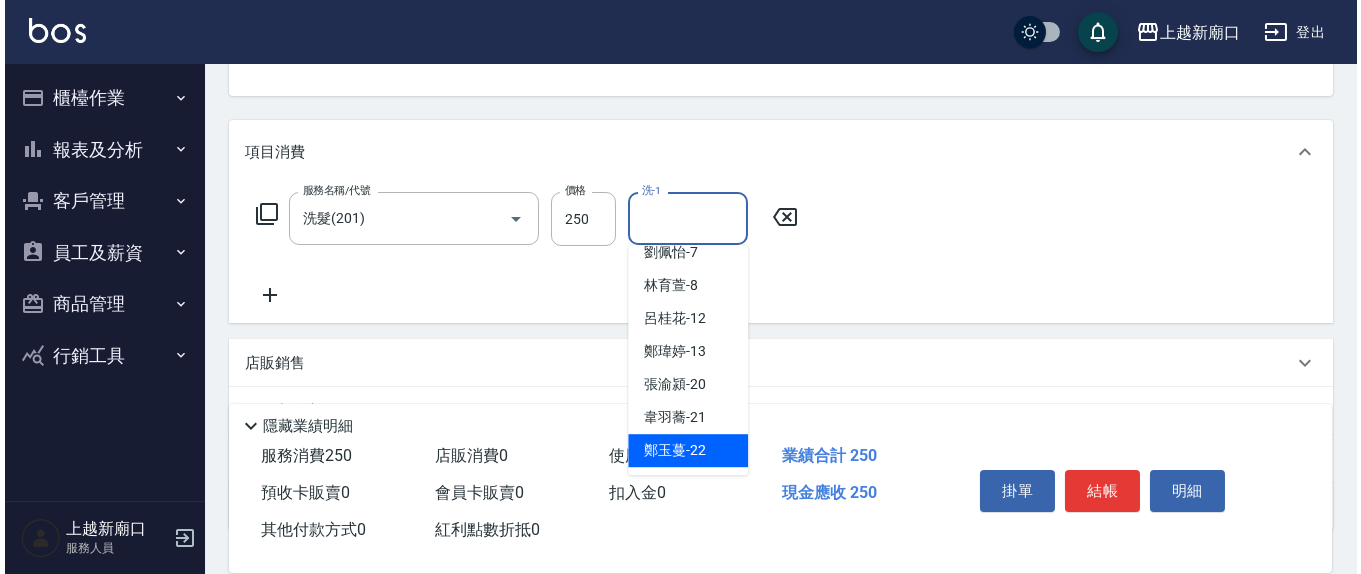 scroll, scrollTop: 116, scrollLeft: 0, axis: vertical 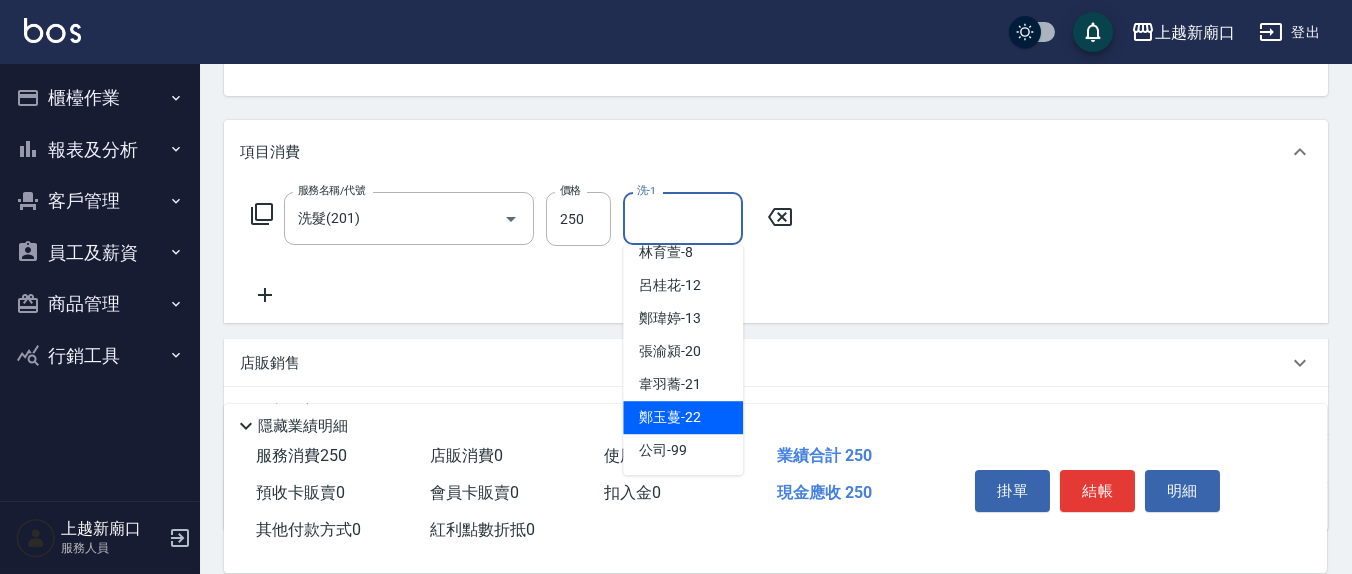 click on "鄭玉蔓 -22" at bounding box center (683, 417) 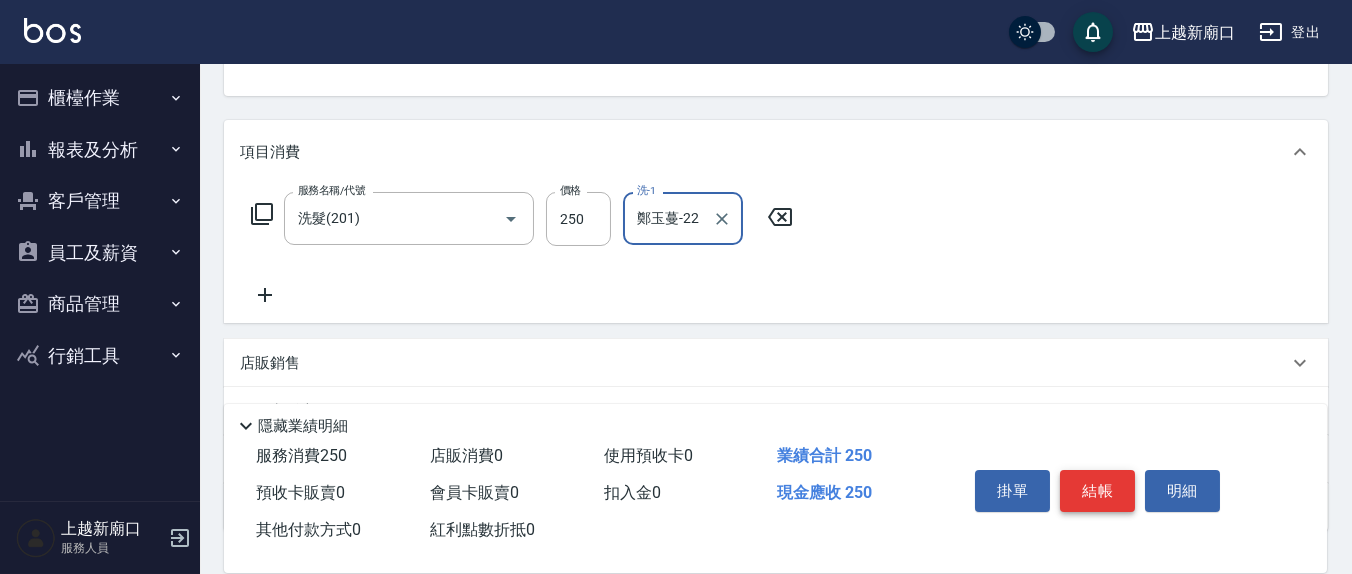 click on "結帳" at bounding box center [1097, 491] 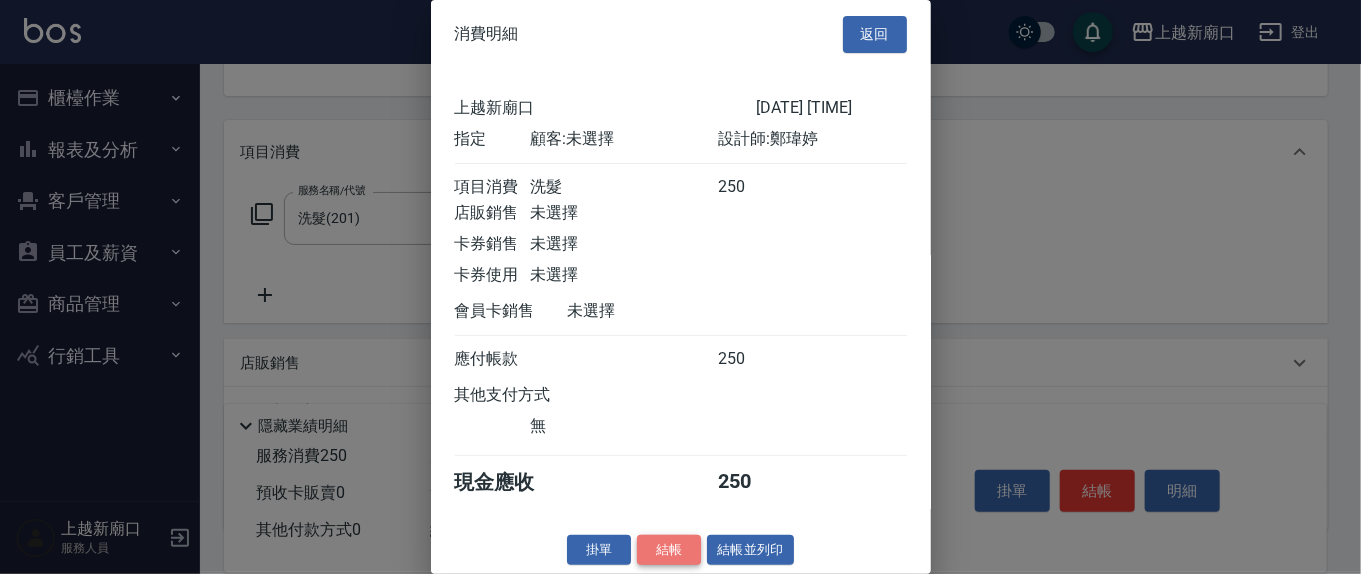 click on "結帳" at bounding box center [669, 550] 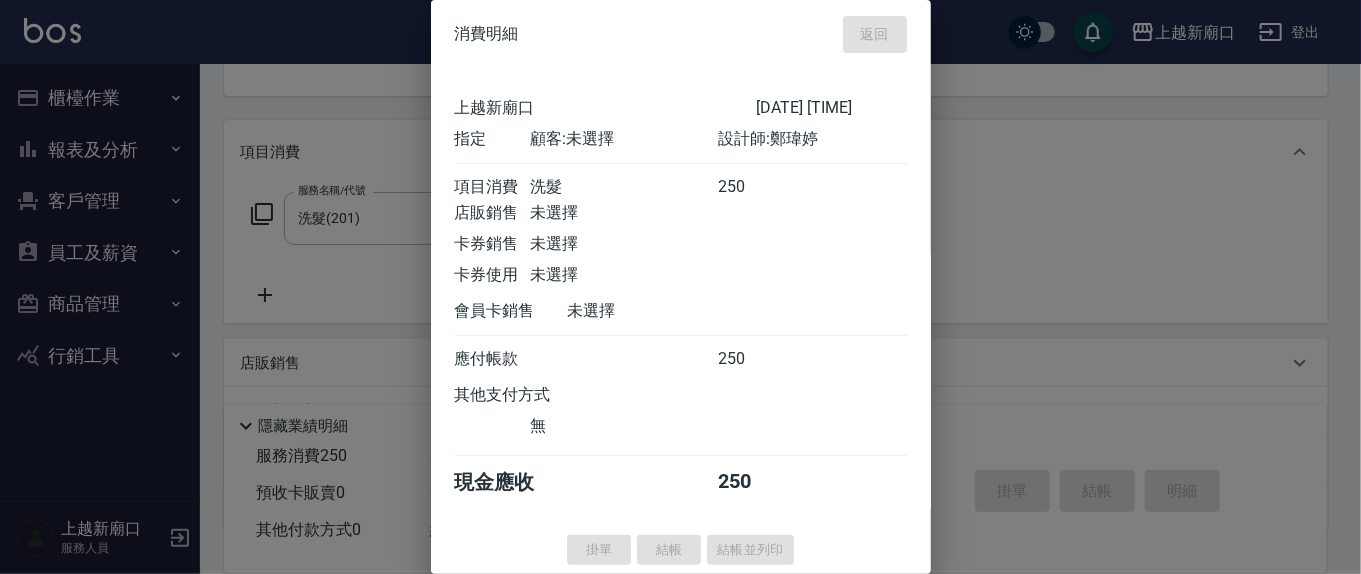 type on "2025/08/03 18:10" 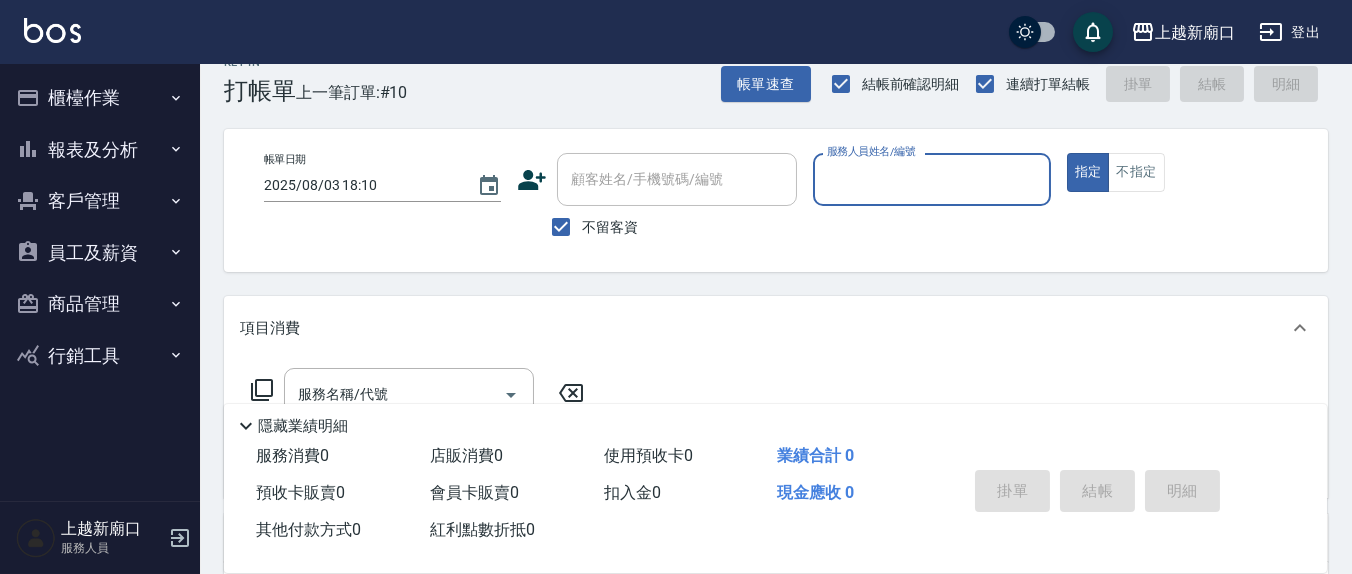 scroll, scrollTop: 0, scrollLeft: 0, axis: both 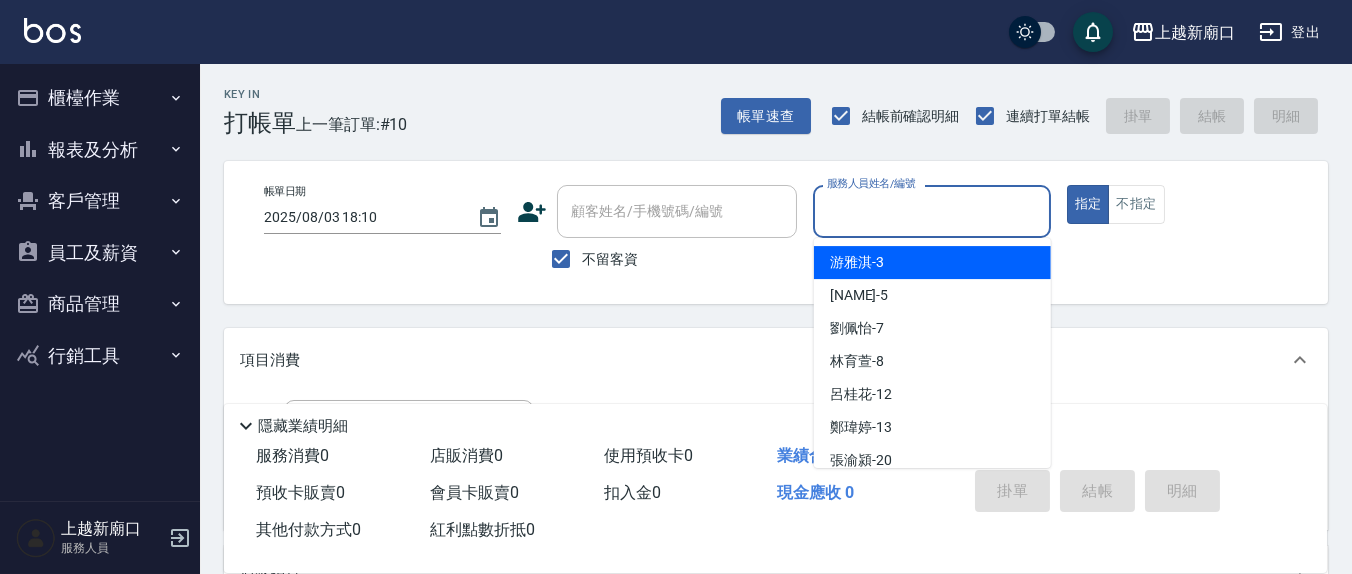 click on "服務人員姓名/編號" at bounding box center [931, 211] 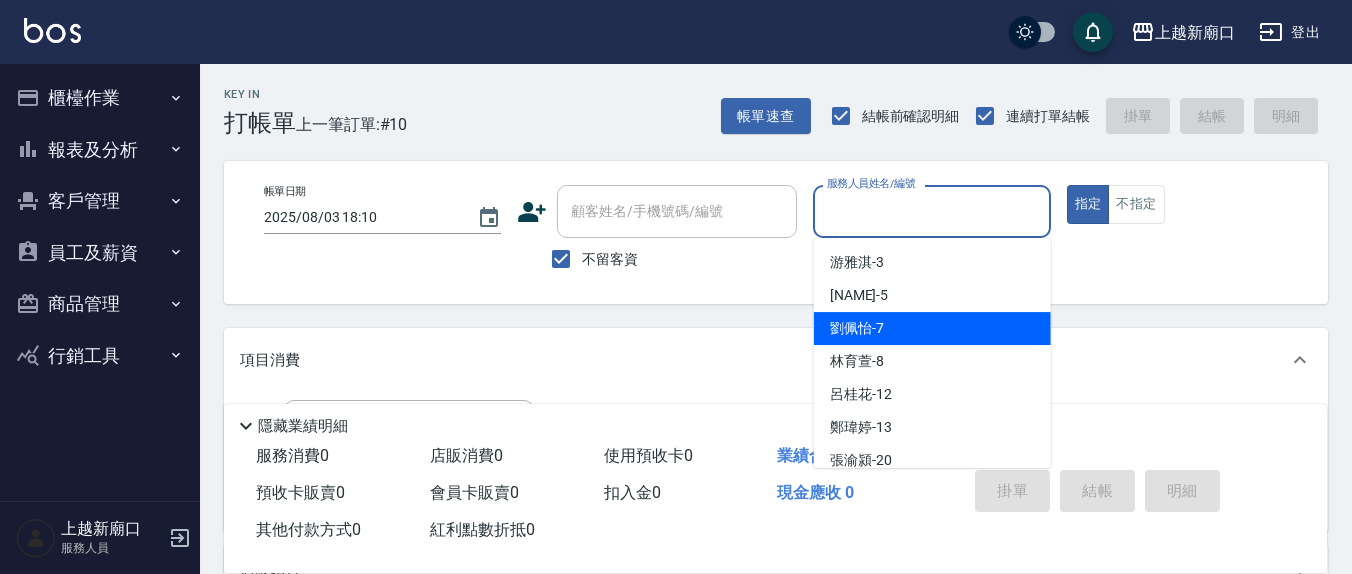 click on "劉佩怡 -7" at bounding box center (932, 328) 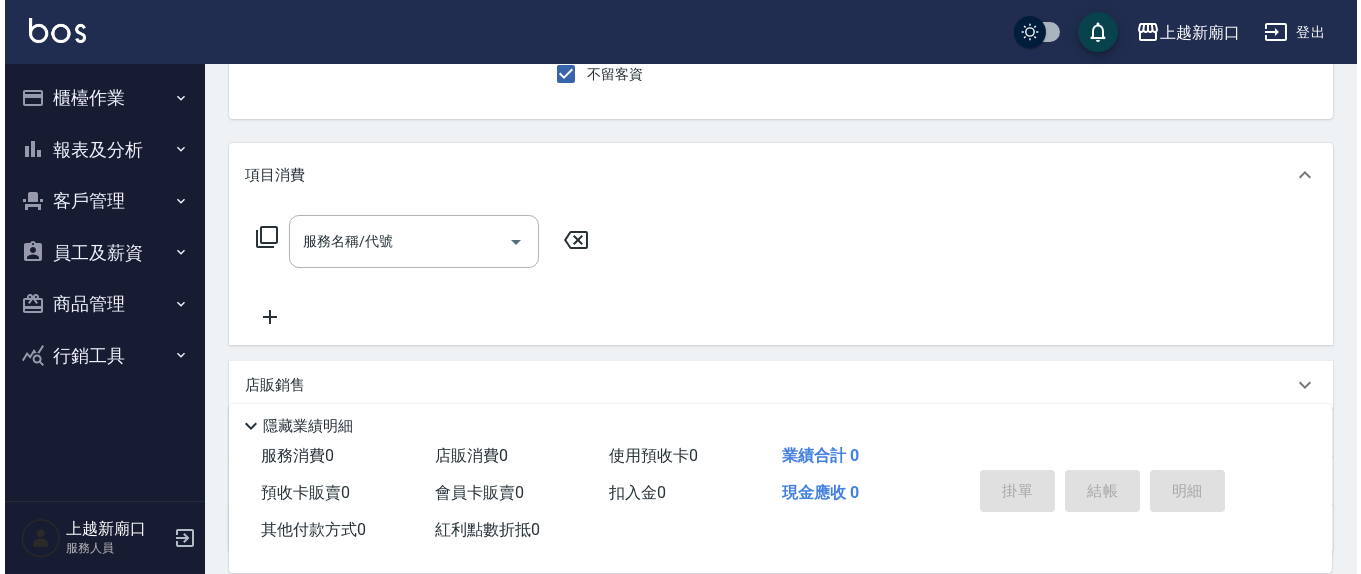 scroll, scrollTop: 208, scrollLeft: 0, axis: vertical 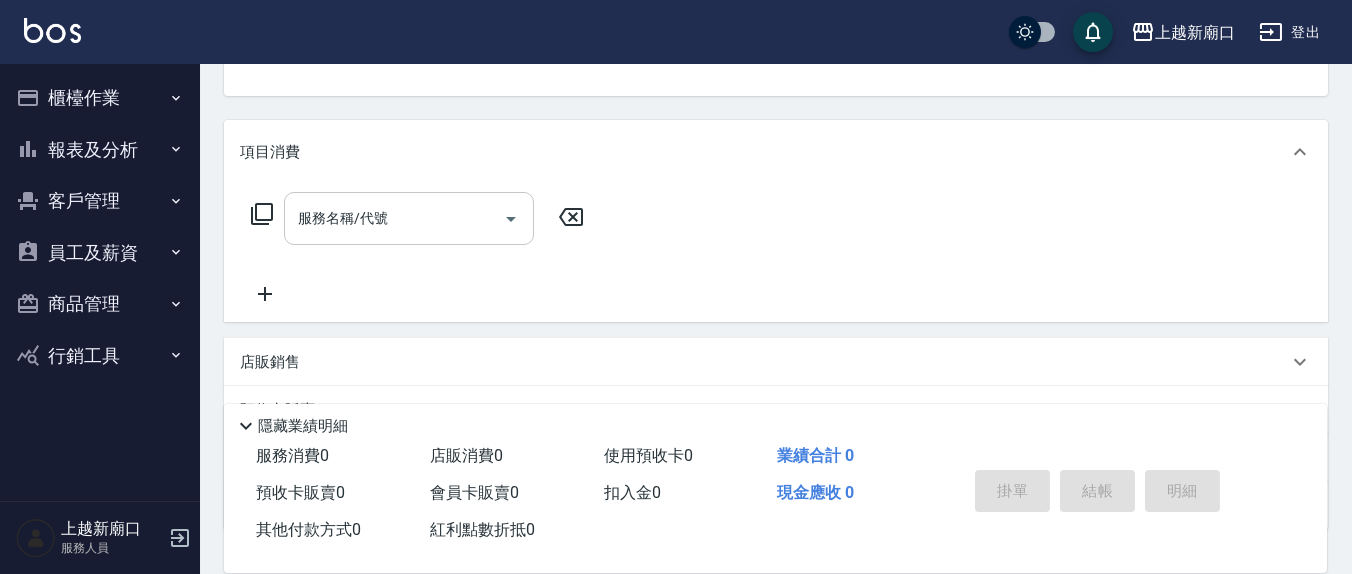 click on "服務名稱/代號" at bounding box center (394, 218) 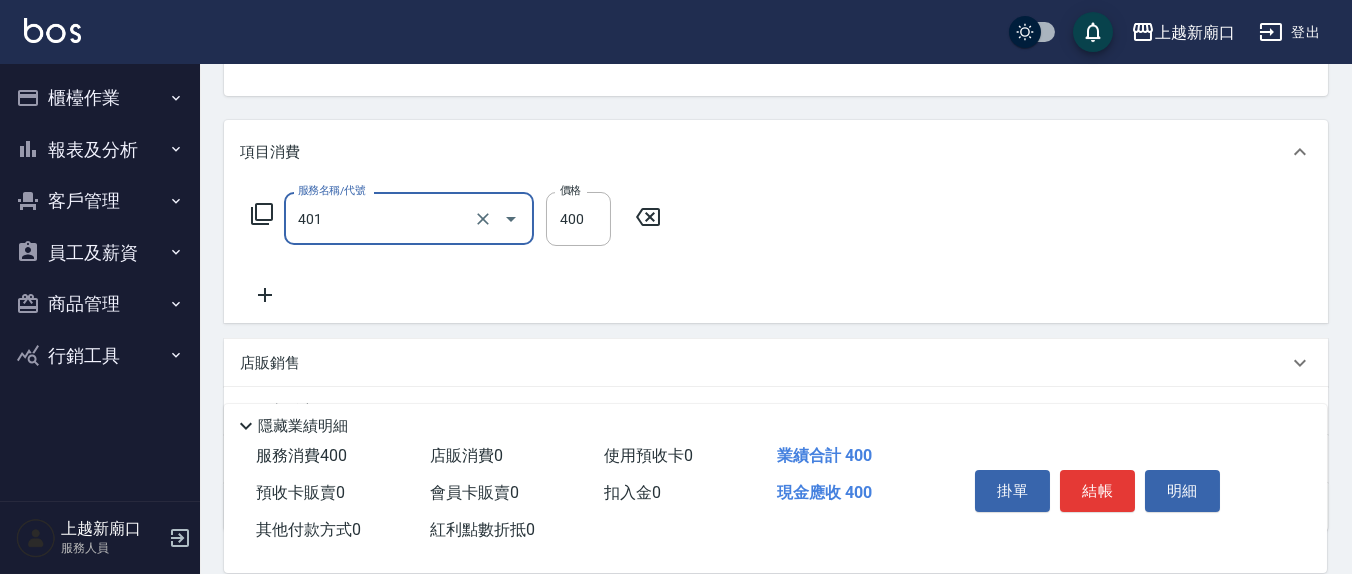 type on "剪髮(401)" 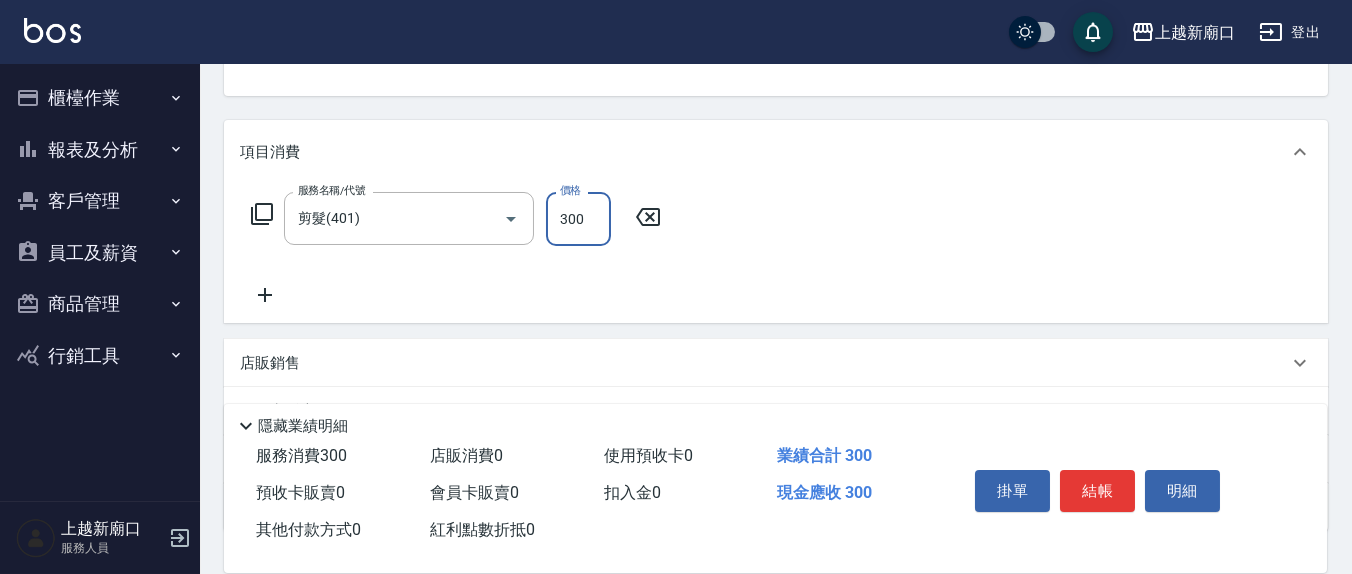 type on "300" 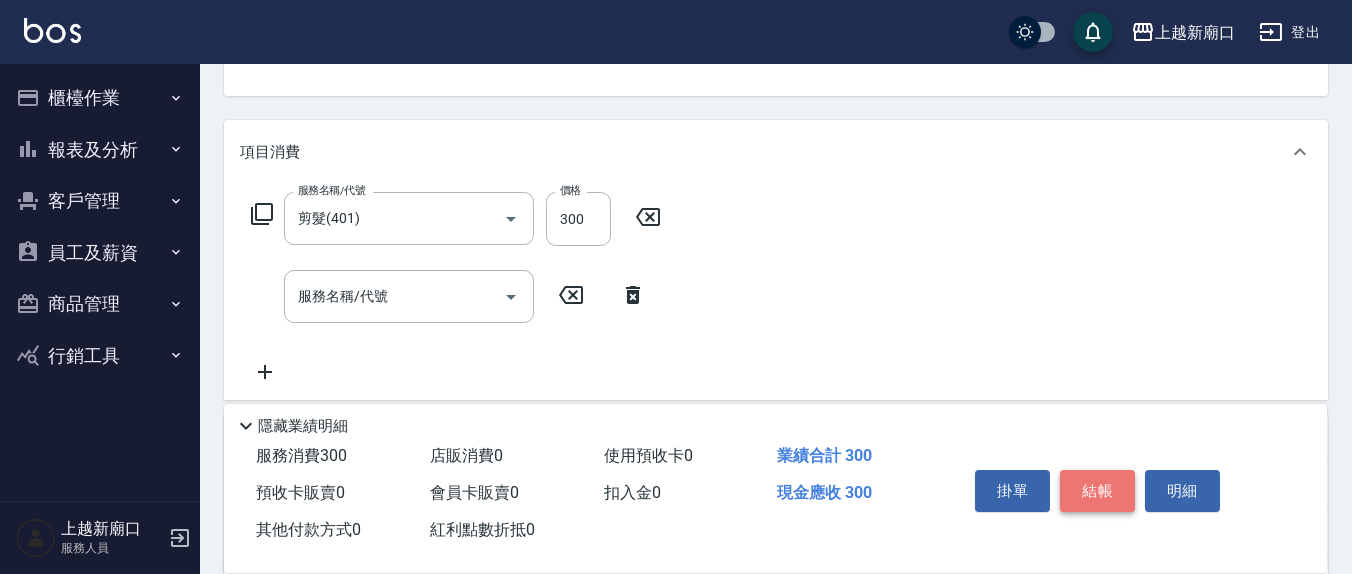 click on "結帳" at bounding box center [1097, 491] 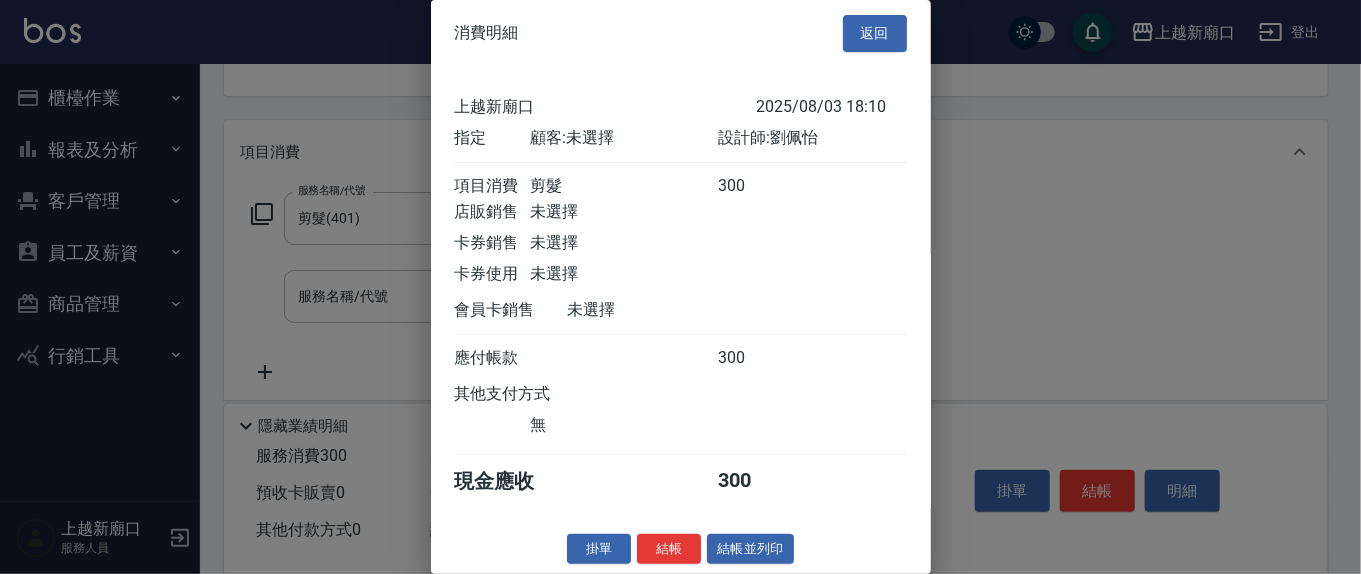scroll, scrollTop: 22, scrollLeft: 0, axis: vertical 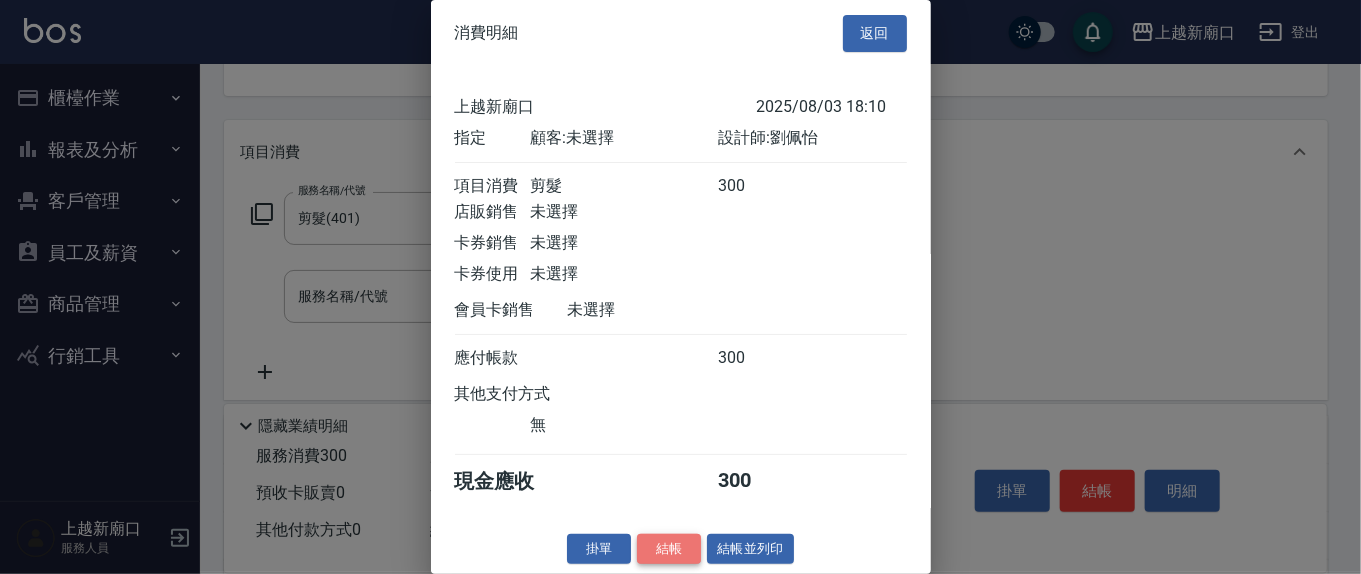 click on "結帳" at bounding box center (669, 549) 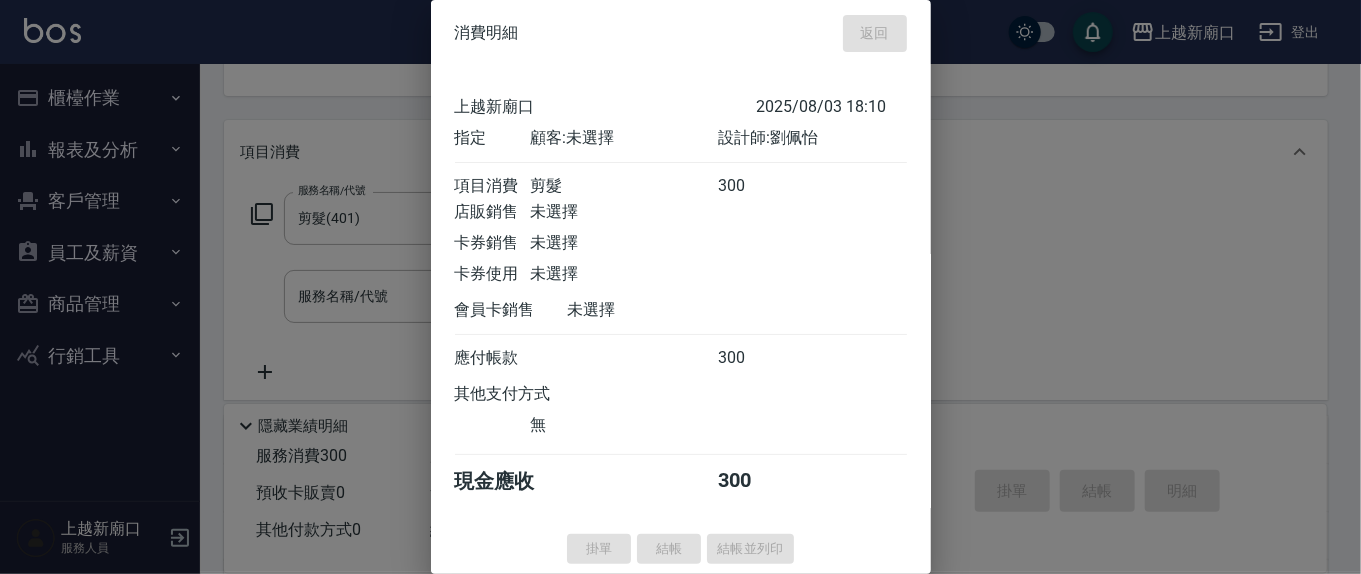 type 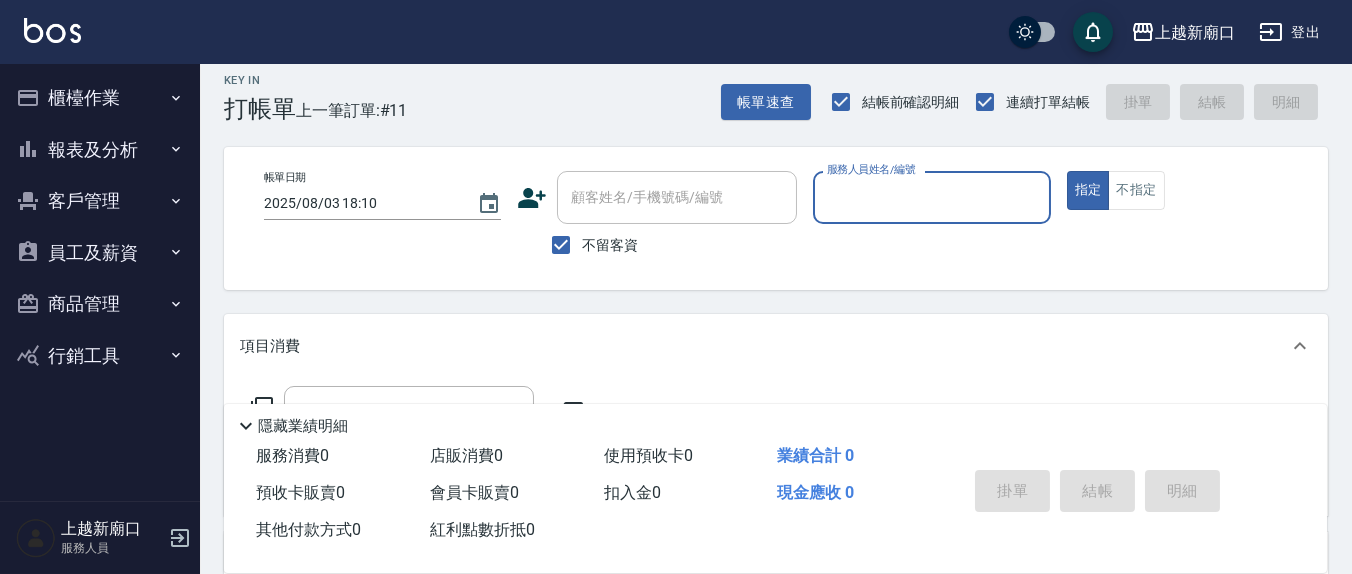 scroll, scrollTop: 0, scrollLeft: 0, axis: both 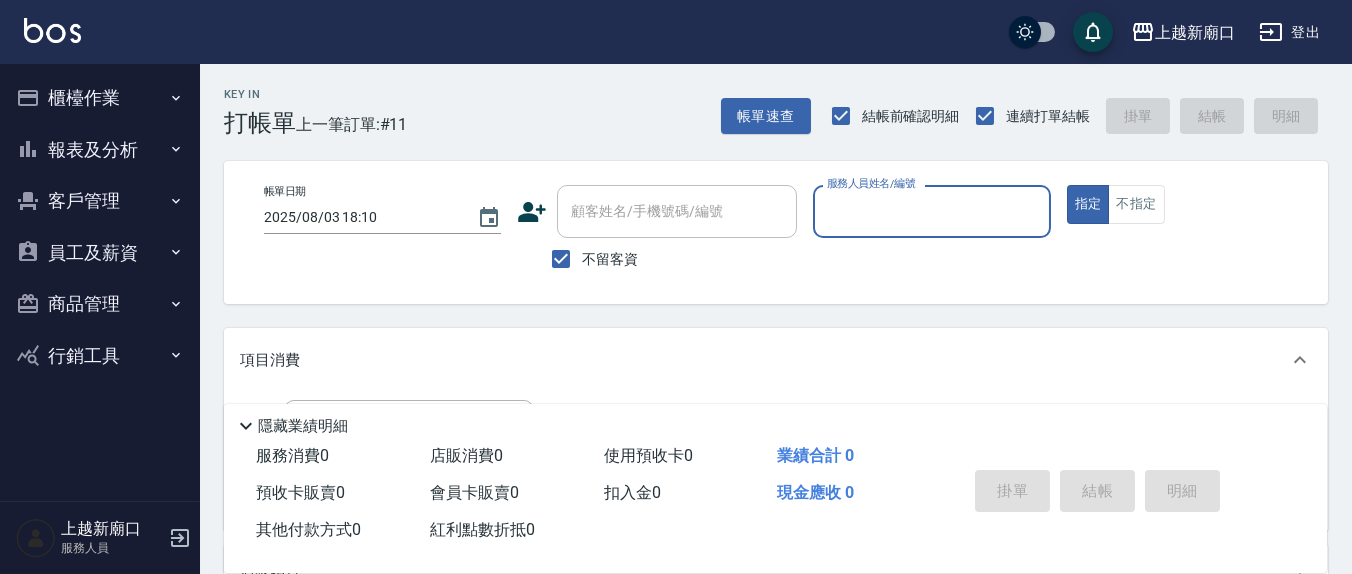 click on "服務人員姓名/編號" at bounding box center (931, 211) 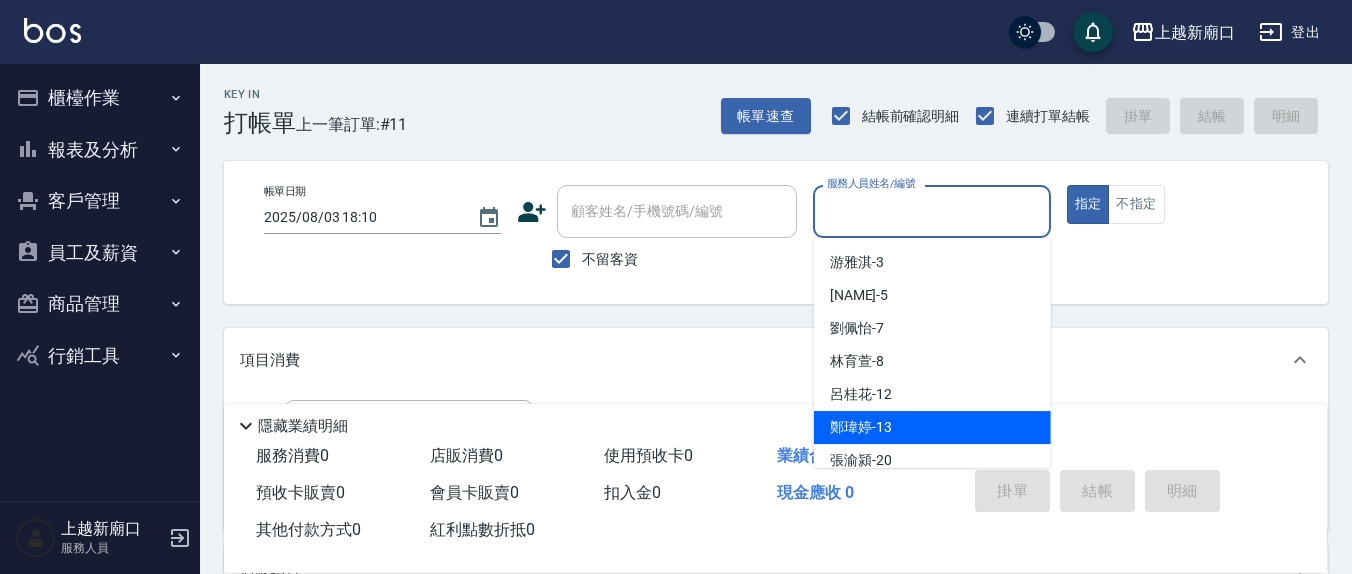 click on "鄭瑋婷 -13" at bounding box center [932, 427] 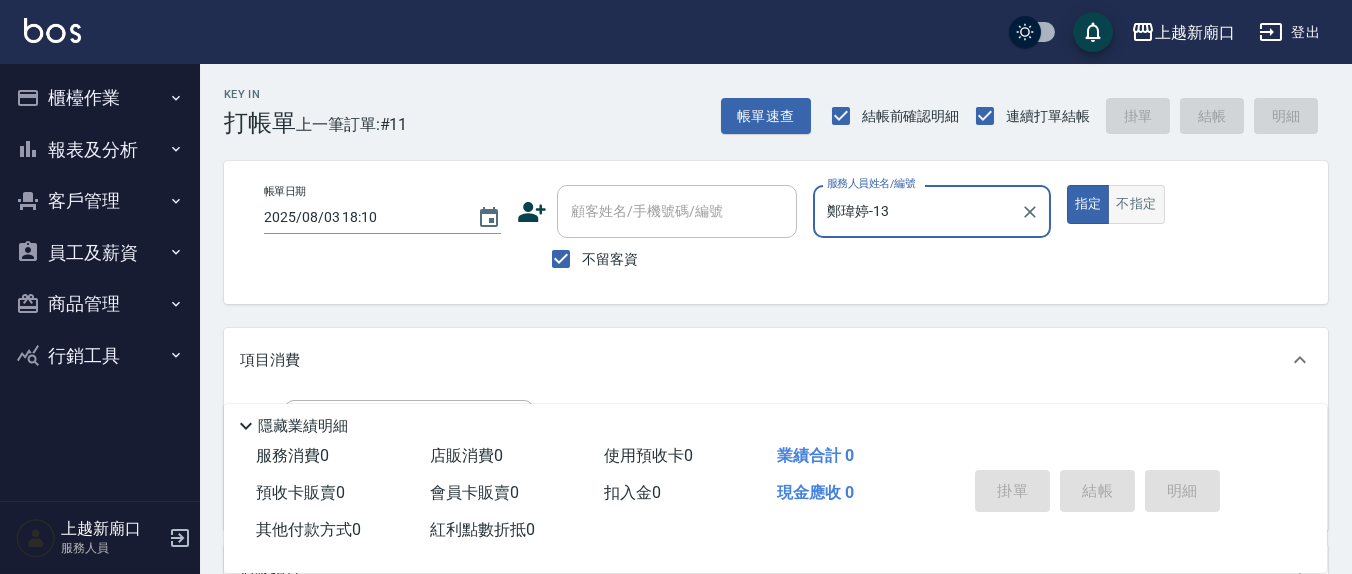 click on "不指定" at bounding box center (1136, 204) 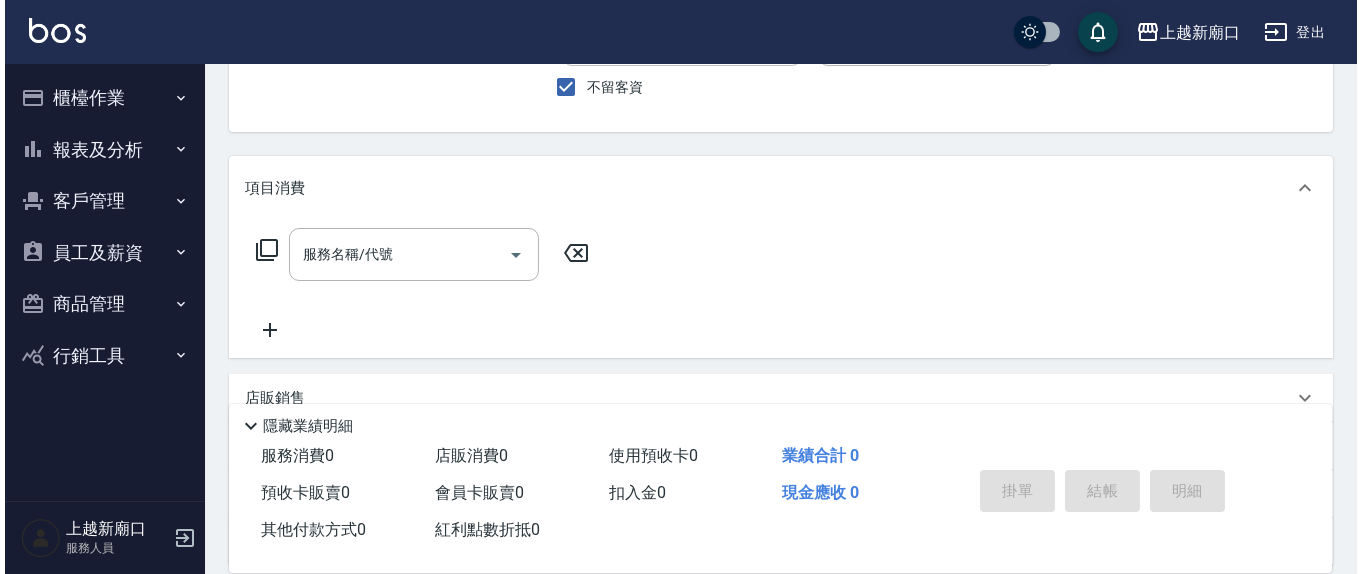 scroll, scrollTop: 208, scrollLeft: 0, axis: vertical 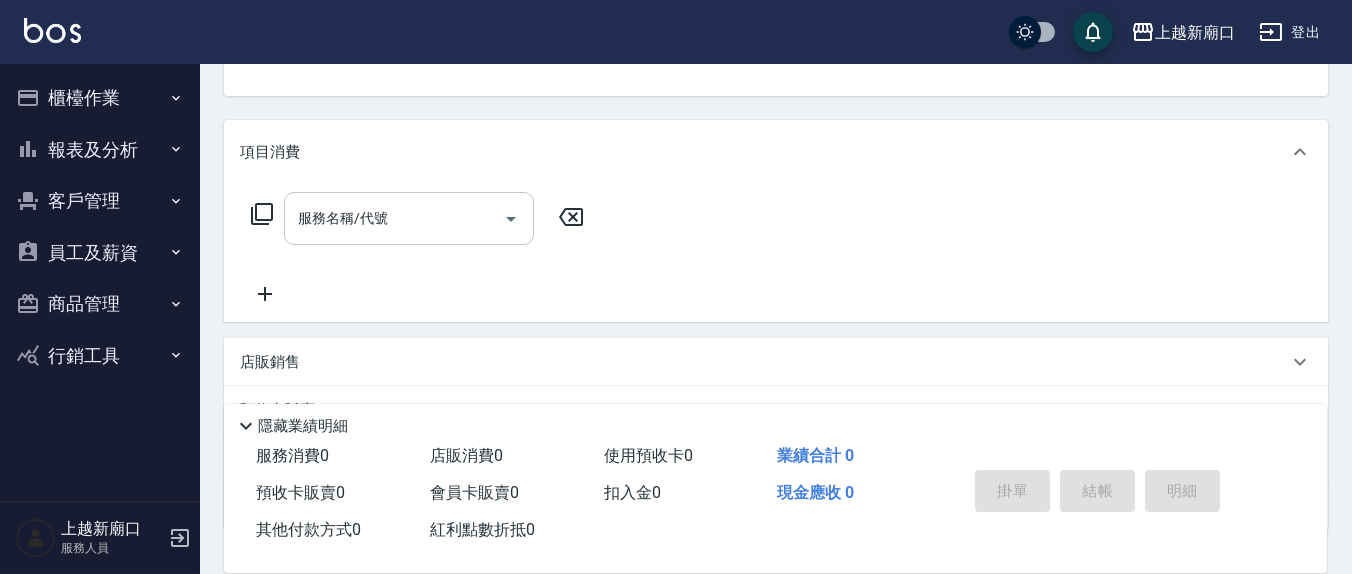 click on "服務名稱/代號" at bounding box center [394, 218] 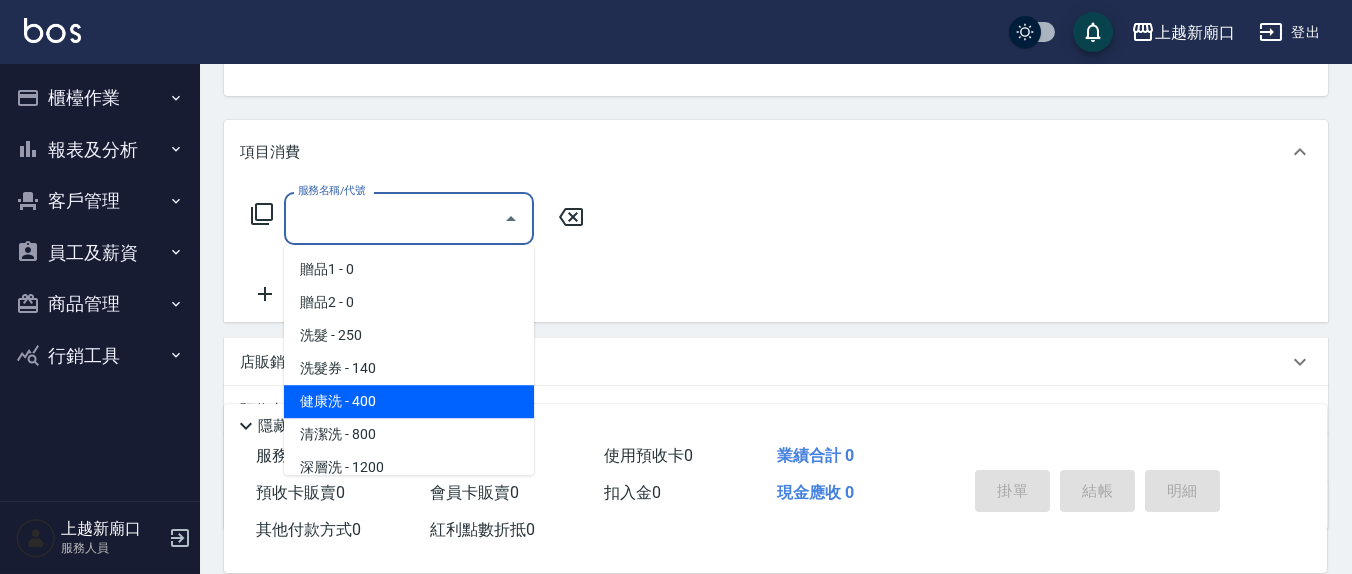 click on "健康洗 - 400" at bounding box center (409, 401) 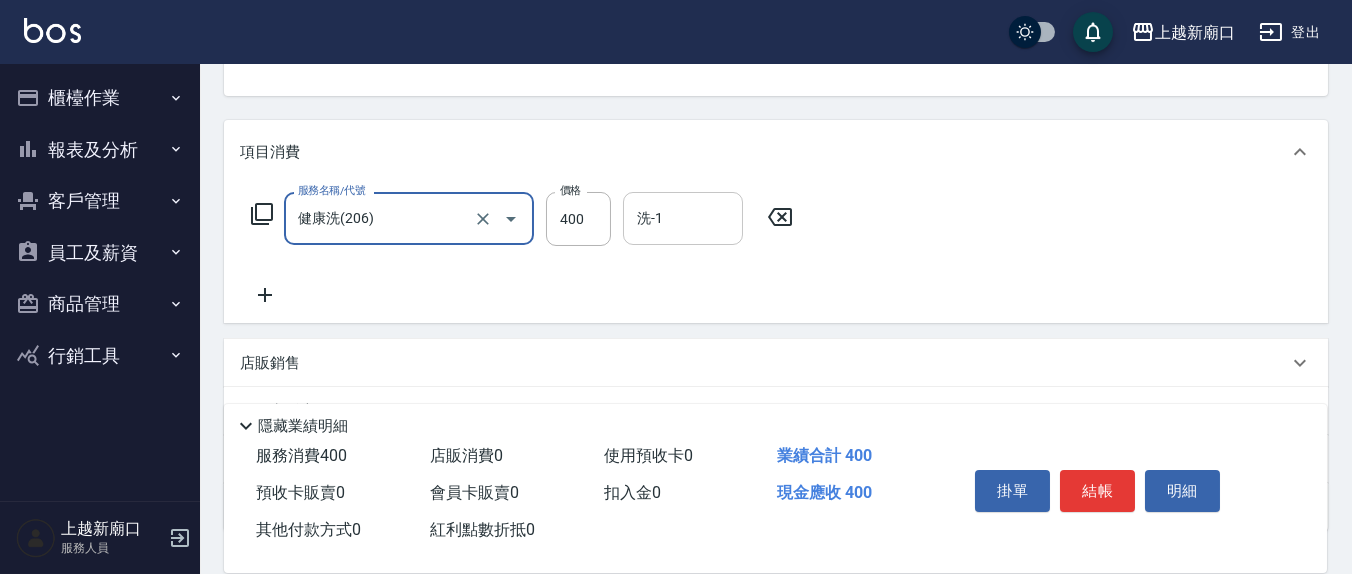 click on "洗-1" at bounding box center [683, 218] 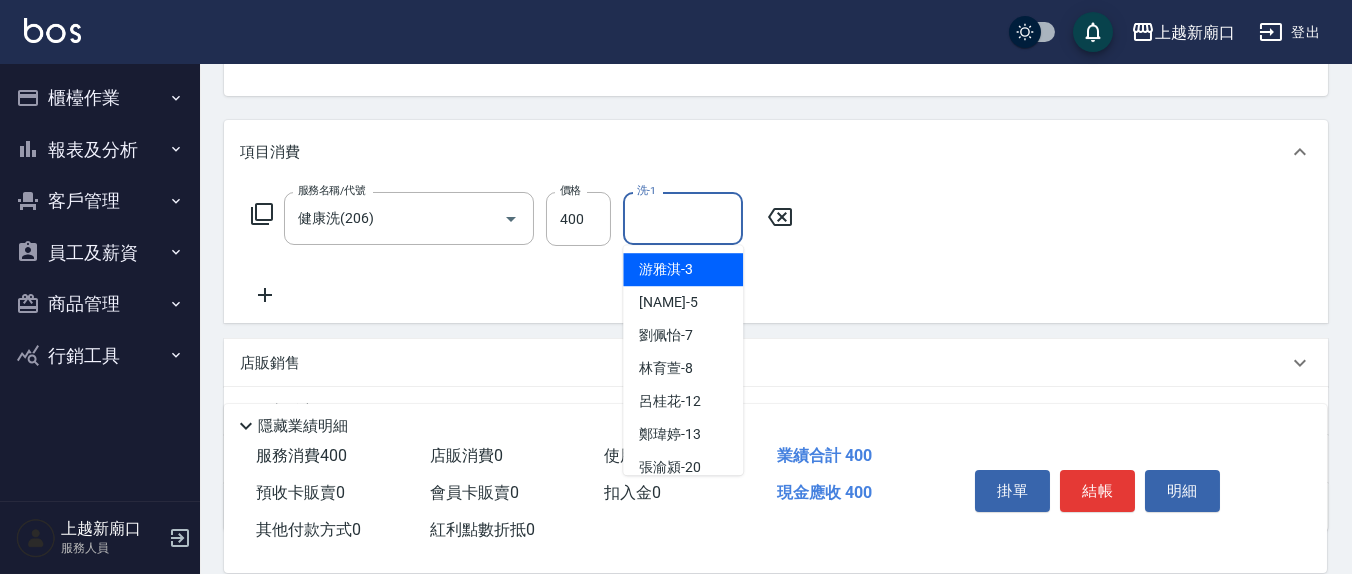 click on "[NAME]-3" at bounding box center (683, 269) 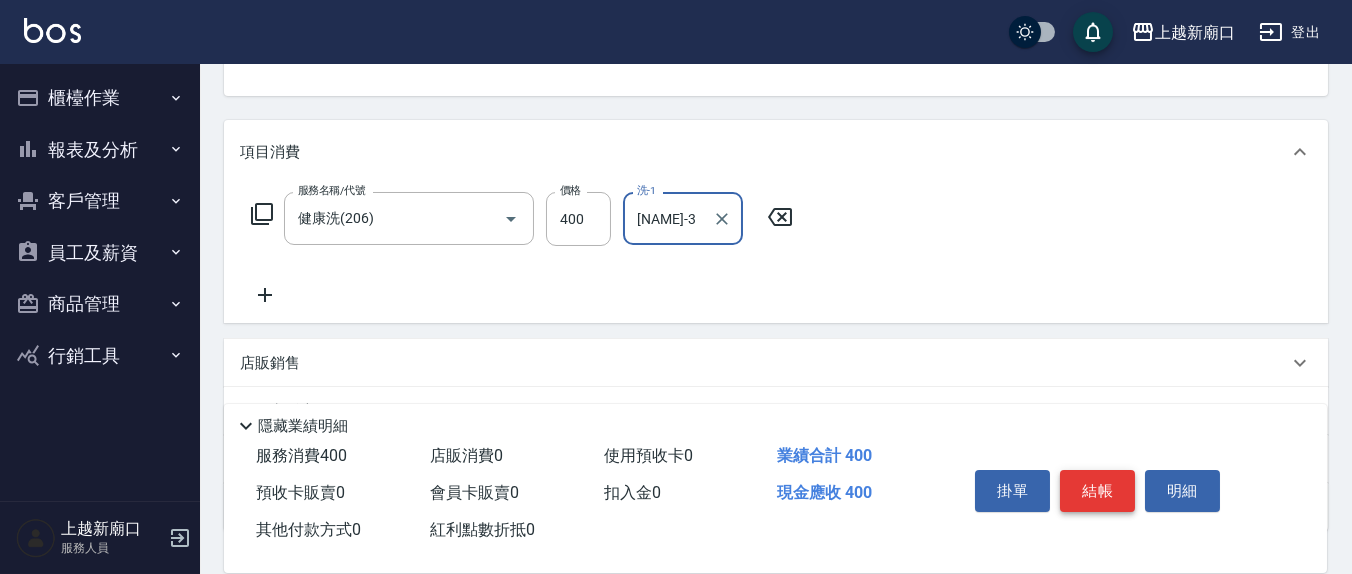 click on "結帳" at bounding box center [1097, 491] 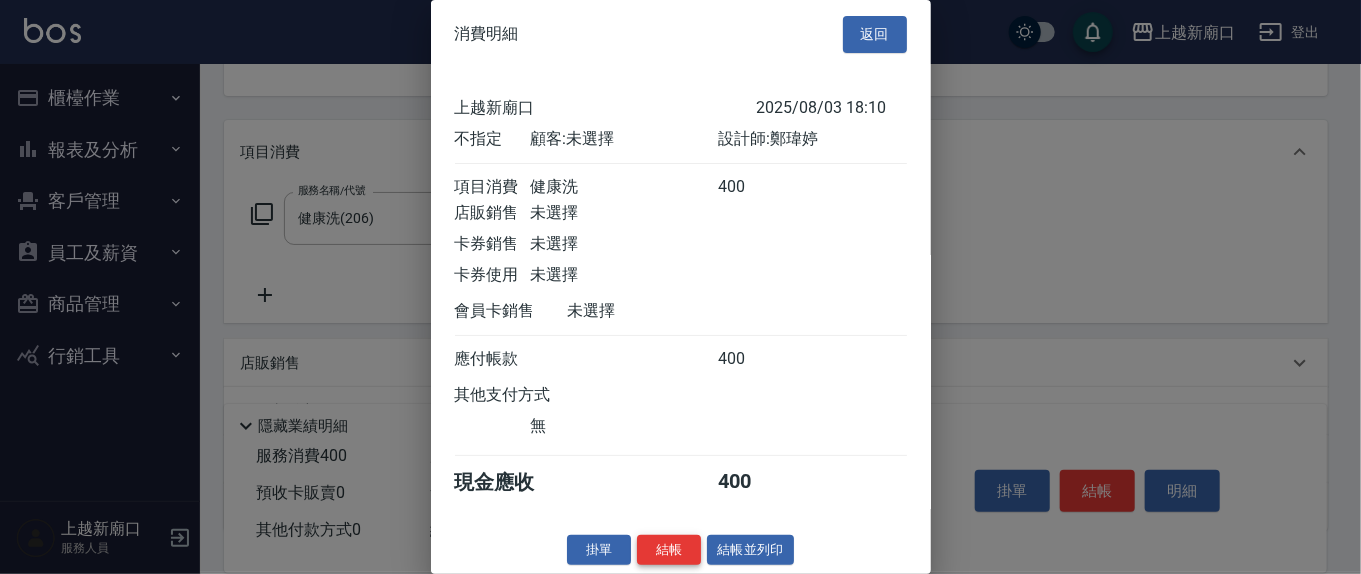 click on "結帳" at bounding box center (669, 550) 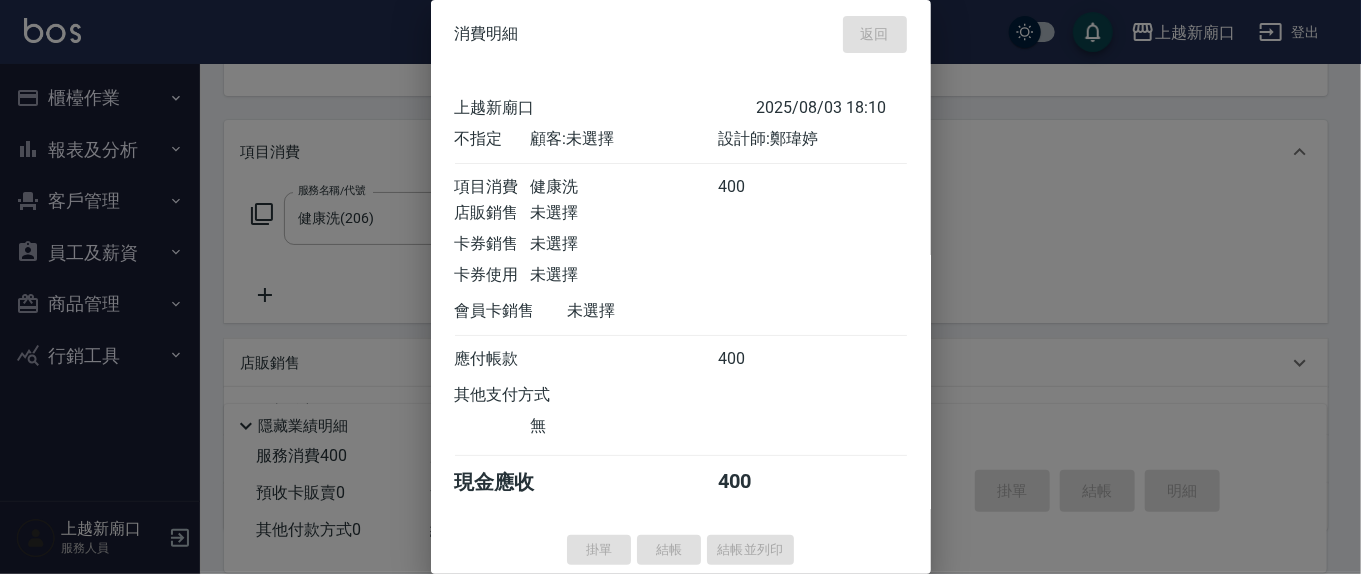 type on "2025/08/03 18:11" 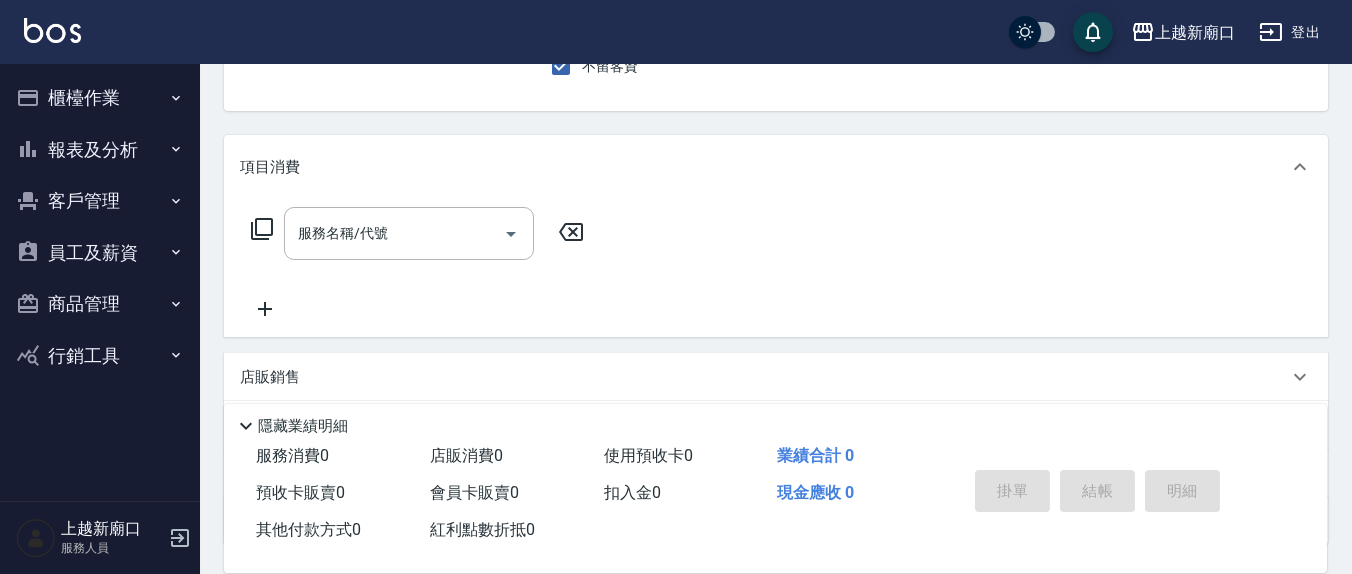 scroll, scrollTop: 0, scrollLeft: 0, axis: both 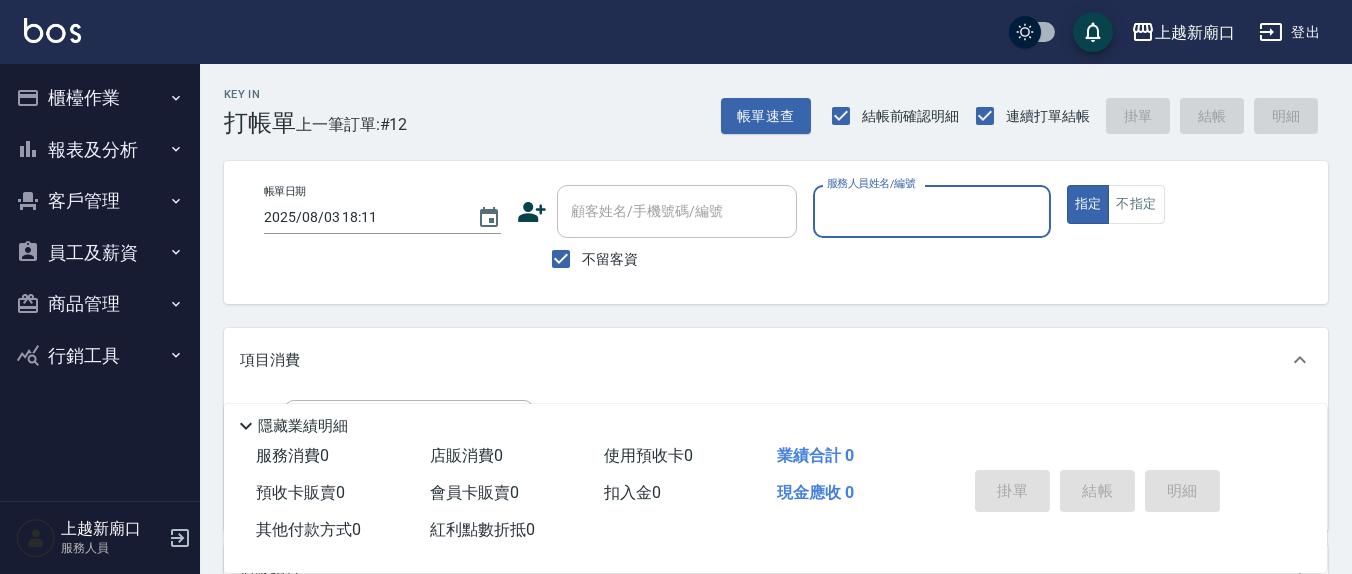 click on "服務人員姓名/編號" at bounding box center (931, 211) 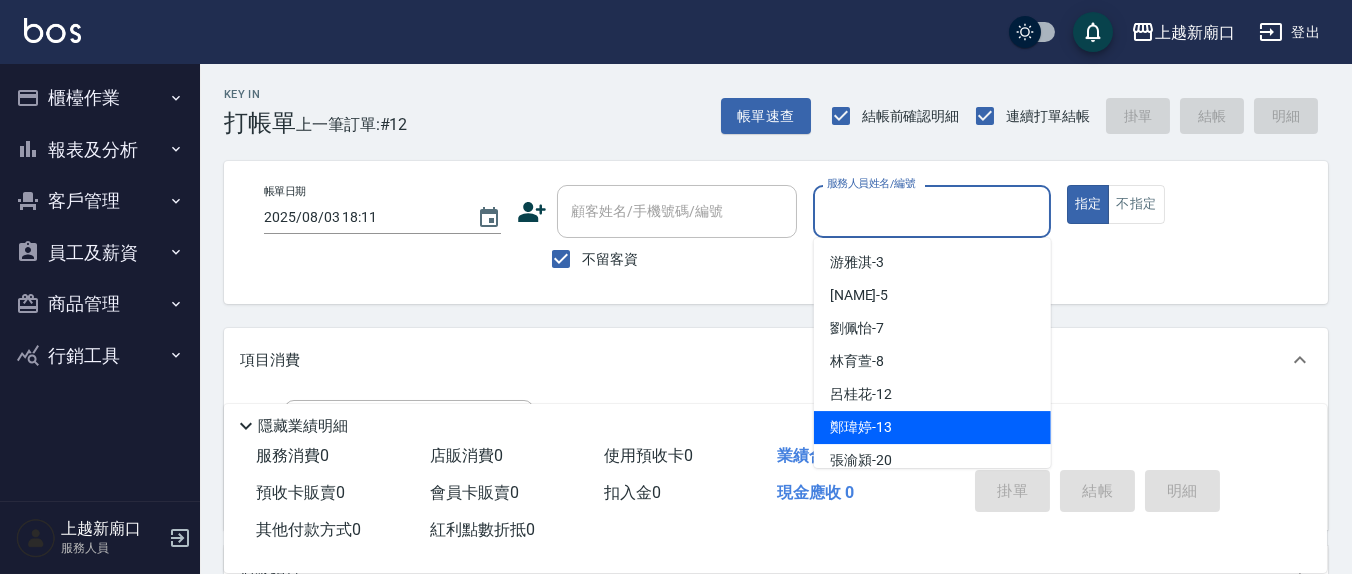 click on "鄭瑋婷 -13" at bounding box center (932, 427) 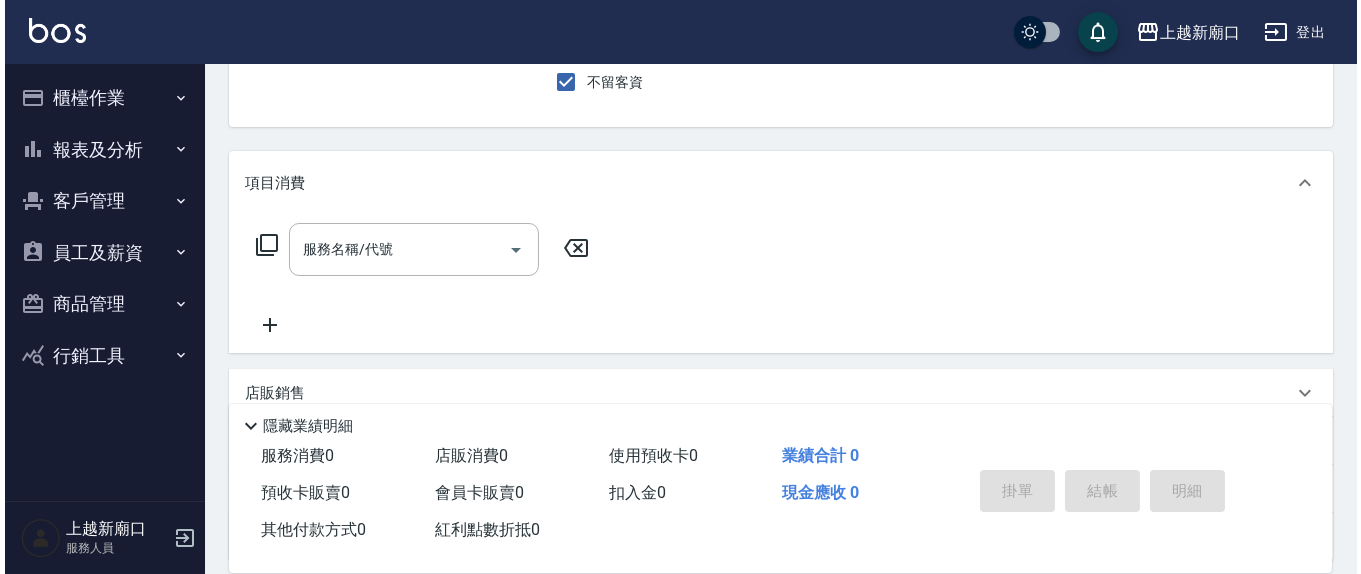 scroll, scrollTop: 208, scrollLeft: 0, axis: vertical 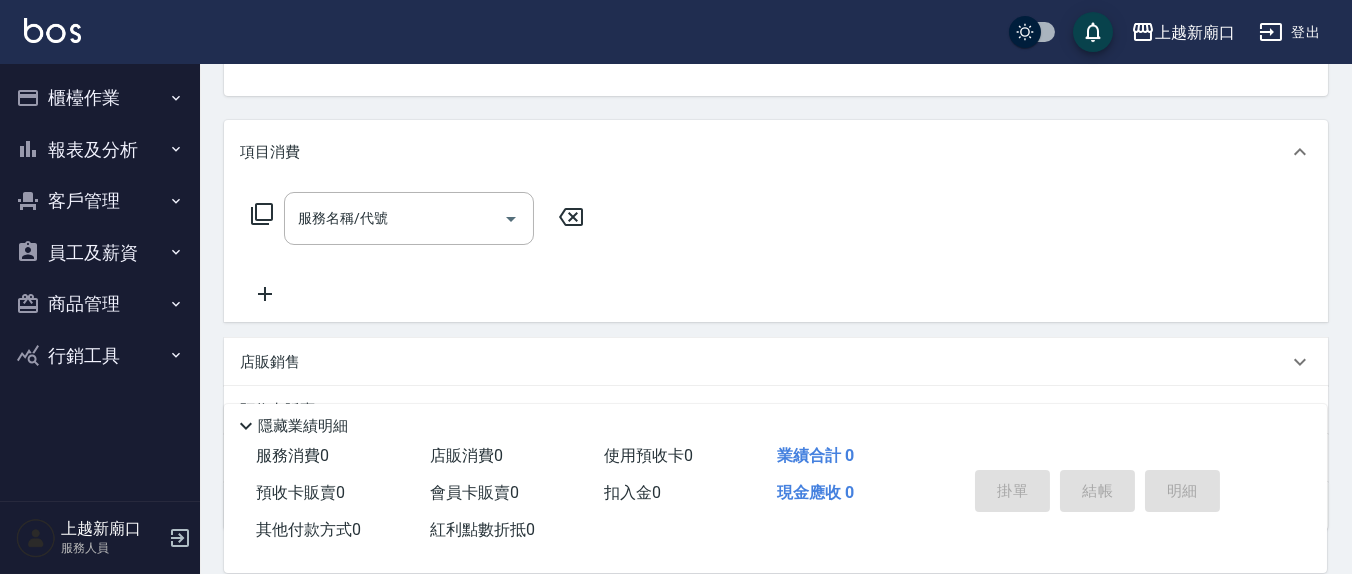 click on "服務名稱/代號 服務名稱/代號" at bounding box center [776, 253] 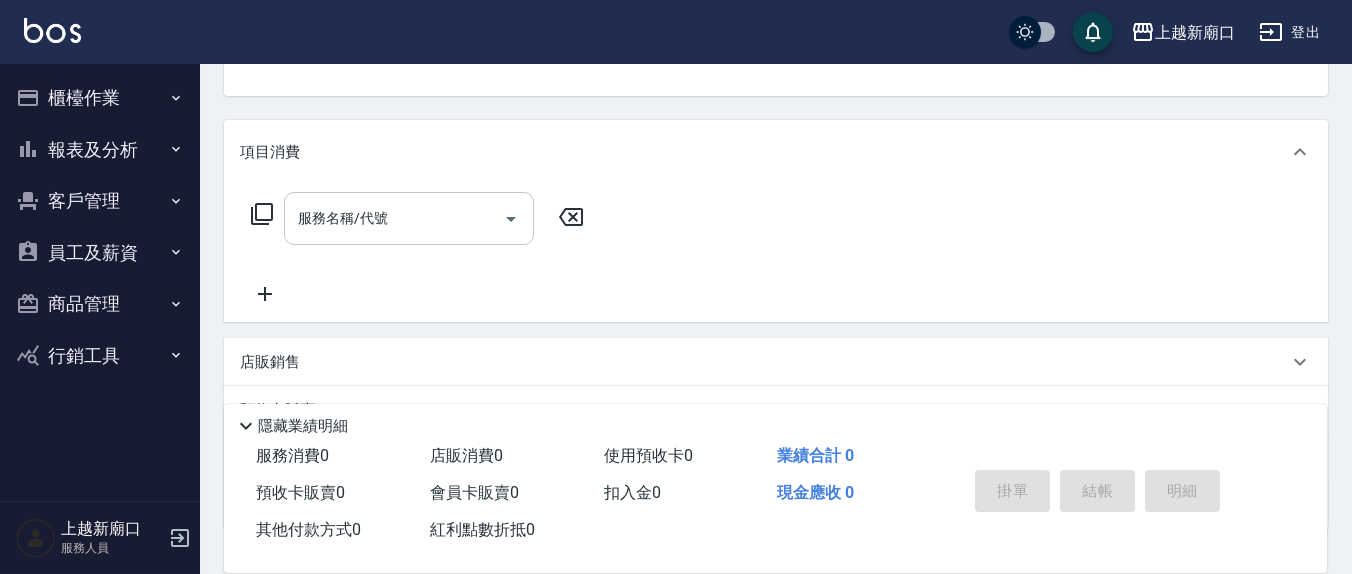 click on "服務名稱/代號" at bounding box center [394, 218] 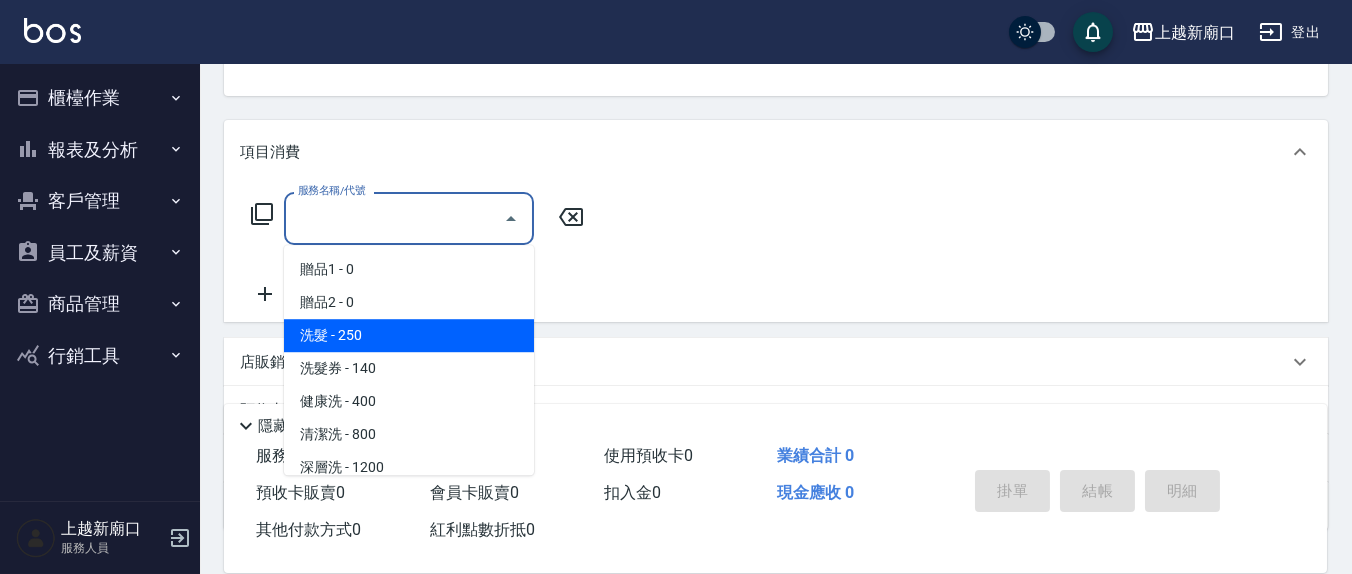 click on "洗髮 - 250" at bounding box center (409, 335) 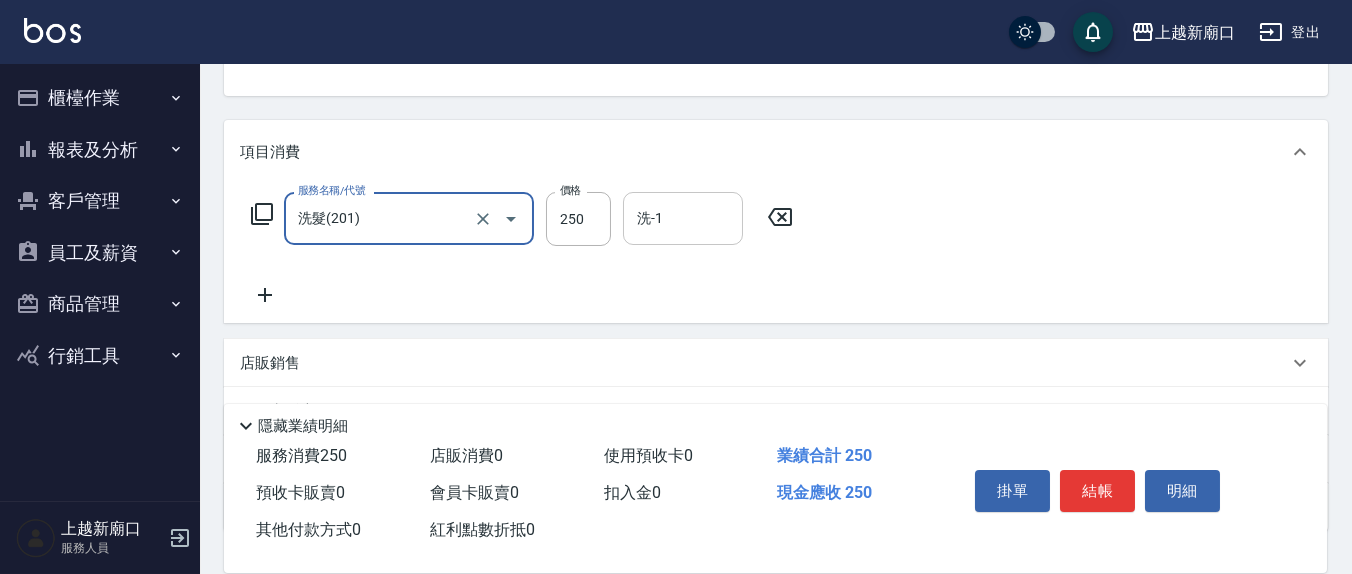 click on "洗-1" at bounding box center [683, 218] 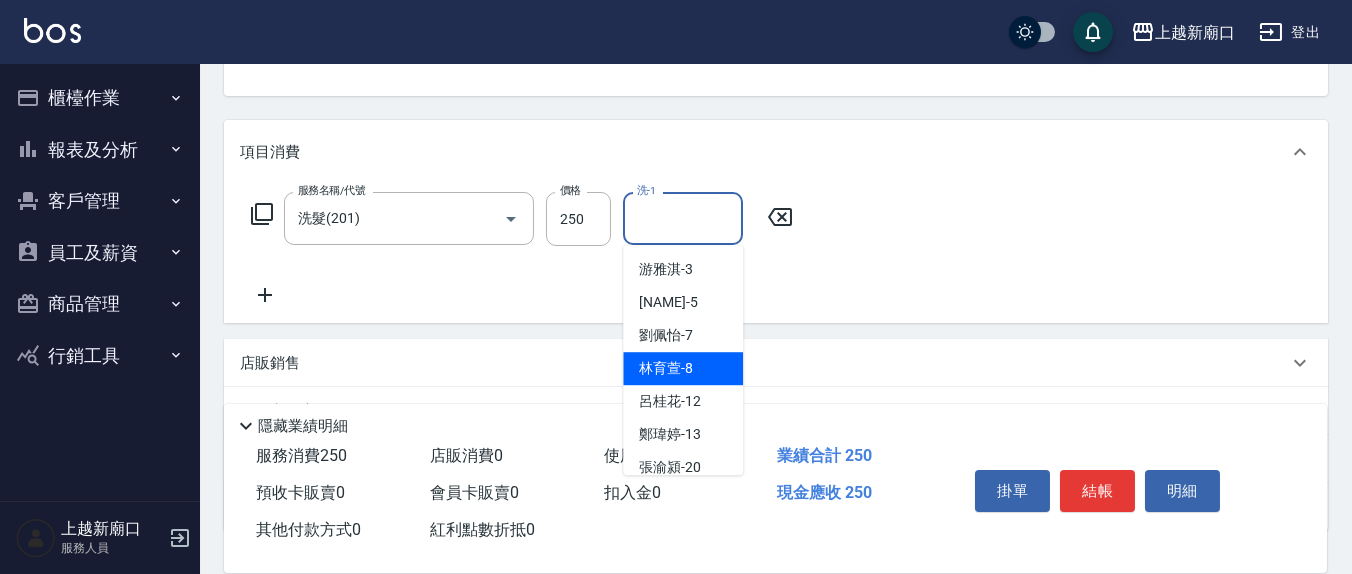 click on "林育萱 -8" at bounding box center [666, 368] 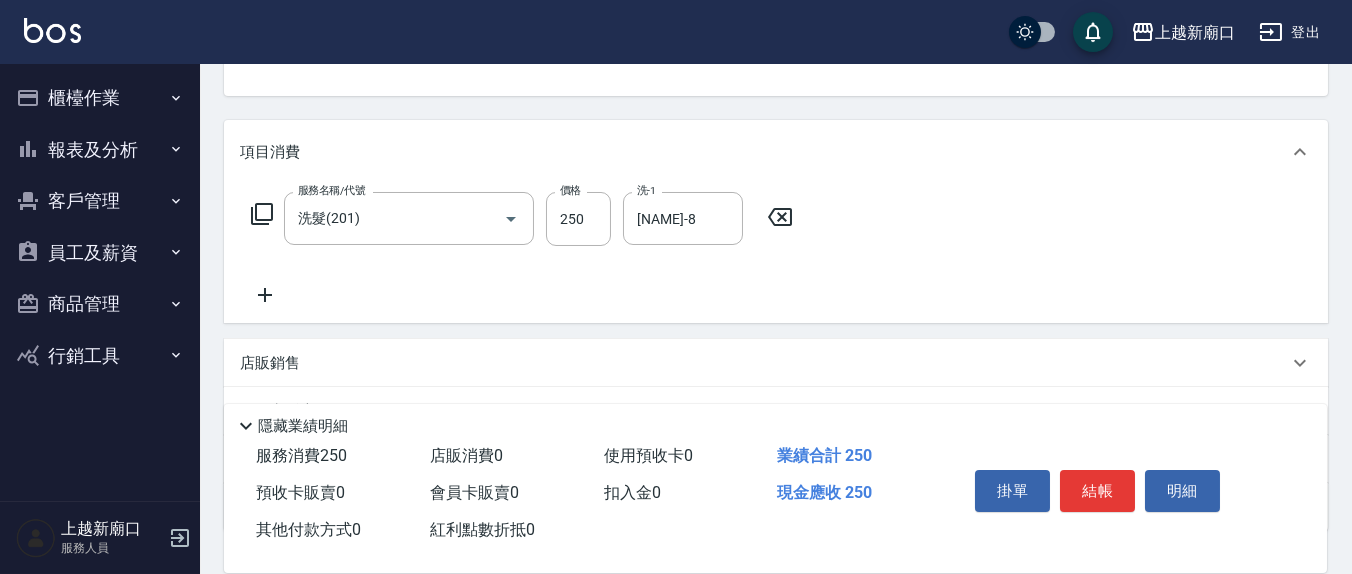 click 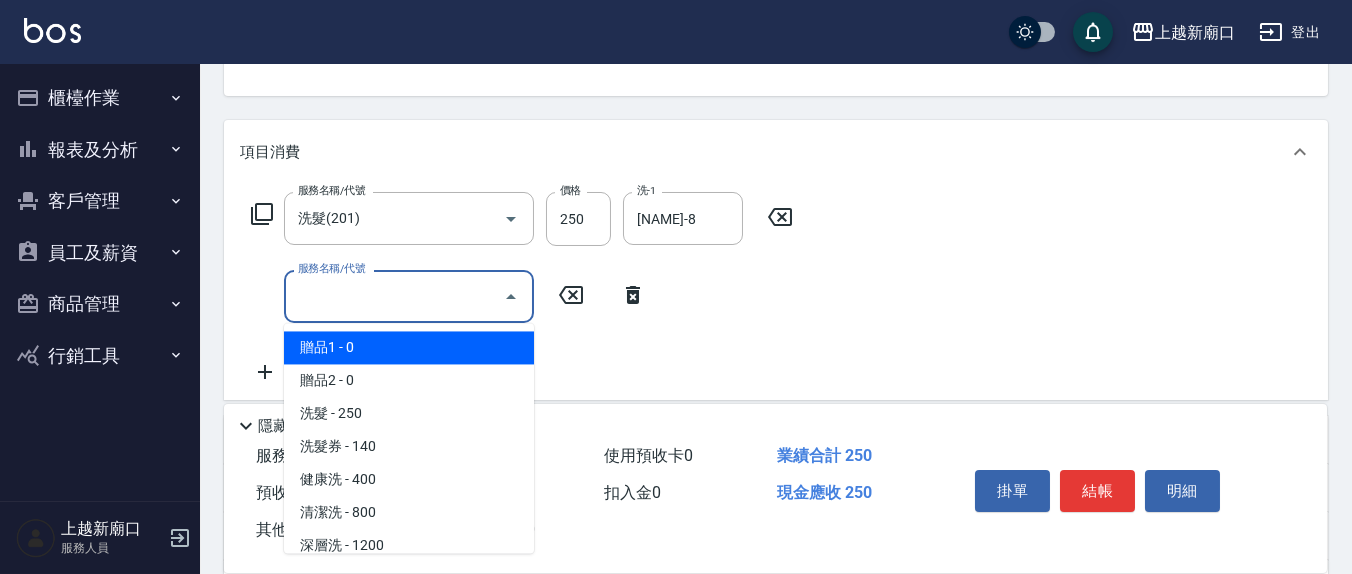 click on "服務名稱/代號" at bounding box center (394, 296) 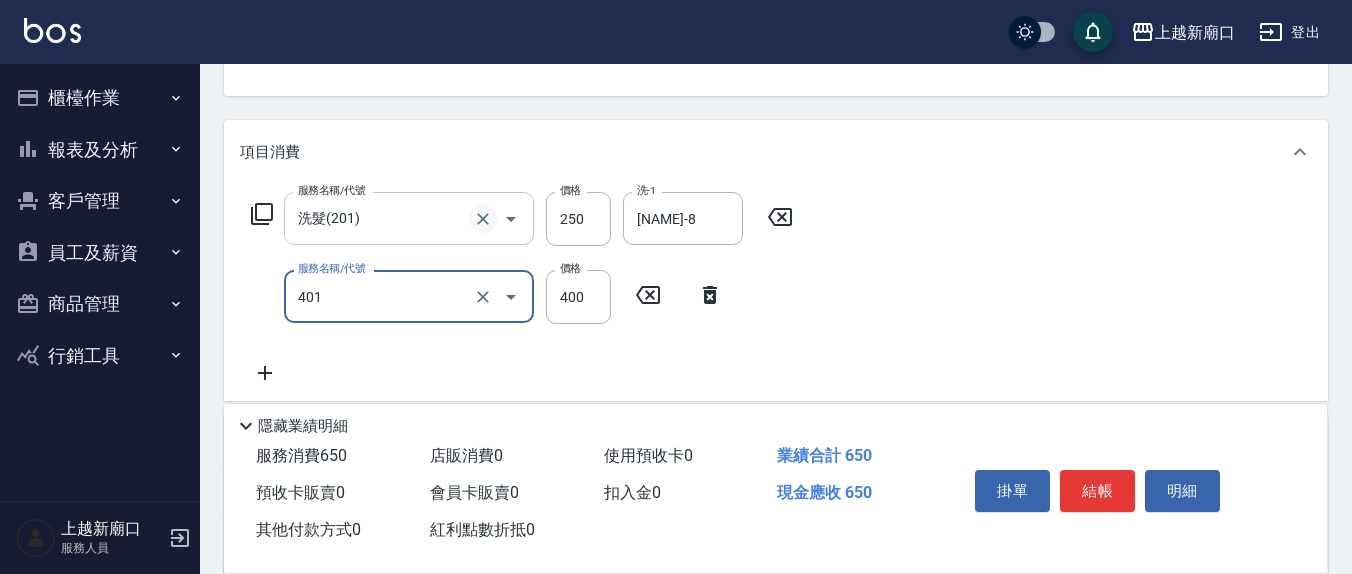 type on "剪髮(401)" 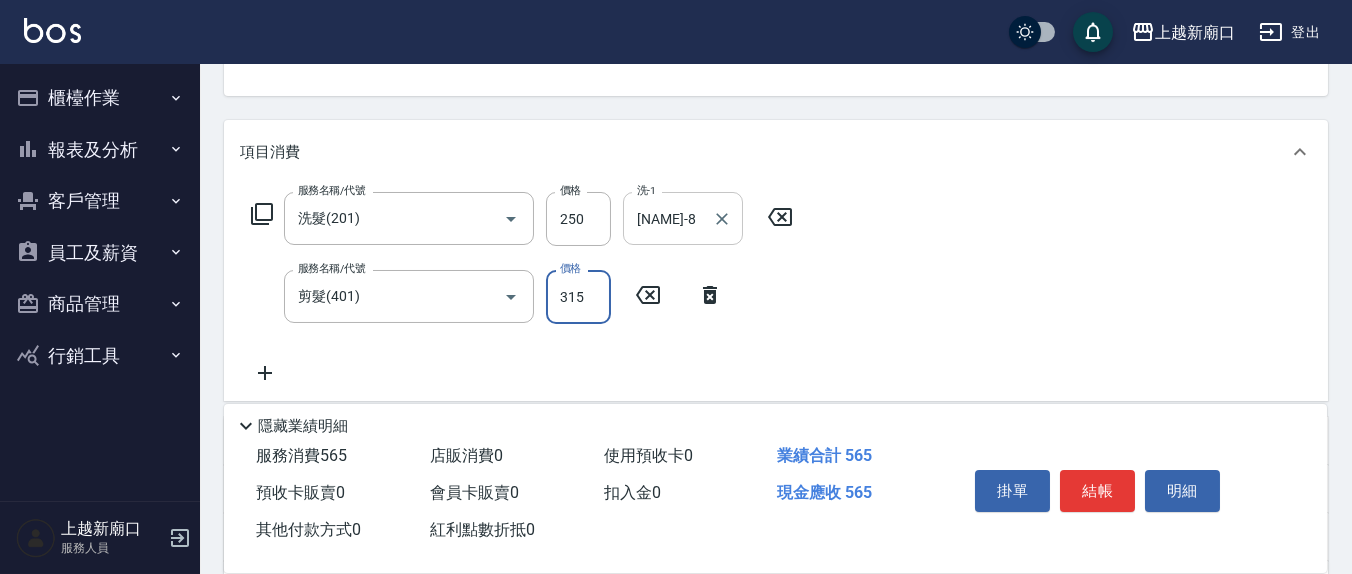 type on "315" 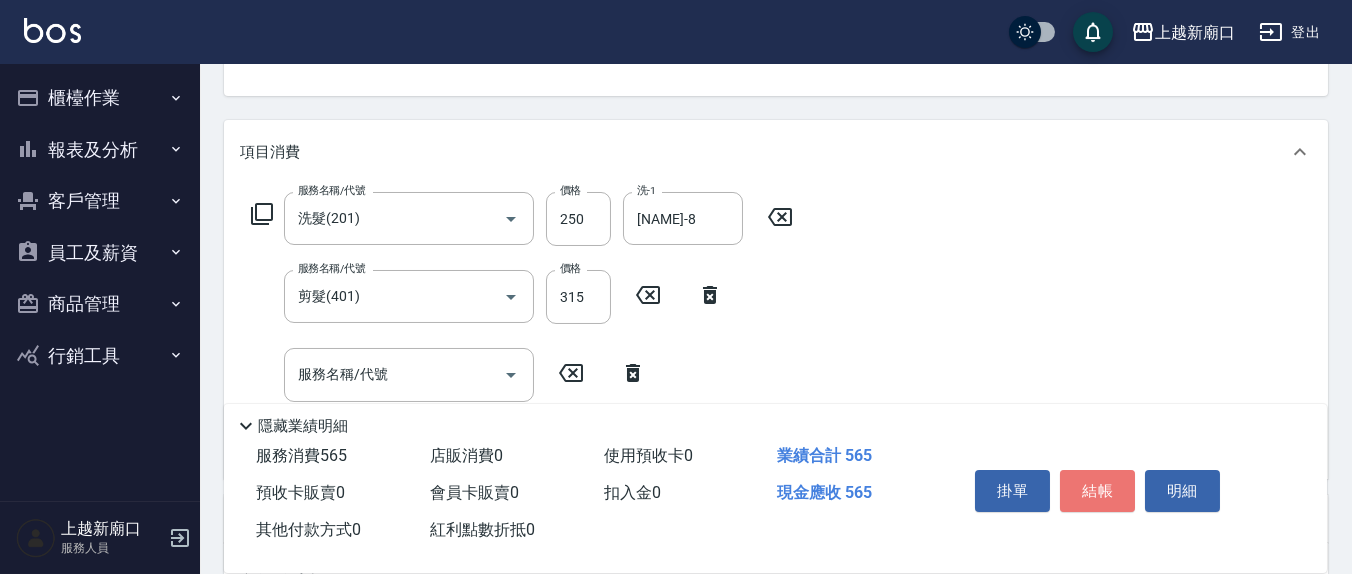 drag, startPoint x: 1113, startPoint y: 486, endPoint x: 880, endPoint y: 546, distance: 240.60133 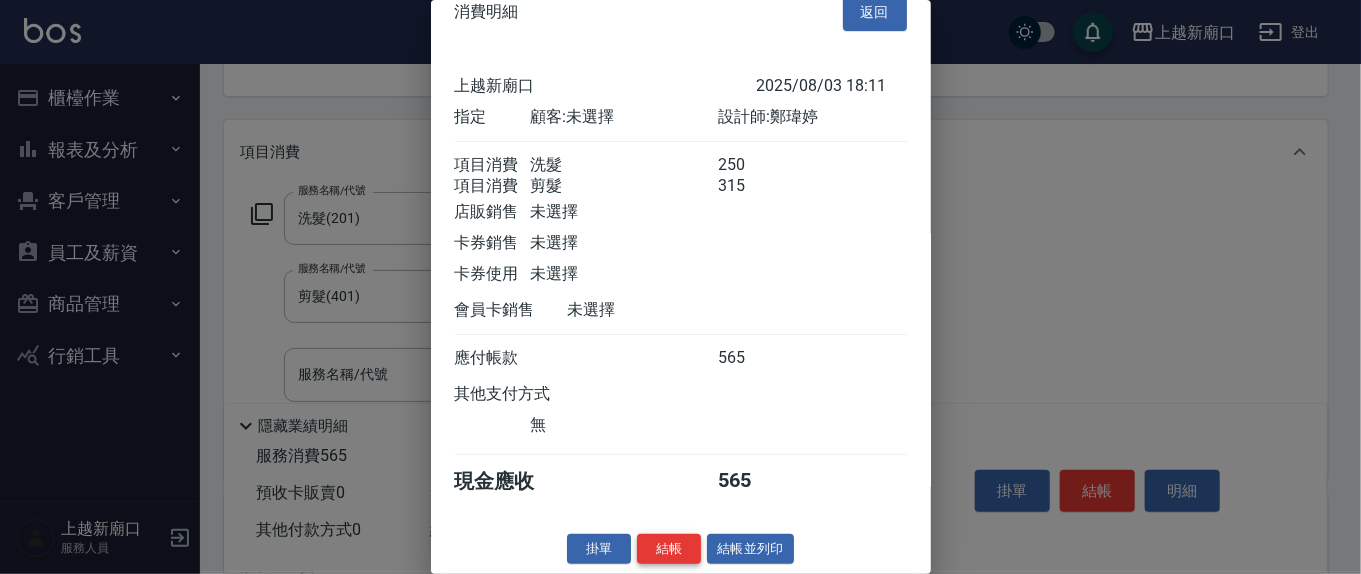 scroll, scrollTop: 45, scrollLeft: 0, axis: vertical 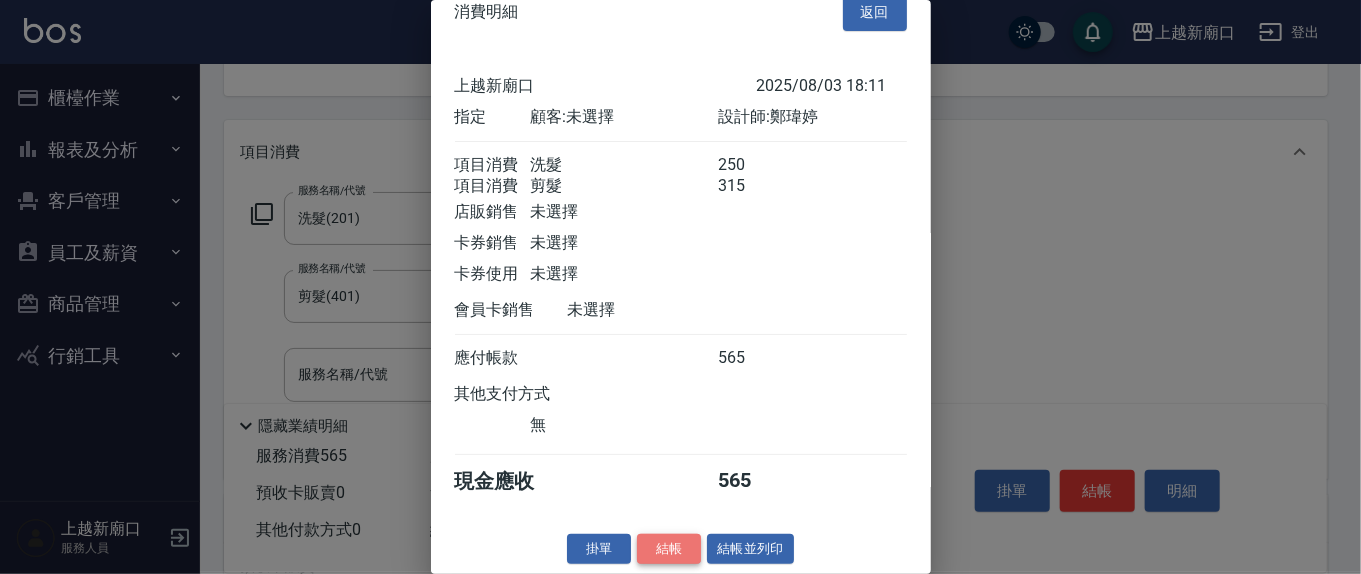 click on "結帳" at bounding box center (669, 549) 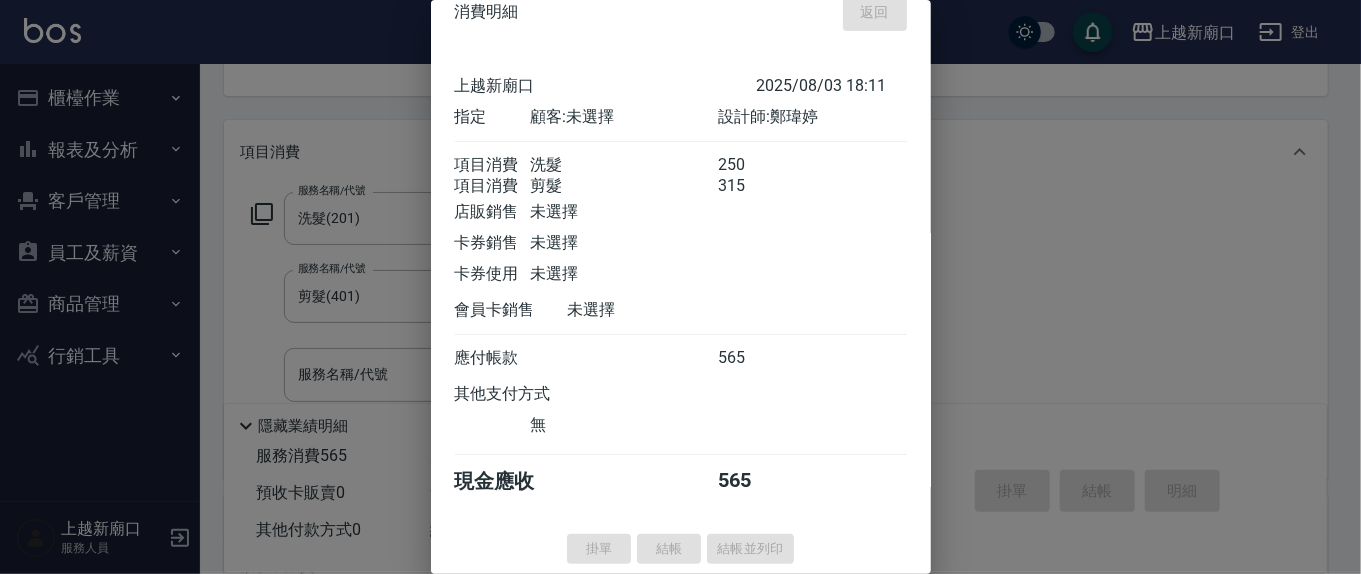 type on "[DATE] [TIME]" 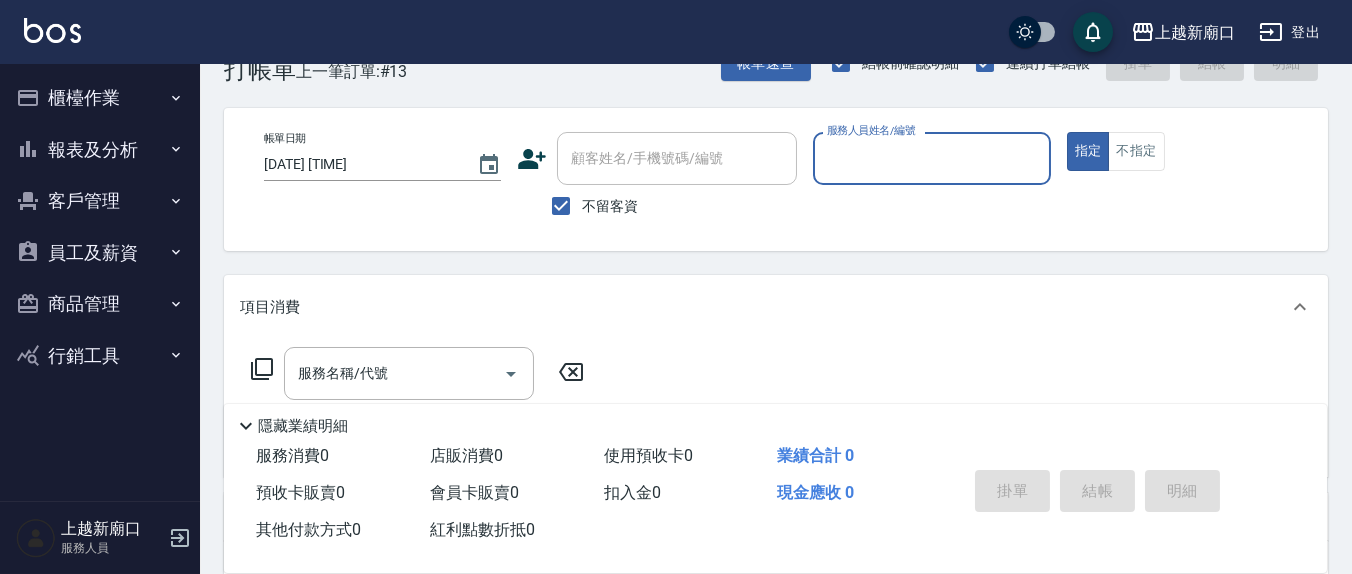 scroll, scrollTop: 0, scrollLeft: 0, axis: both 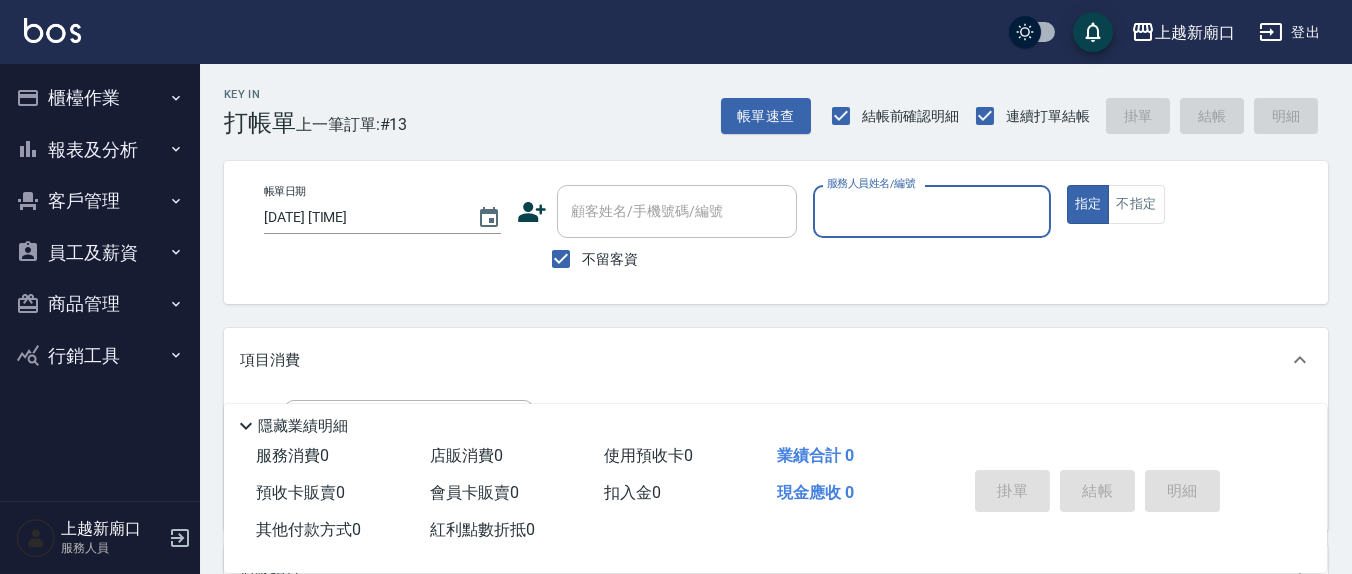 drag, startPoint x: 961, startPoint y: 159, endPoint x: 969, endPoint y: 182, distance: 24.351591 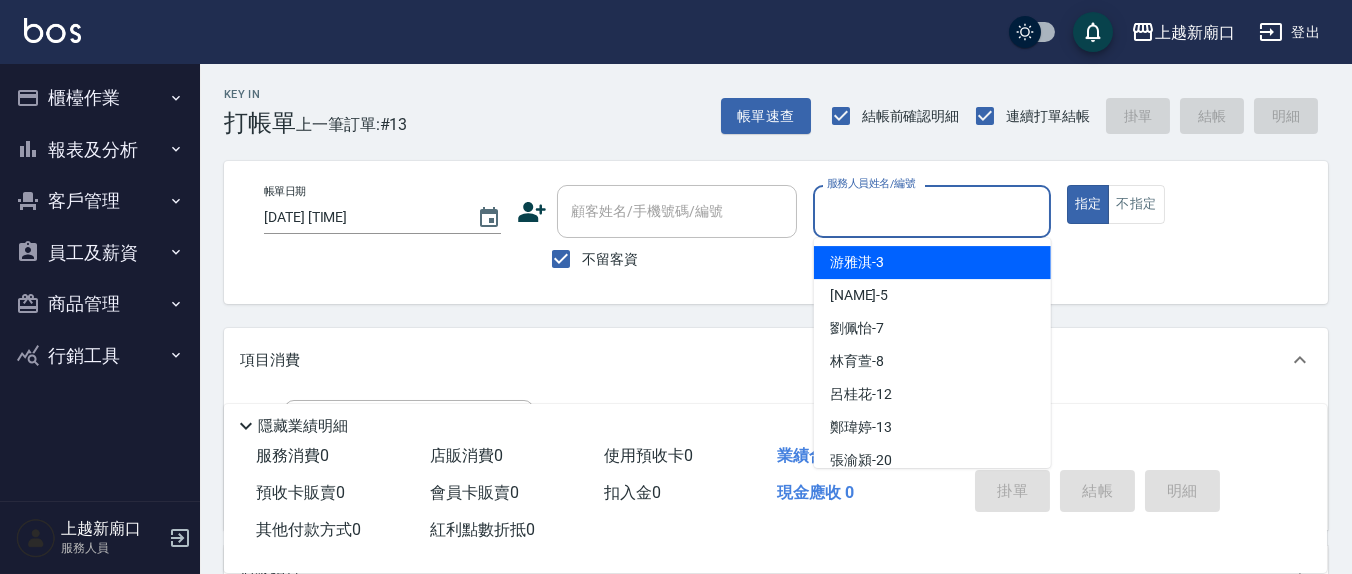 click on "服務人員姓名/編號" at bounding box center [931, 211] 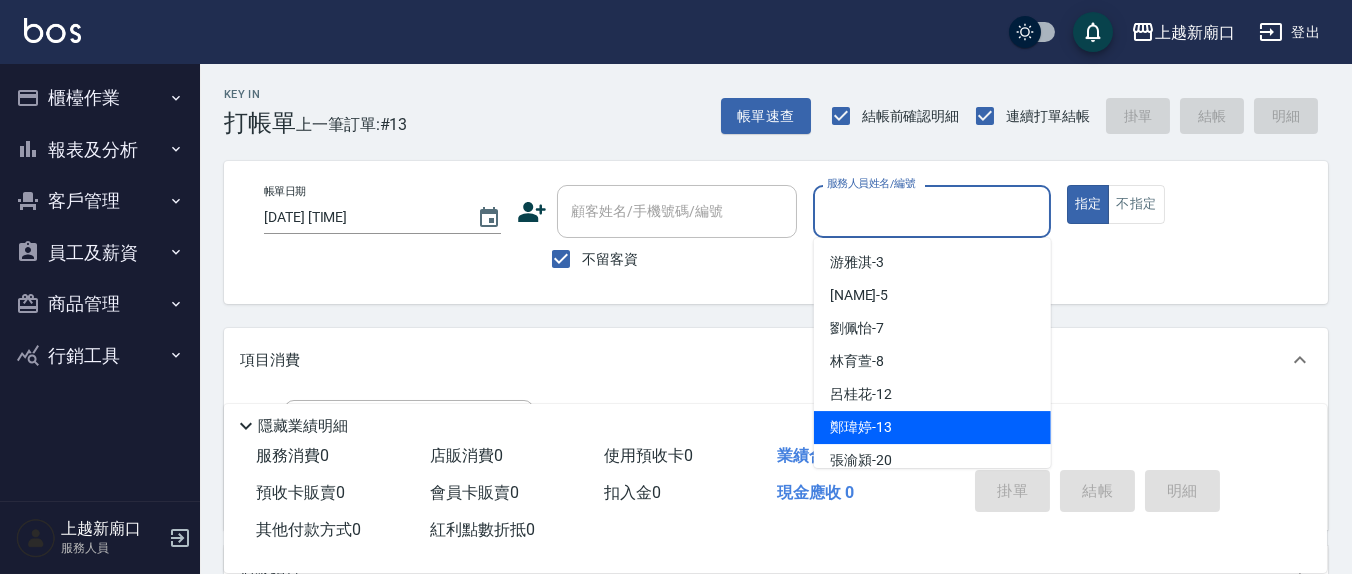 click on "鄭瑋婷 -13" at bounding box center (932, 427) 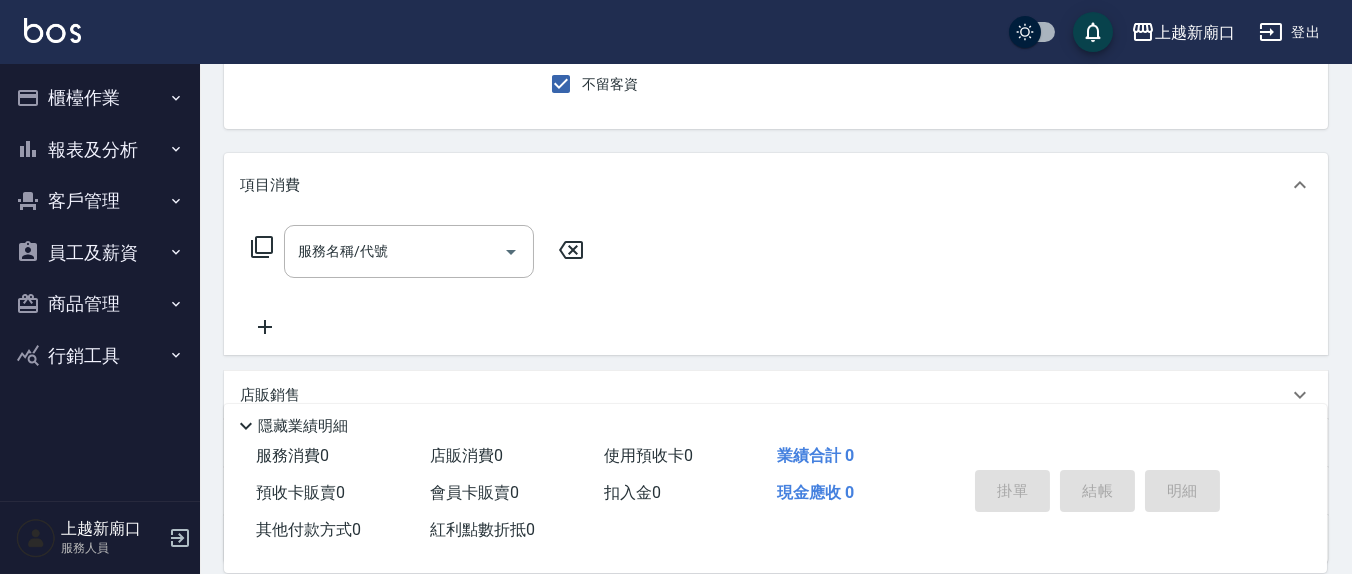 scroll, scrollTop: 208, scrollLeft: 0, axis: vertical 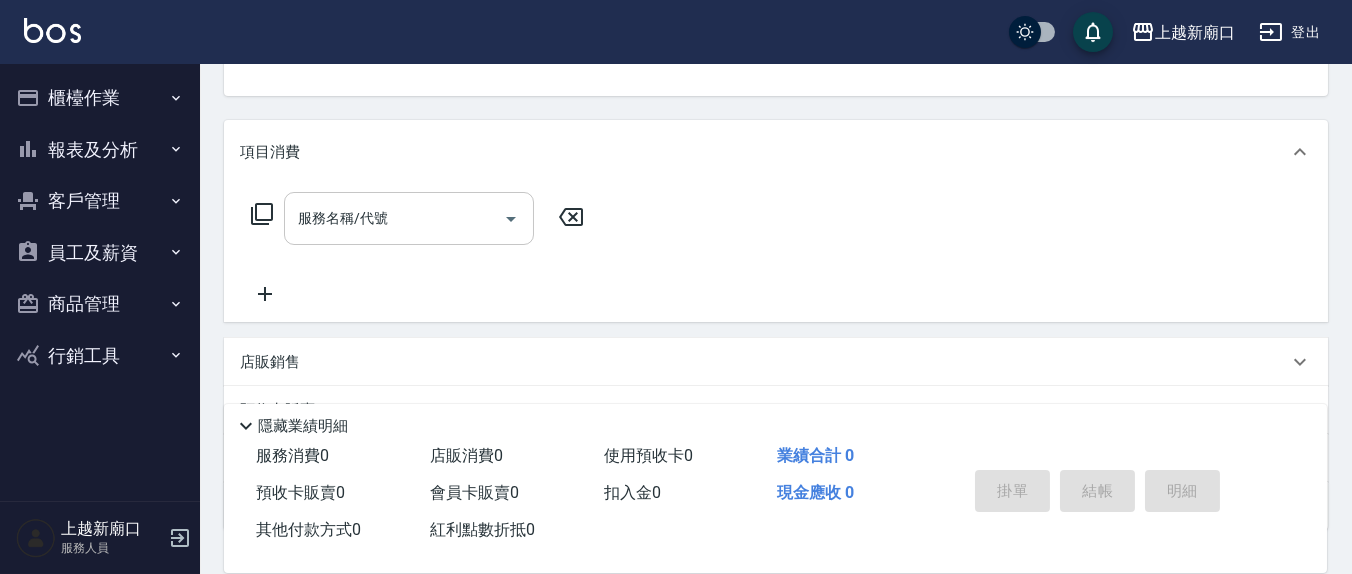 click on "服務名稱/代號" at bounding box center (394, 218) 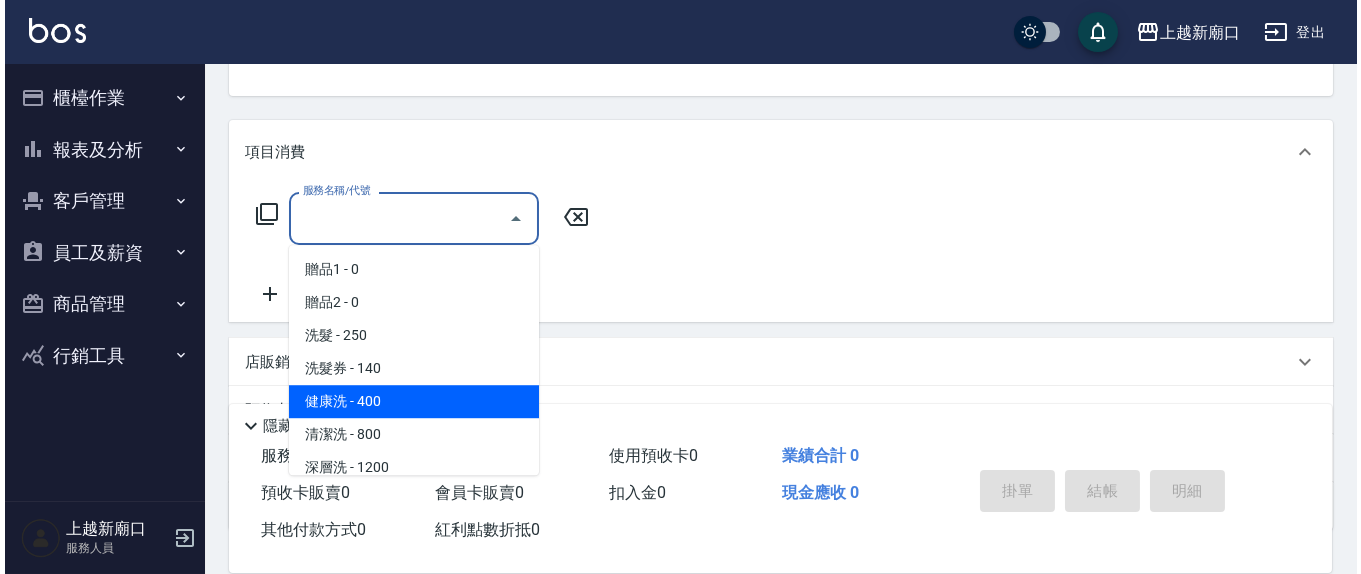 scroll, scrollTop: 208, scrollLeft: 0, axis: vertical 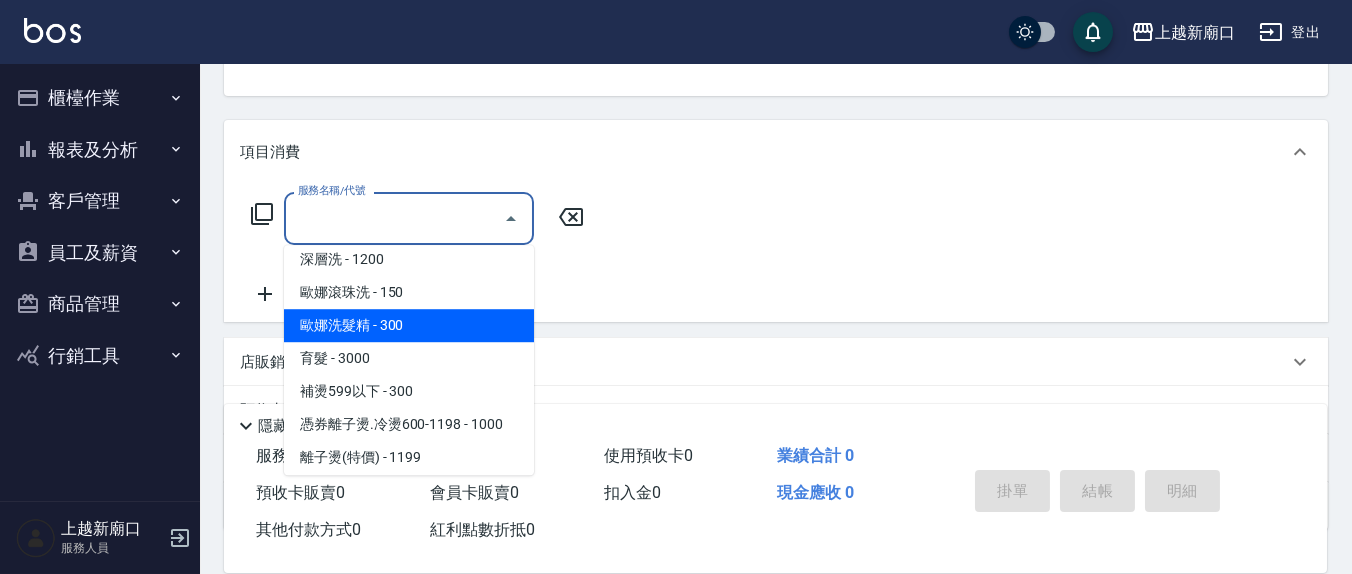 click on "歐娜洗髮精 - 300" at bounding box center [409, 325] 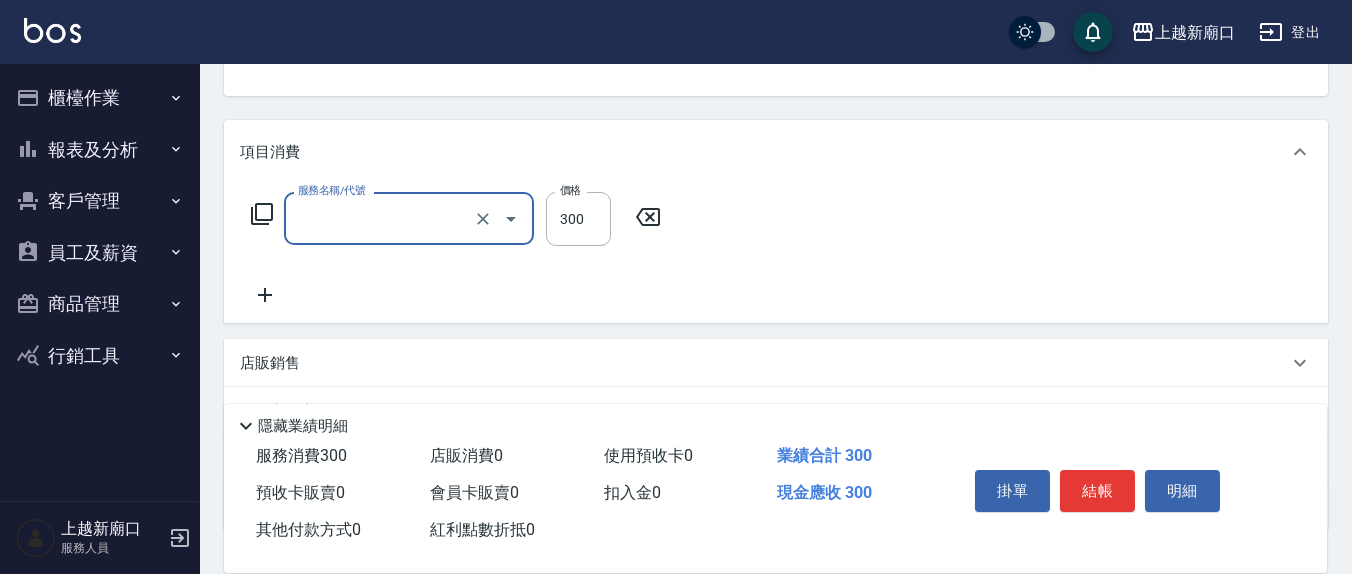 type on "歐娜洗髮精(210)" 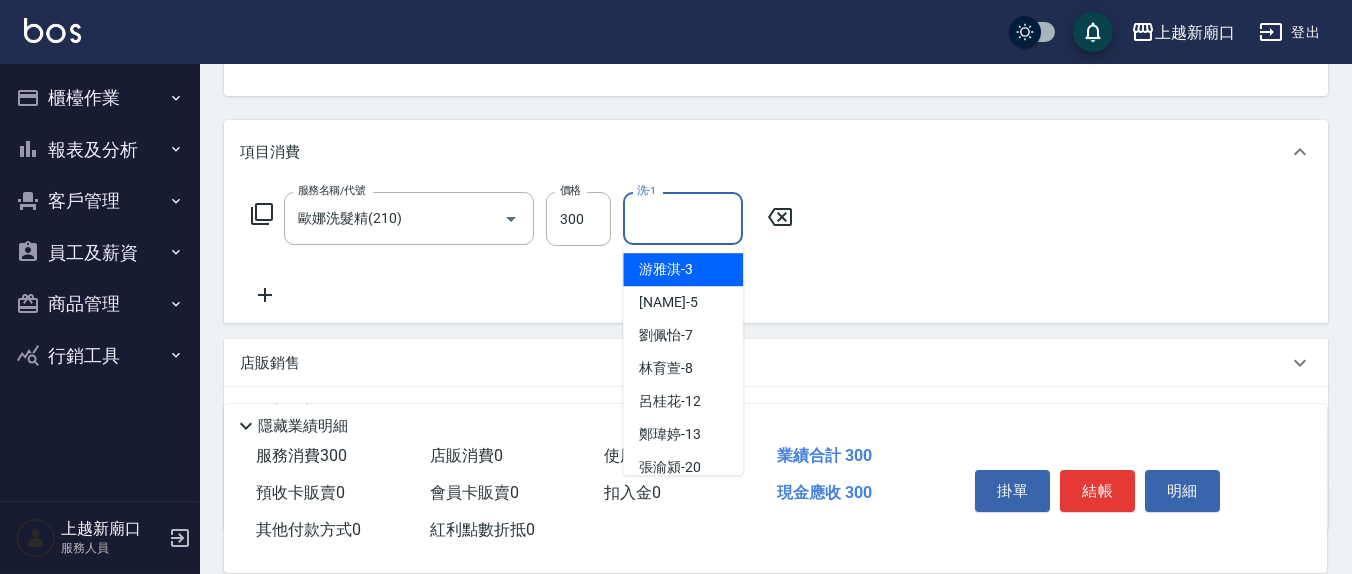 click on "洗-1" at bounding box center (683, 218) 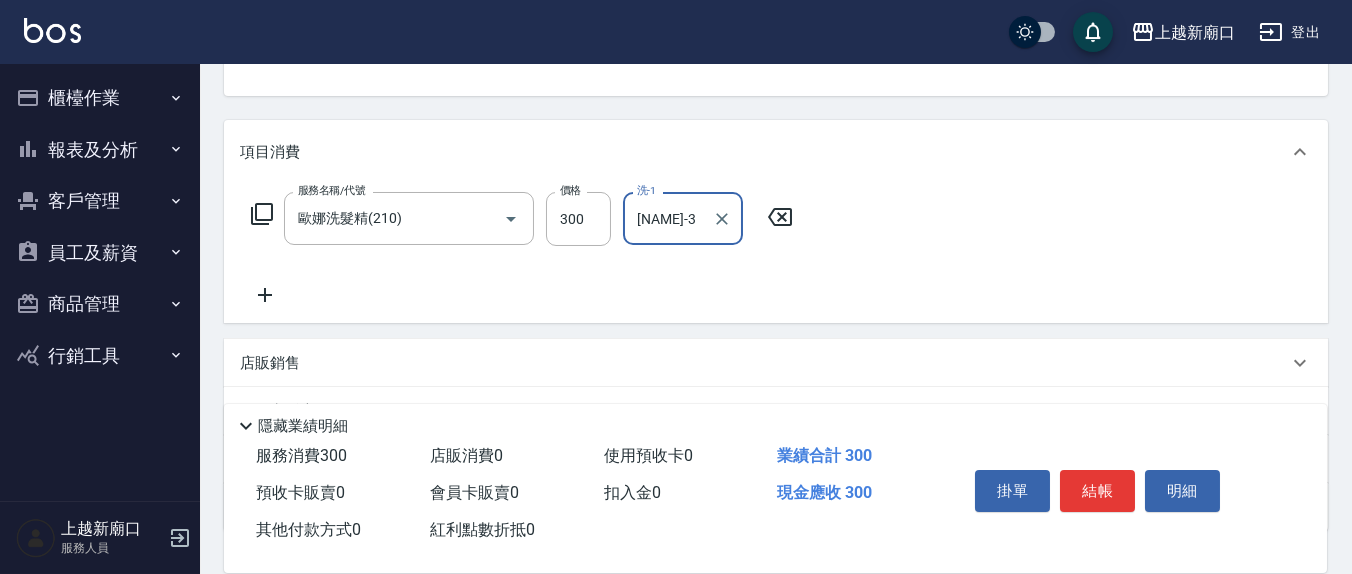click 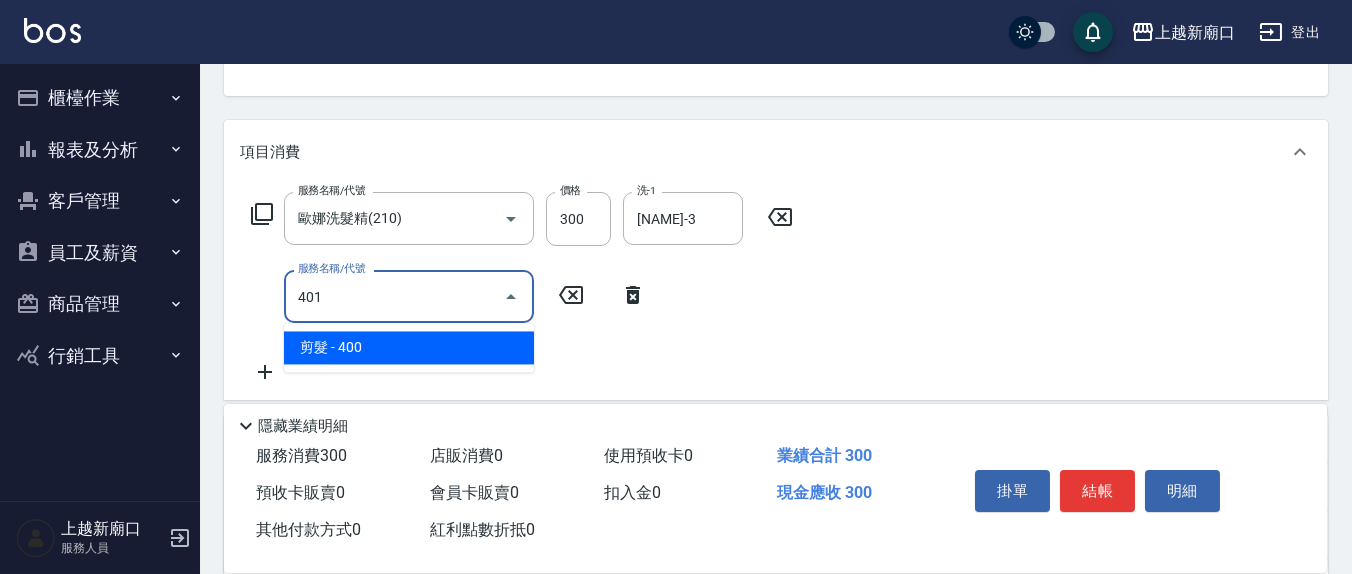 type on "剪髮(401)" 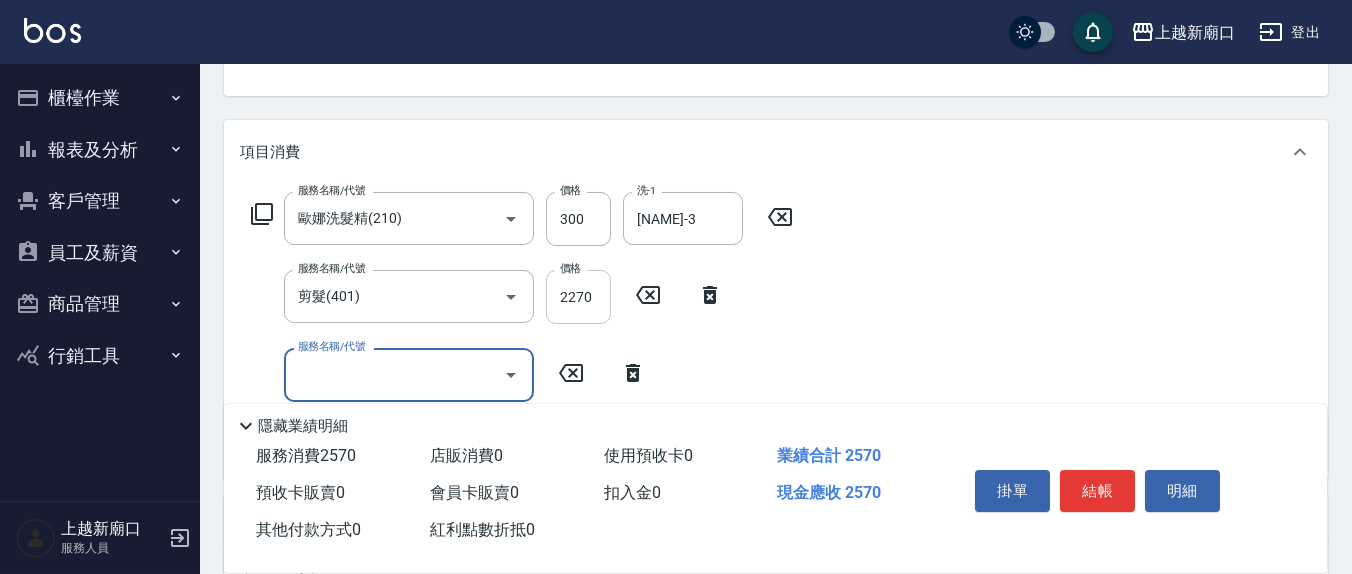 click on "2270" at bounding box center [578, 297] 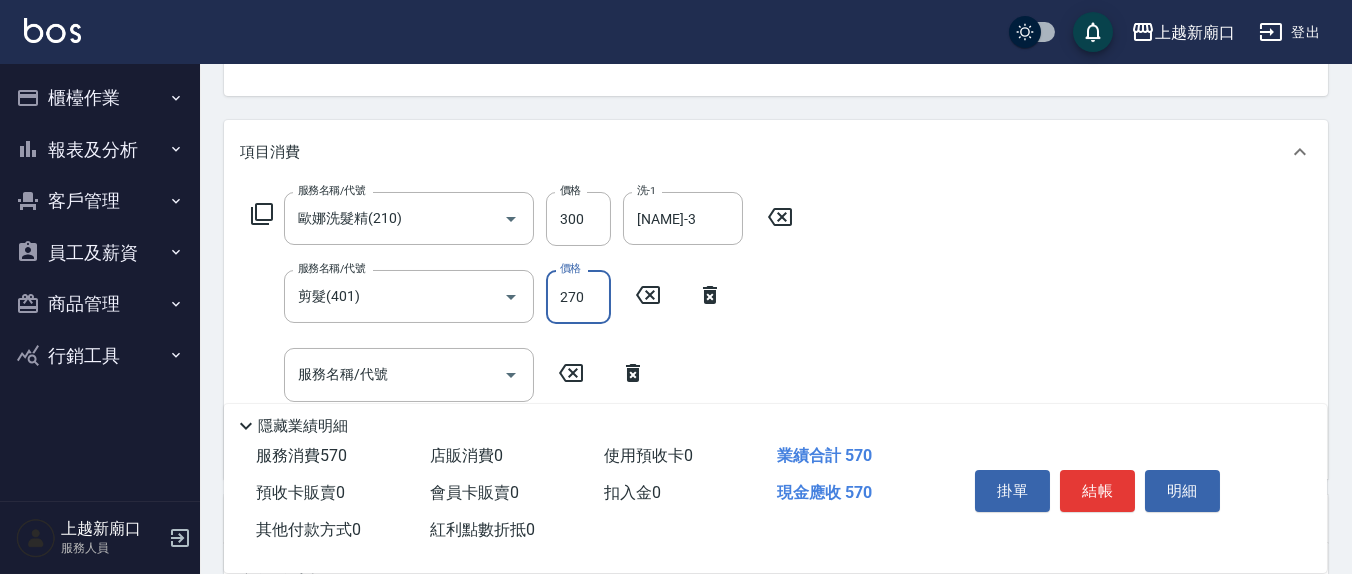 type on "270" 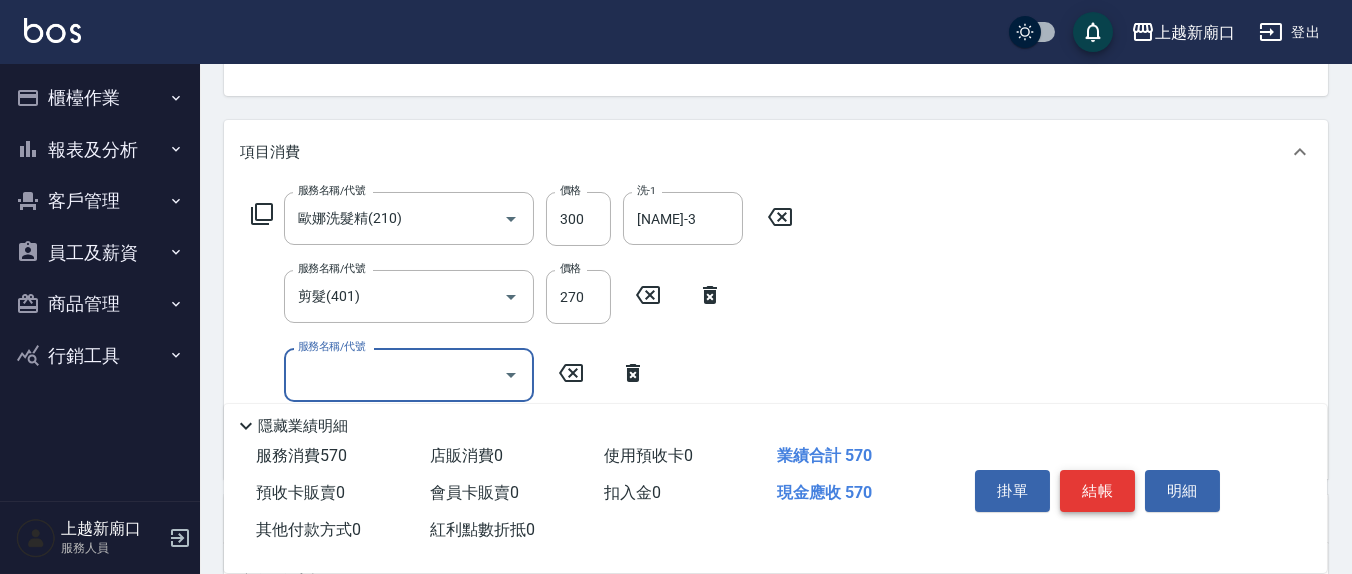 click on "結帳" at bounding box center [1097, 491] 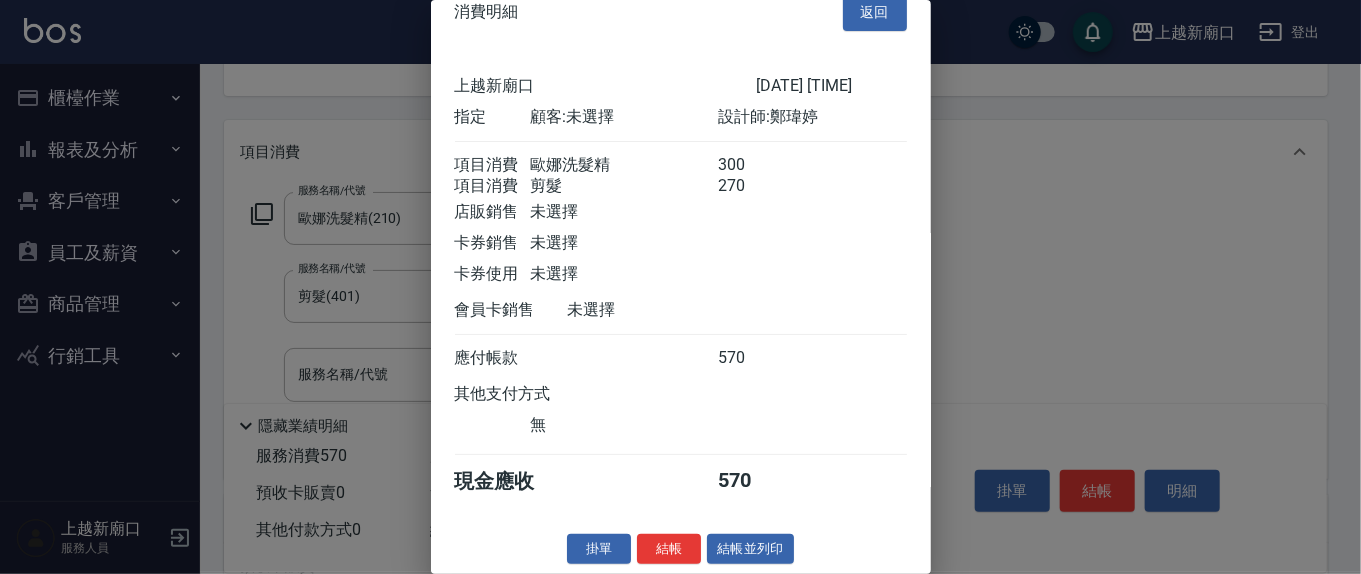 scroll, scrollTop: 45, scrollLeft: 0, axis: vertical 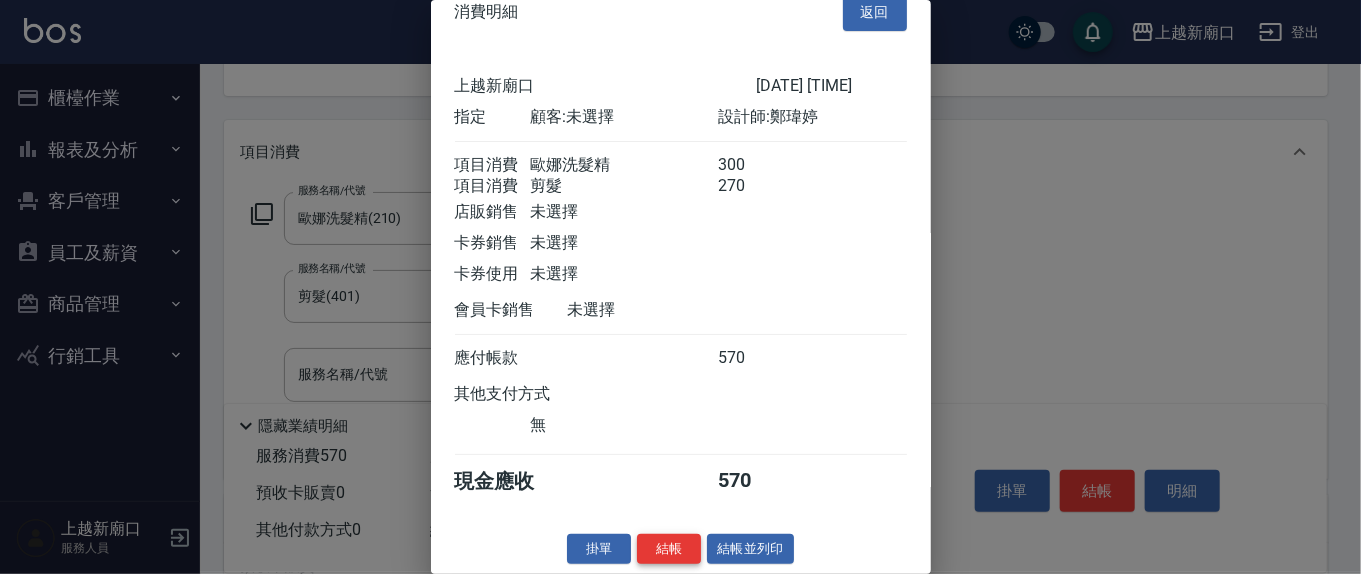 click on "結帳" at bounding box center [669, 549] 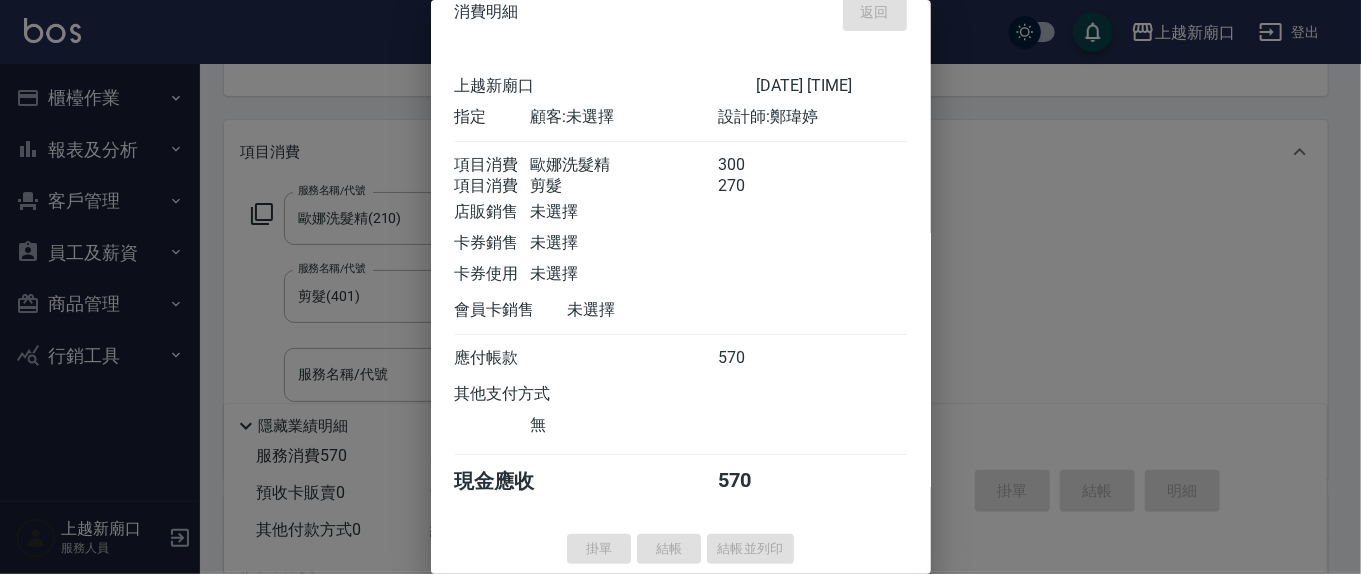 type 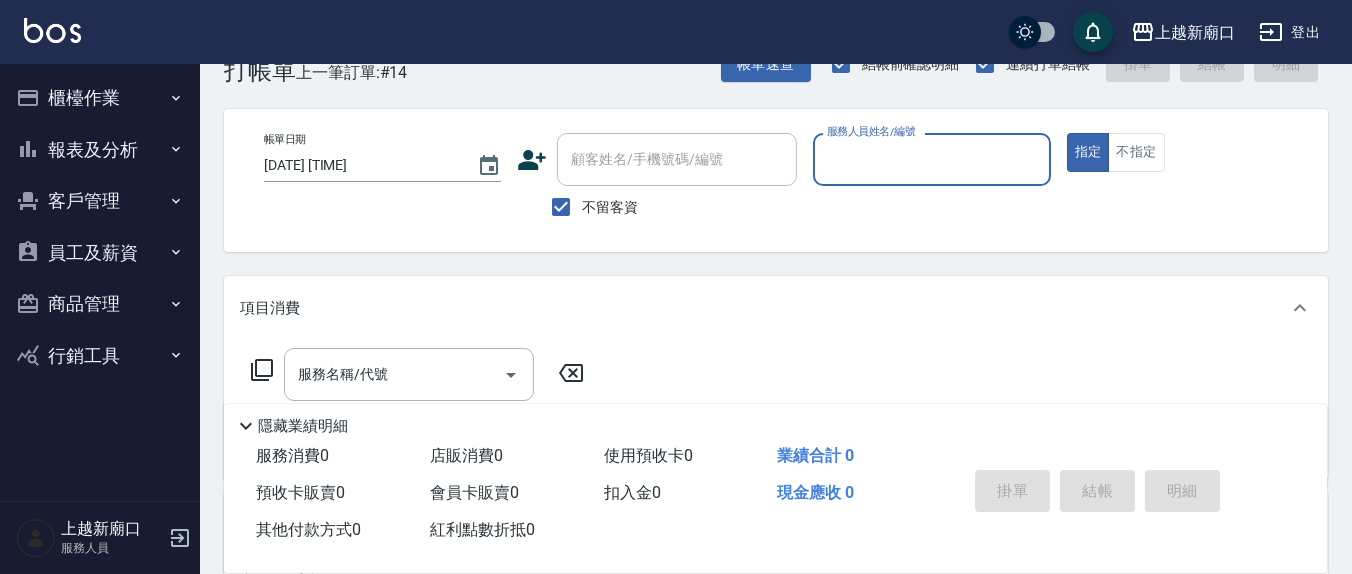 scroll, scrollTop: 0, scrollLeft: 0, axis: both 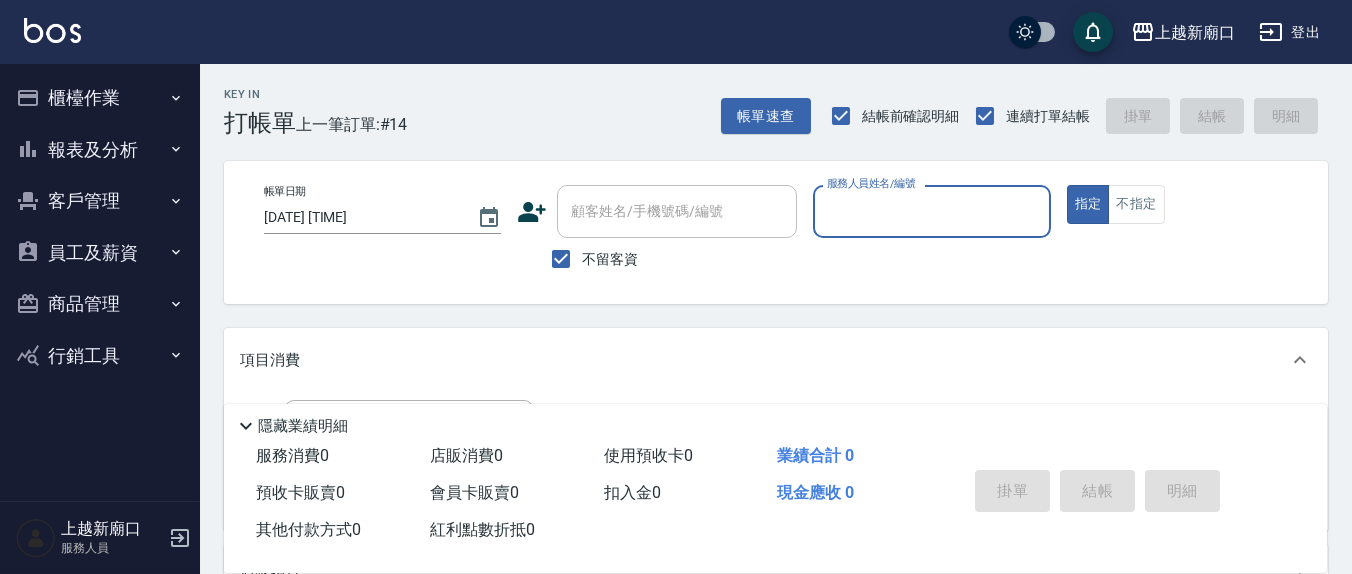 click on "服務人員姓名/編號" at bounding box center (931, 211) 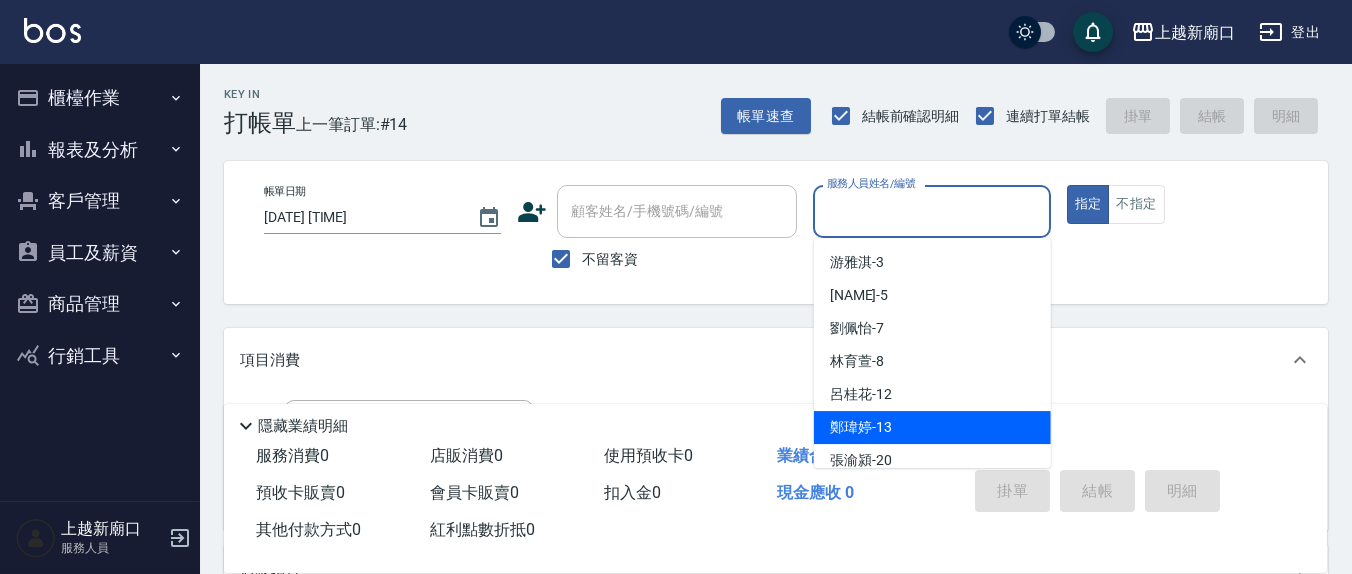 click on "鄭瑋婷 -13" at bounding box center (932, 427) 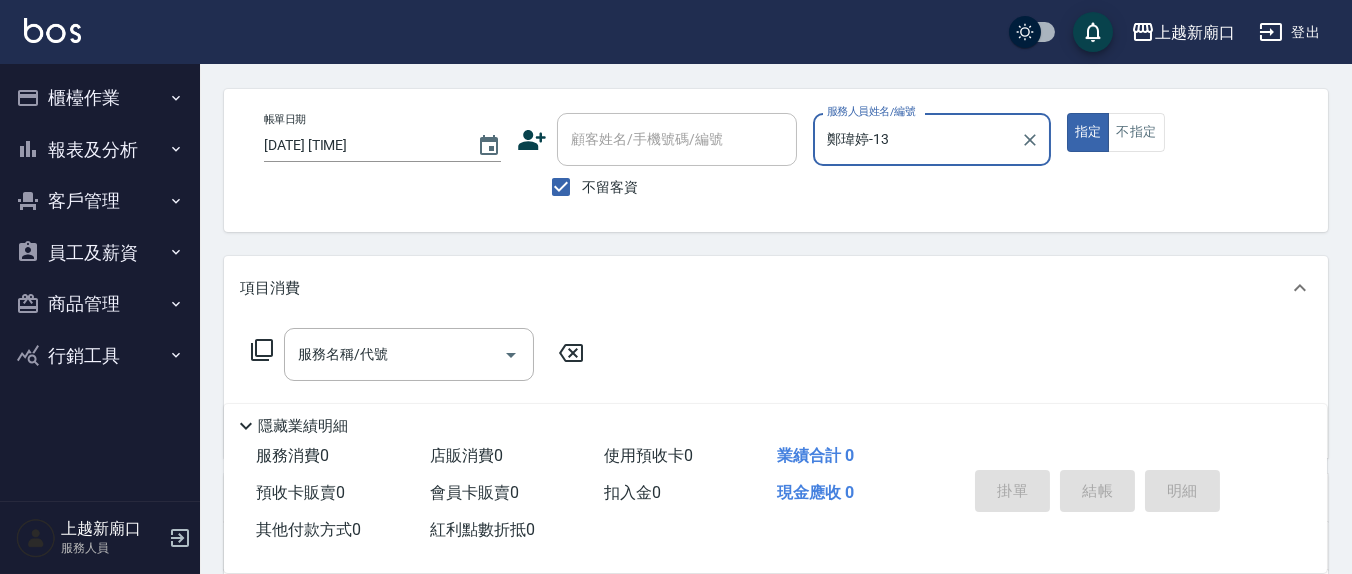 scroll, scrollTop: 208, scrollLeft: 0, axis: vertical 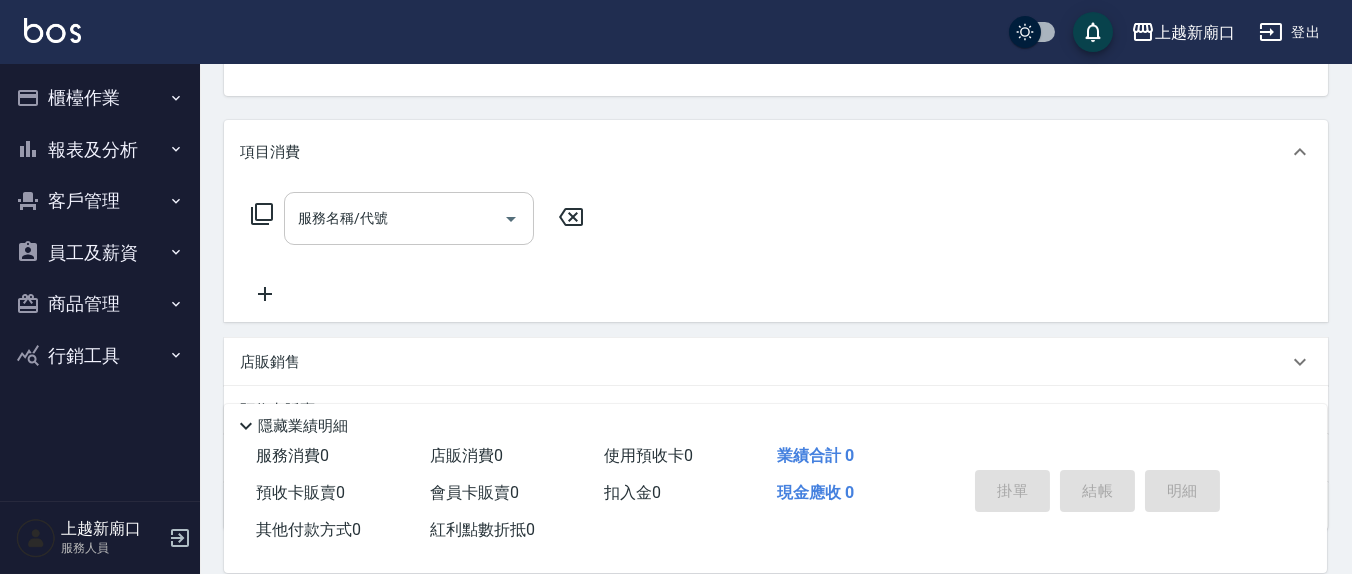 click on "服務名稱/代號" at bounding box center (394, 218) 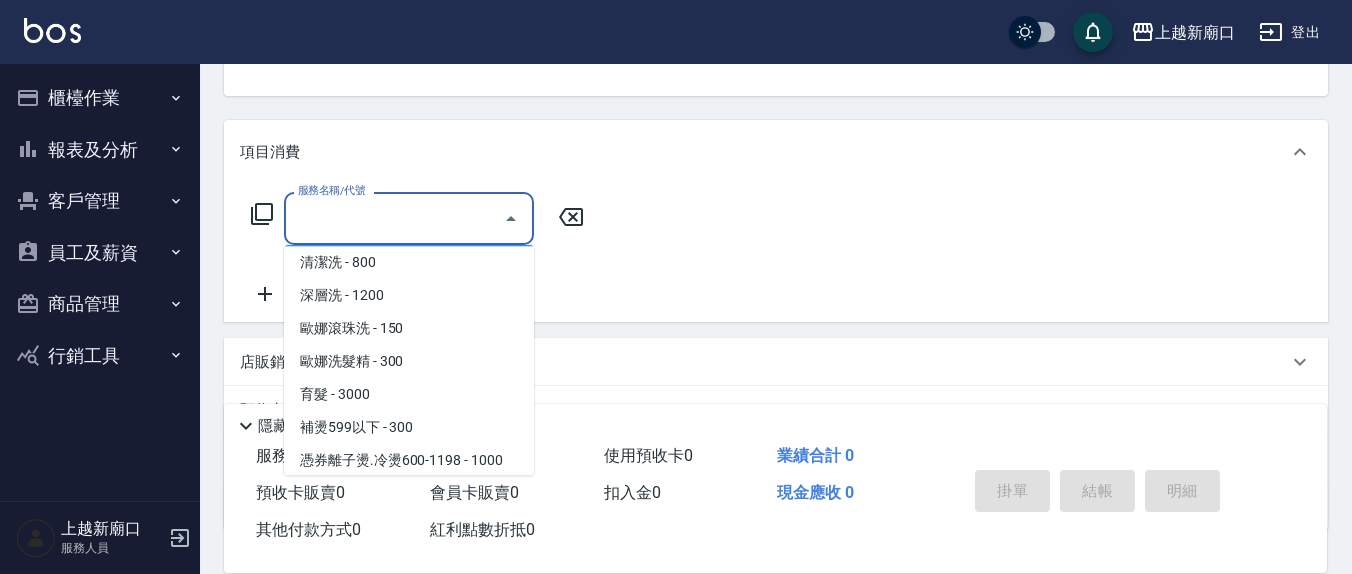 scroll, scrollTop: 208, scrollLeft: 0, axis: vertical 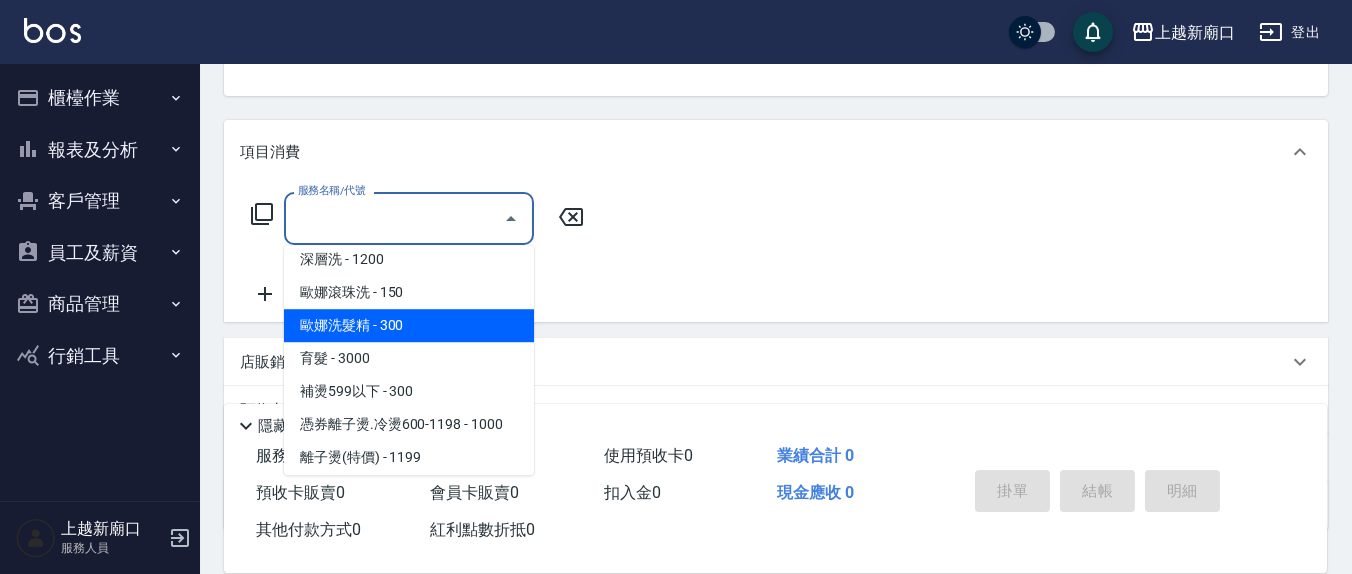 click on "歐娜洗髮精 - 300" at bounding box center (409, 325) 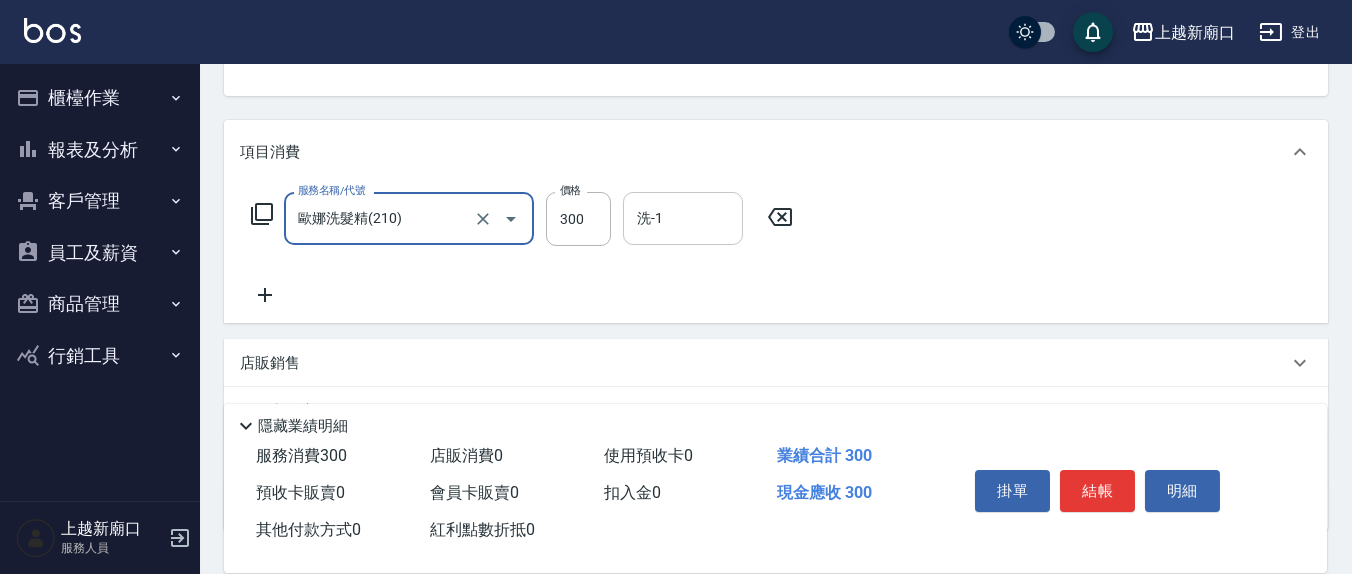click on "洗-1" at bounding box center [683, 218] 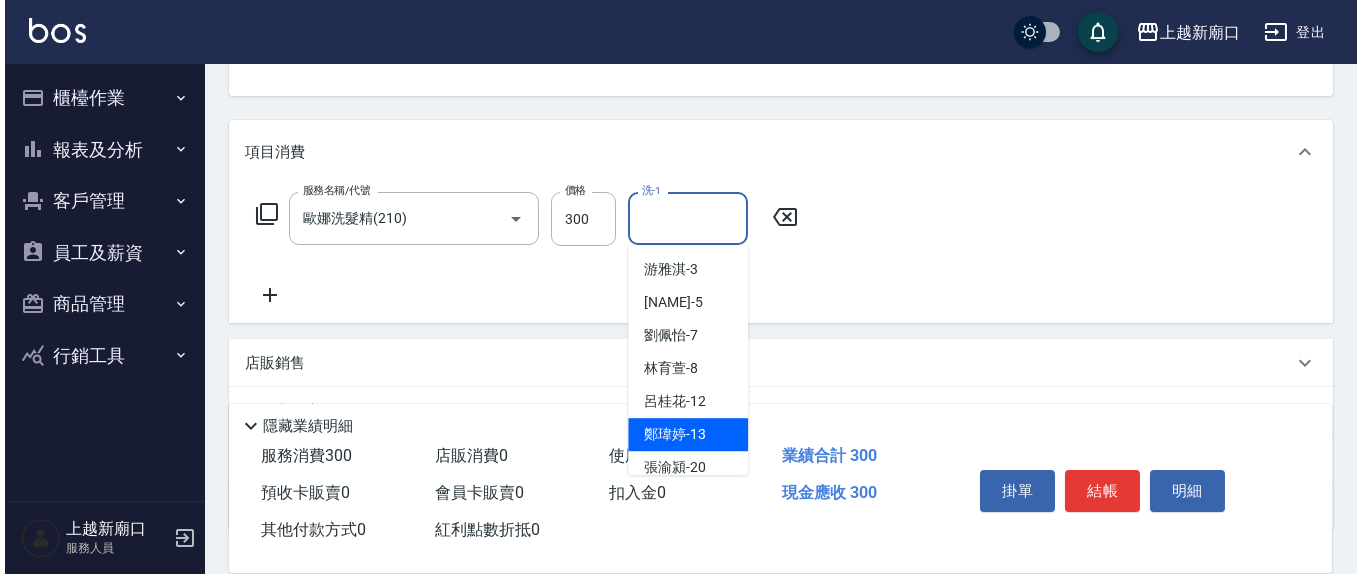 scroll, scrollTop: 116, scrollLeft: 0, axis: vertical 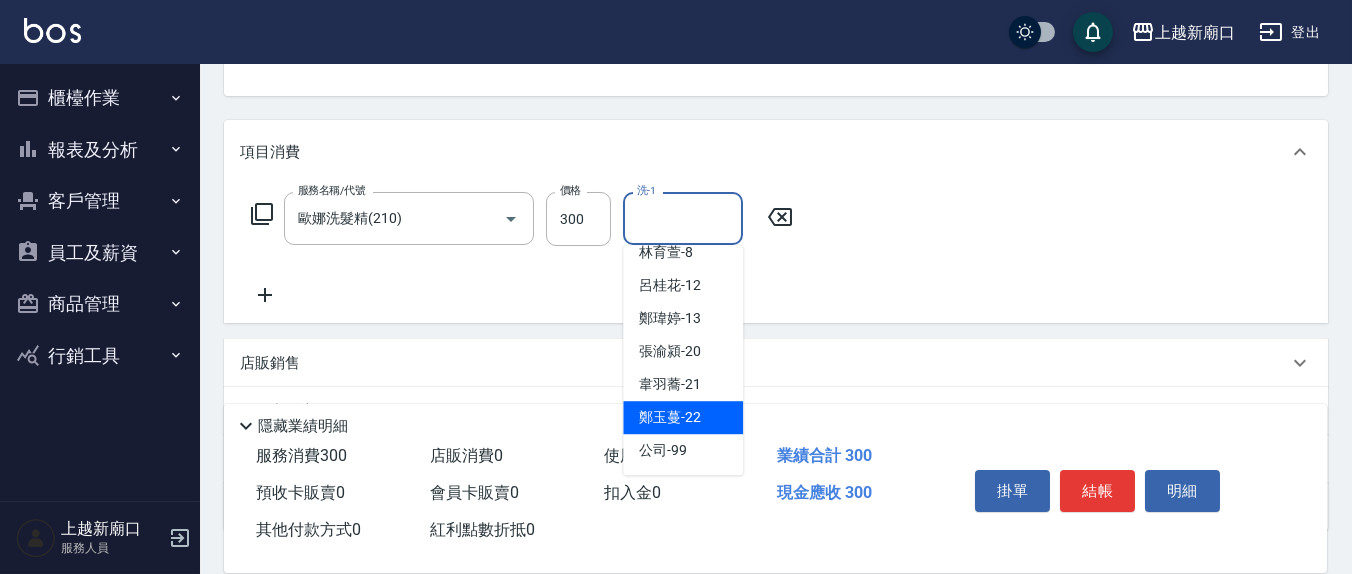 click on "鄭玉蔓 -22" at bounding box center [670, 417] 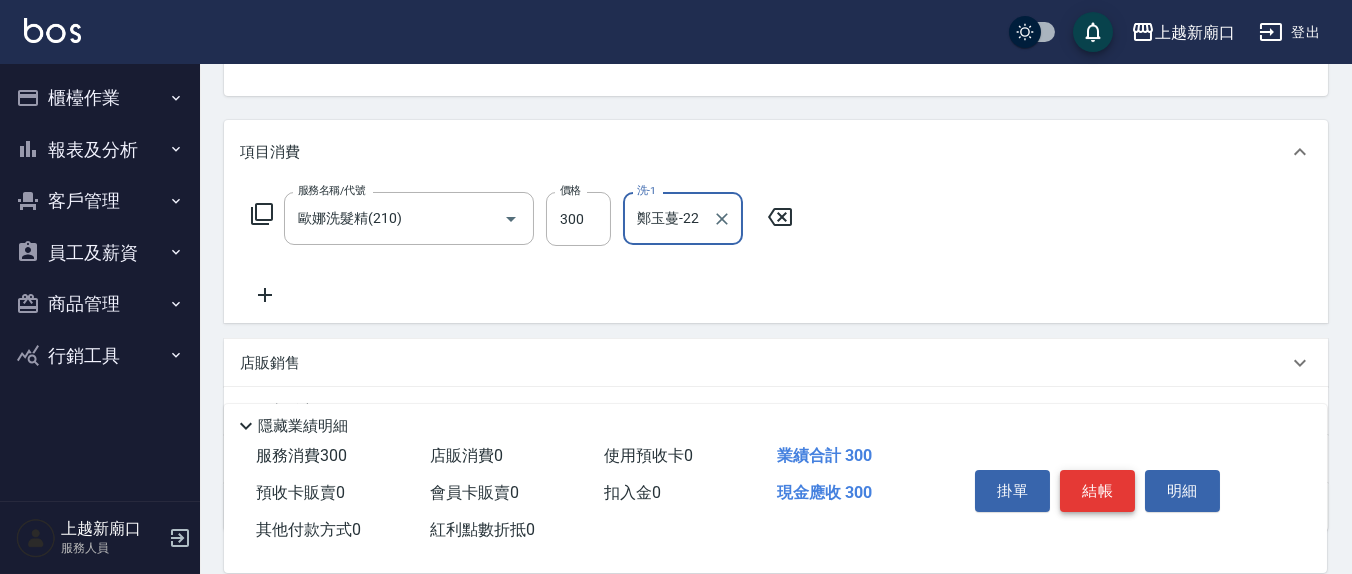 click on "結帳" at bounding box center [1097, 491] 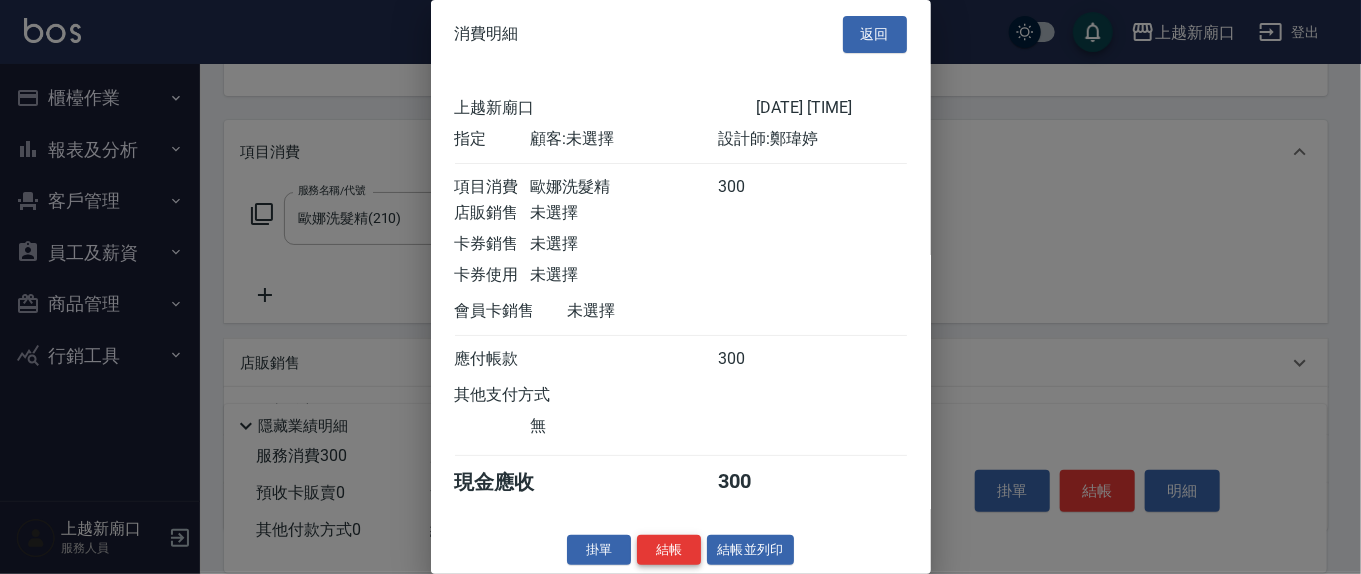 click on "結帳" at bounding box center (669, 550) 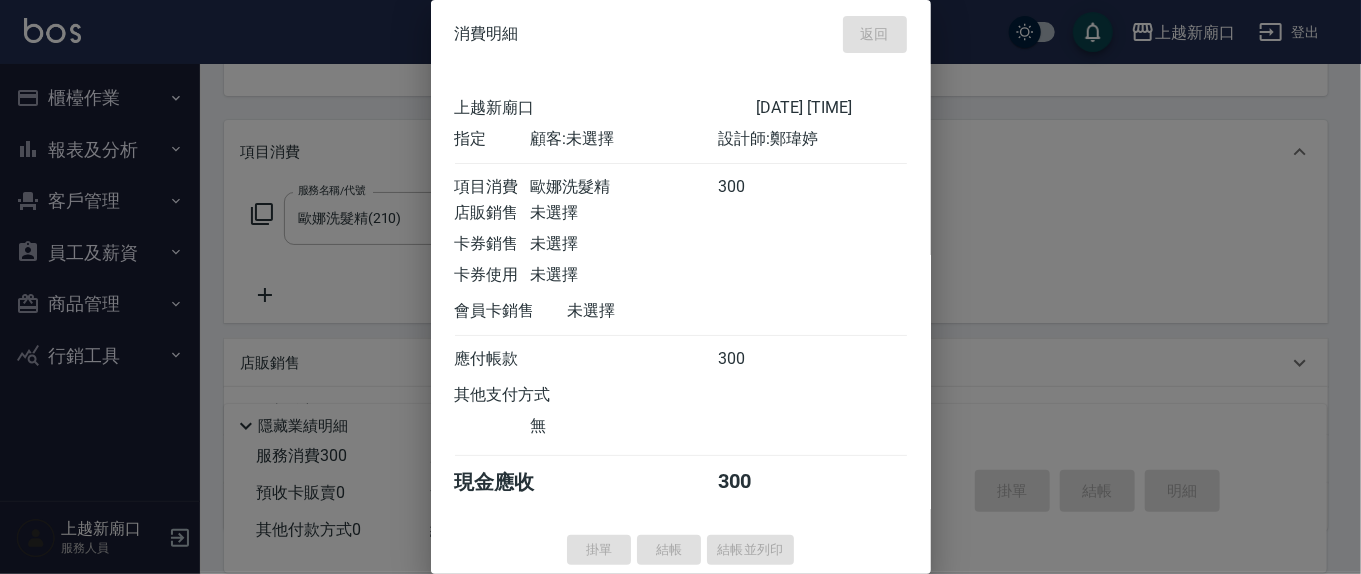 type on "2025/08/03 18:13" 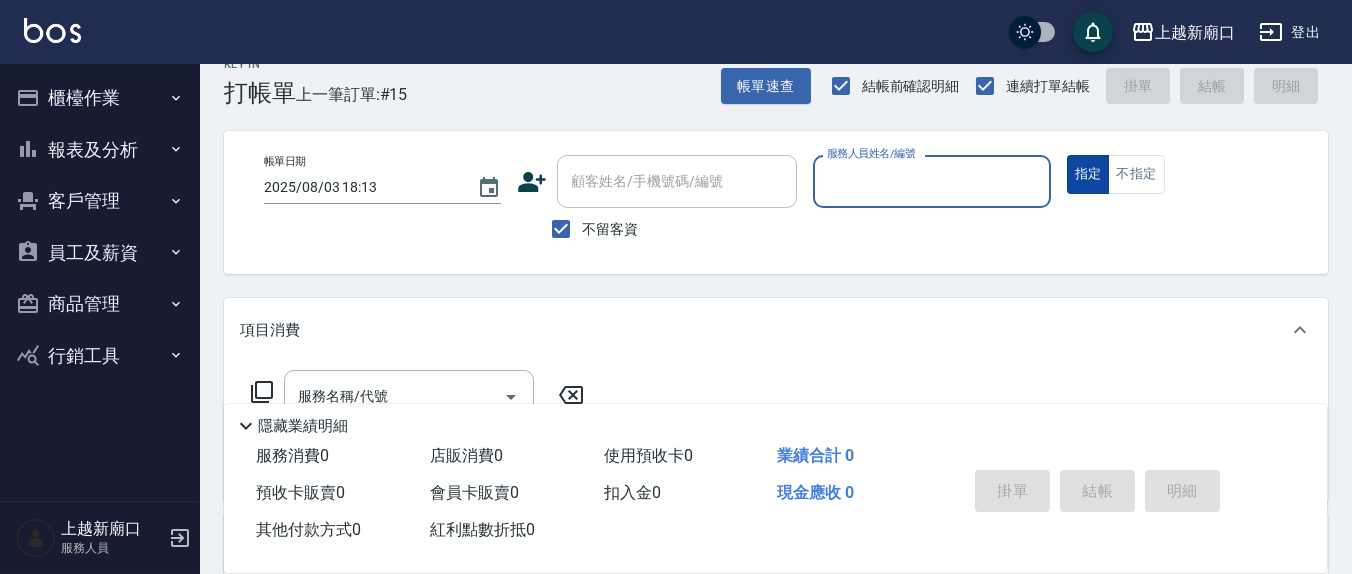 scroll, scrollTop: 0, scrollLeft: 0, axis: both 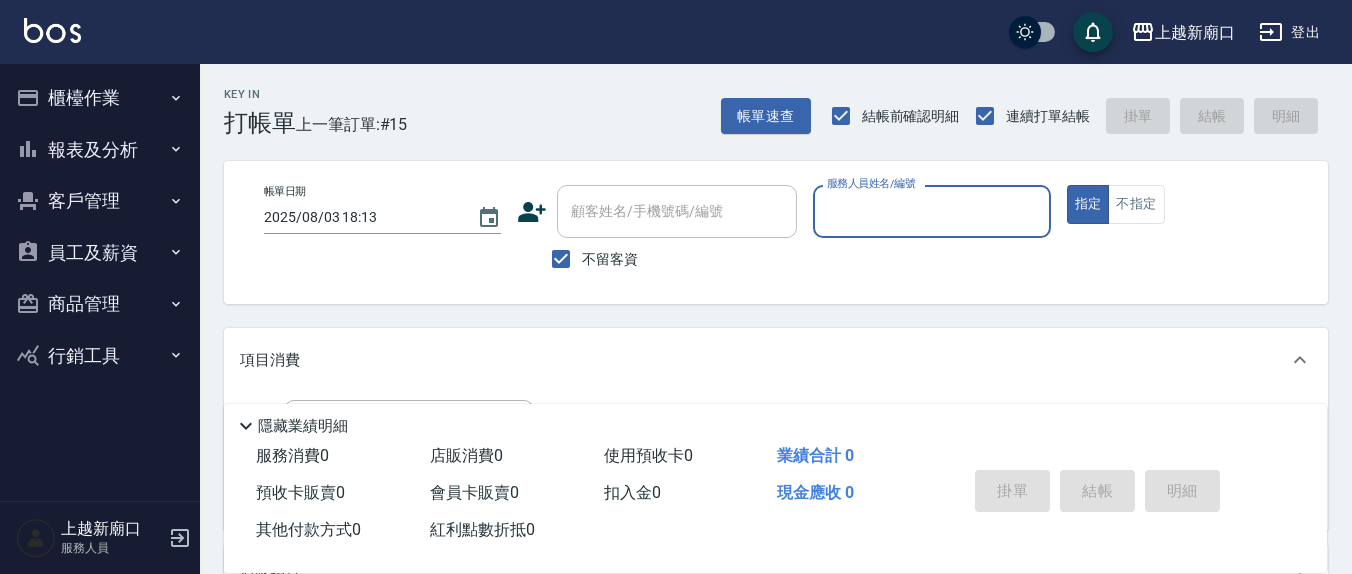 click on "服務人員姓名/編號" at bounding box center (931, 211) 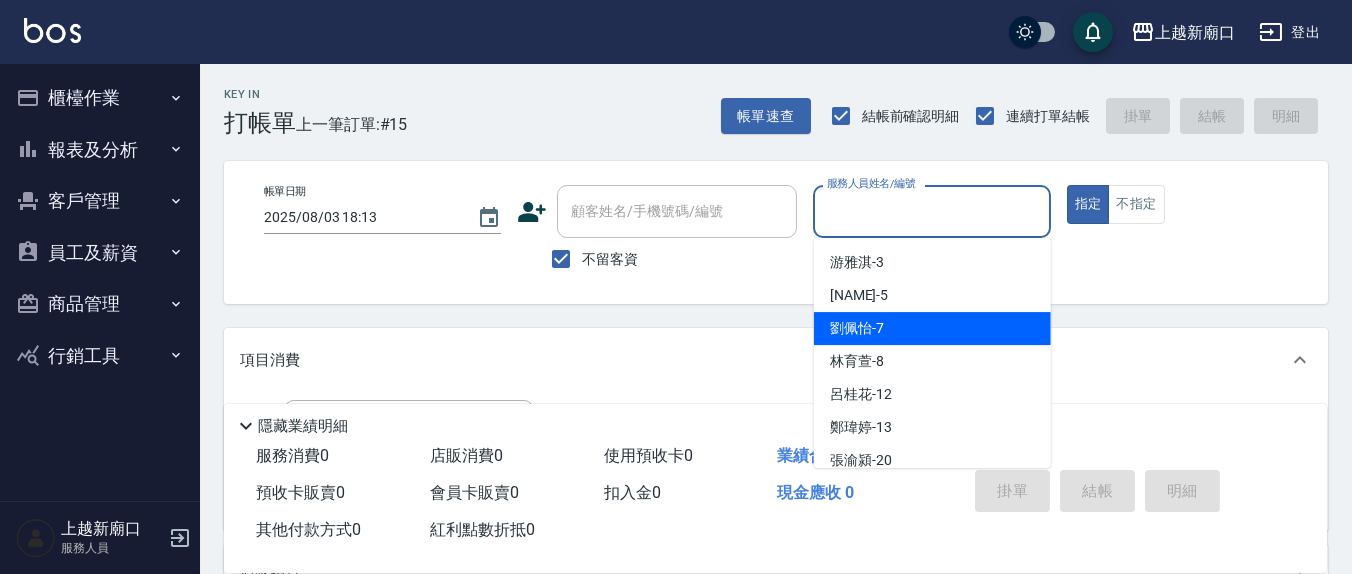 click on "劉佩怡 -7" at bounding box center (932, 328) 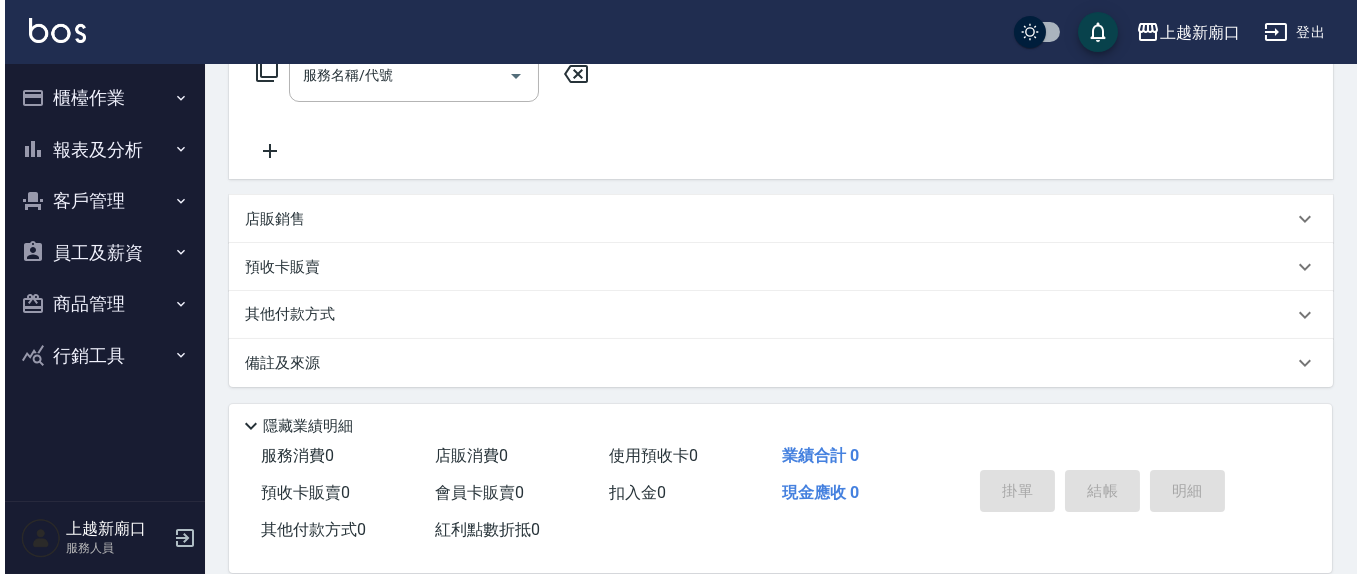 scroll, scrollTop: 352, scrollLeft: 0, axis: vertical 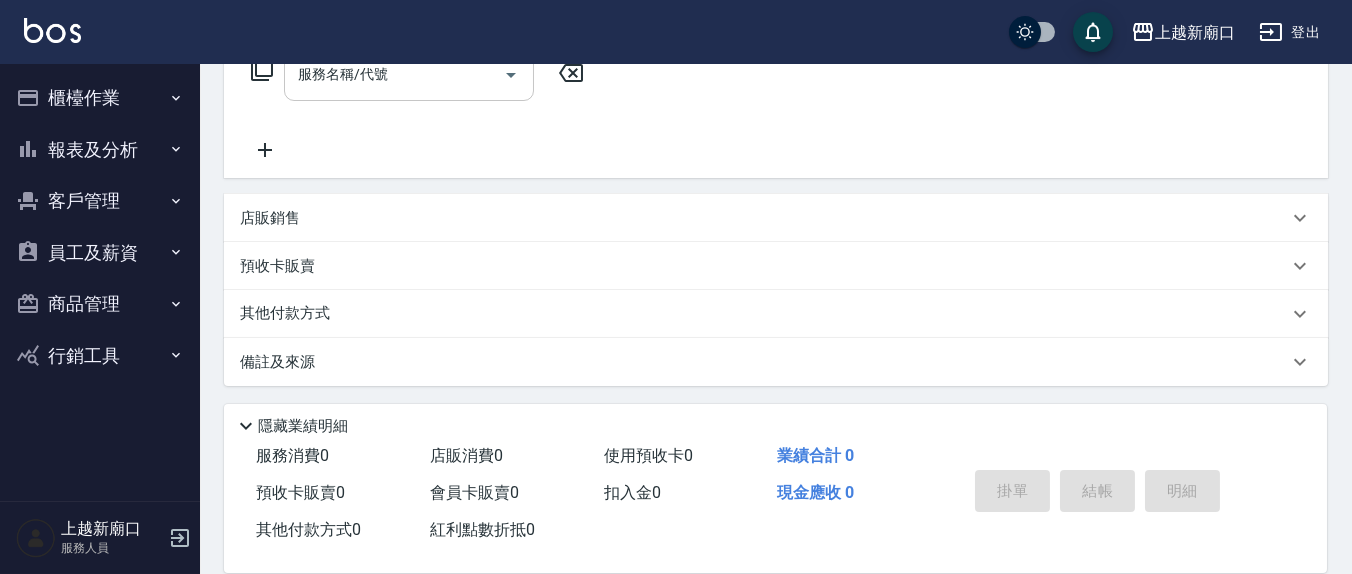 click on "服務名稱/代號" at bounding box center (394, 74) 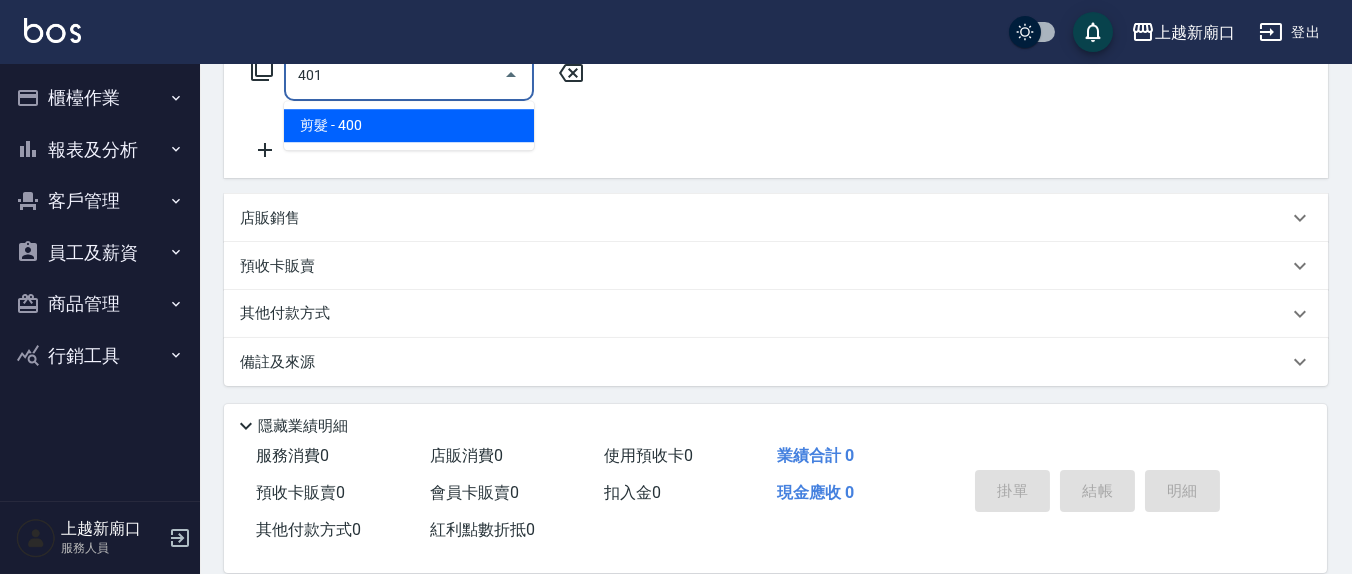 type on "剪髮(401)" 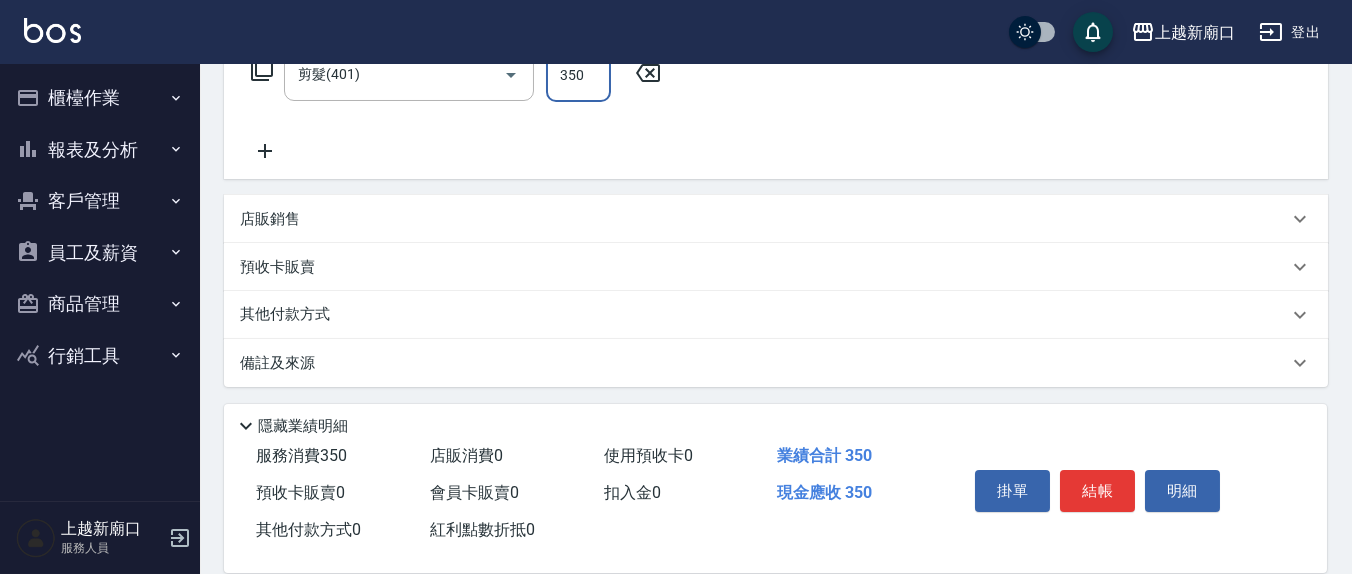 type on "350" 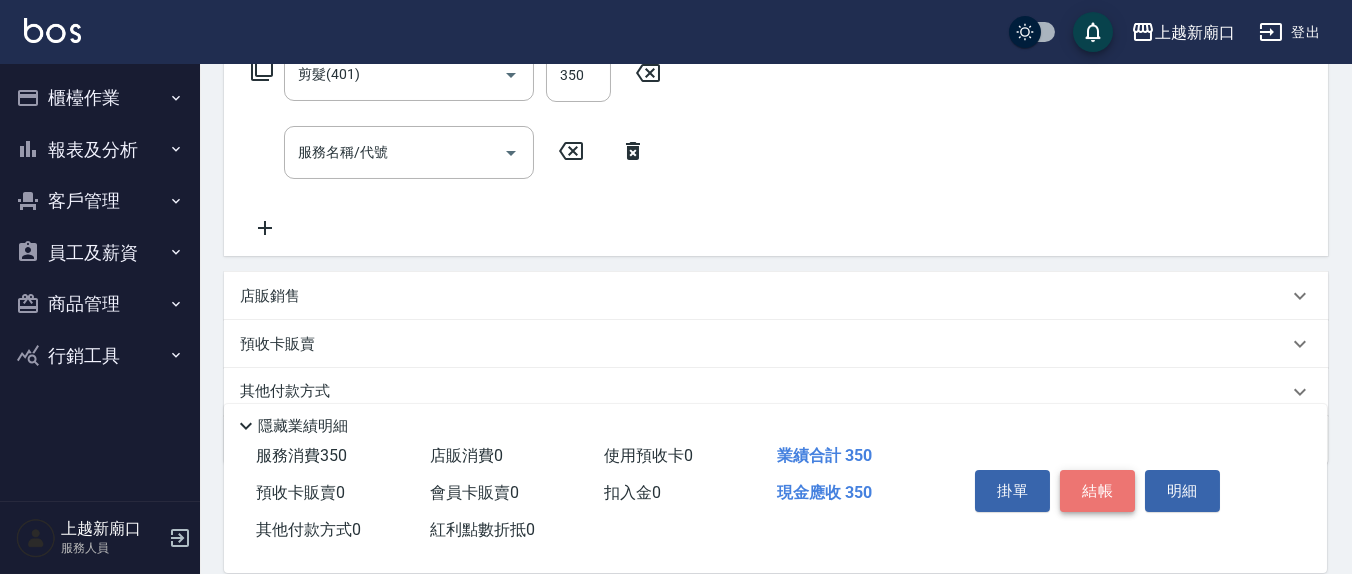 click on "結帳" at bounding box center (1097, 491) 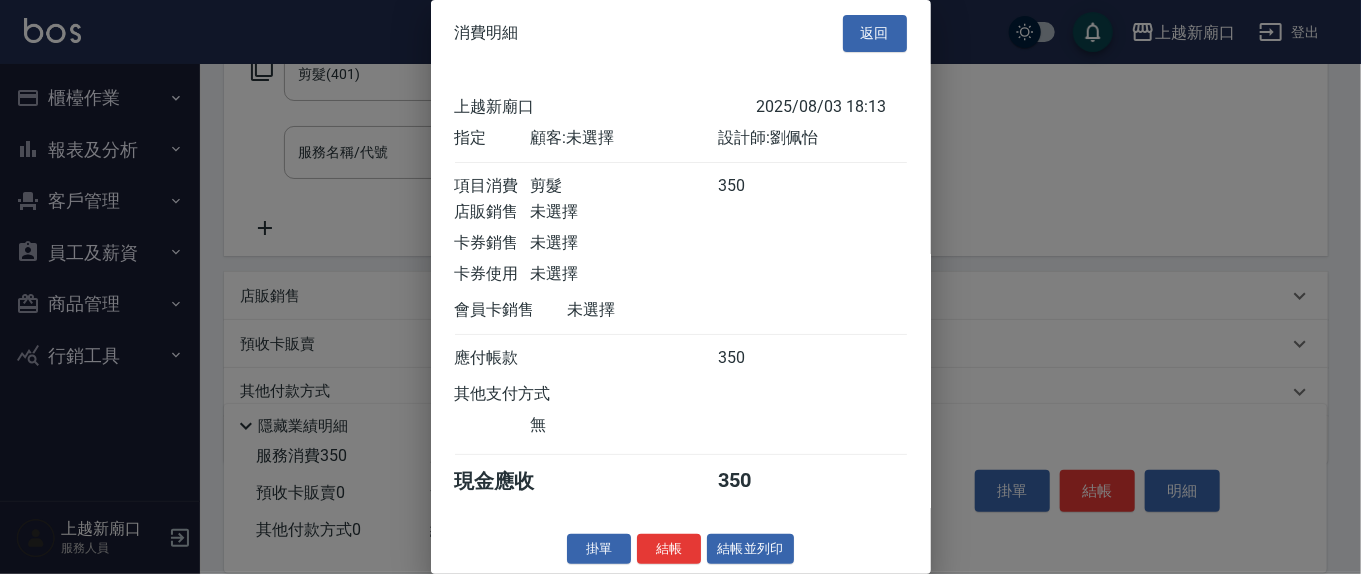 scroll, scrollTop: 22, scrollLeft: 0, axis: vertical 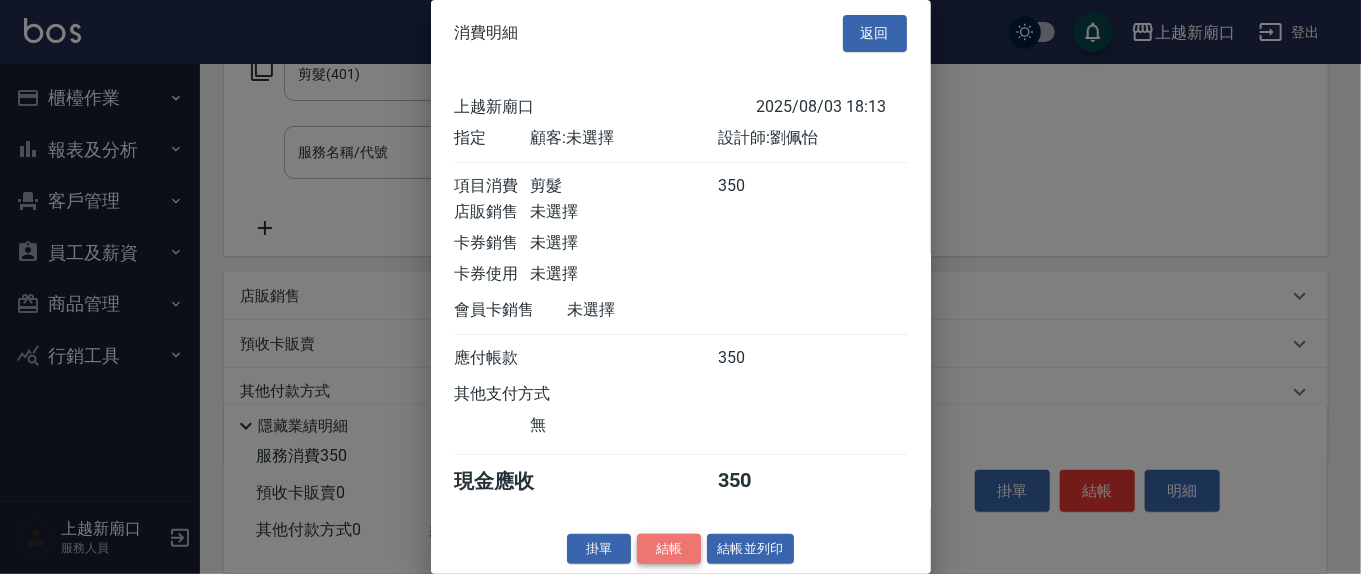 click on "結帳" at bounding box center [669, 549] 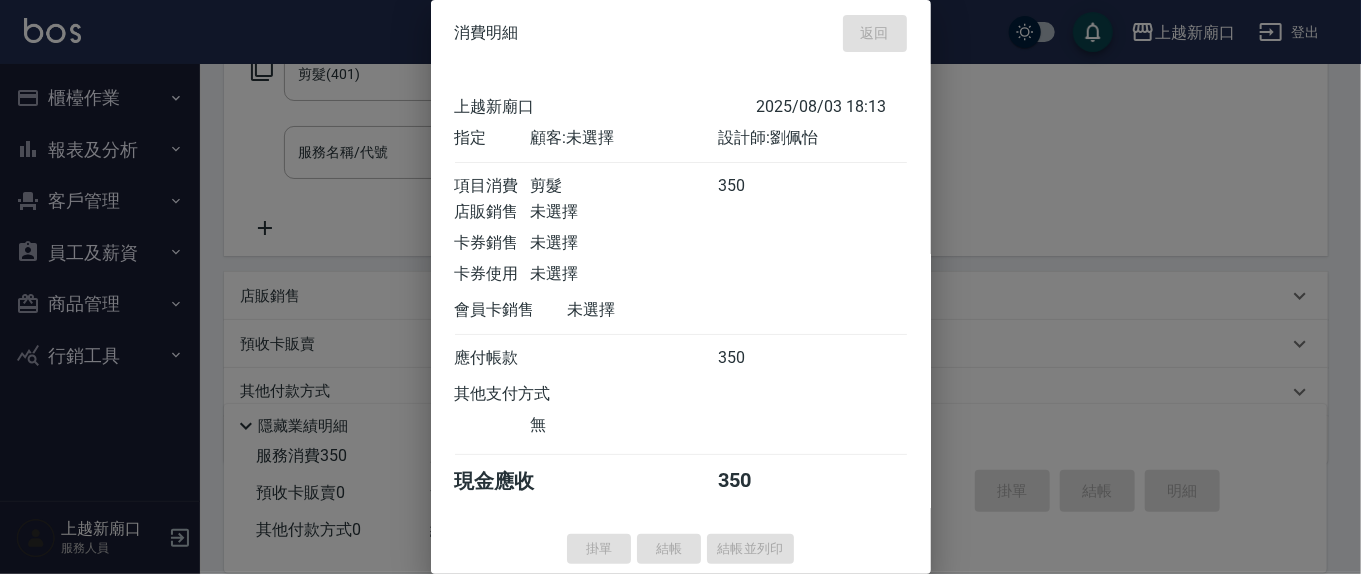 type 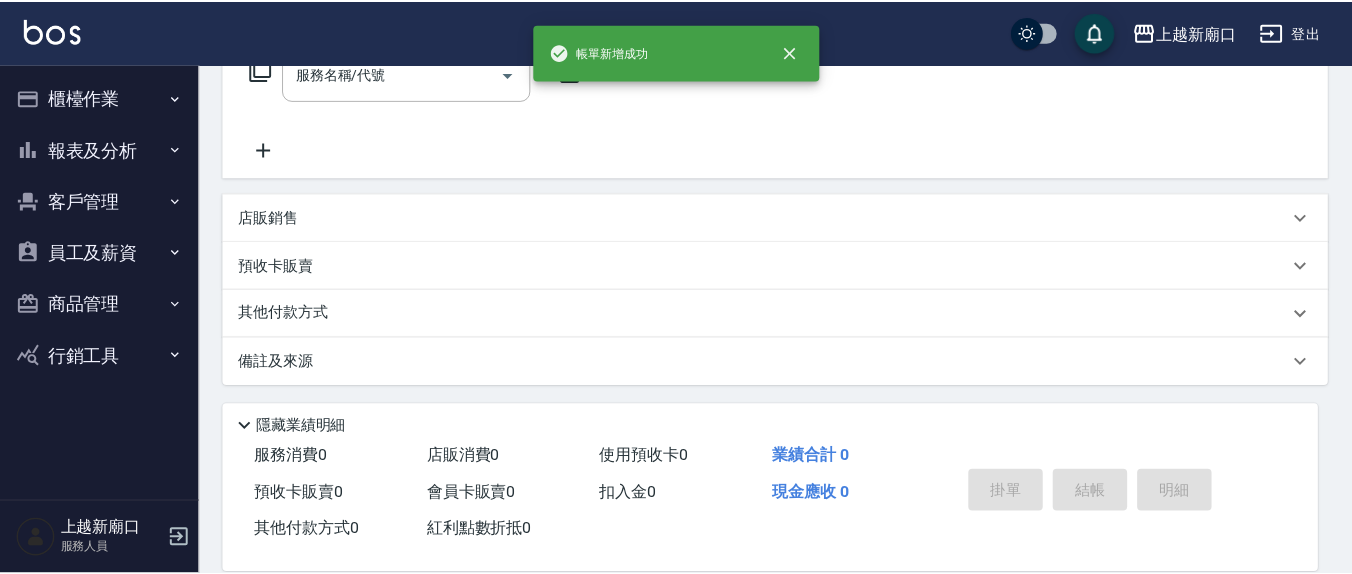 scroll, scrollTop: 0, scrollLeft: 0, axis: both 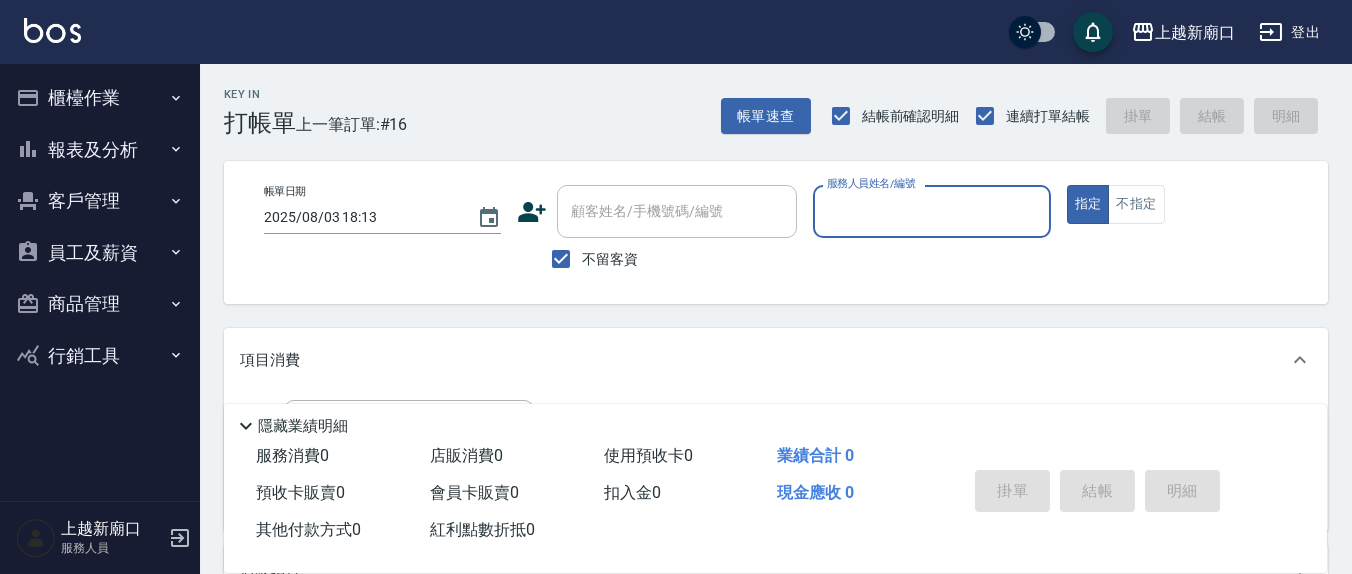 click on "服務人員姓名/編號" at bounding box center (931, 211) 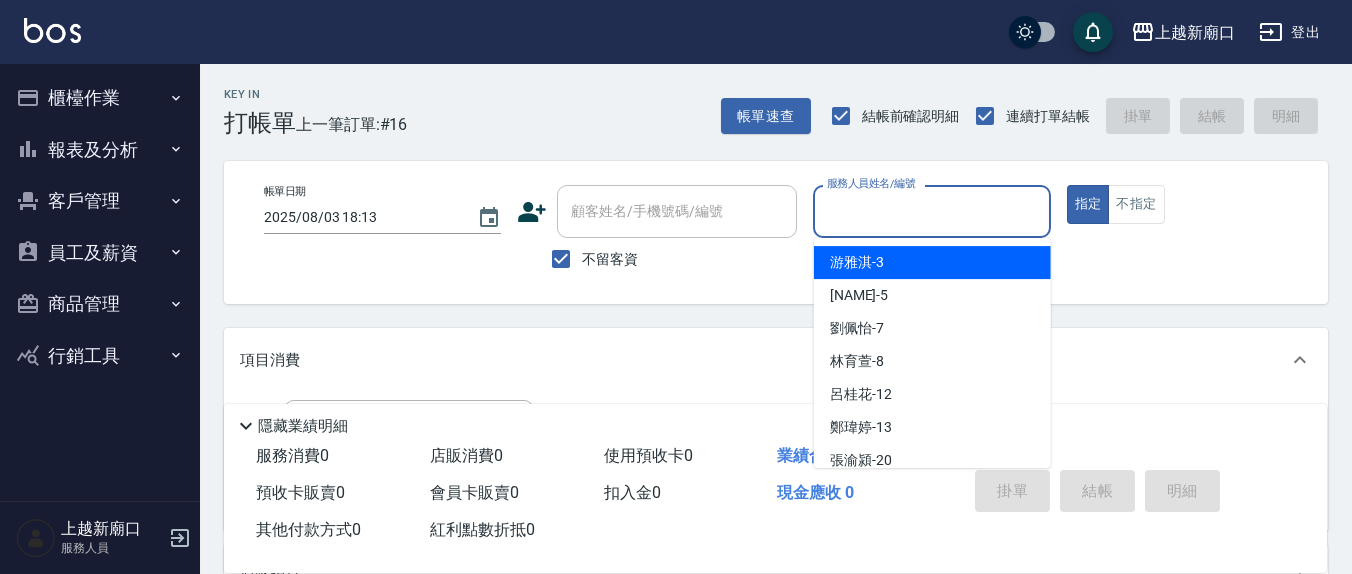 click on "游雅淇 -3 楊惠絜 -5 劉佩怡 -7 林育萱 -8 呂桂花 -12 鄭瑋婷 -13 張渝潁 -20 韋羽蕎 -21 鄭玉蔓 -22 公司 -99" at bounding box center (932, 353) 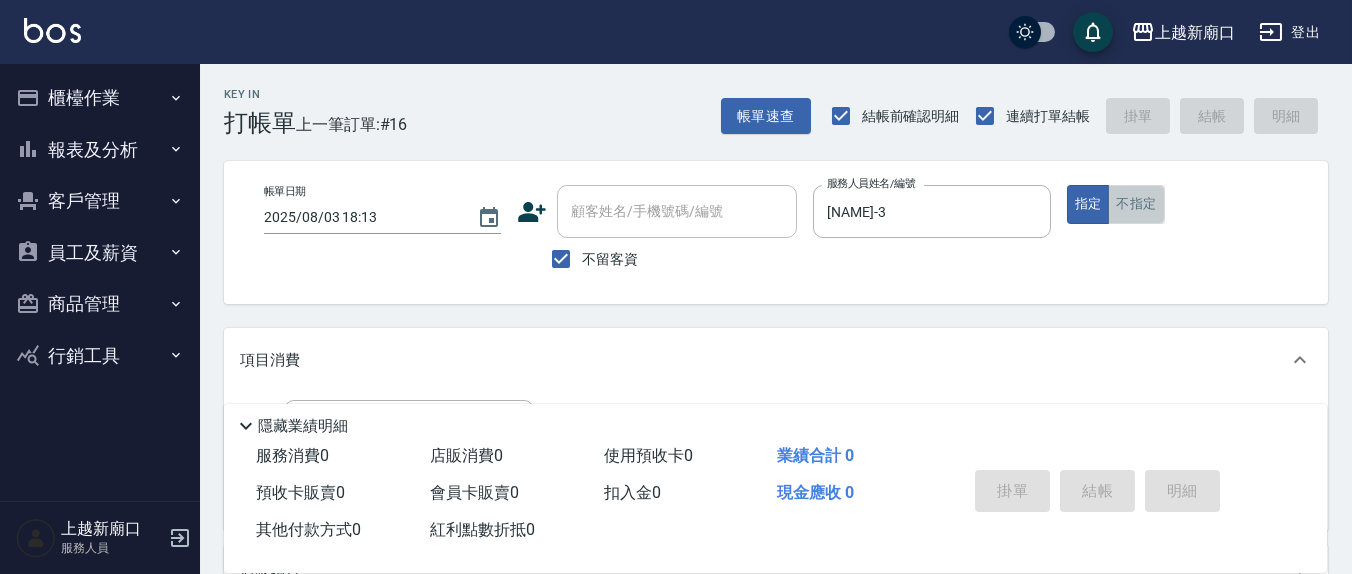 click on "不指定" at bounding box center [1136, 204] 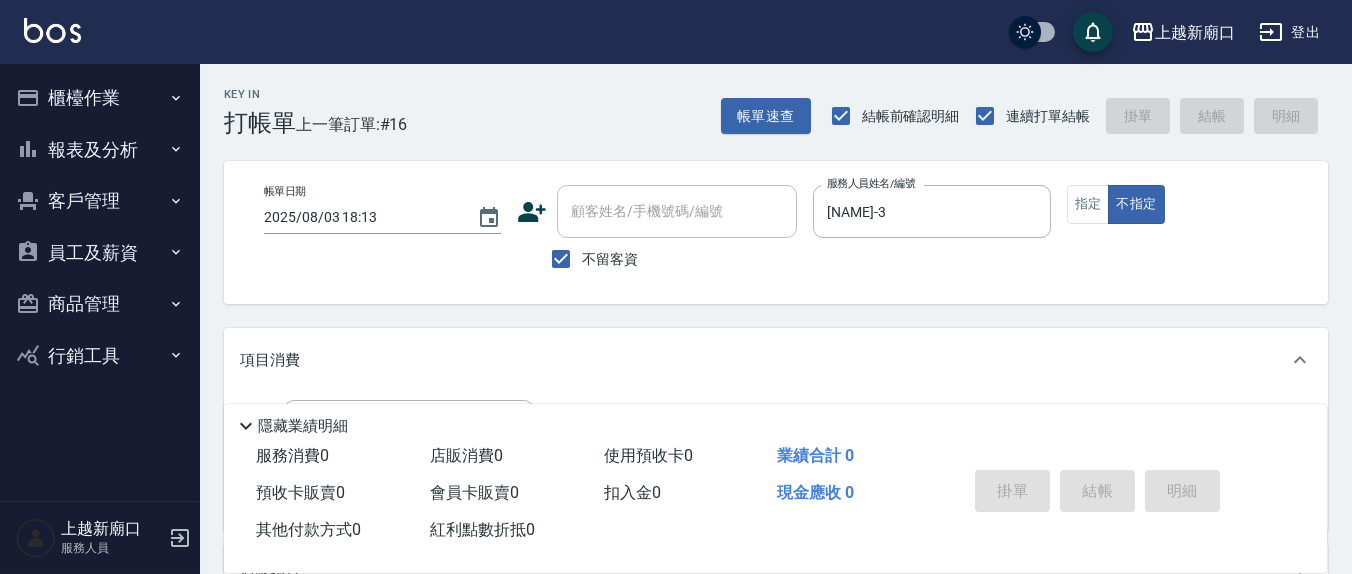 scroll, scrollTop: 208, scrollLeft: 0, axis: vertical 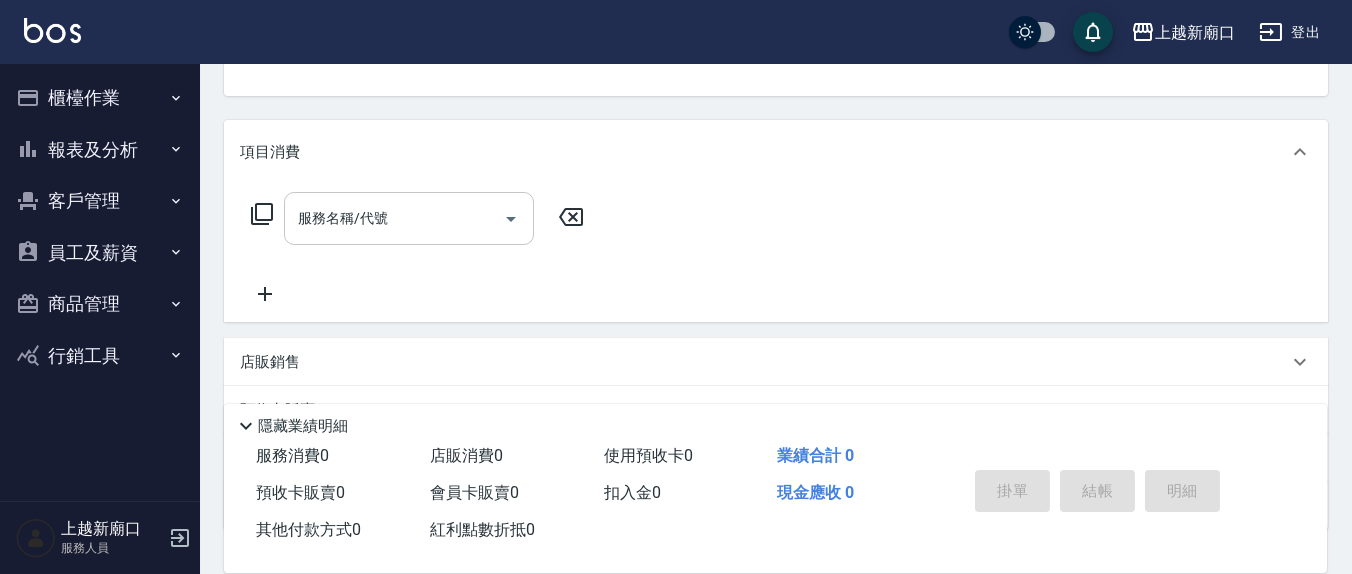 click on "服務名稱/代號" at bounding box center [394, 218] 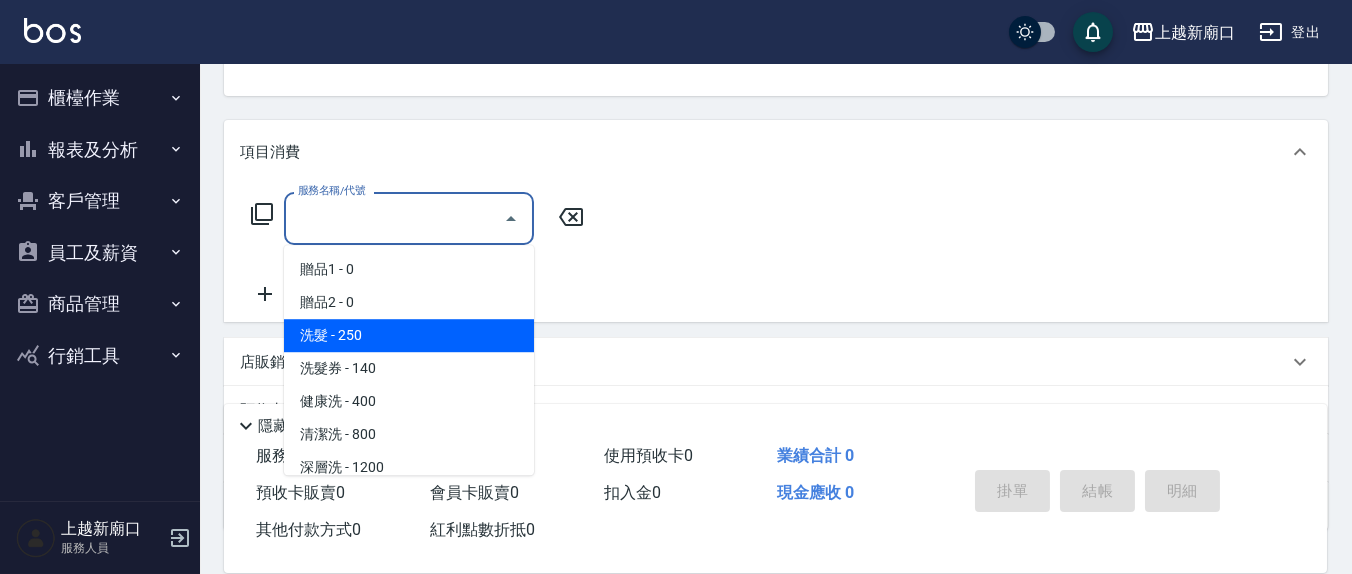 click on "洗髮 - 250" at bounding box center (409, 335) 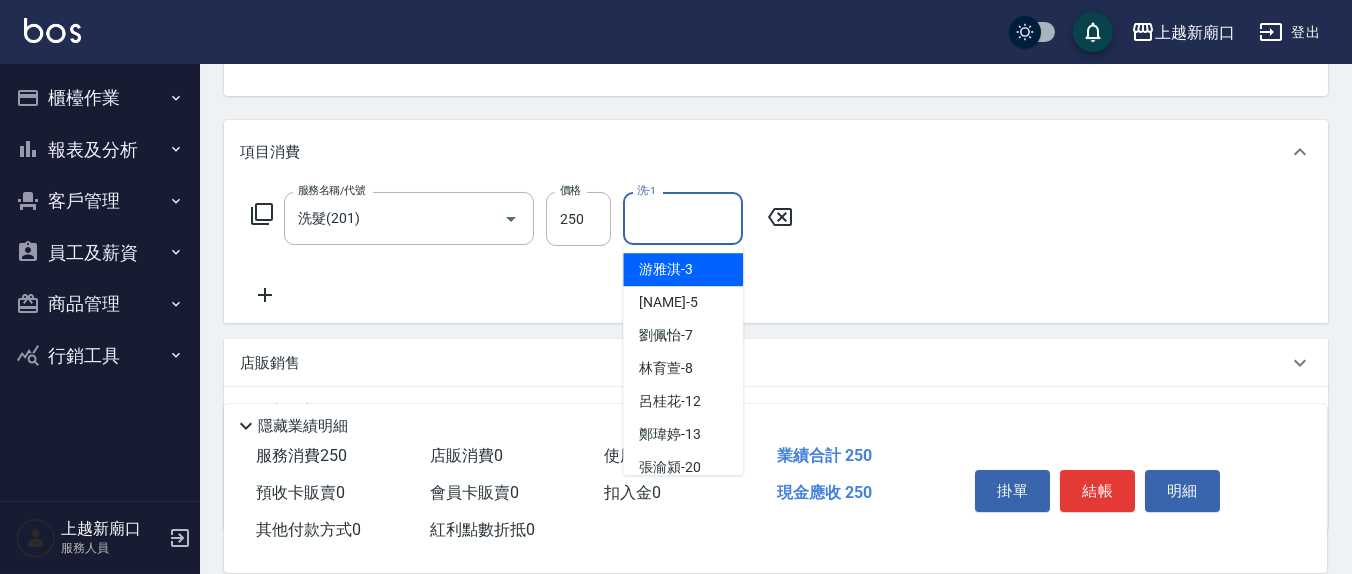 click on "洗-1 洗-1" at bounding box center [683, 218] 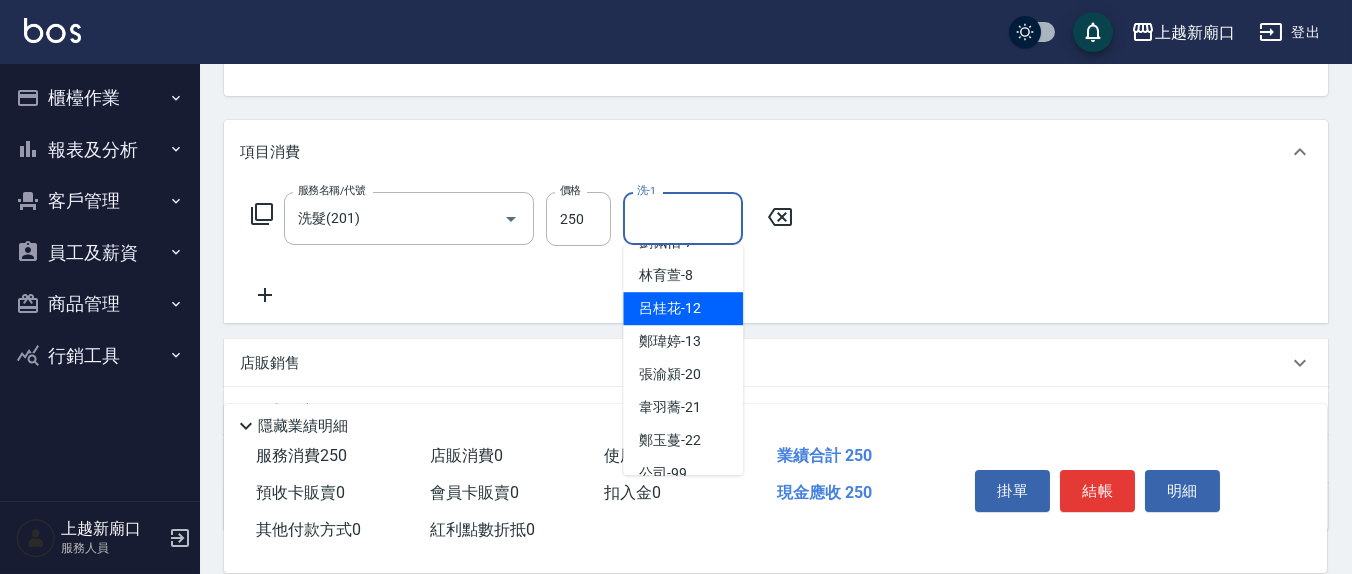 scroll, scrollTop: 116, scrollLeft: 0, axis: vertical 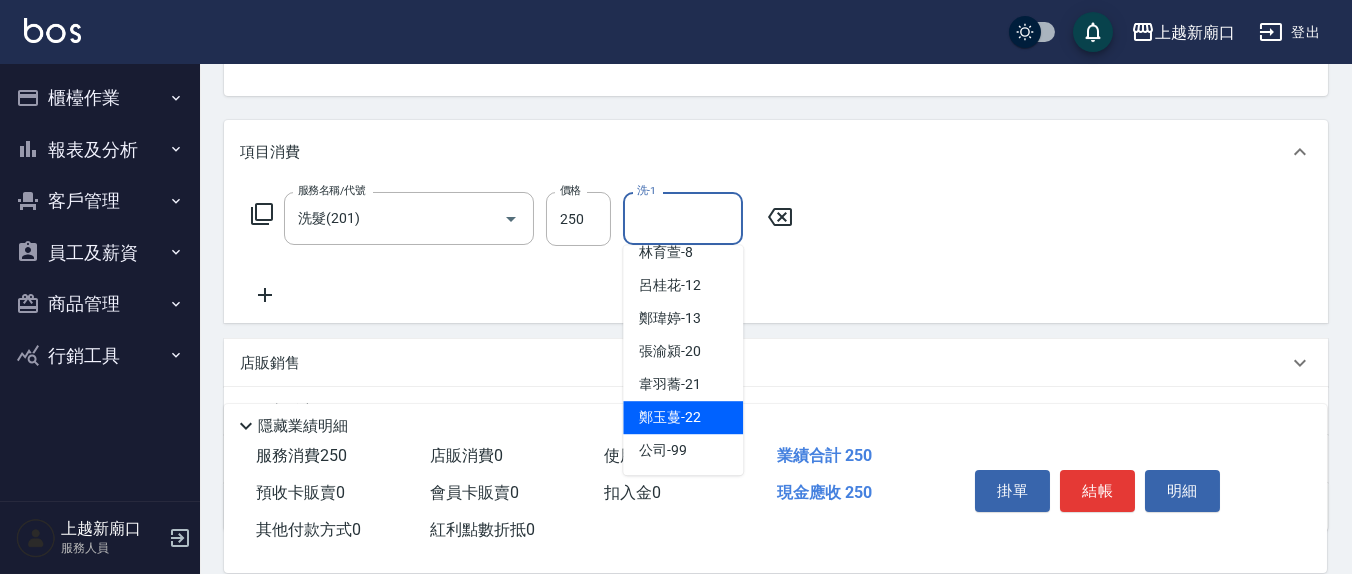 click on "鄭玉蔓 -22" at bounding box center (670, 417) 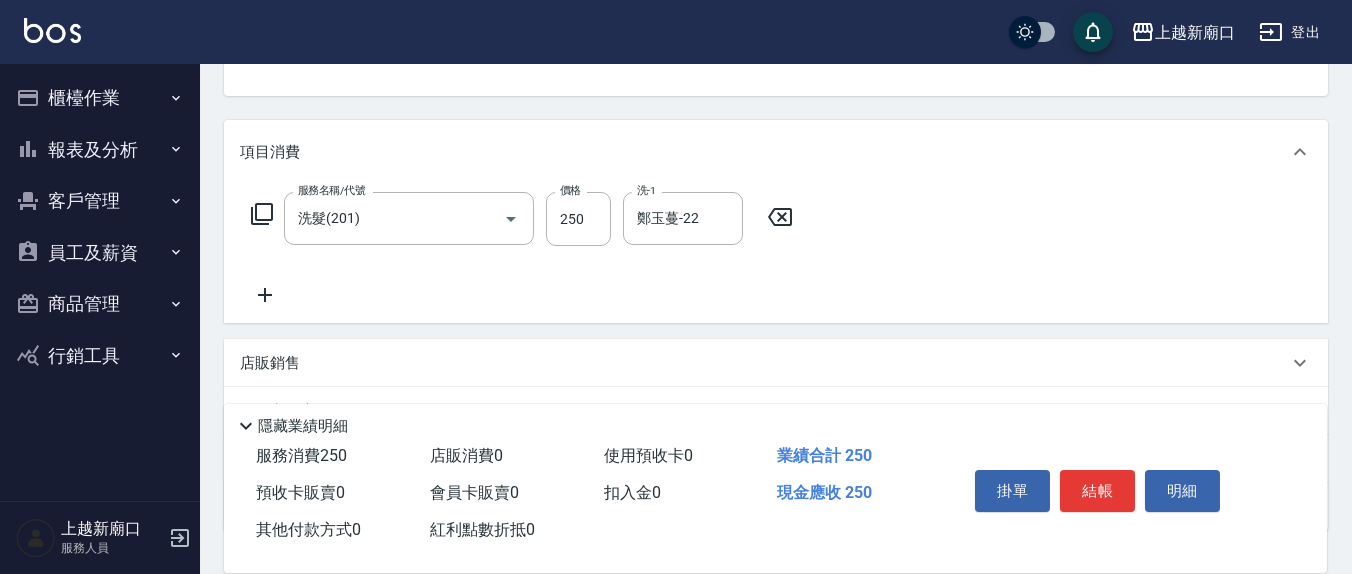 click 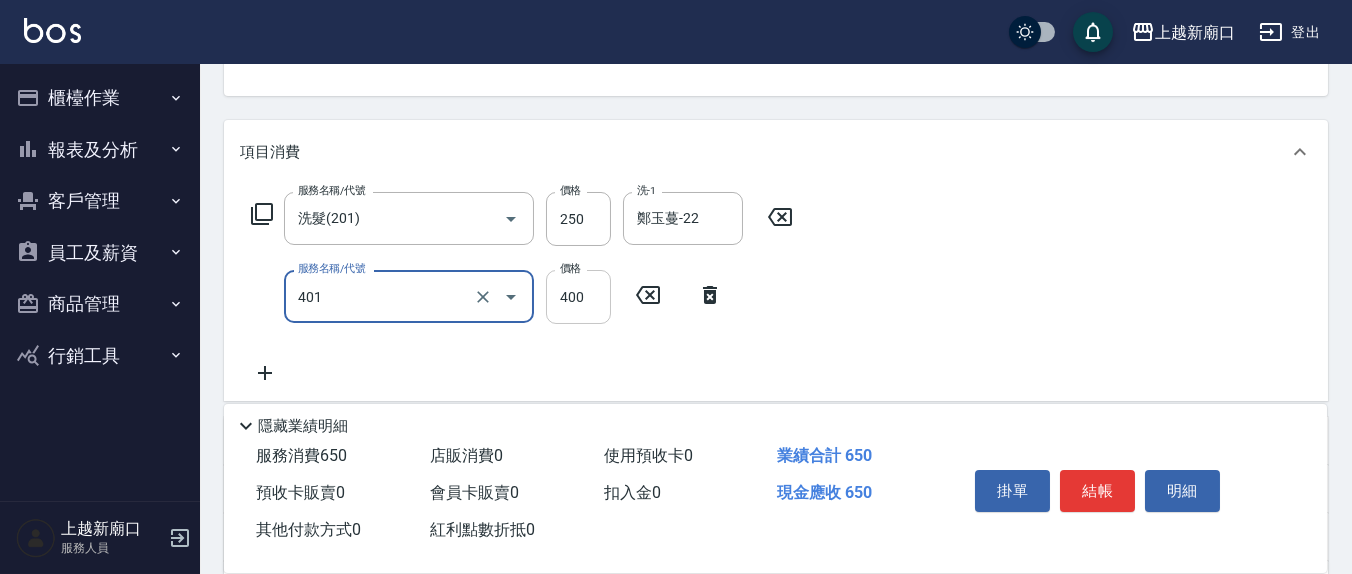 click on "400" at bounding box center [578, 297] 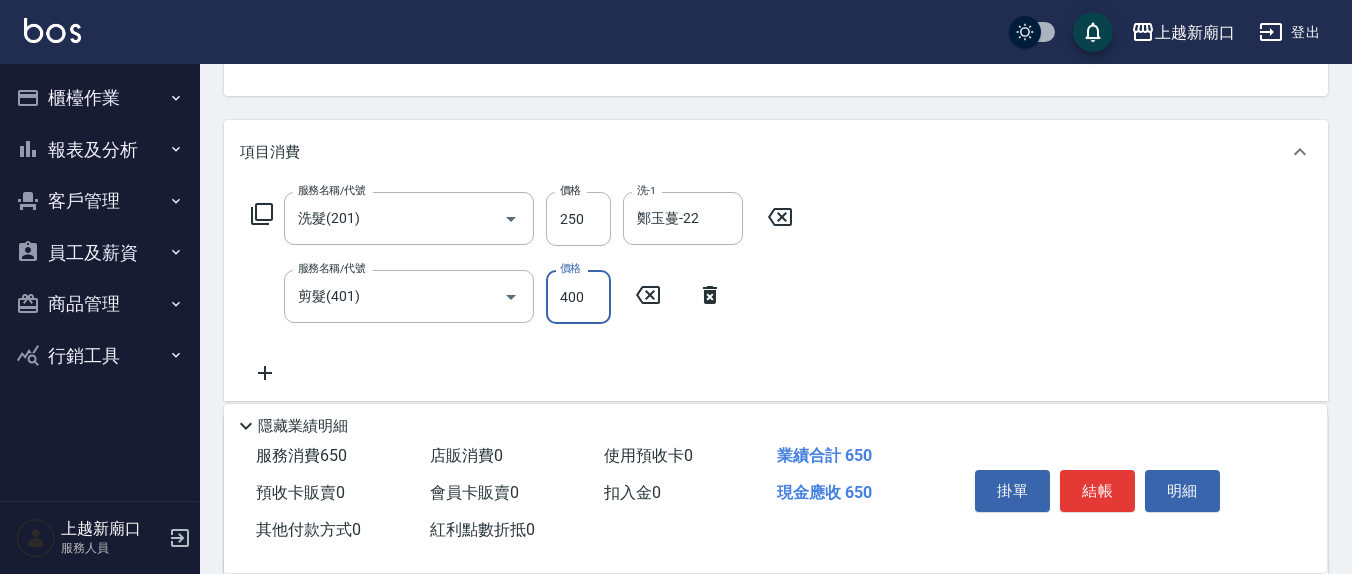 click on "400" at bounding box center (578, 297) 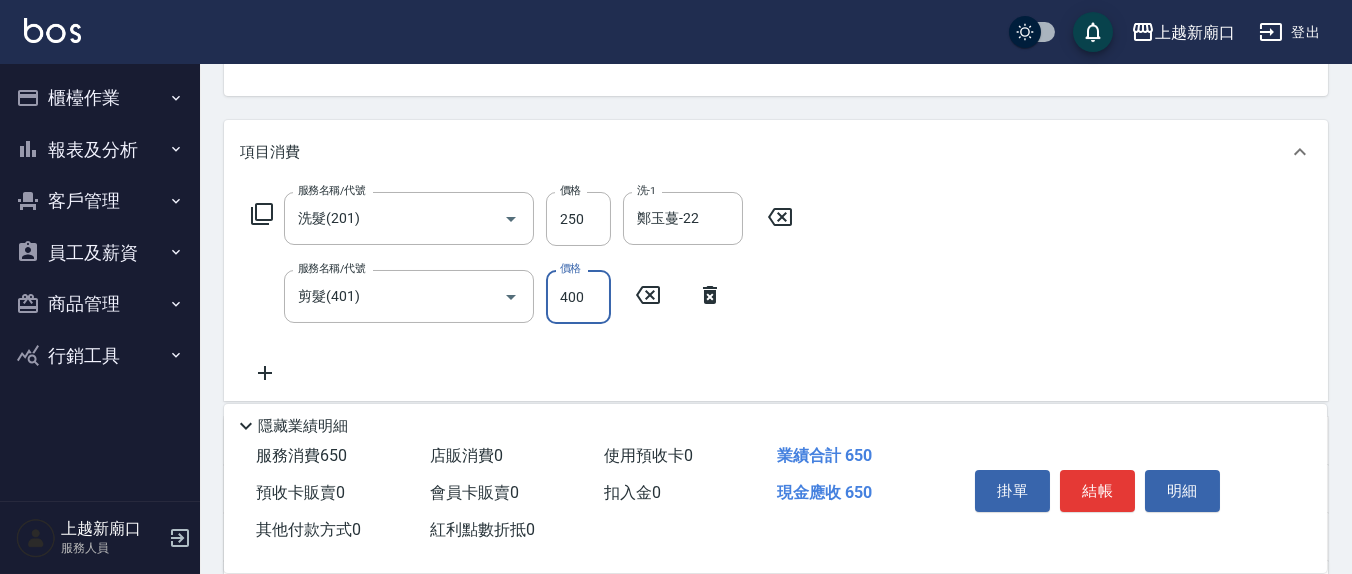 click on "400" at bounding box center [578, 297] 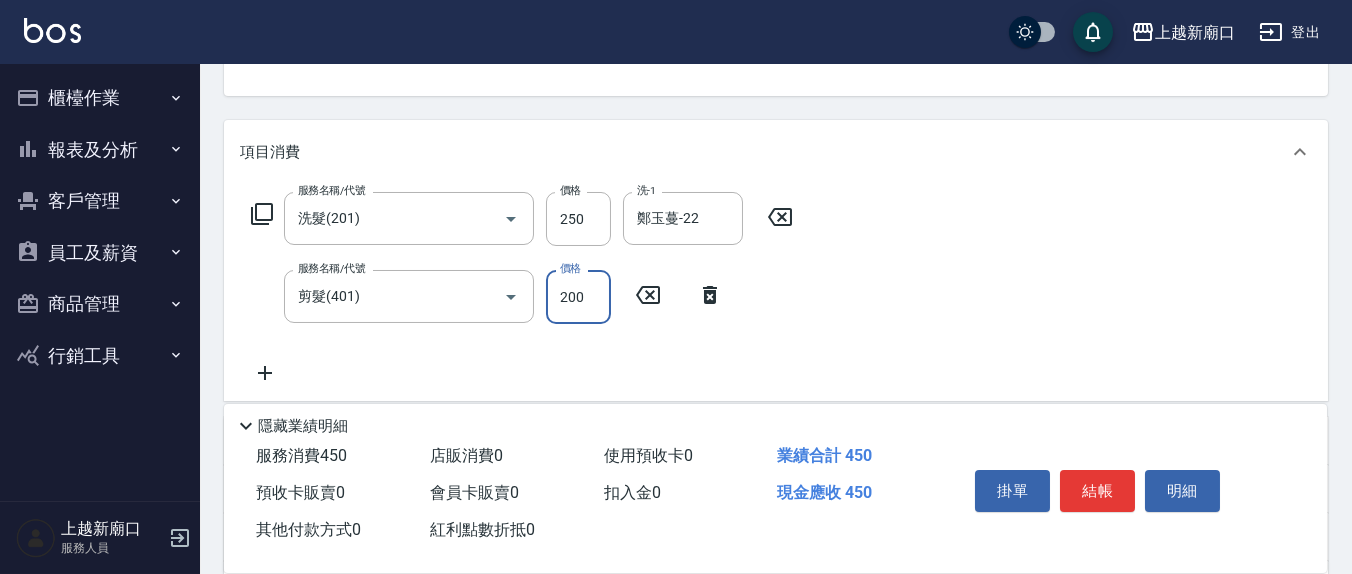 type on "200" 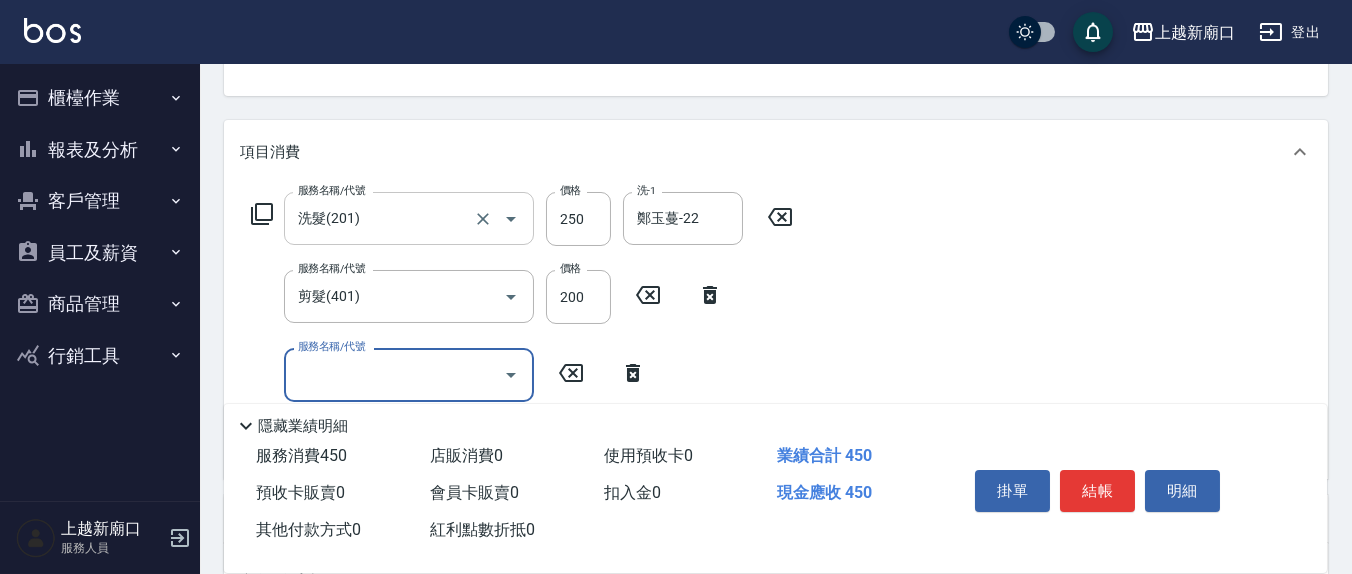 click on "洗髮(201)" at bounding box center (381, 218) 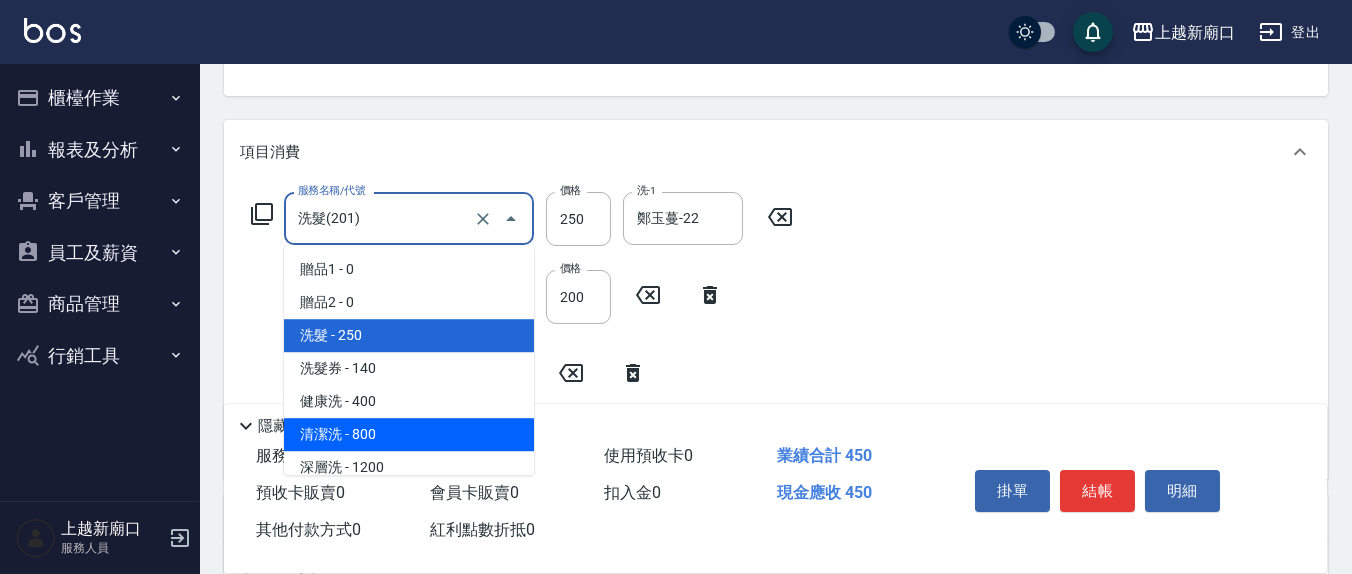 scroll, scrollTop: 208, scrollLeft: 0, axis: vertical 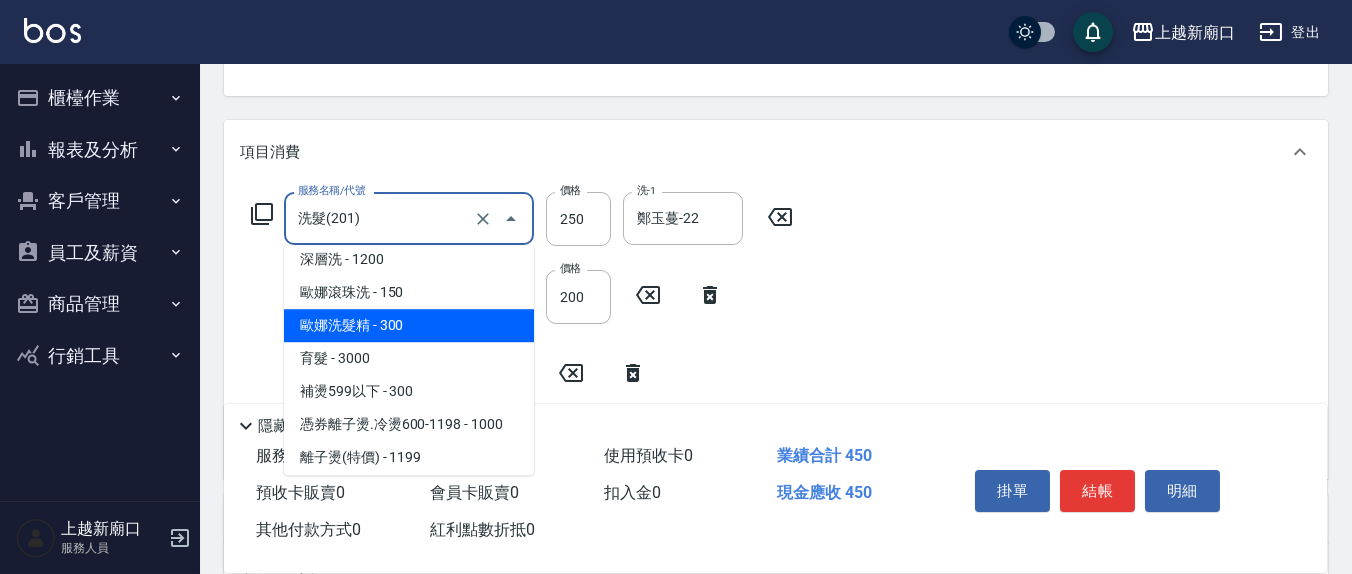 click on "歐娜洗髮精 - 300" at bounding box center [409, 325] 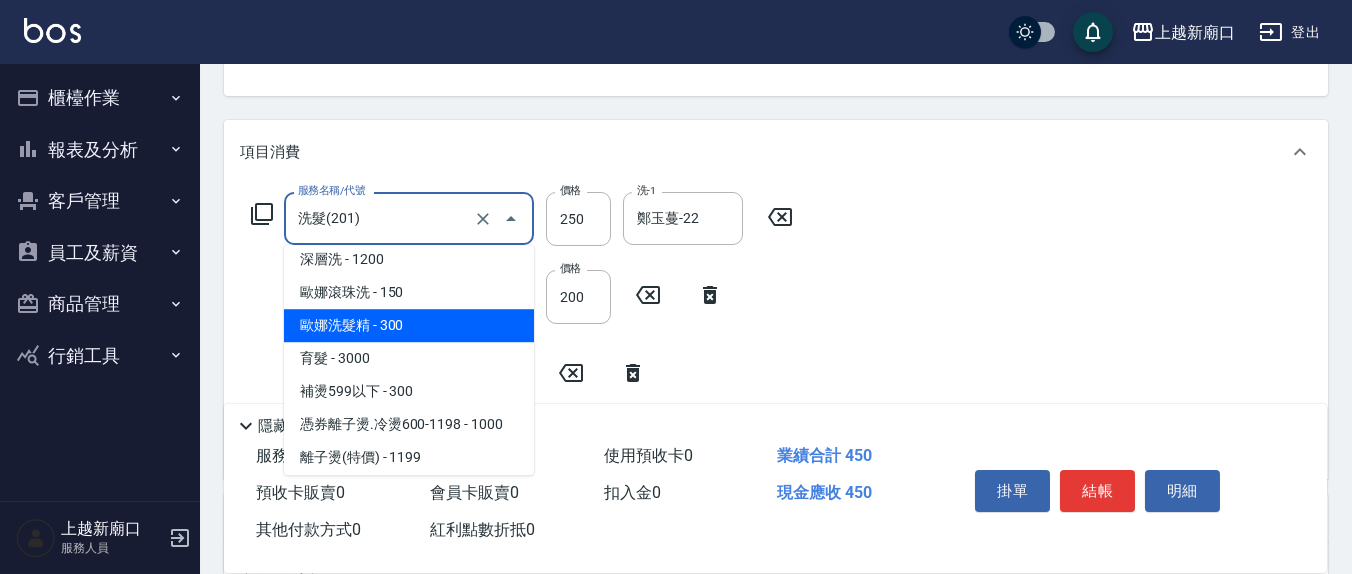 type on "歐娜洗髮精(210)" 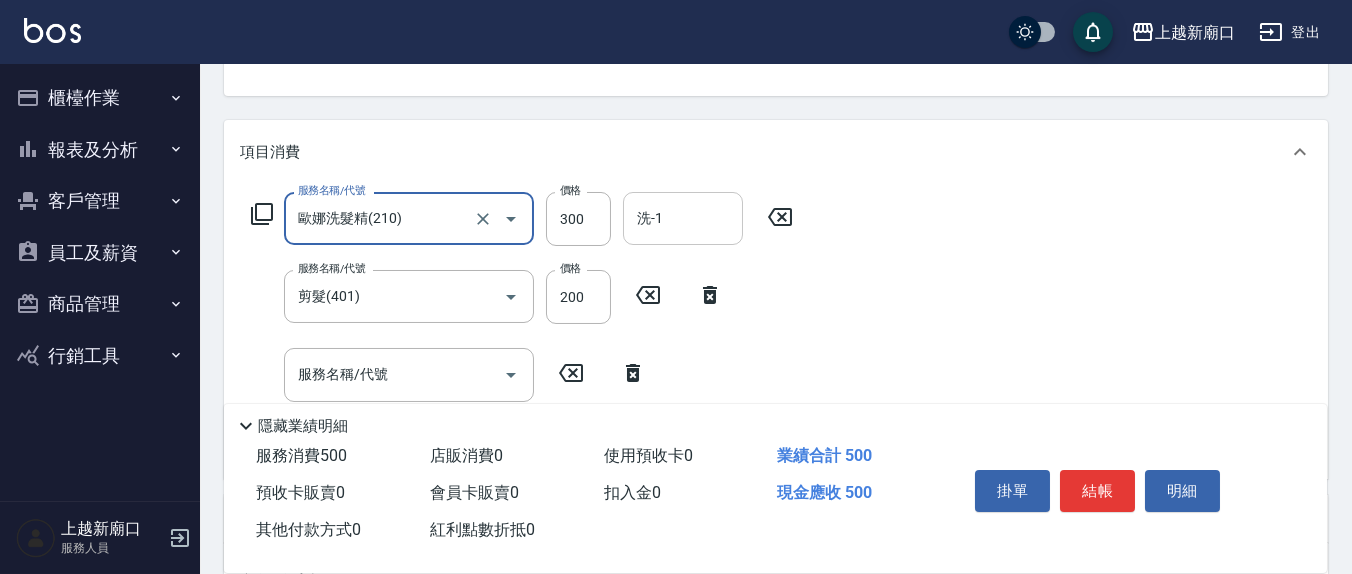 click on "洗-1" at bounding box center [683, 218] 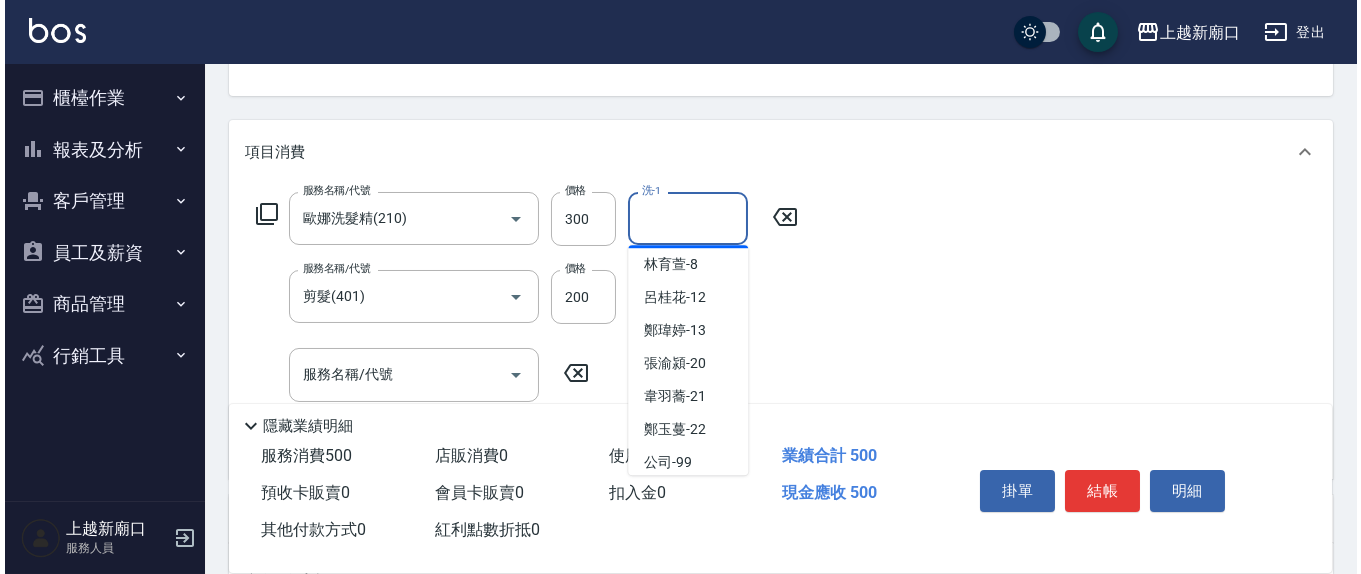 scroll, scrollTop: 116, scrollLeft: 0, axis: vertical 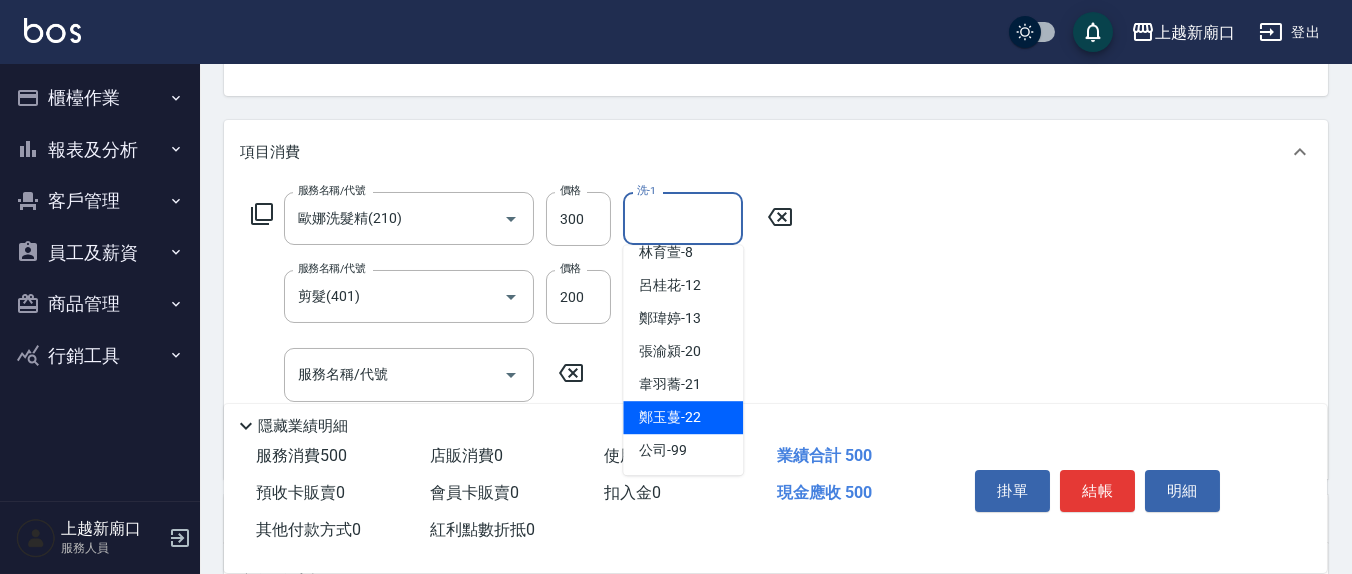 click on "鄭玉蔓 -22" at bounding box center (670, 417) 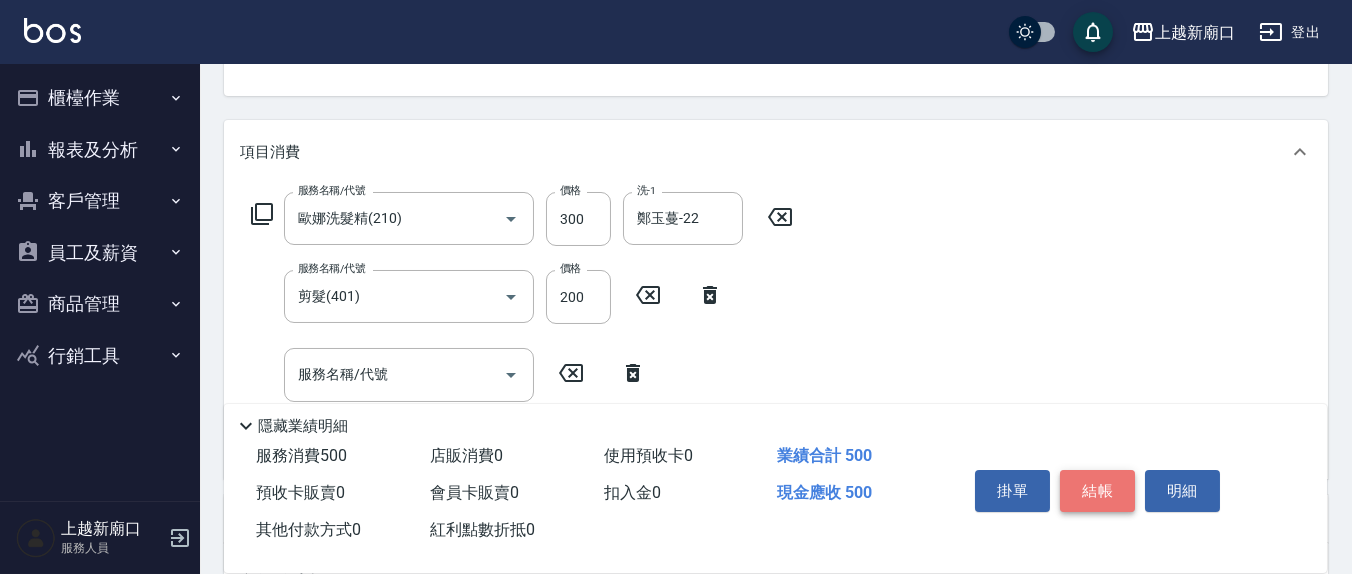 click on "結帳" at bounding box center [1097, 491] 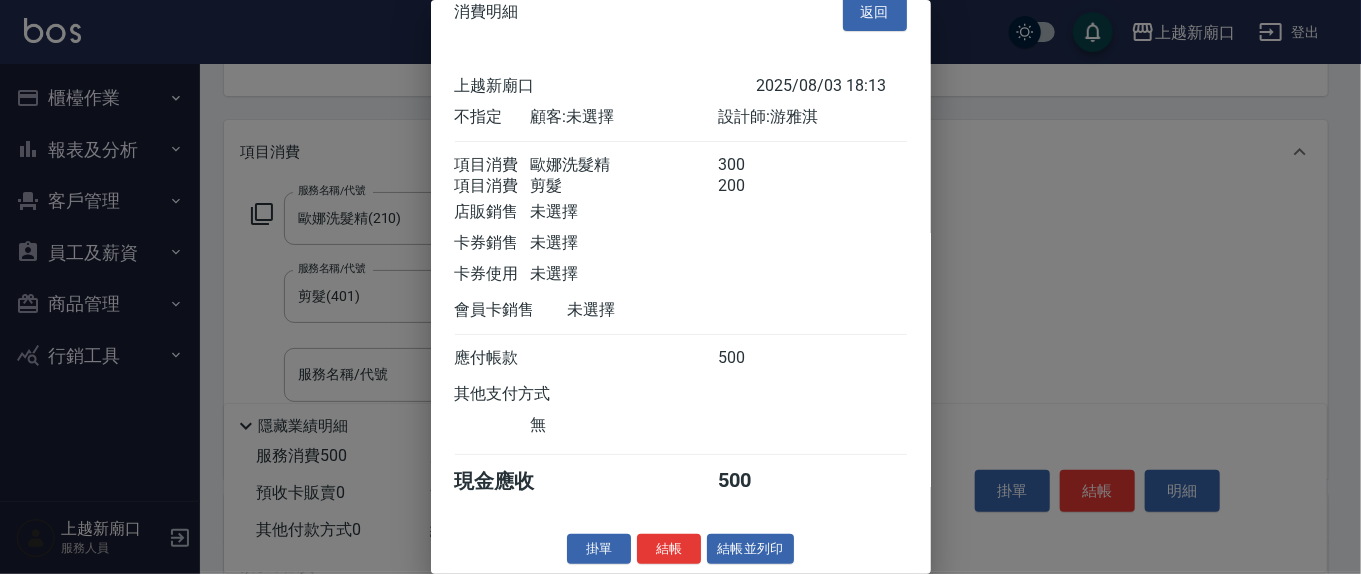 scroll, scrollTop: 45, scrollLeft: 0, axis: vertical 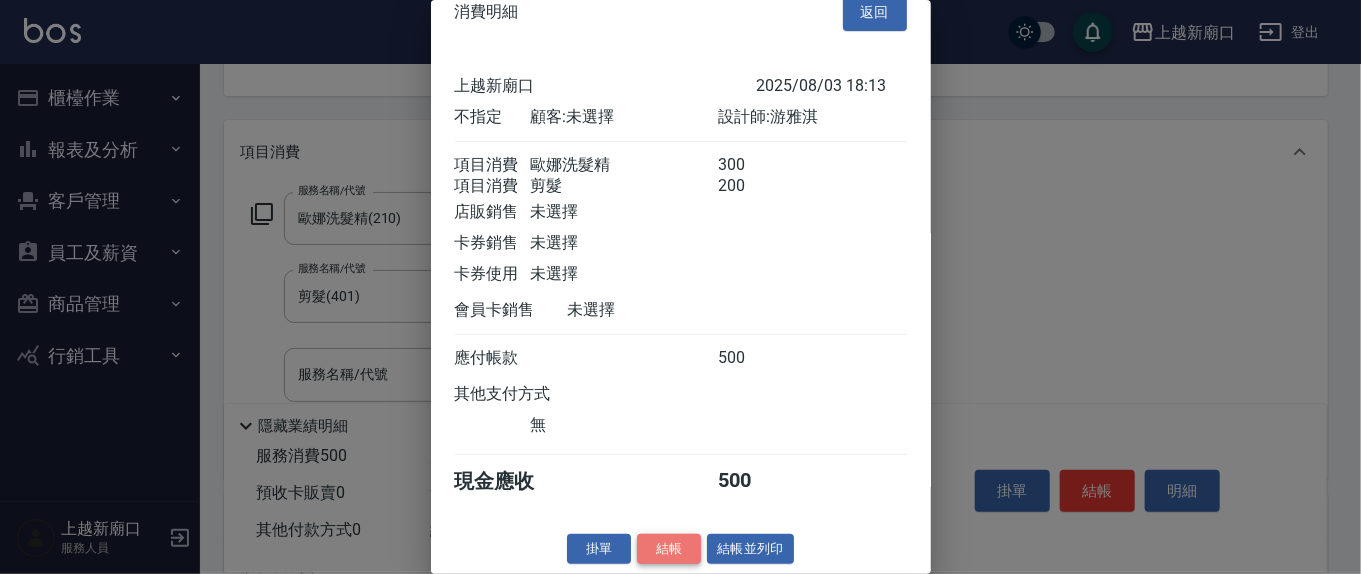 click on "結帳" at bounding box center [669, 549] 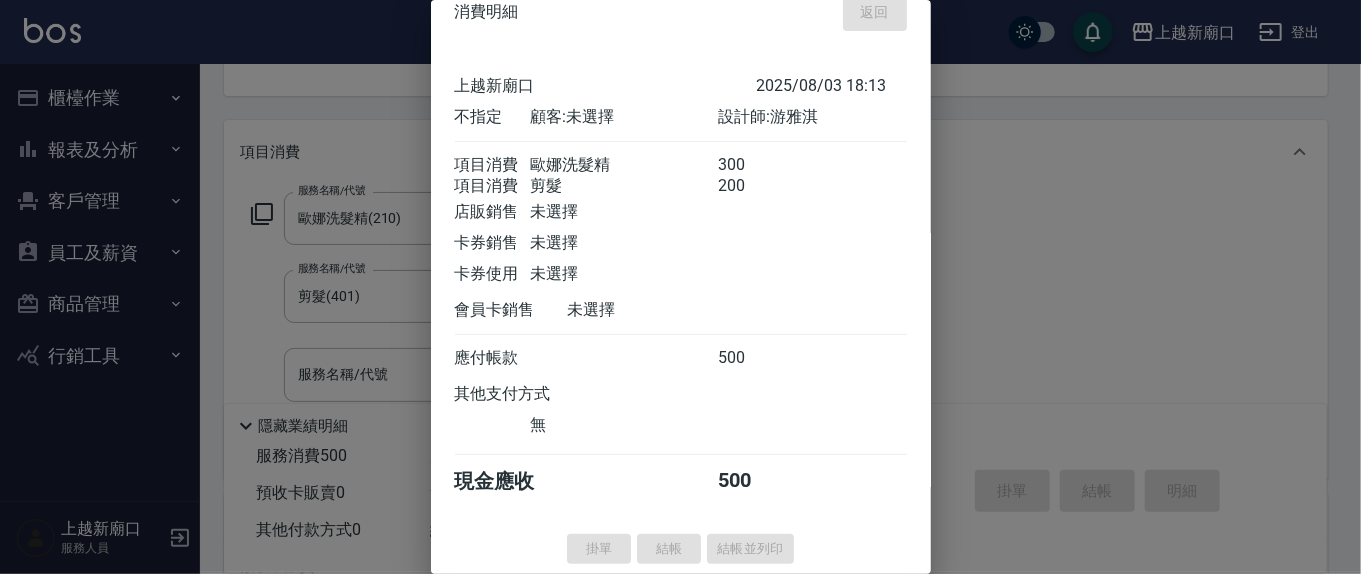 type on "2025/08/03 18:14" 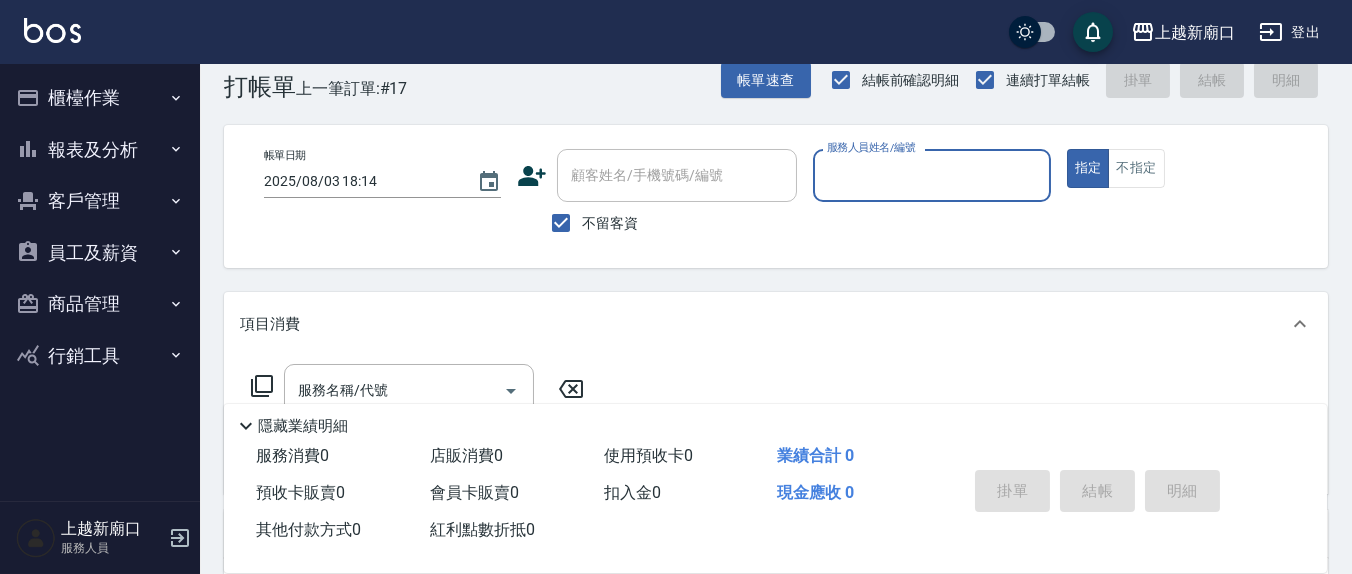 scroll, scrollTop: 0, scrollLeft: 0, axis: both 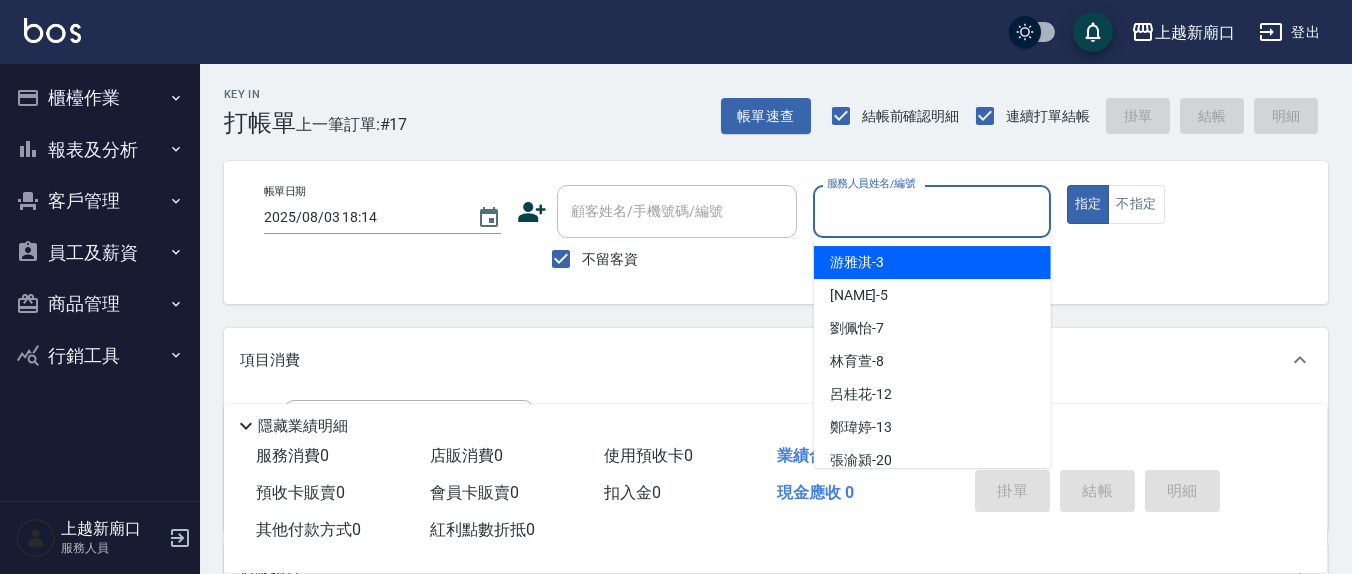 click on "服務人員姓名/編號" at bounding box center [931, 211] 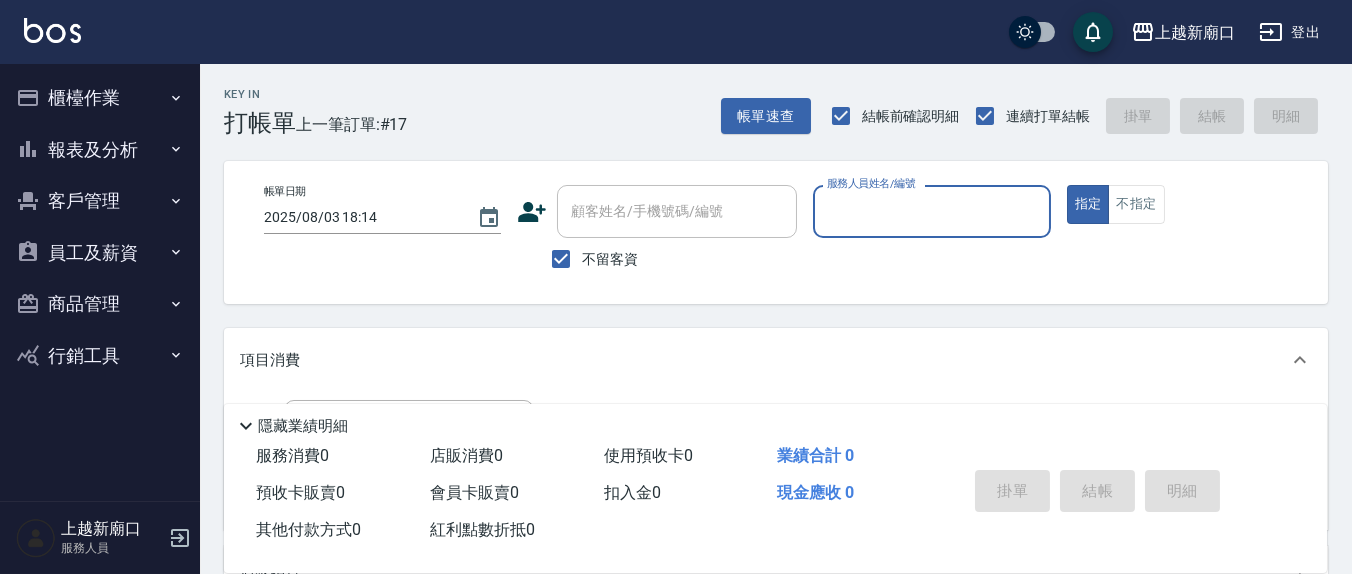 click on "服務人員姓名/編號" at bounding box center (931, 211) 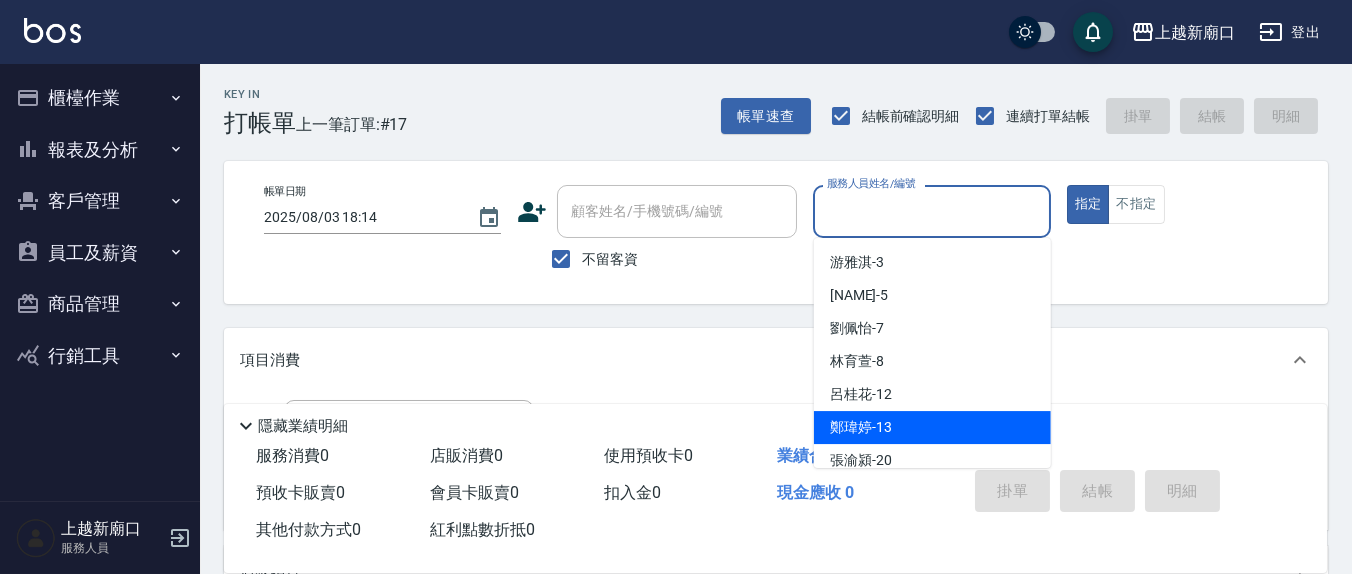click on "鄭瑋婷 -13" at bounding box center [932, 427] 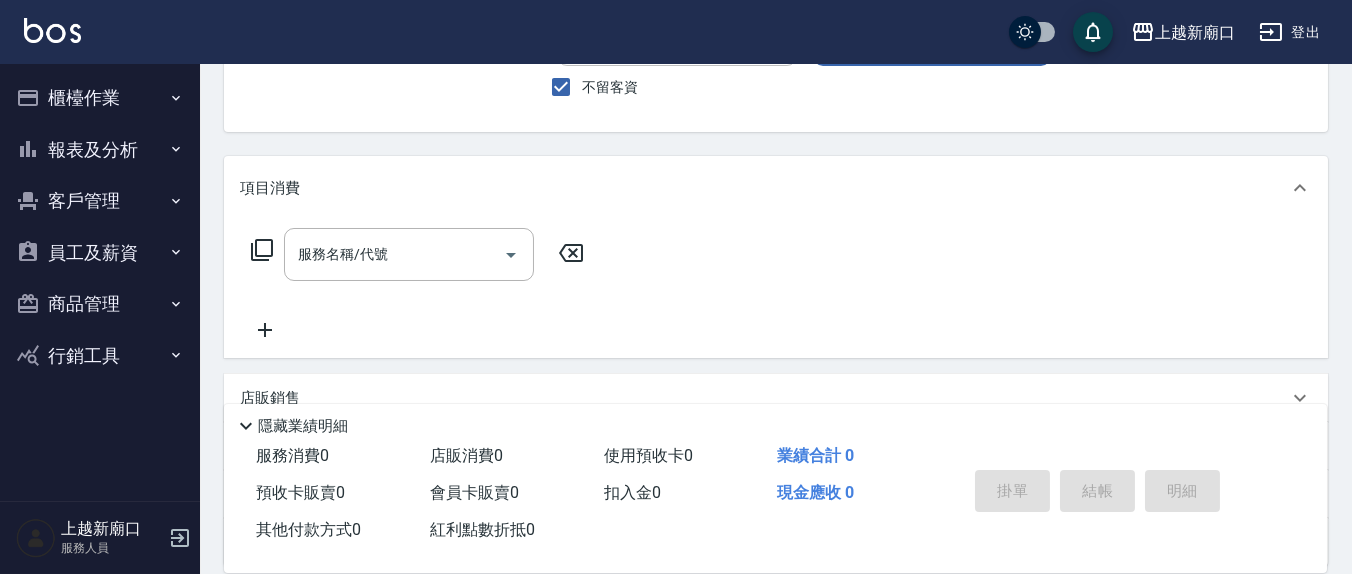 scroll, scrollTop: 208, scrollLeft: 0, axis: vertical 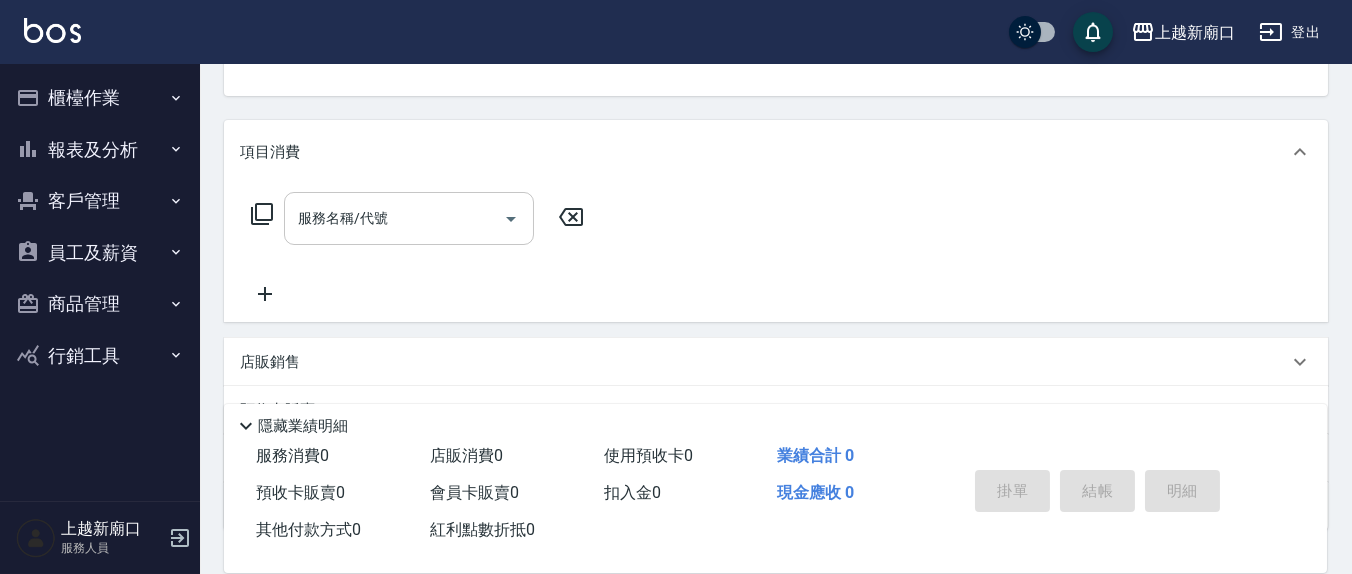 click on "服務名稱/代號" at bounding box center [394, 218] 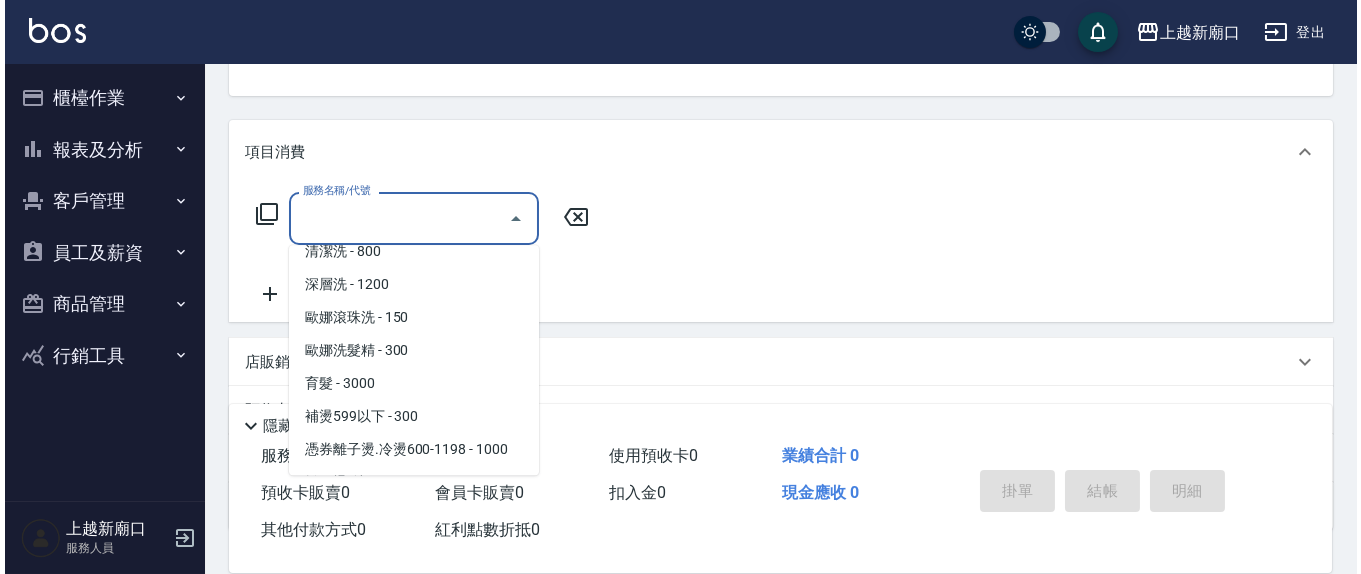 scroll, scrollTop: 208, scrollLeft: 0, axis: vertical 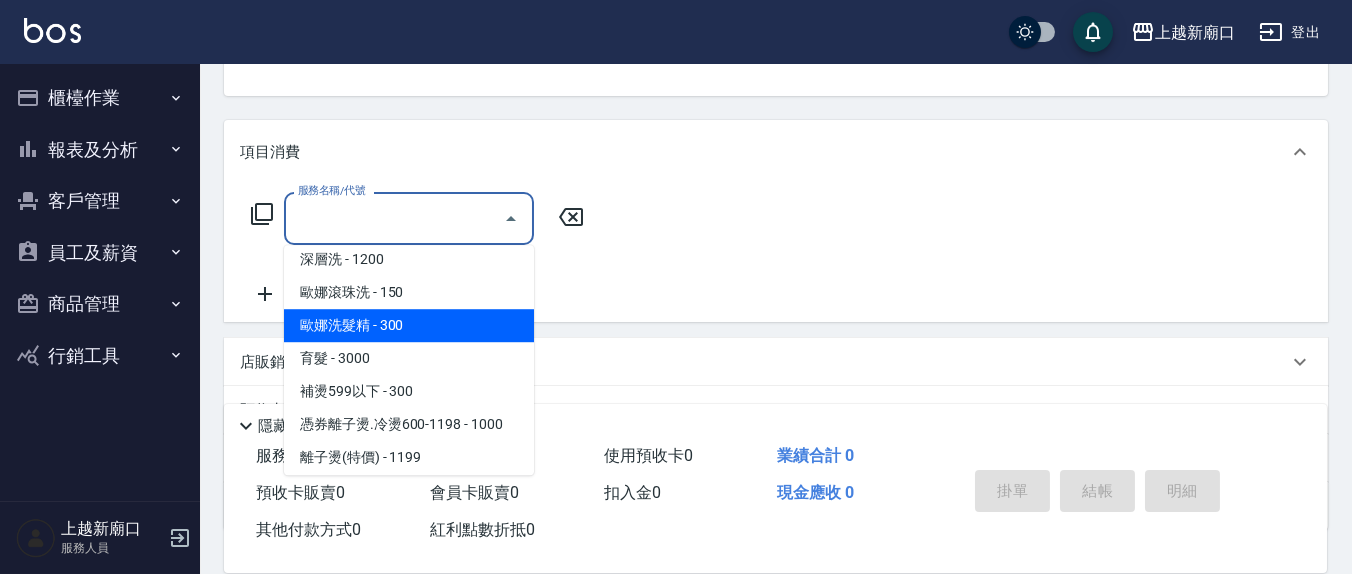 click on "歐娜洗髮精 - 300" at bounding box center [409, 325] 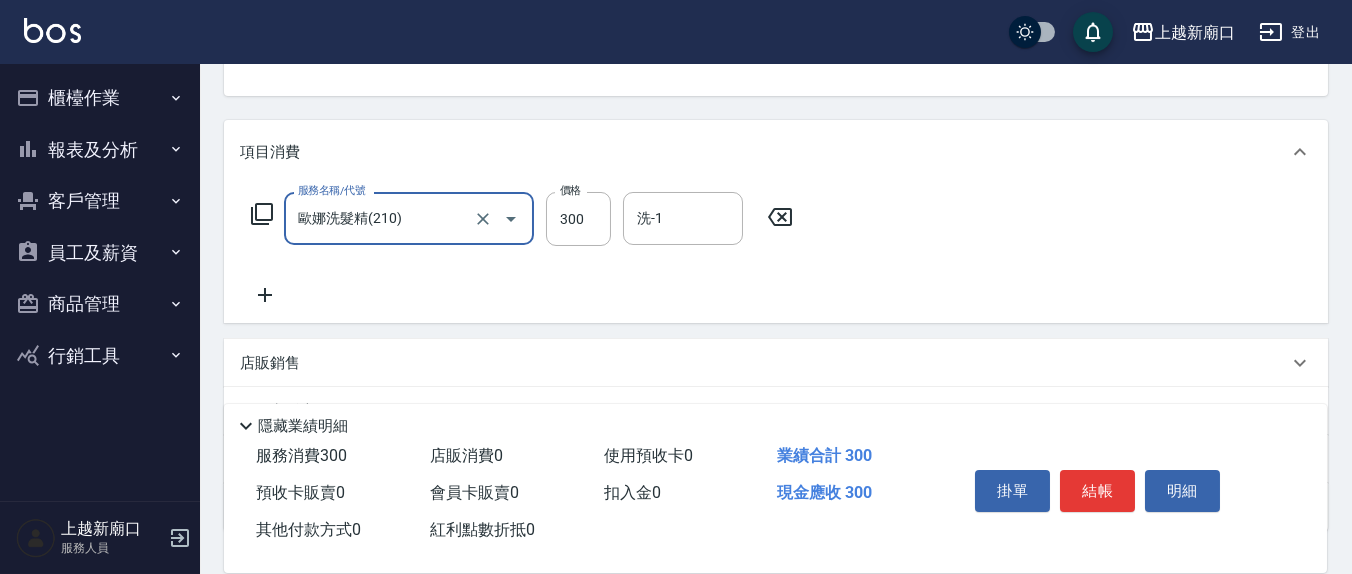 click on "洗-1" at bounding box center (683, 218) 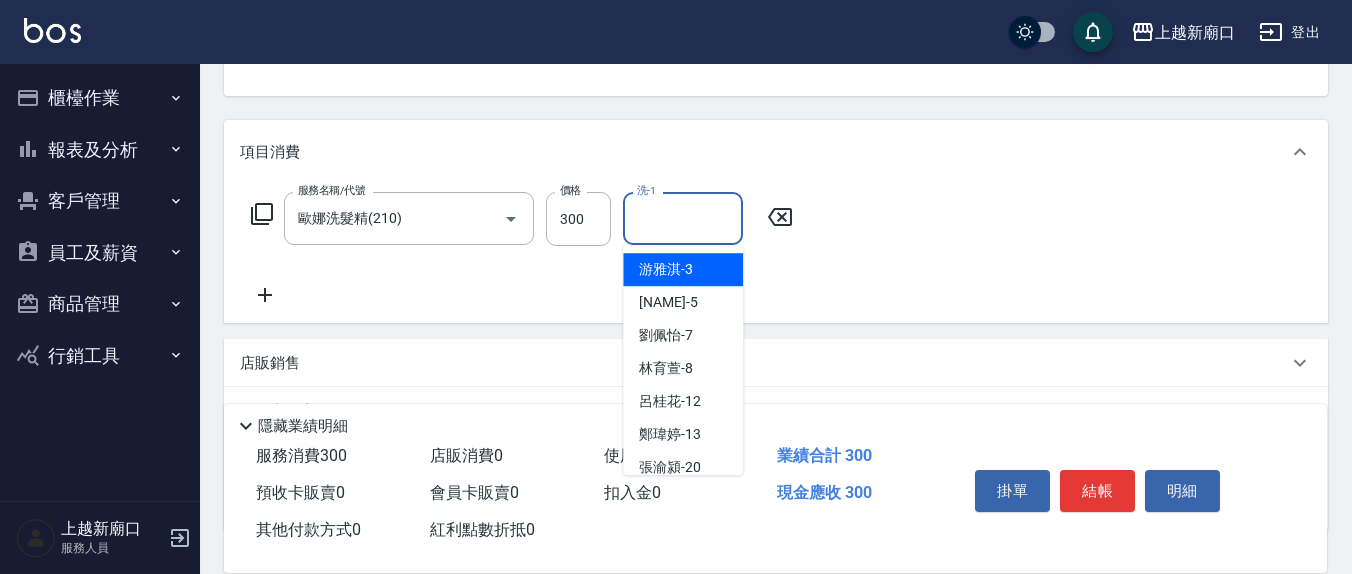 click on "[NAME]-3" at bounding box center (666, 269) 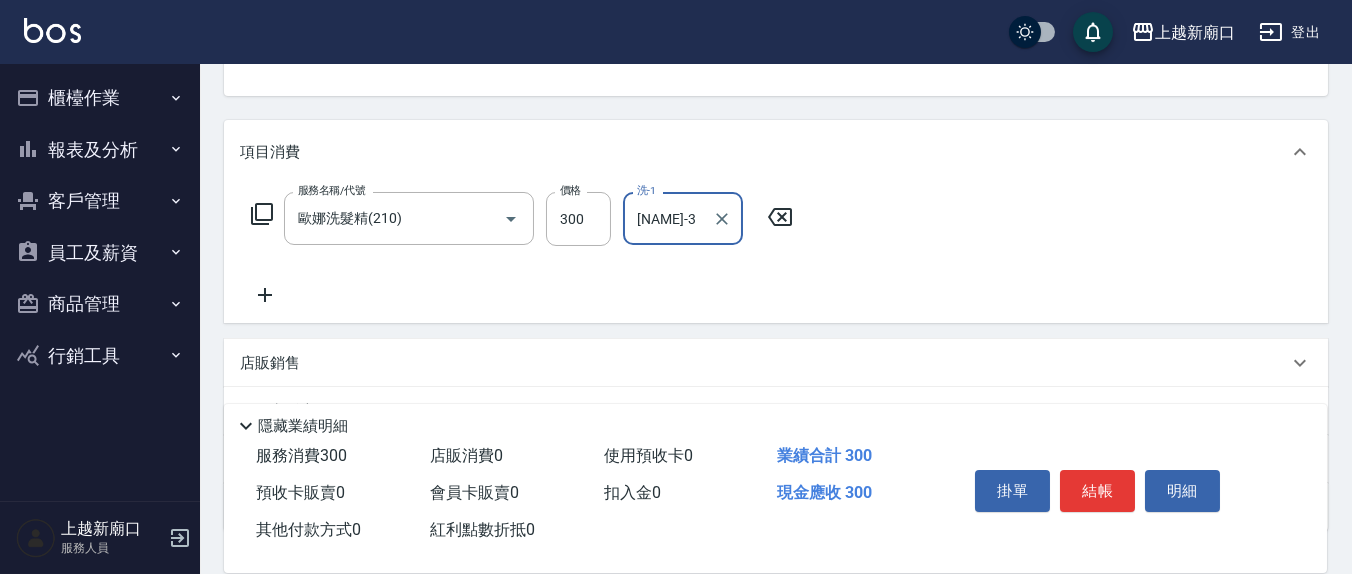 click 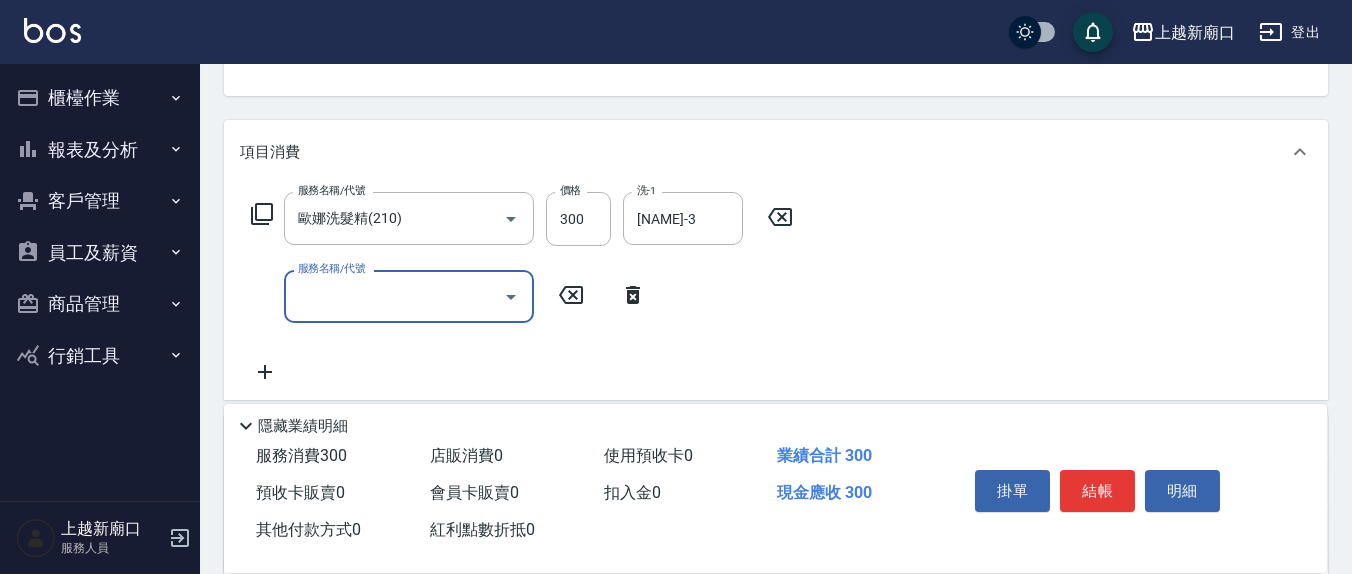 click on "服務名稱/代號 服務名稱/代號" at bounding box center (449, 296) 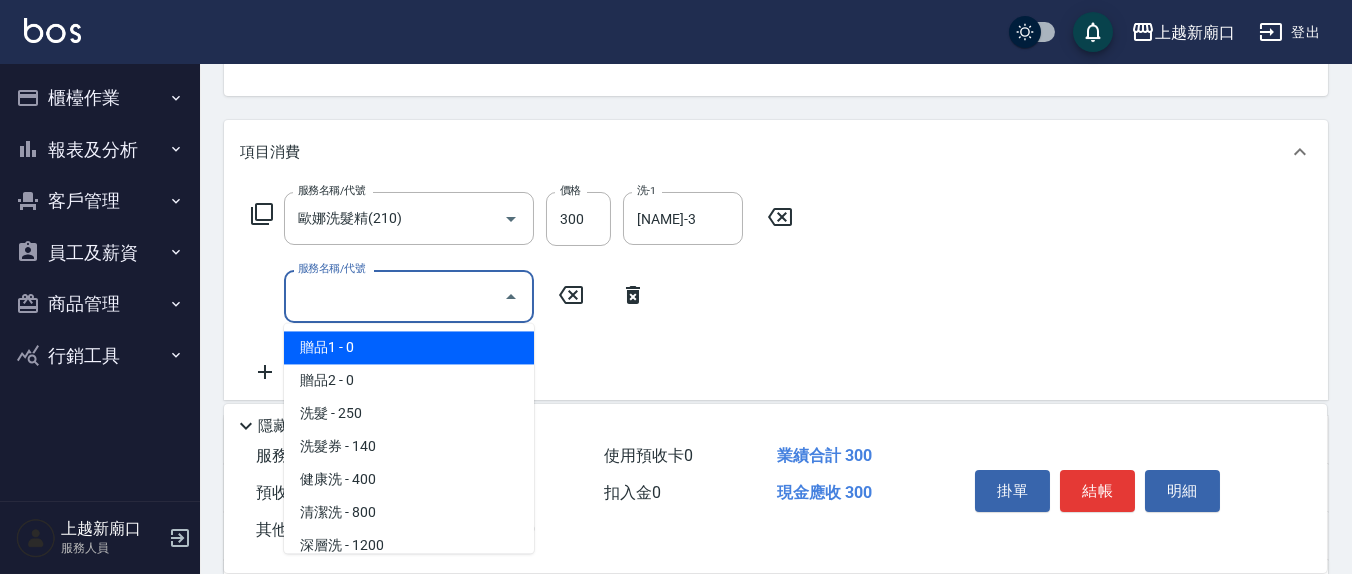 click on "服務名稱/代號" at bounding box center (394, 296) 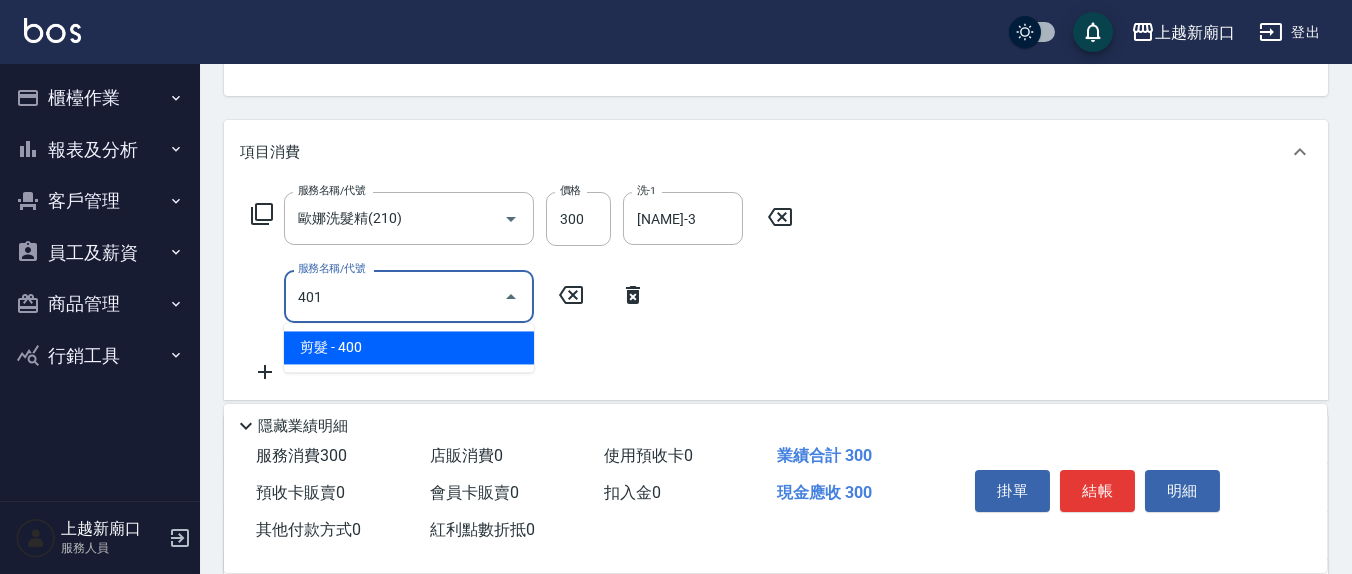 type on "剪髮(401)" 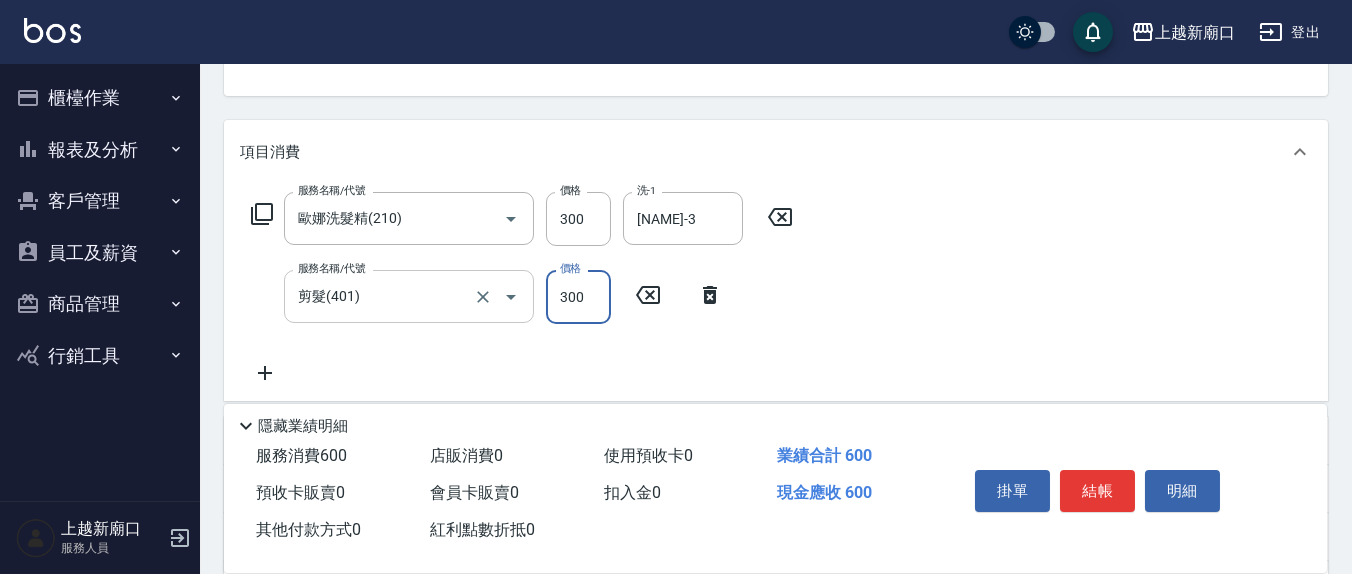 type on "300" 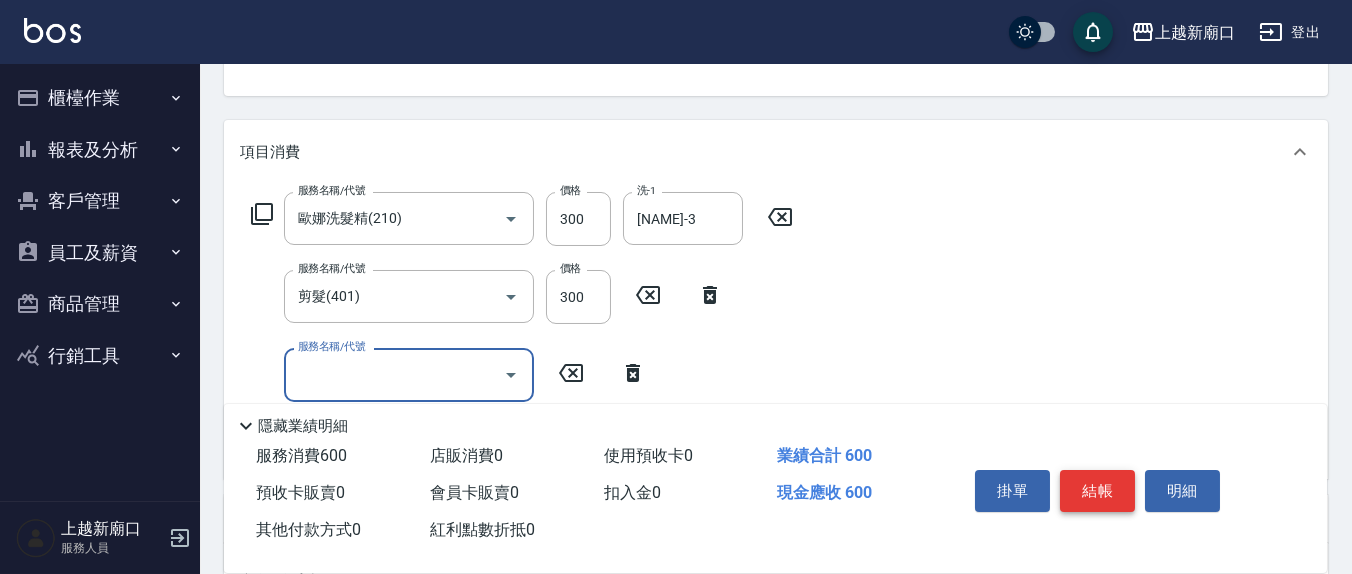 click on "結帳" at bounding box center (1097, 491) 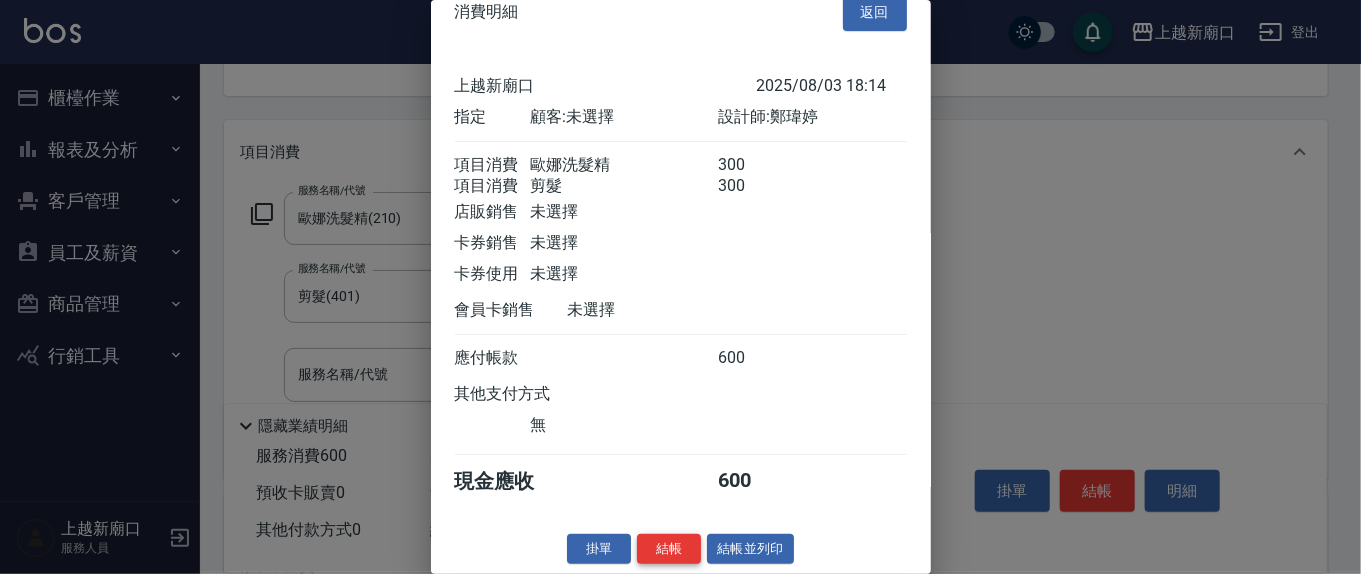 scroll, scrollTop: 45, scrollLeft: 0, axis: vertical 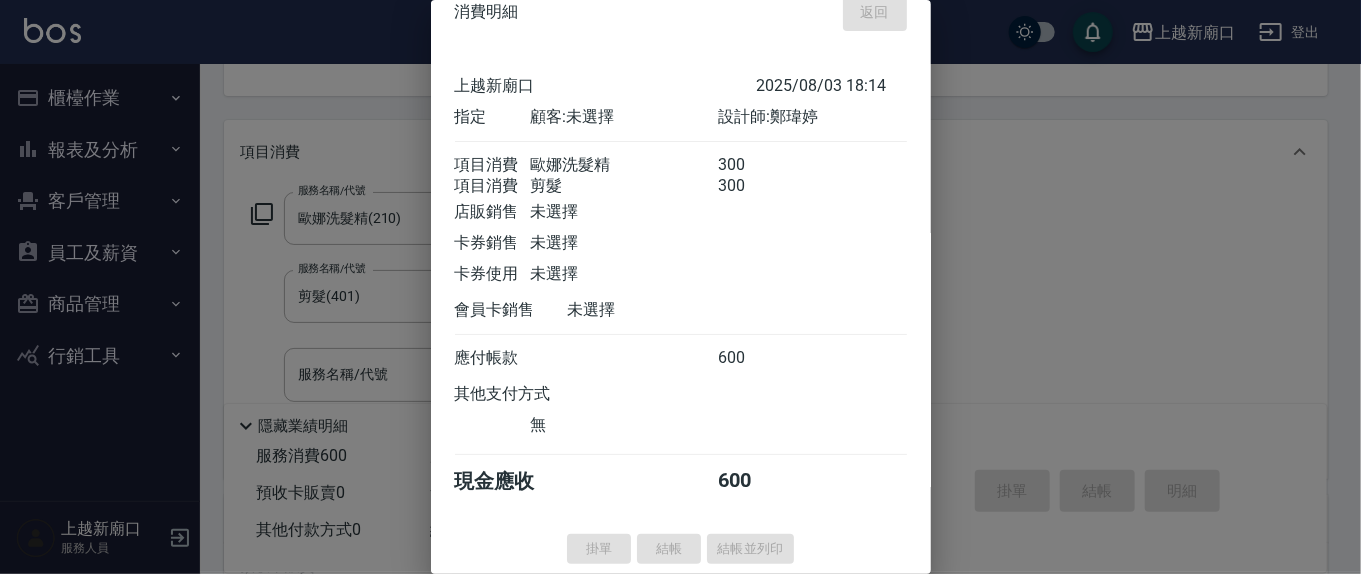type on "2025/08/03 18:15" 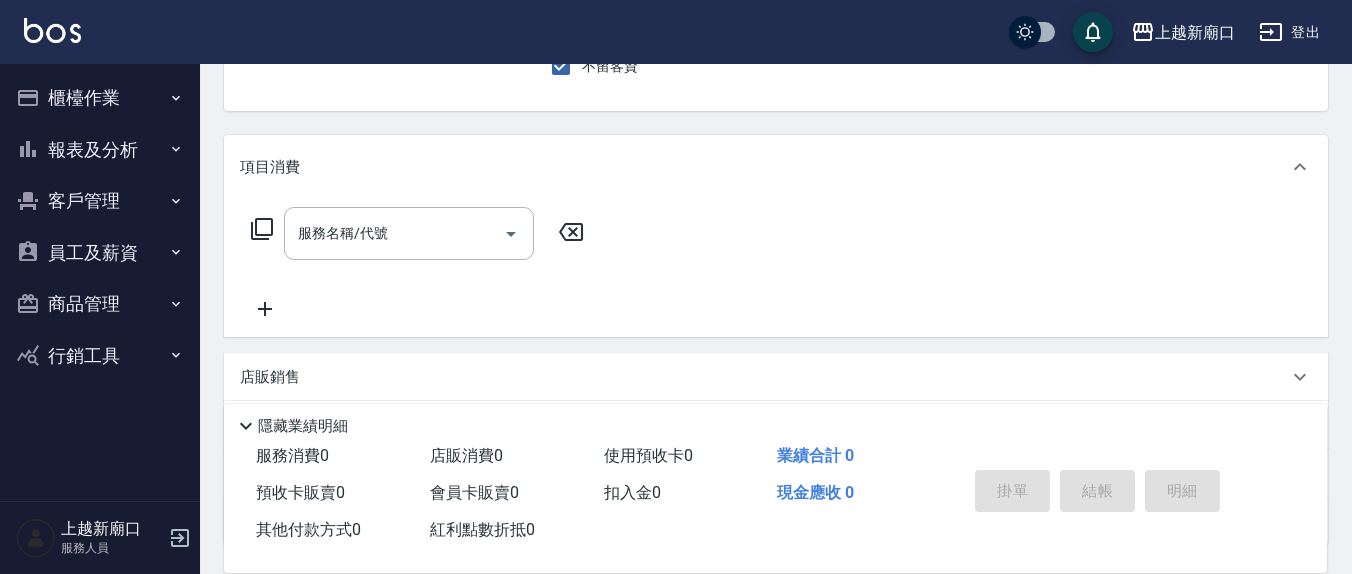 scroll, scrollTop: 0, scrollLeft: 0, axis: both 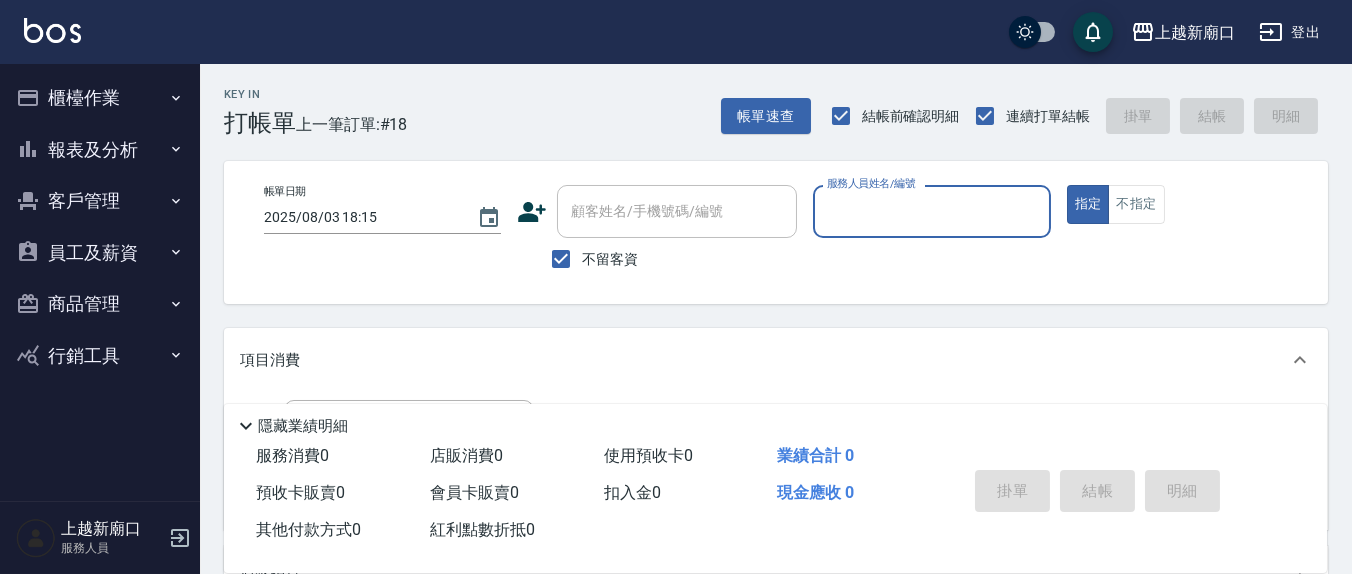 click on "服務人員姓名/編號" at bounding box center (931, 211) 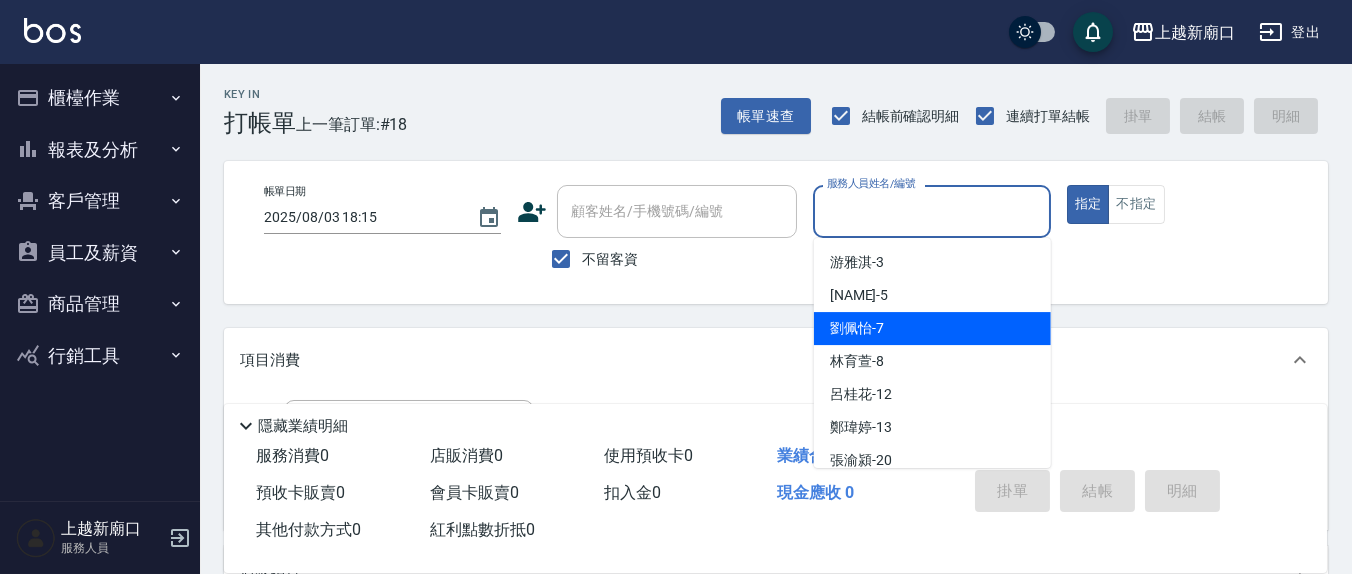 click on "劉佩怡 -7" at bounding box center (932, 328) 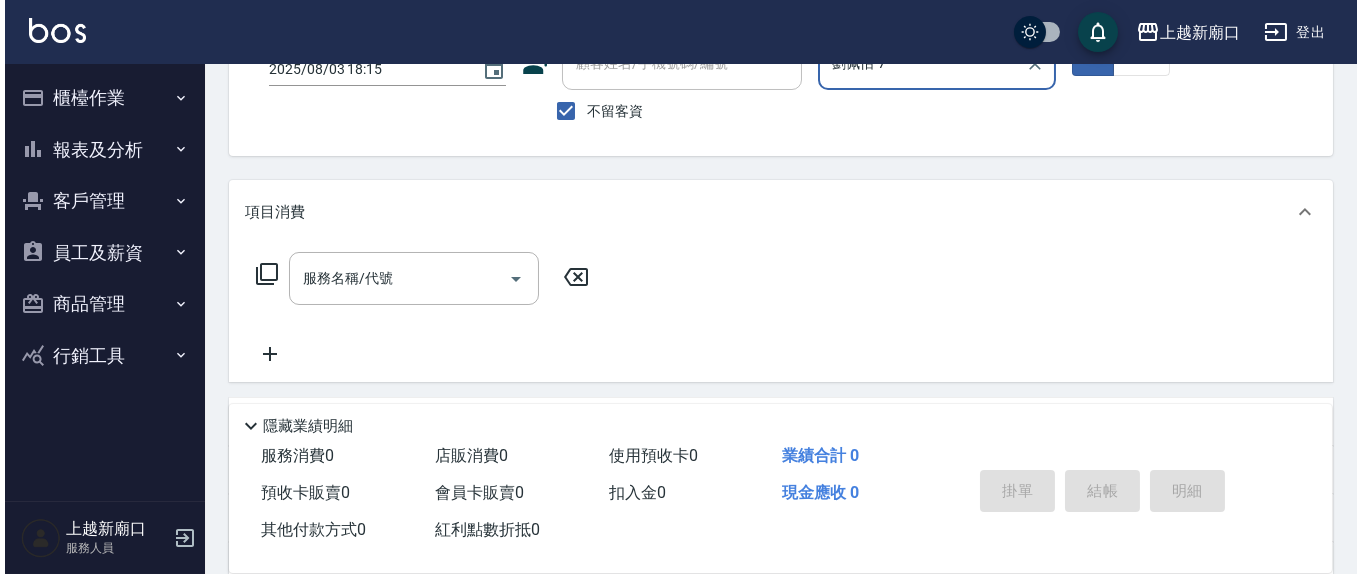 scroll, scrollTop: 208, scrollLeft: 0, axis: vertical 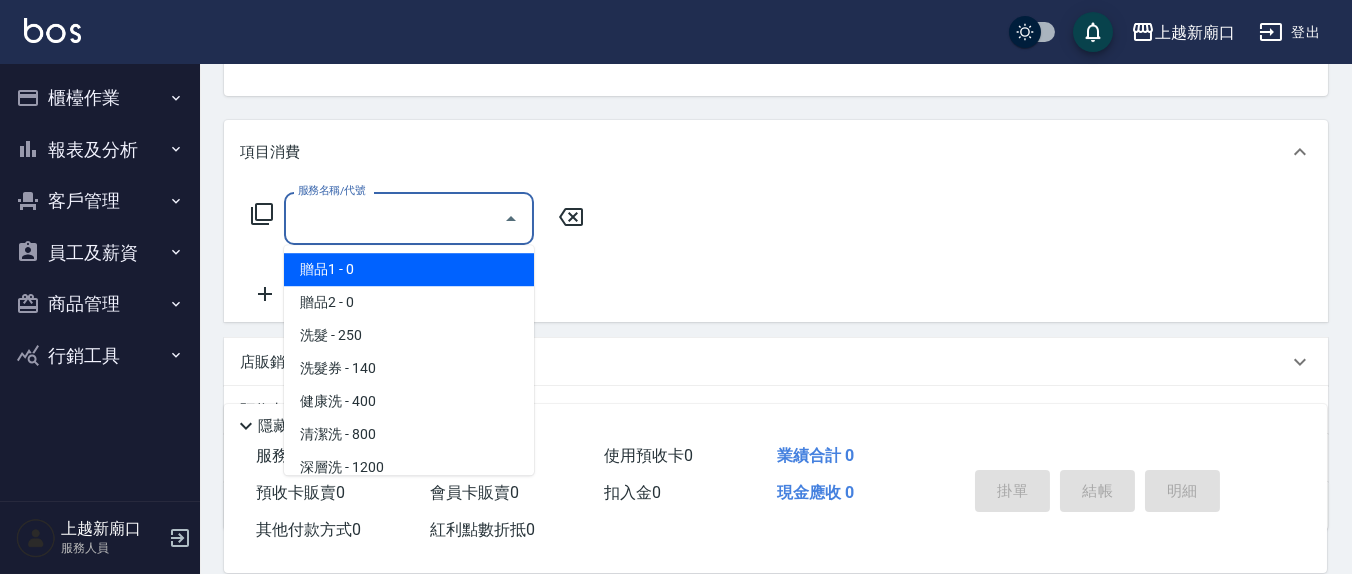click on "服務名稱/代號" at bounding box center (394, 218) 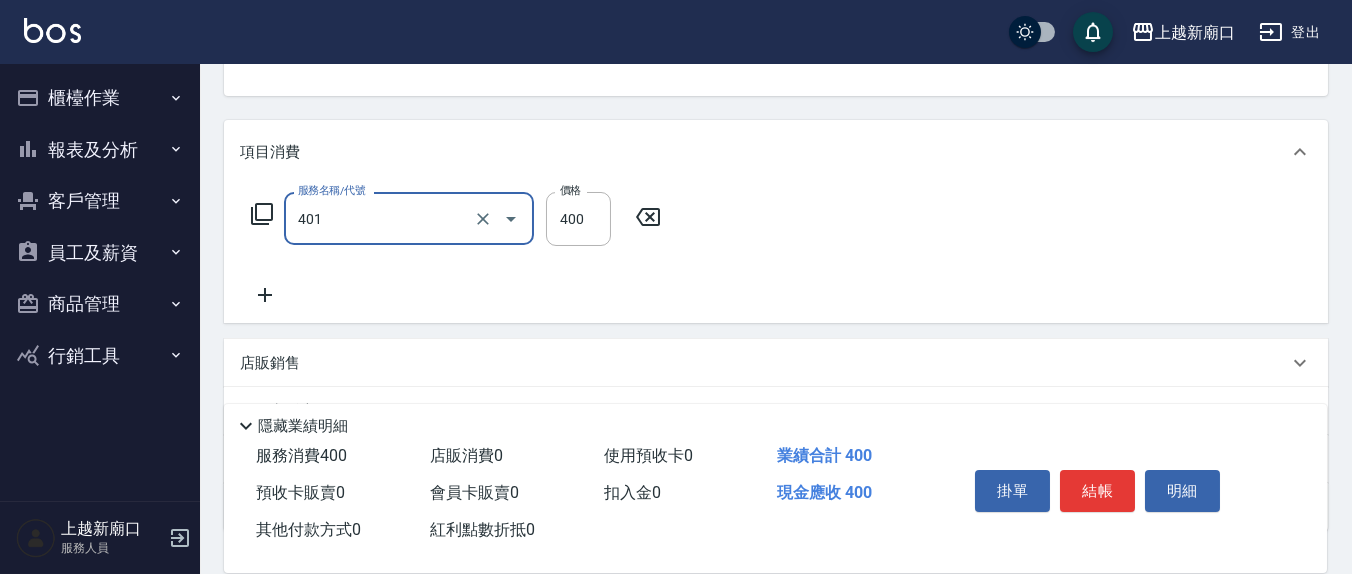 type on "剪髮(401)" 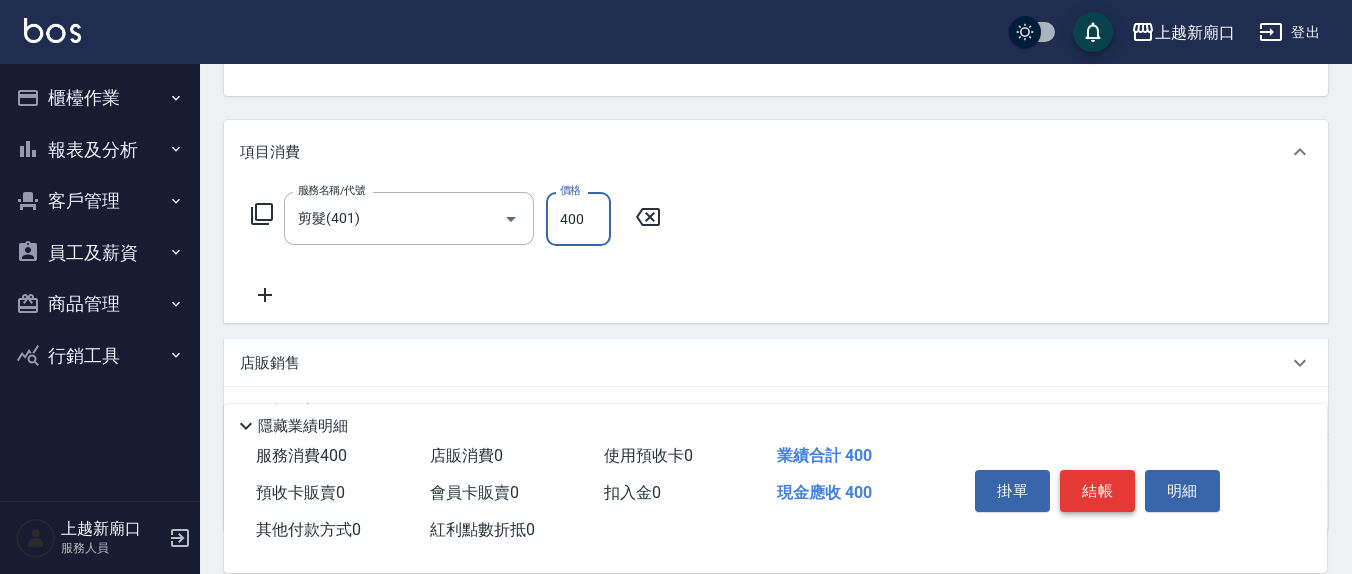 click on "結帳" at bounding box center [1097, 491] 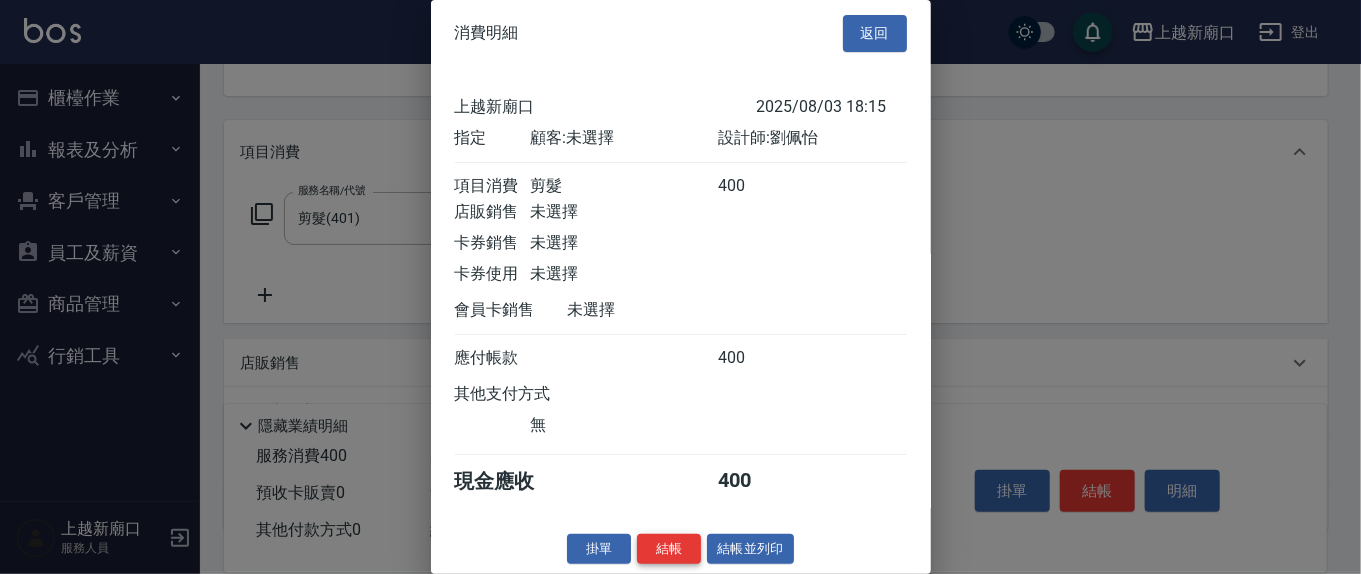 scroll, scrollTop: 22, scrollLeft: 0, axis: vertical 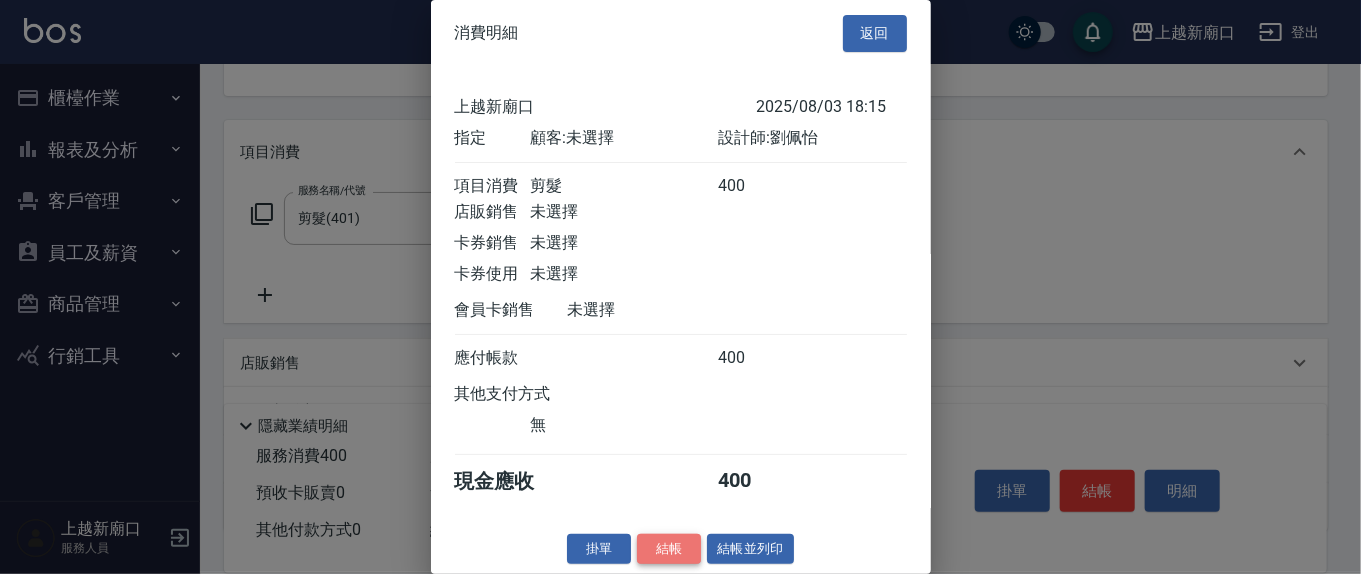 click on "結帳" at bounding box center (669, 549) 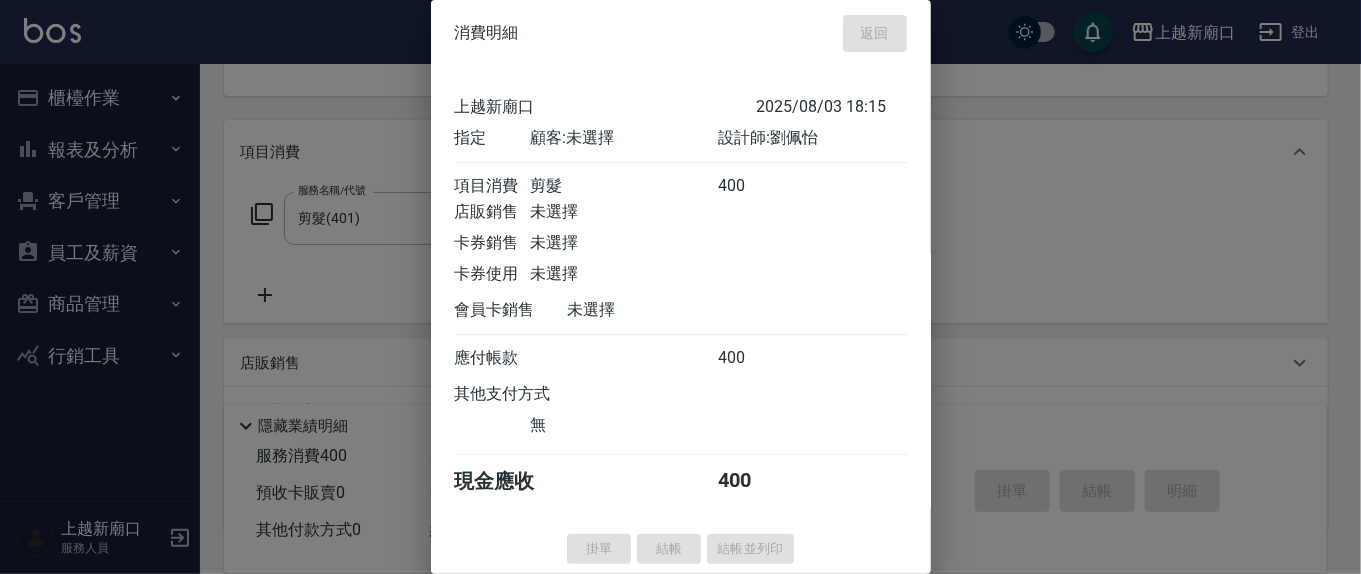 type 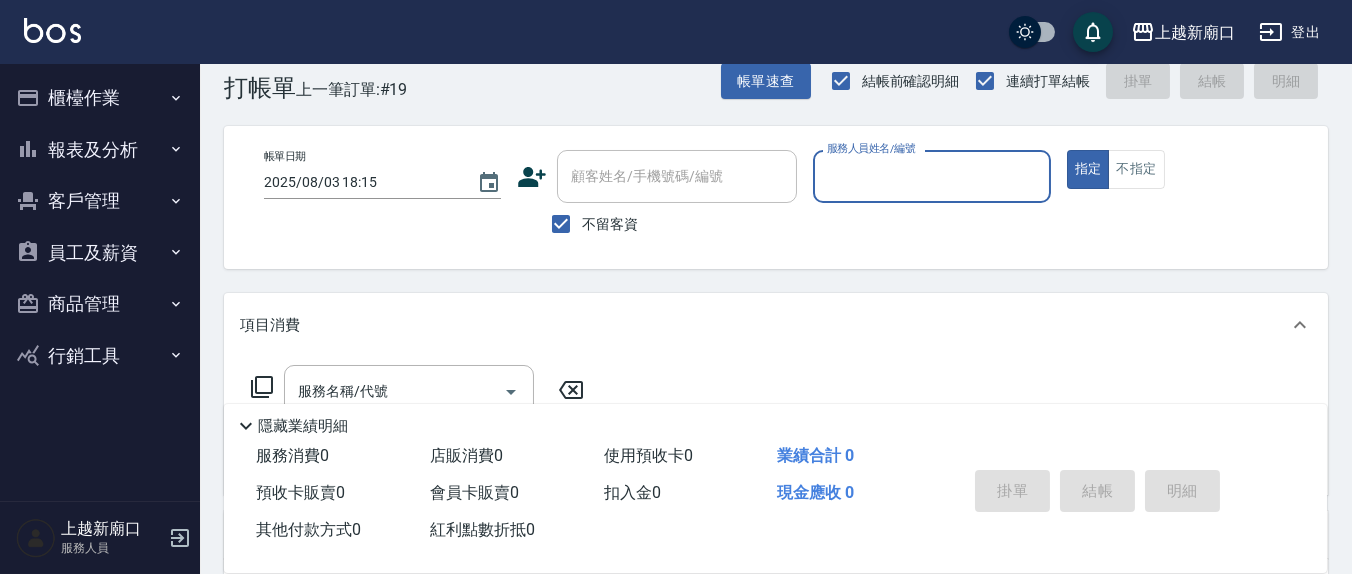 scroll, scrollTop: 0, scrollLeft: 0, axis: both 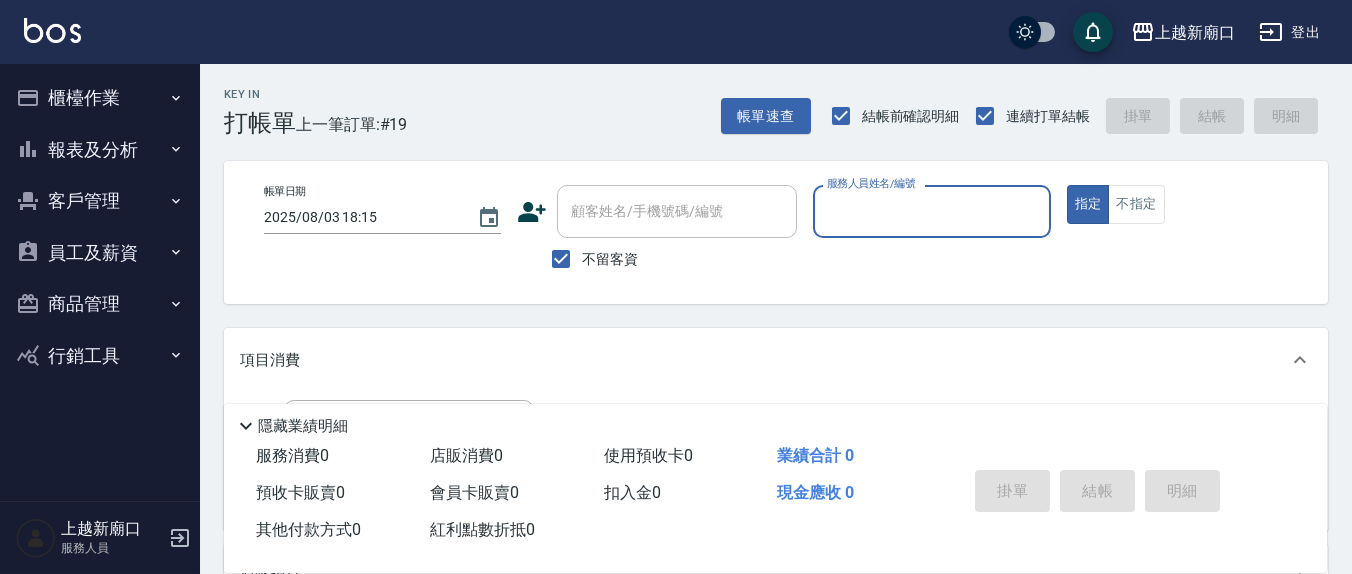 click on "服務人員姓名/編號" at bounding box center (931, 211) 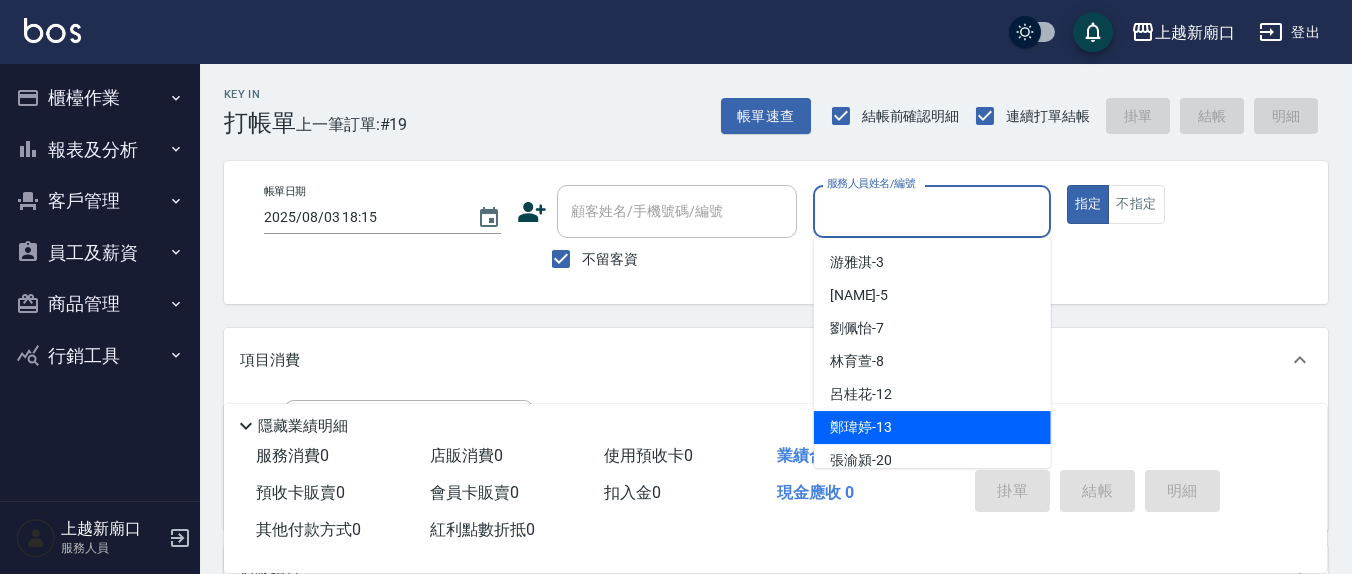 click on "鄭瑋婷 -13" at bounding box center [932, 427] 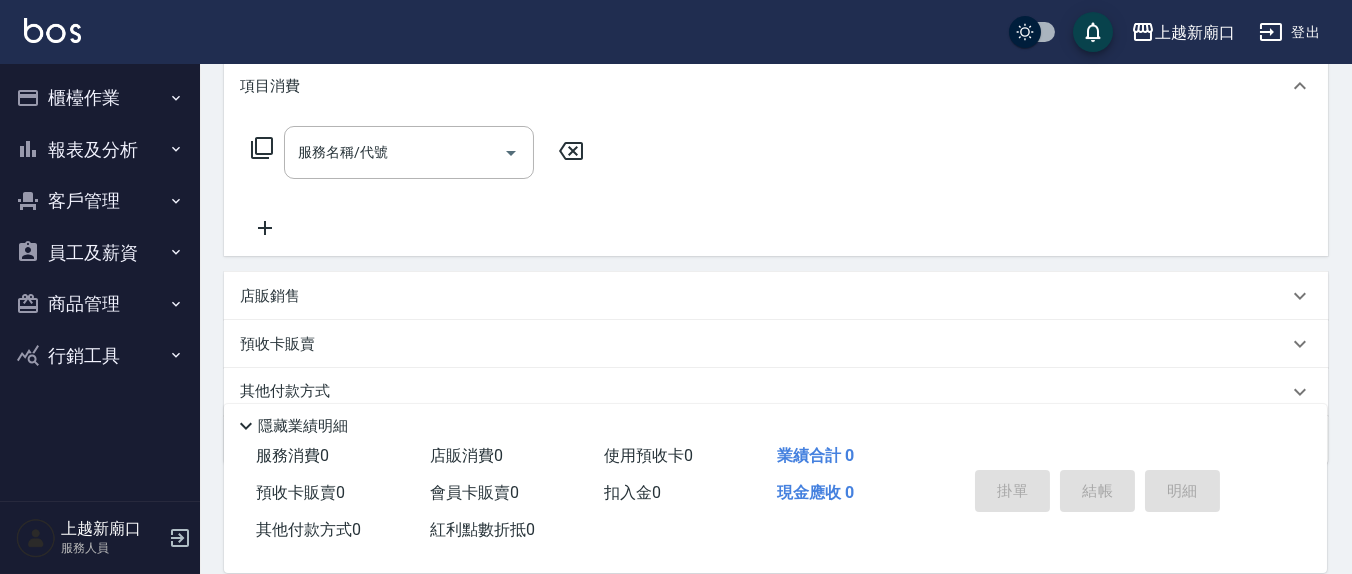 scroll, scrollTop: 352, scrollLeft: 0, axis: vertical 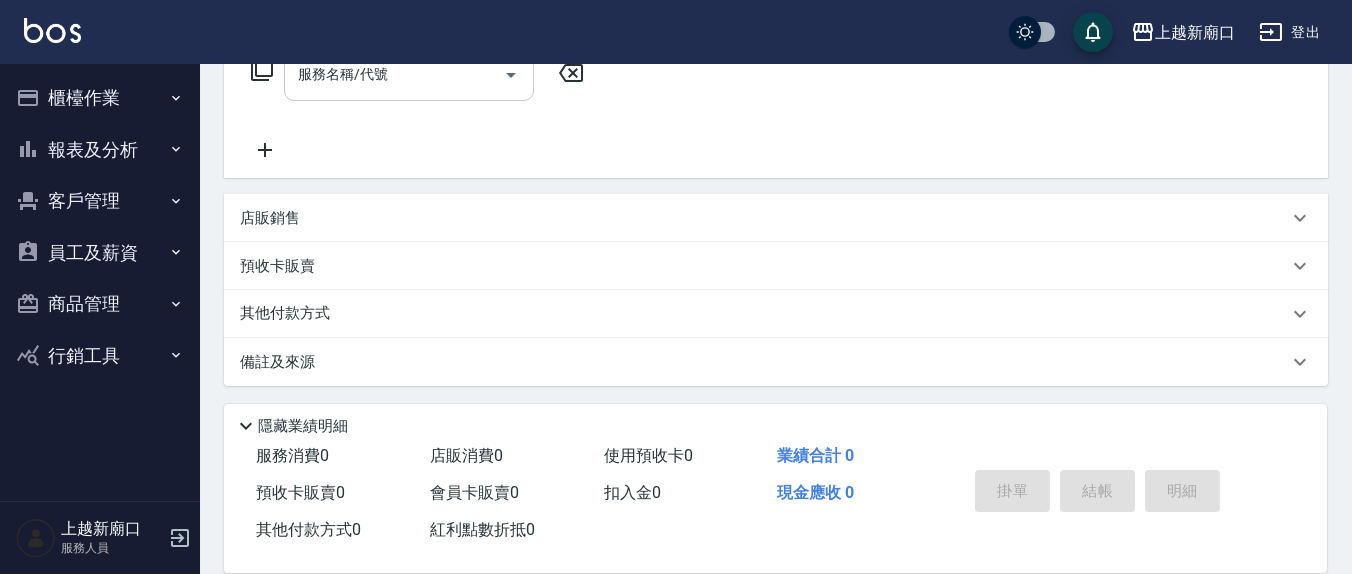 click on "服務名稱/代號" at bounding box center [394, 74] 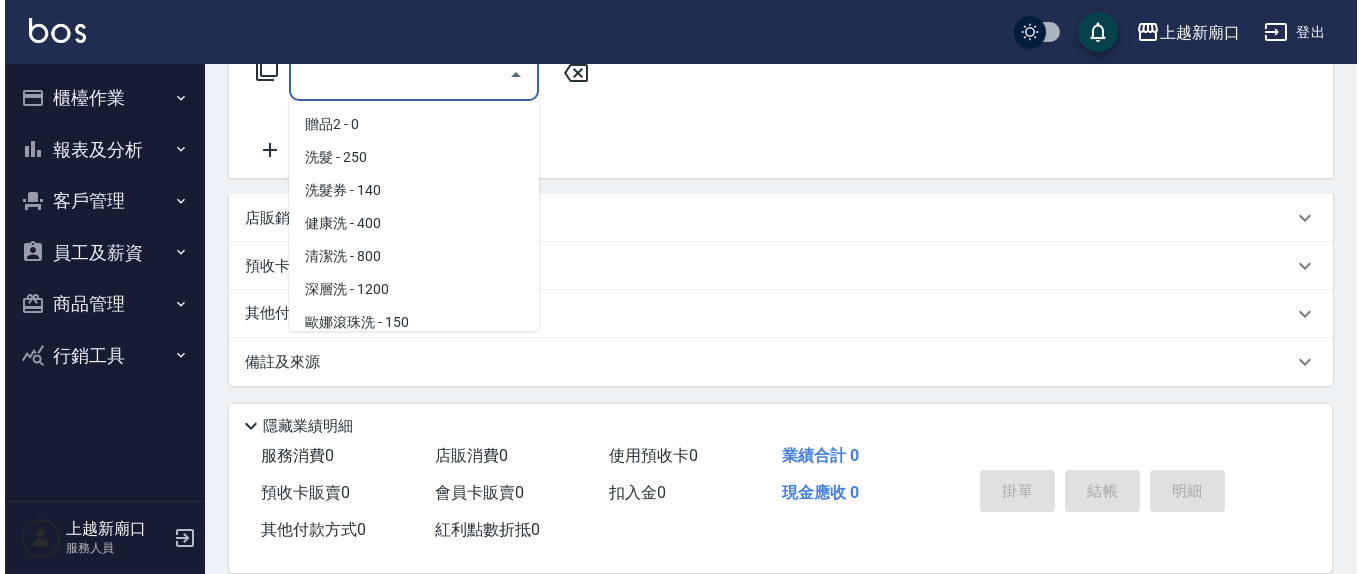 scroll, scrollTop: 0, scrollLeft: 0, axis: both 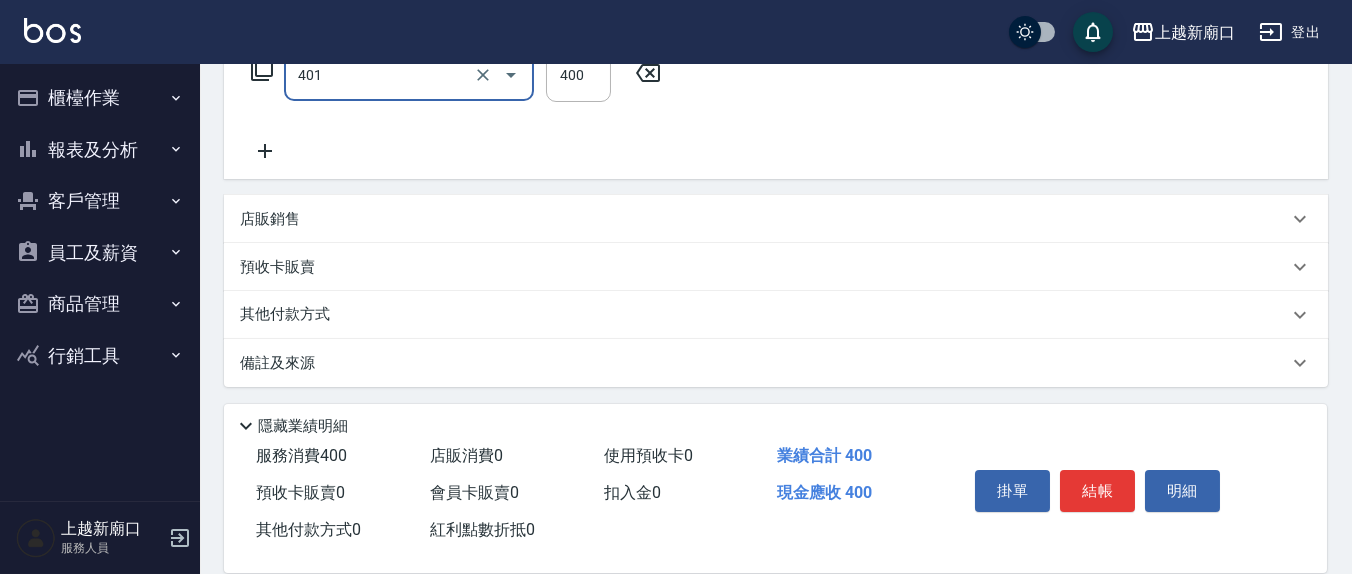 type on "剪髮(401)" 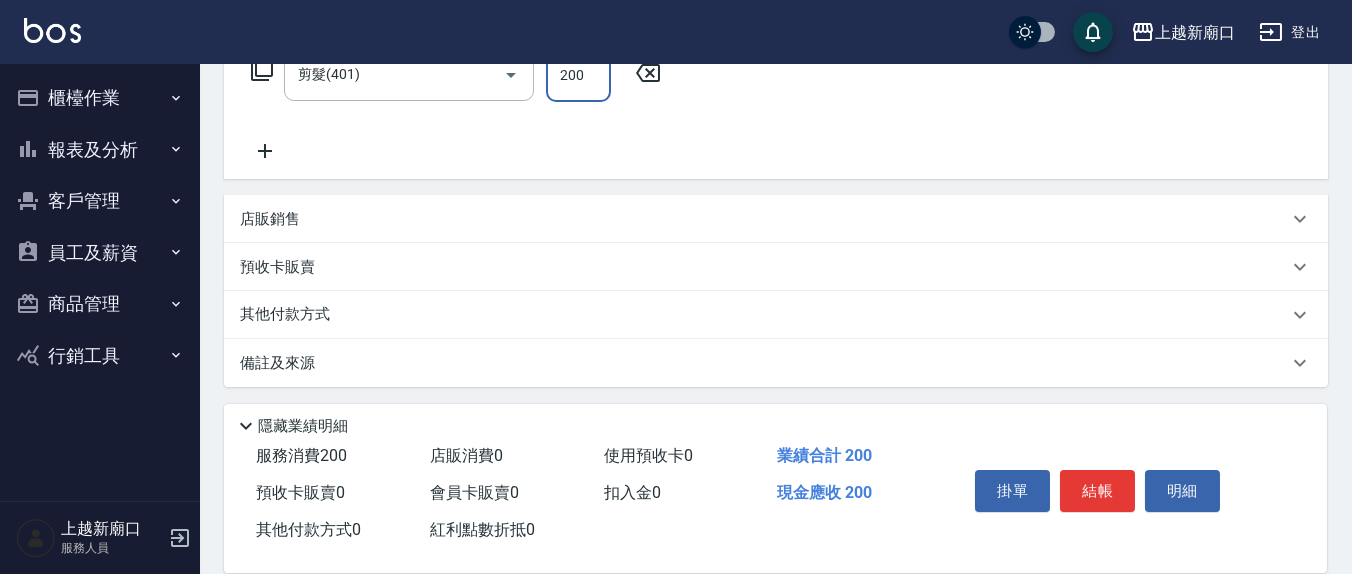 type on "200" 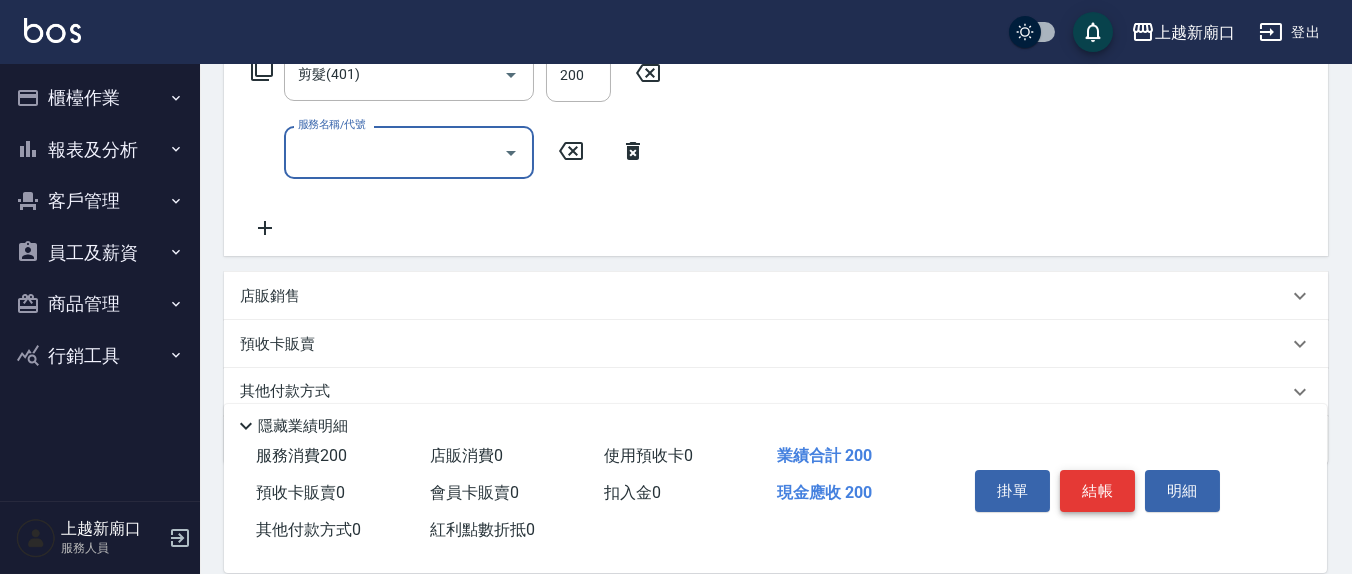 click on "結帳" at bounding box center (1097, 491) 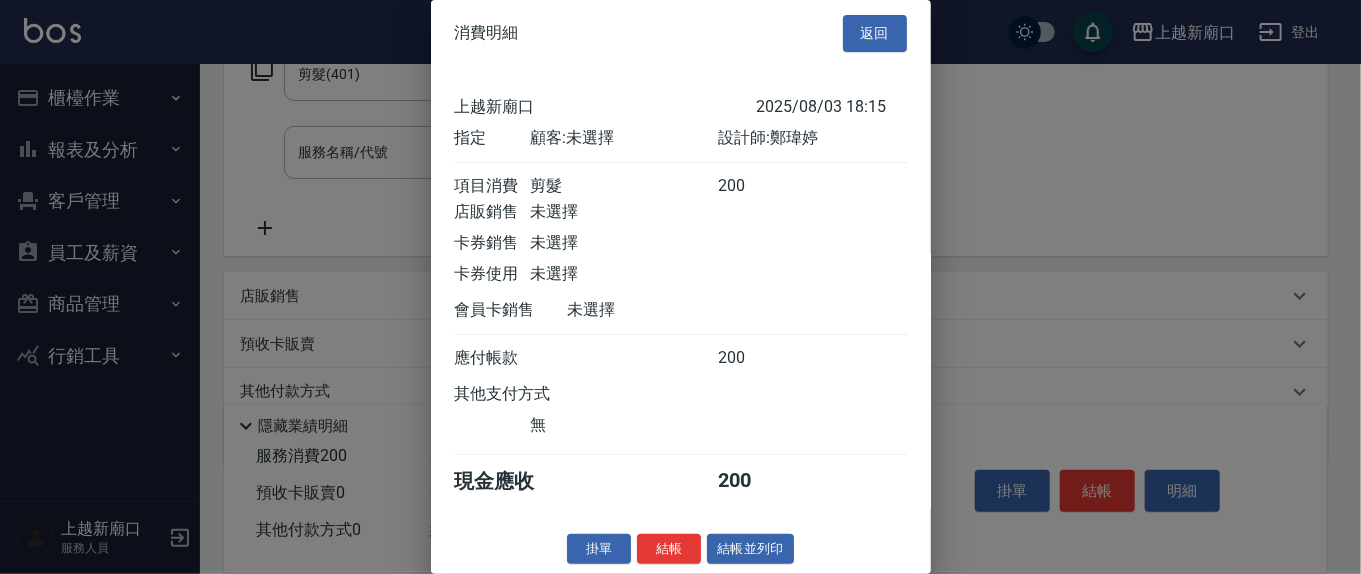 scroll, scrollTop: 22, scrollLeft: 0, axis: vertical 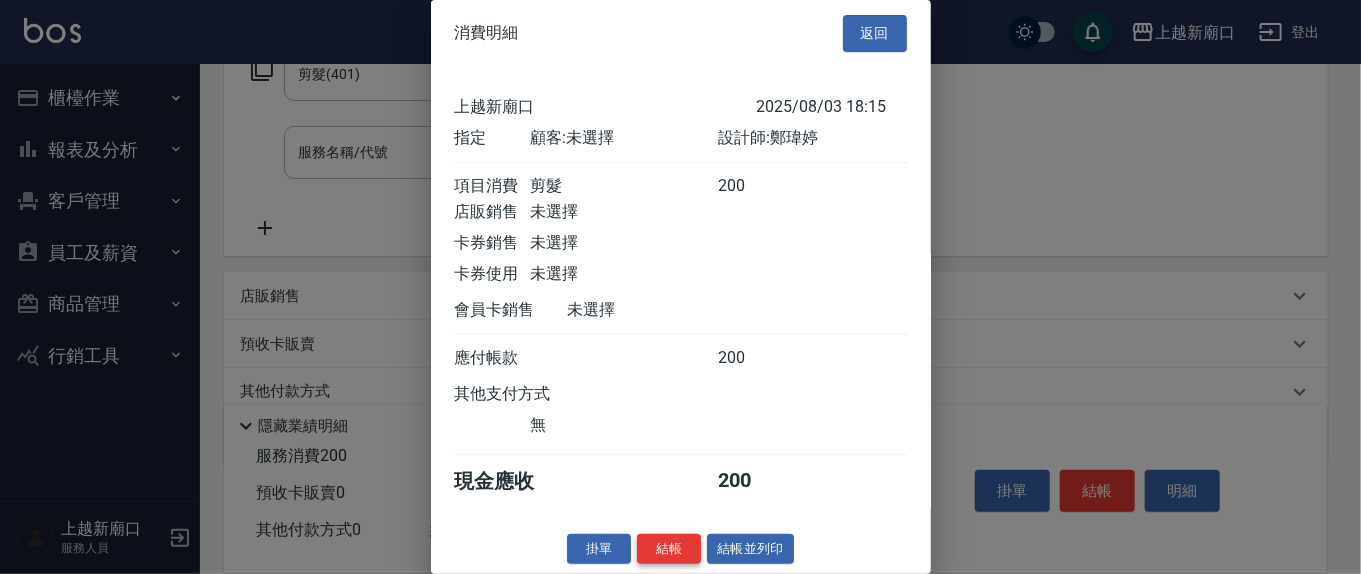 click on "結帳" at bounding box center [669, 549] 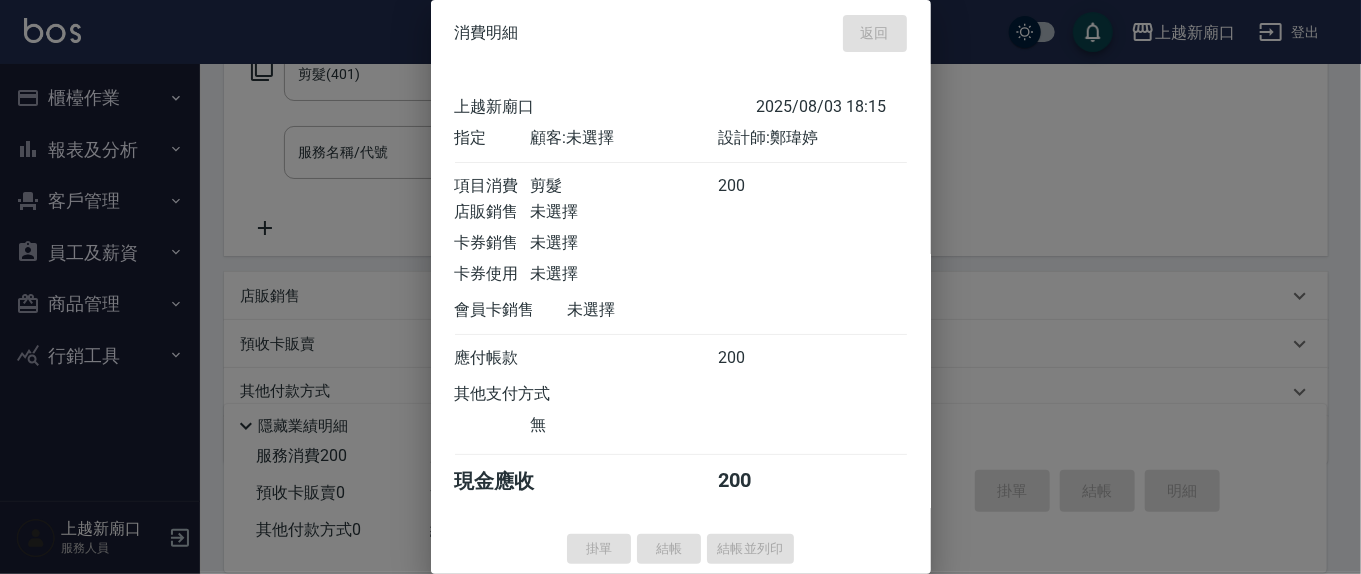 type on "2025/08/03 18:16" 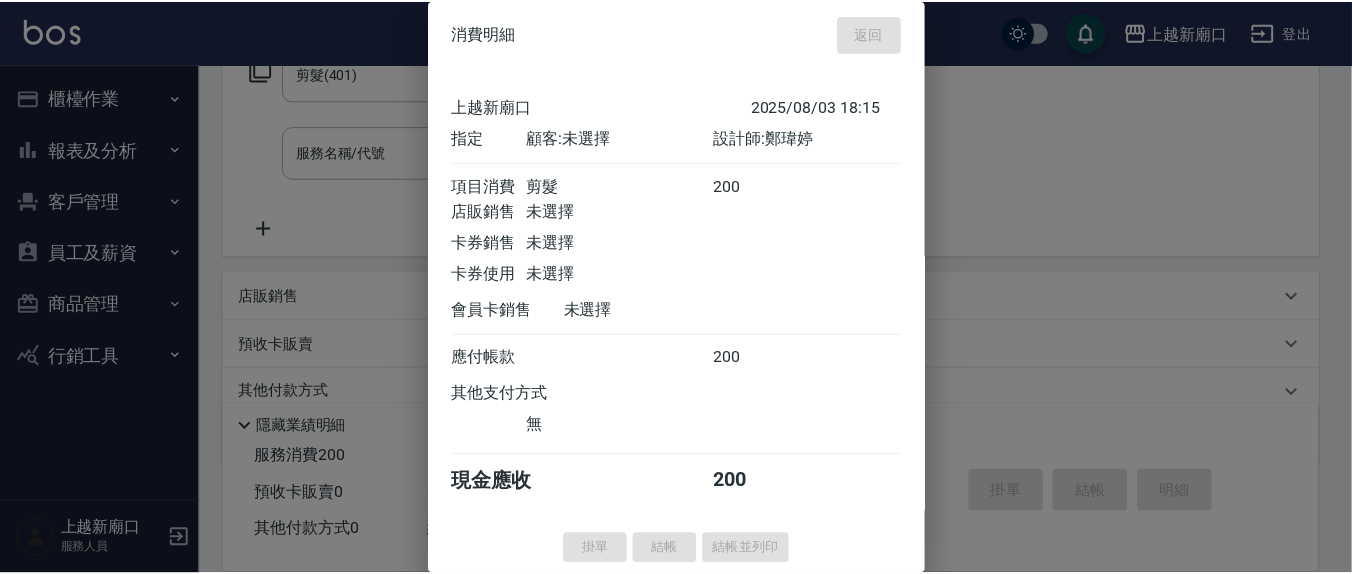 scroll, scrollTop: 0, scrollLeft: 0, axis: both 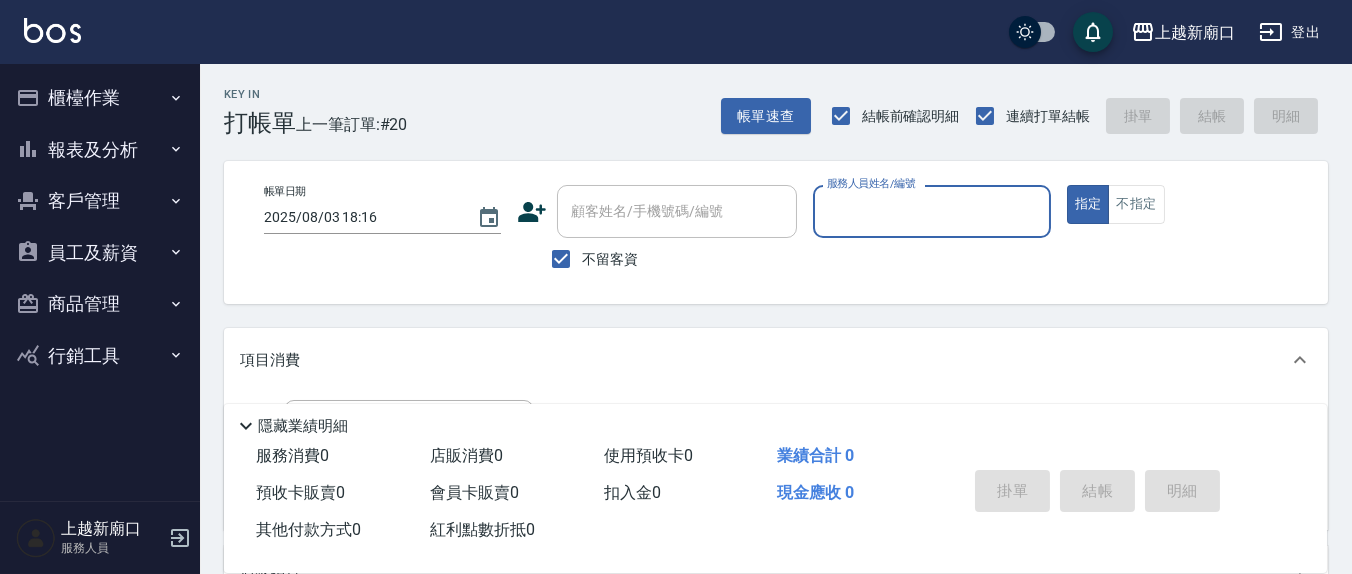 click on "服務人員姓名/編號" at bounding box center [931, 211] 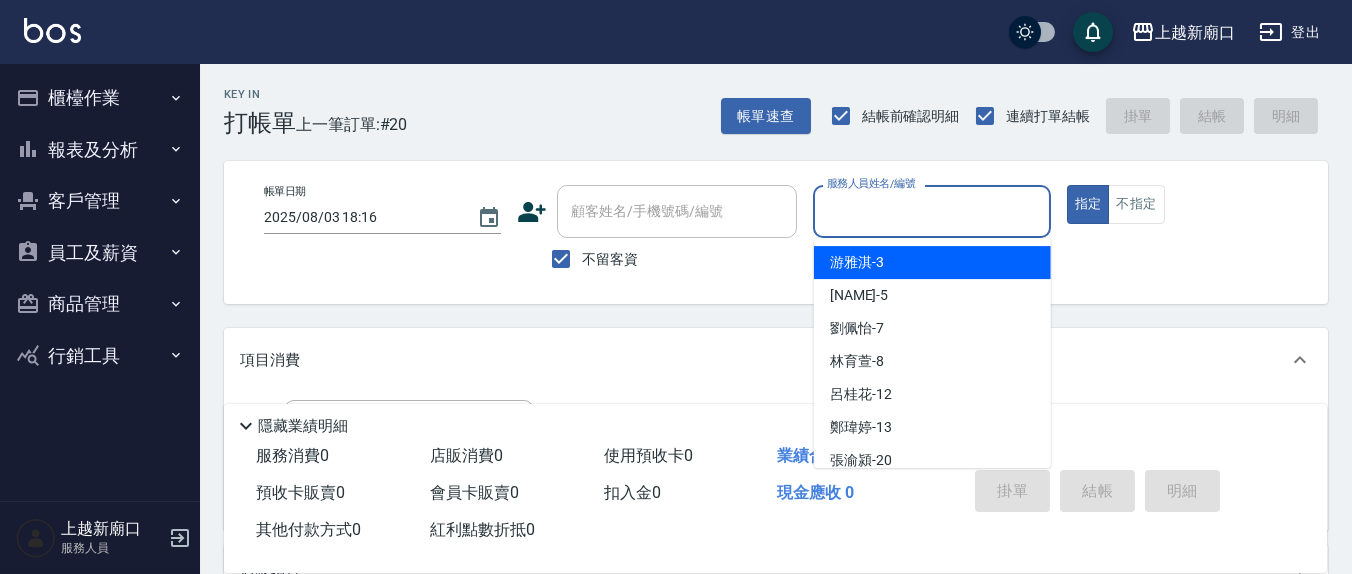 click on "[NAME]-3" at bounding box center (932, 262) 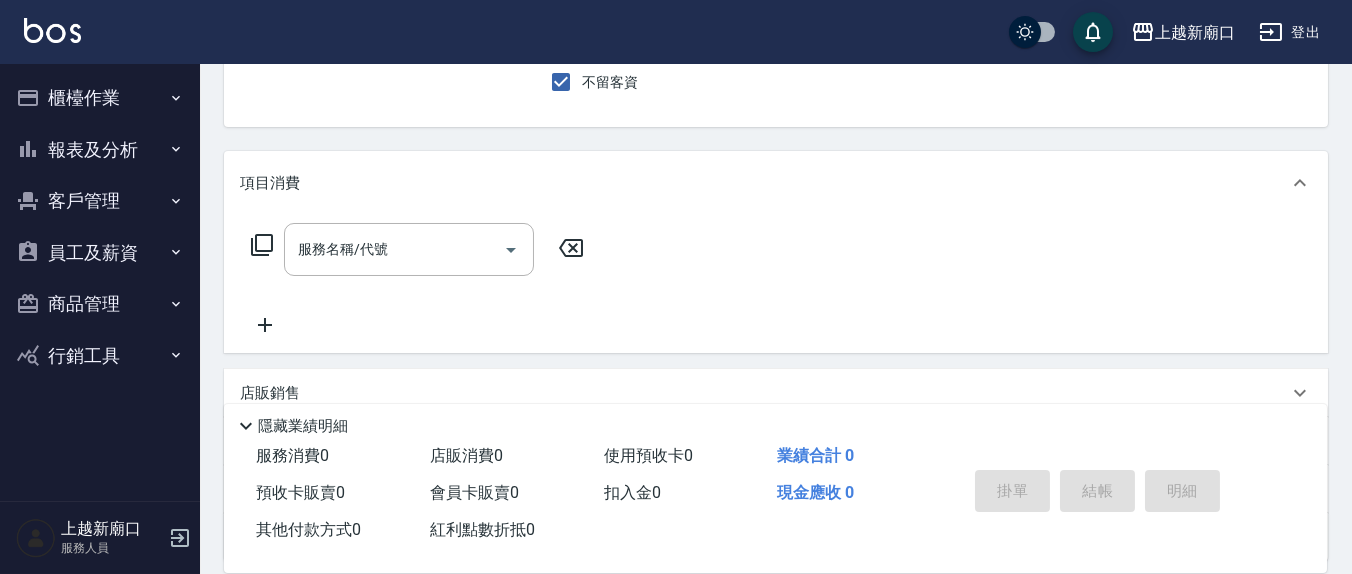 scroll, scrollTop: 208, scrollLeft: 0, axis: vertical 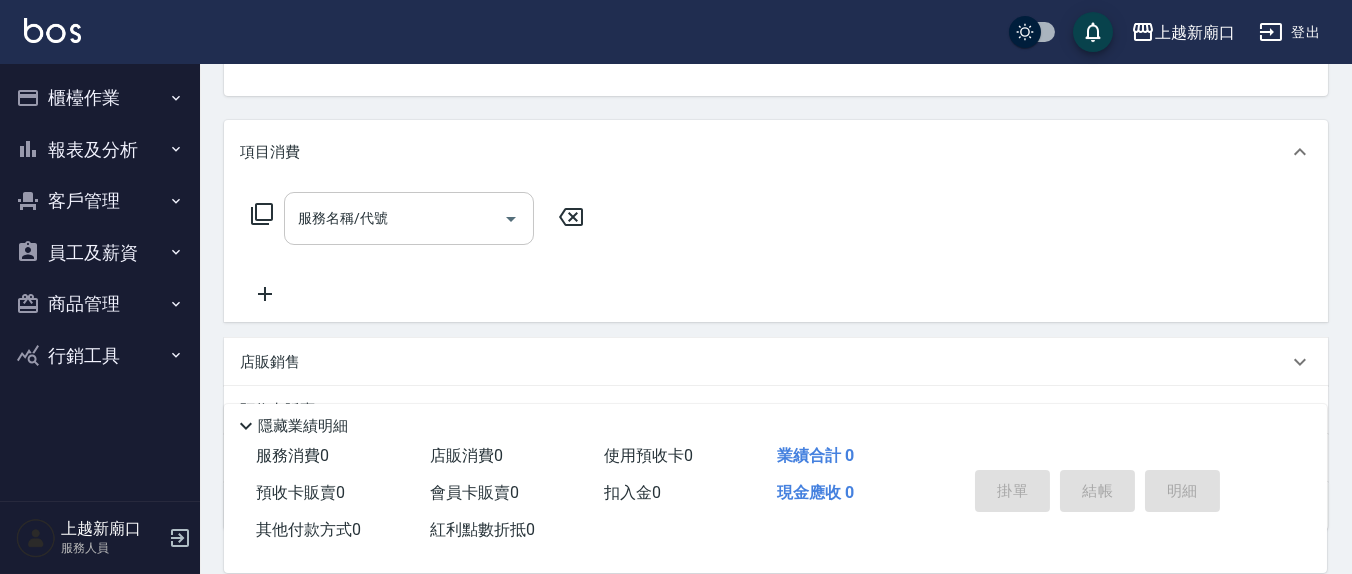 click on "服務名稱/代號 服務名稱/代號" at bounding box center [409, 218] 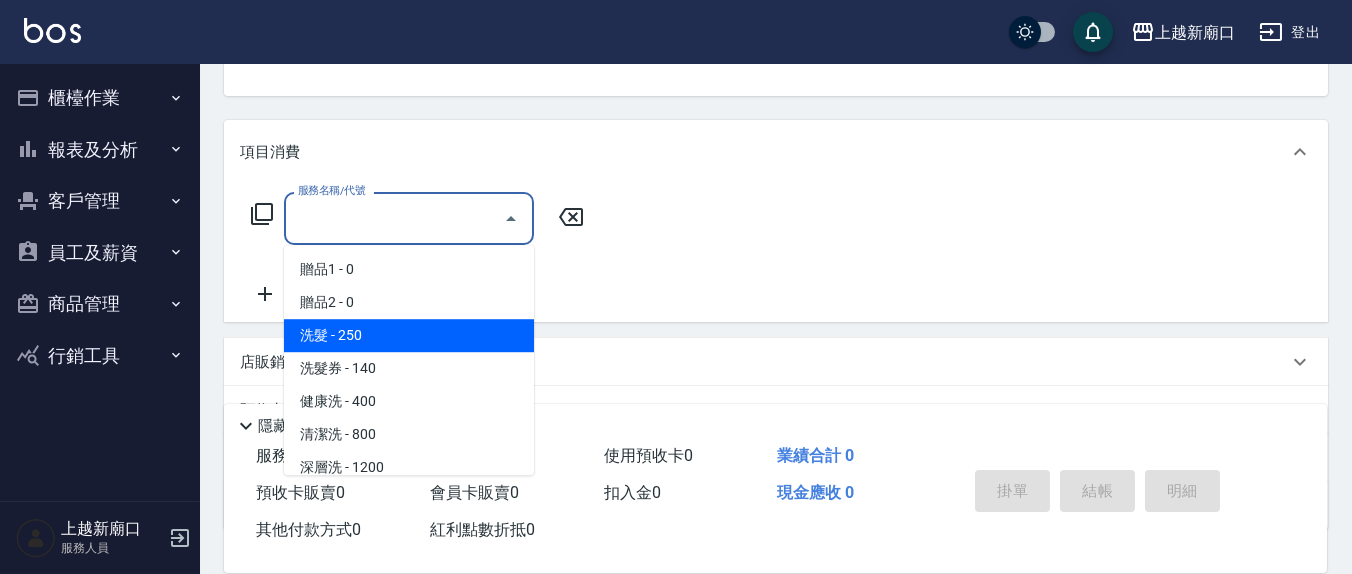 click on "洗髮 - 250" at bounding box center (409, 335) 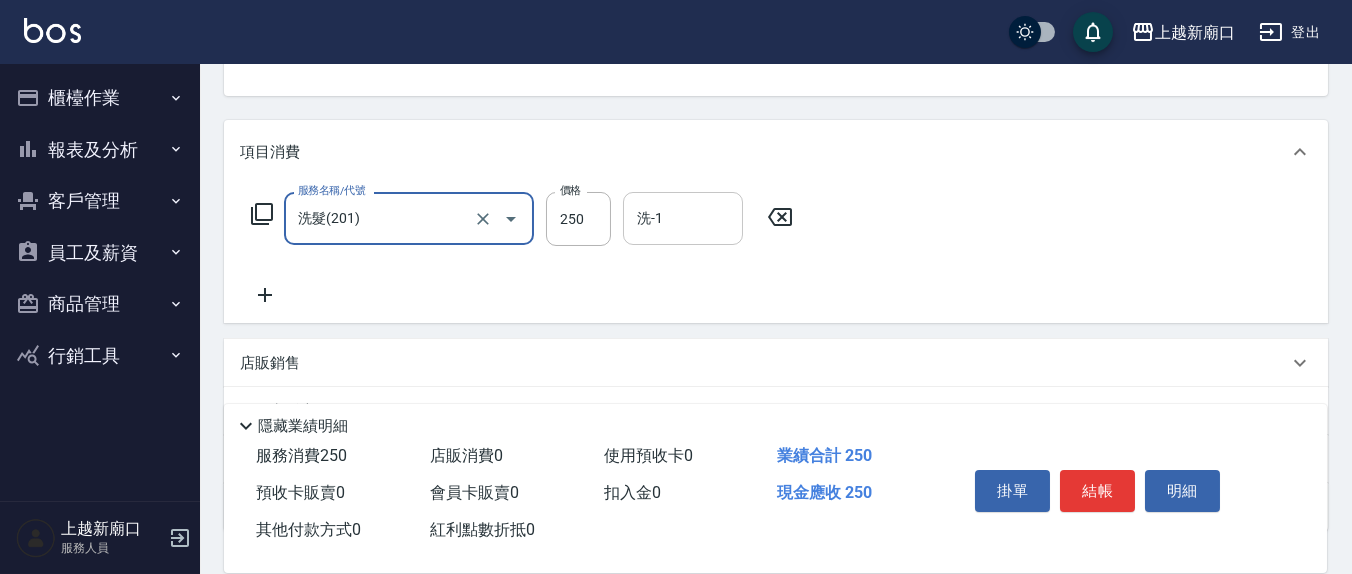 click on "洗-1" at bounding box center [683, 218] 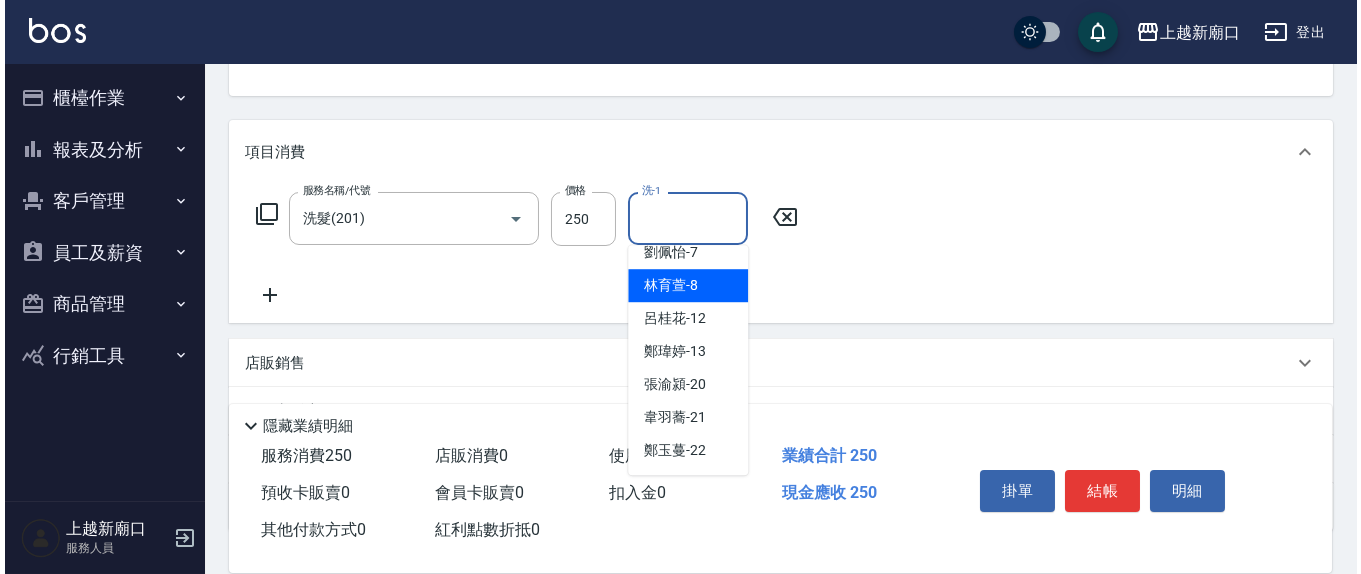 scroll, scrollTop: 116, scrollLeft: 0, axis: vertical 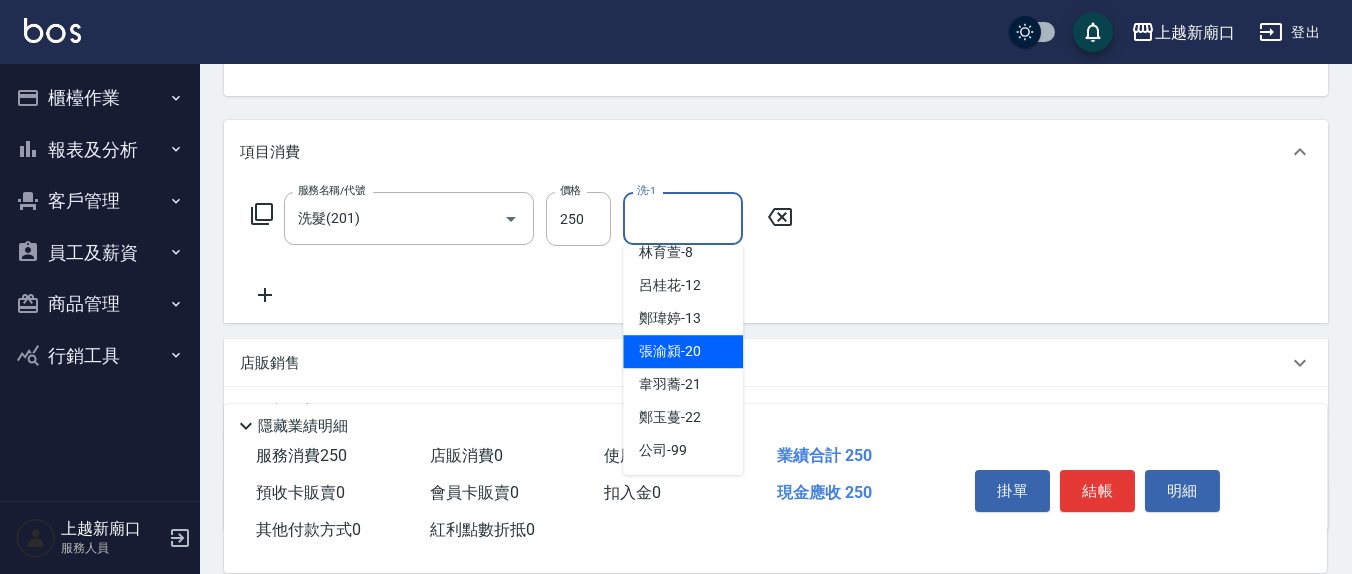 click on "[NAME] -21" at bounding box center [683, 384] 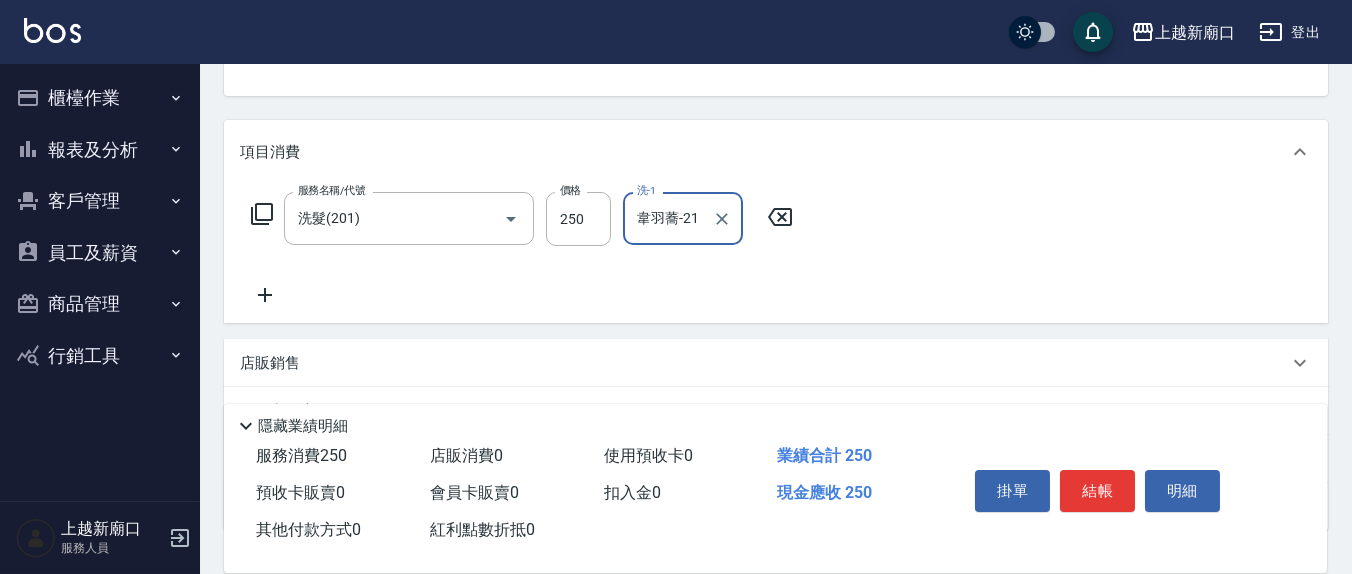 type on "韋羽蕎-21" 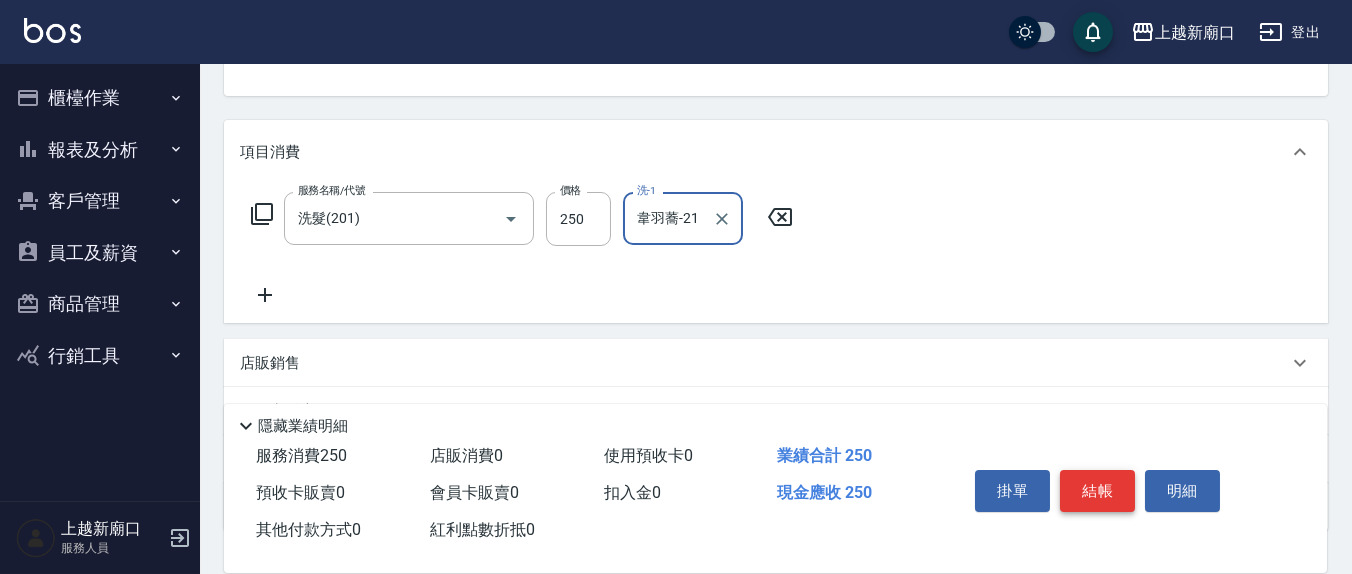 click on "結帳" at bounding box center [1097, 491] 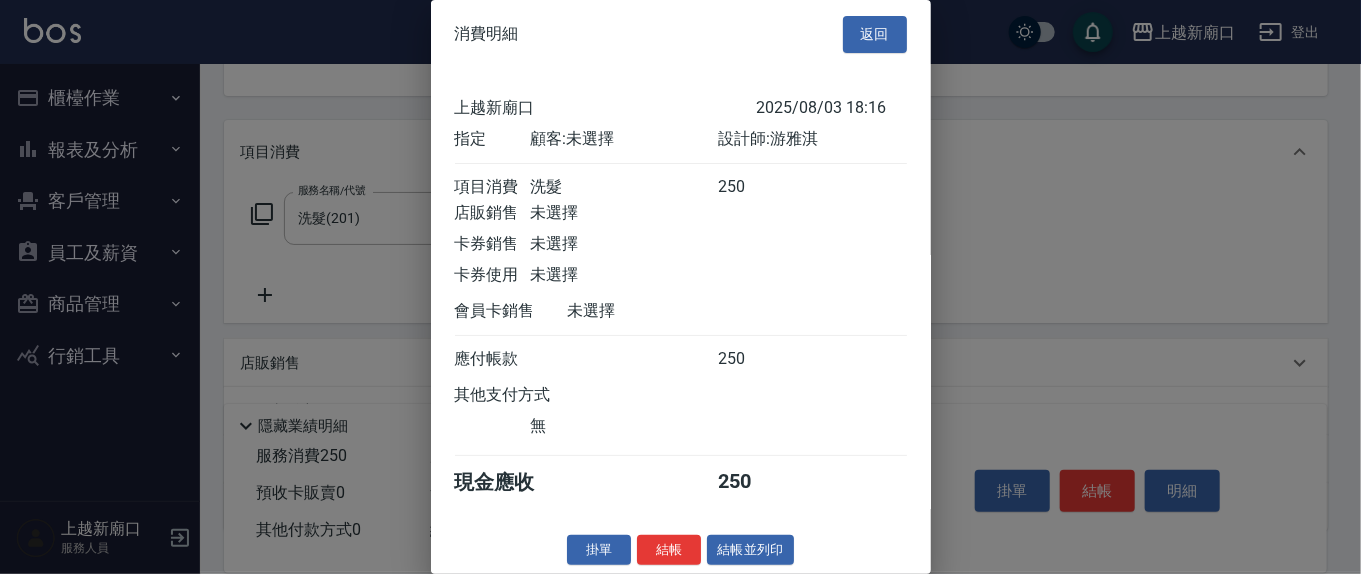scroll, scrollTop: 22, scrollLeft: 0, axis: vertical 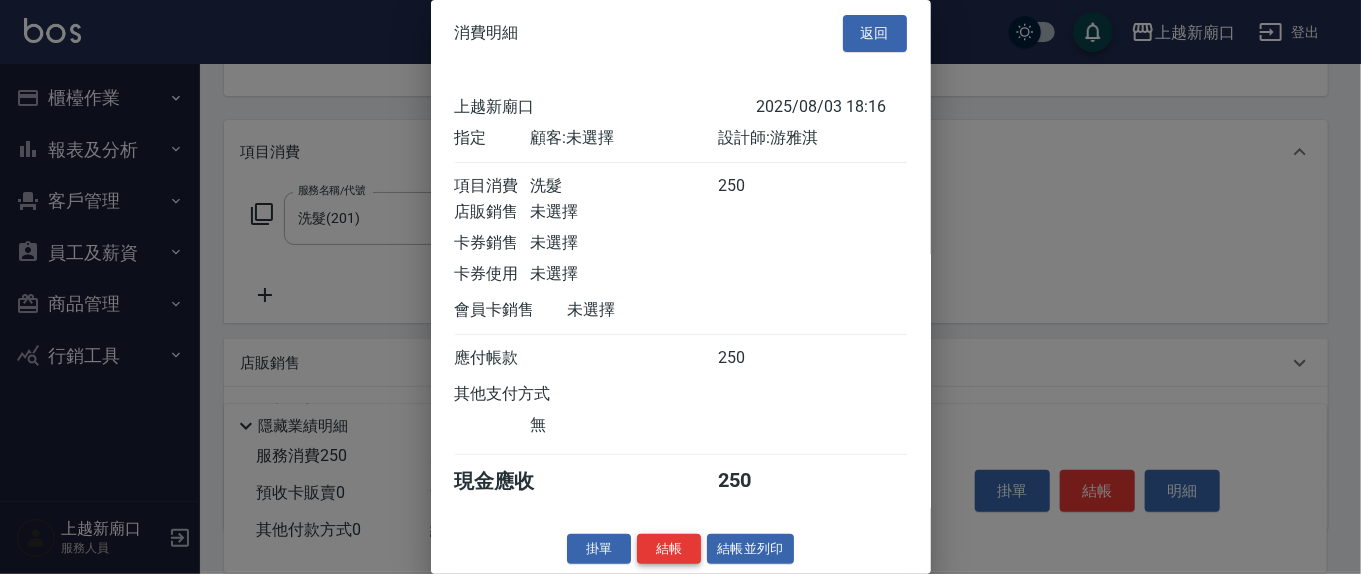 click on "結帳" at bounding box center [669, 549] 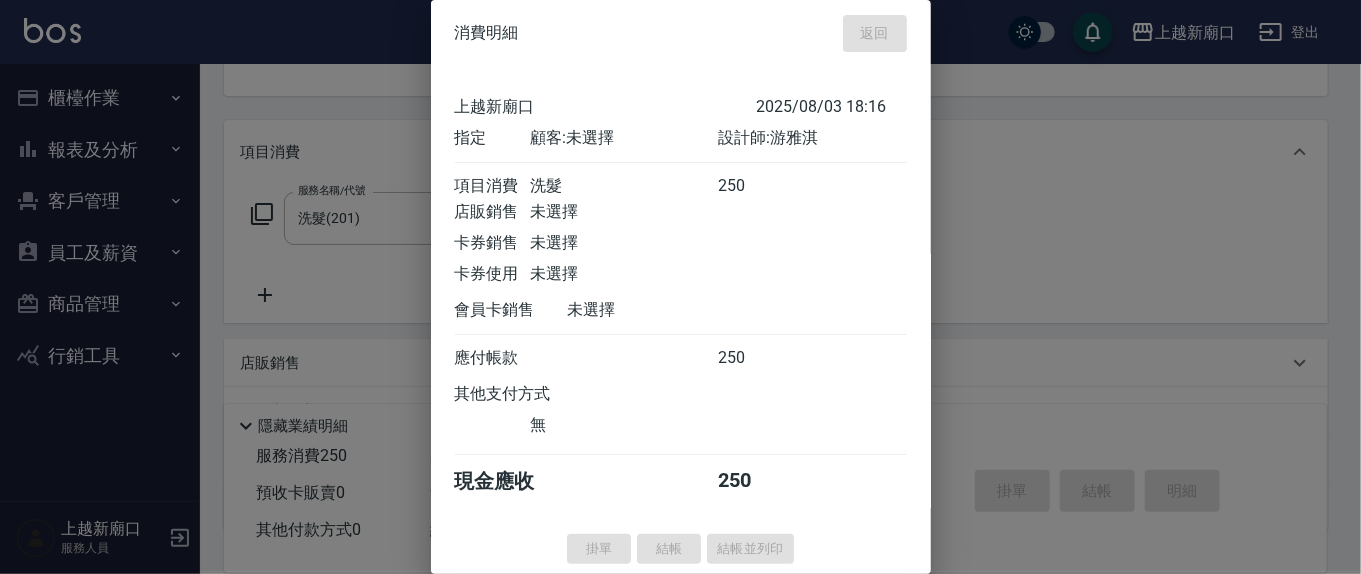 type on "2025/08/03 18:17" 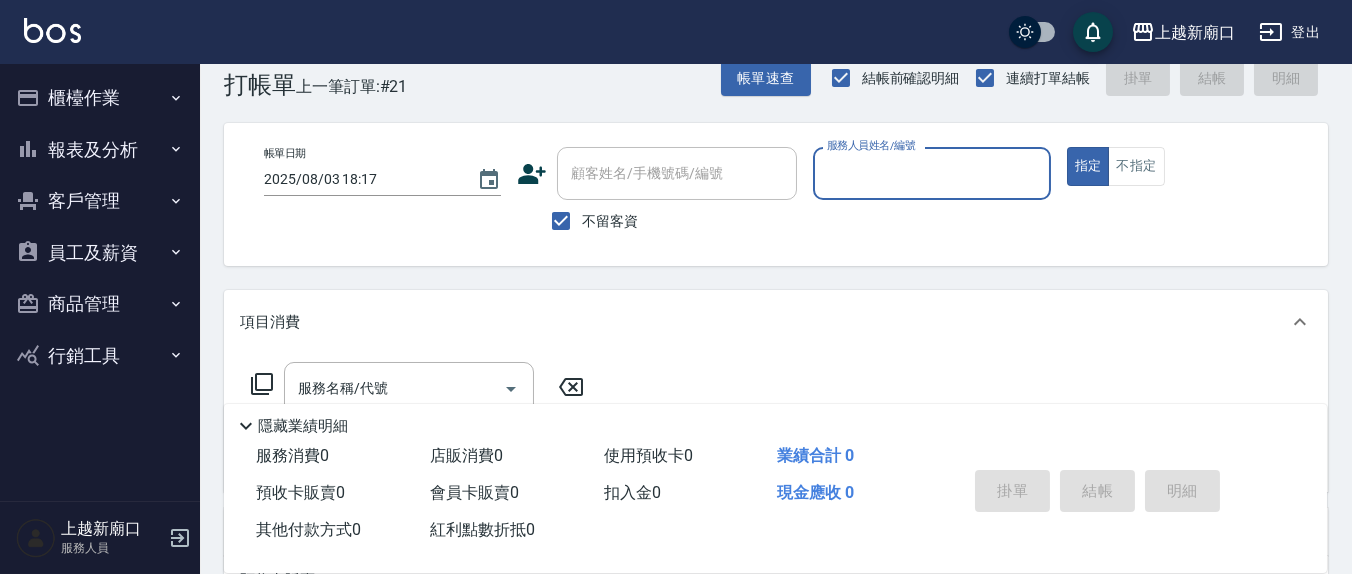 scroll, scrollTop: 0, scrollLeft: 0, axis: both 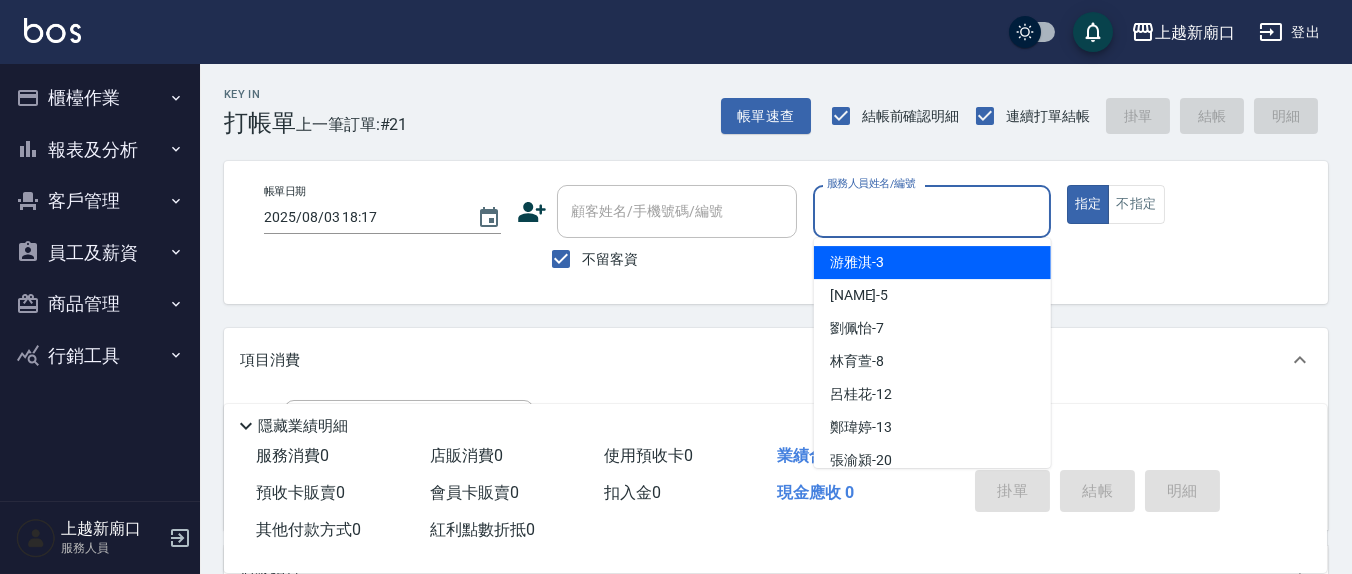 click on "服務人員姓名/編號" at bounding box center [931, 211] 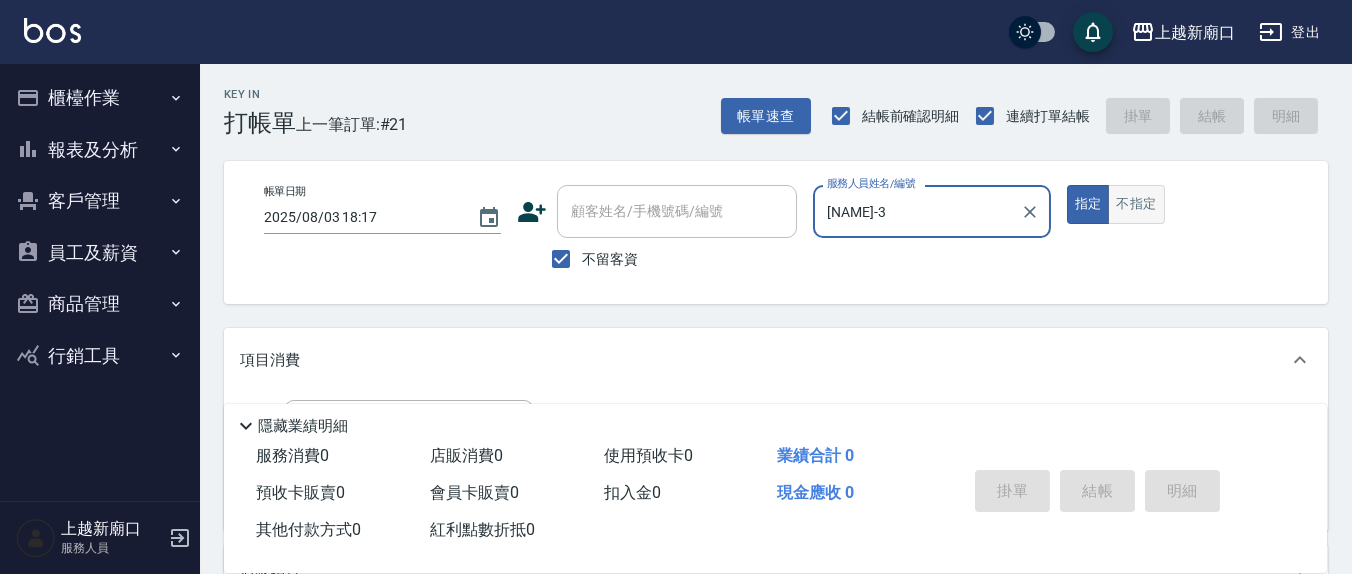click on "不指定" at bounding box center (1136, 204) 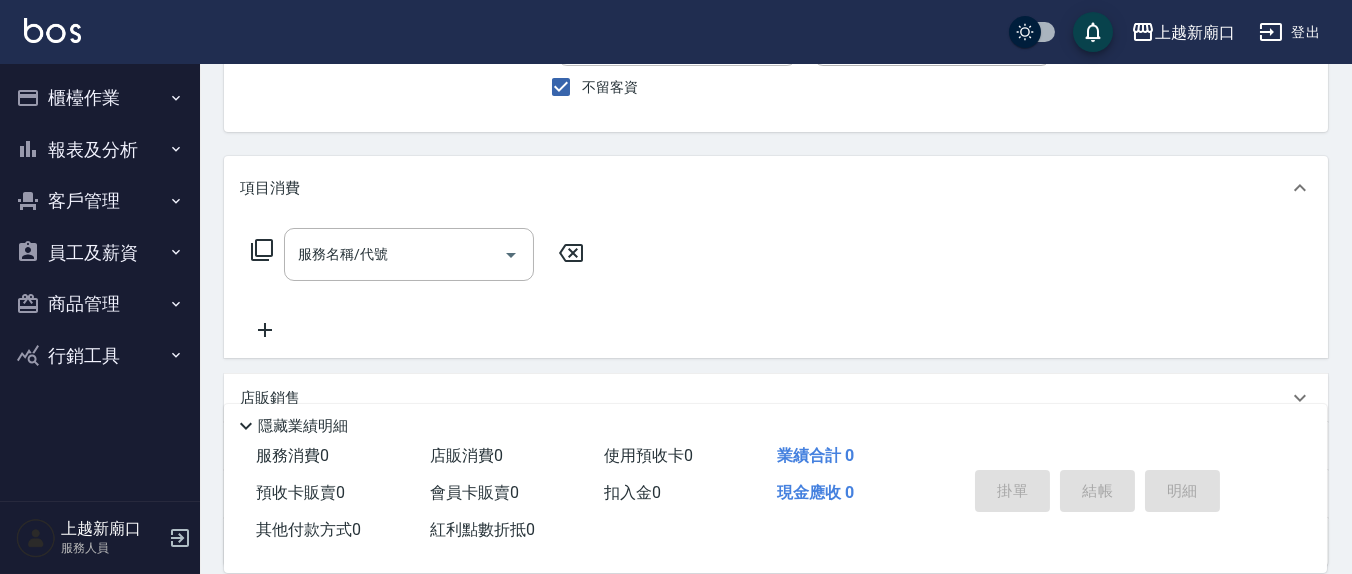 scroll, scrollTop: 208, scrollLeft: 0, axis: vertical 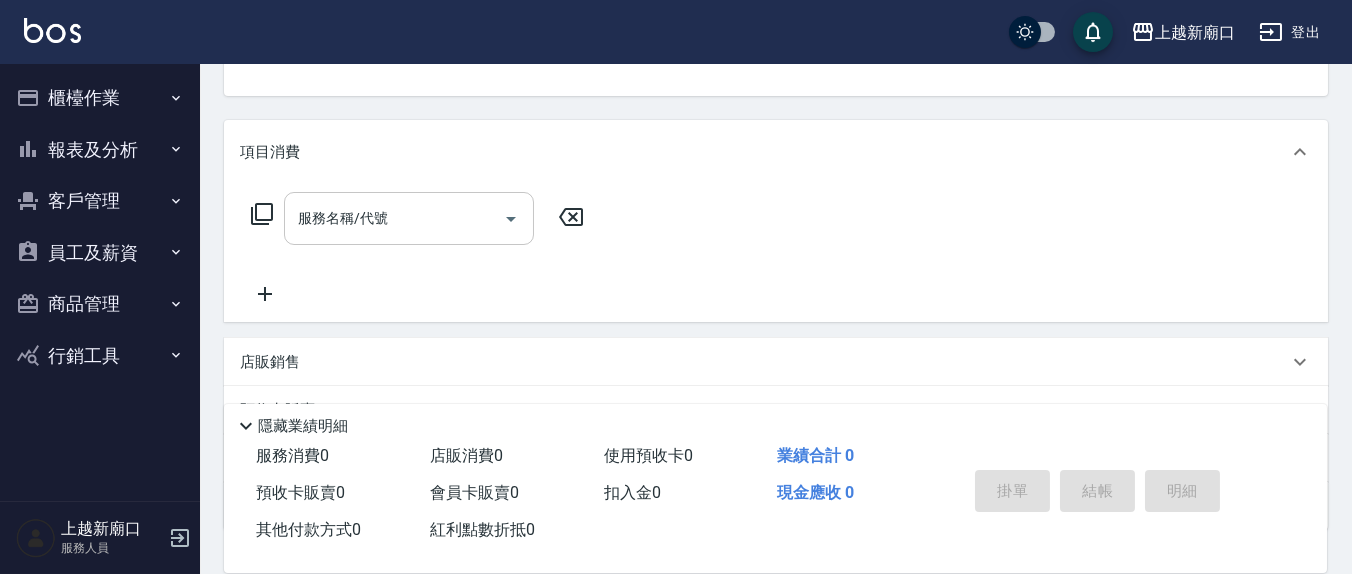 click 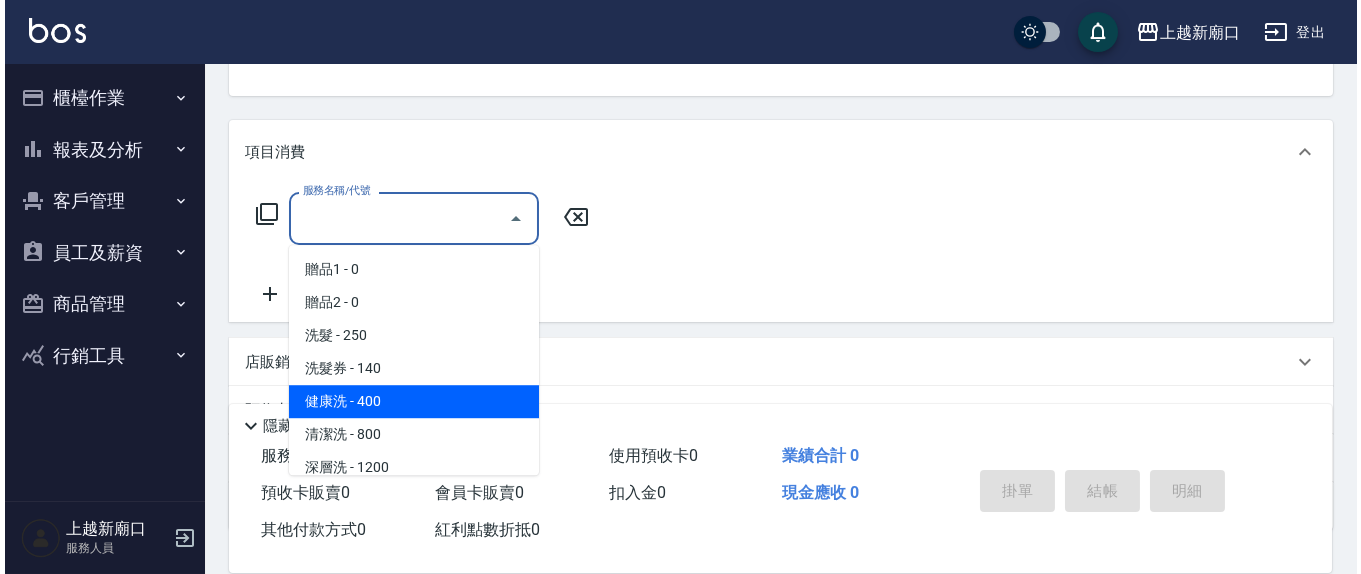 scroll, scrollTop: 208, scrollLeft: 0, axis: vertical 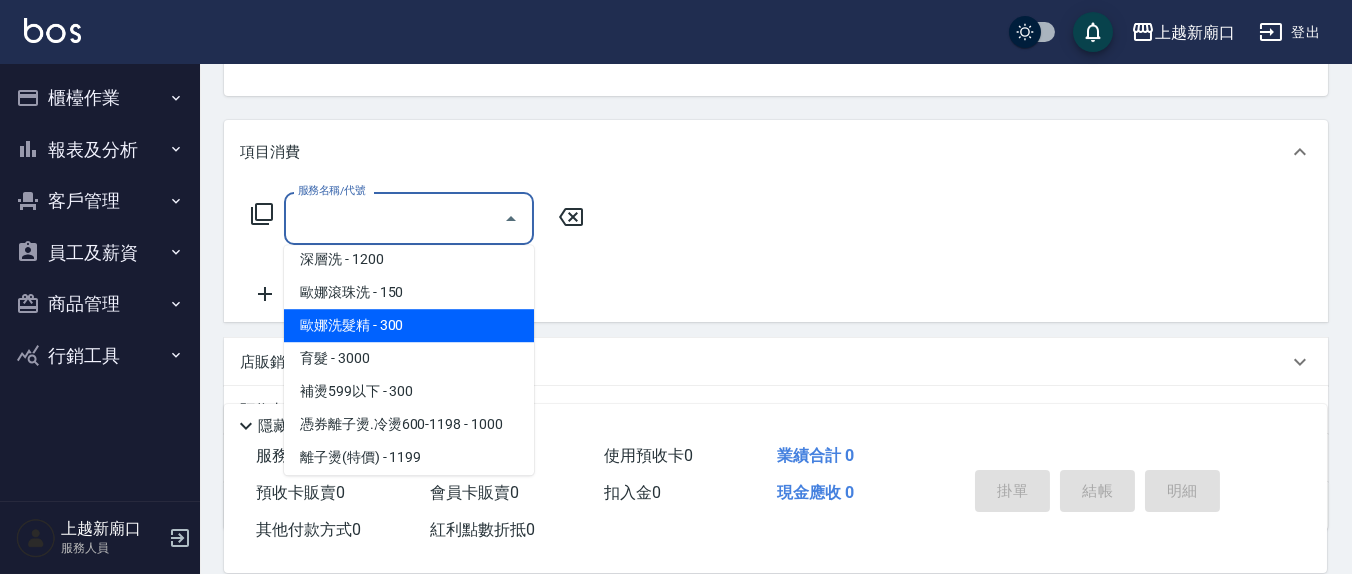 click on "歐娜洗髮精 - 300" at bounding box center [409, 325] 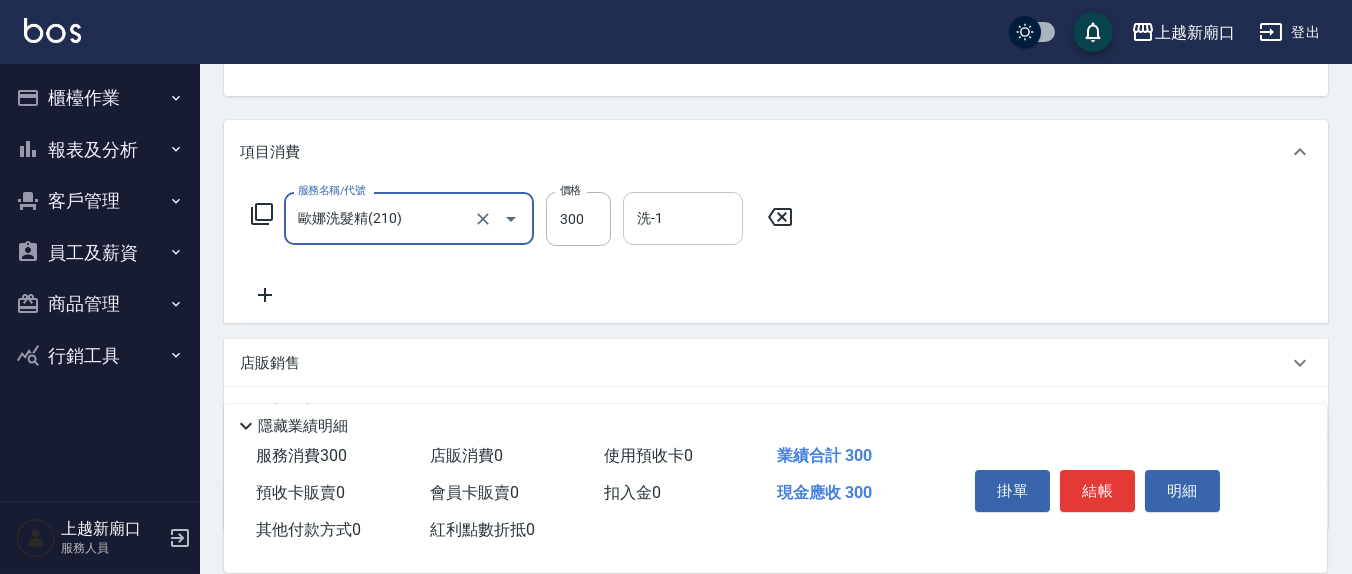 click on "洗-1" at bounding box center (683, 218) 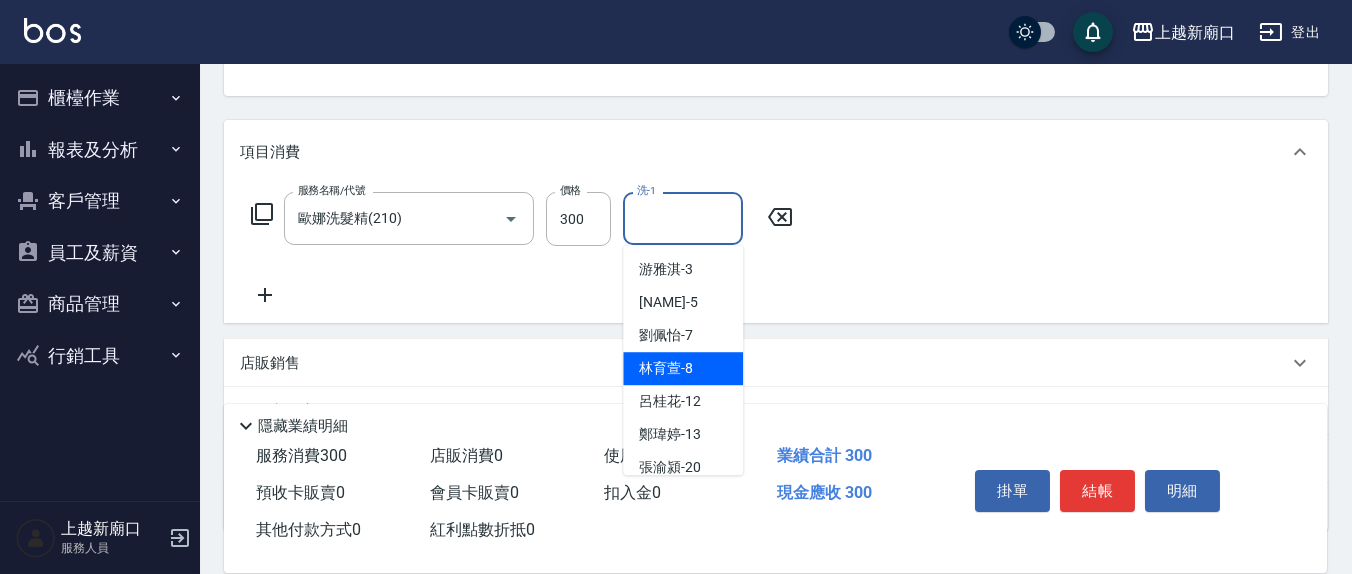 click on "林育萱 -8" at bounding box center [666, 368] 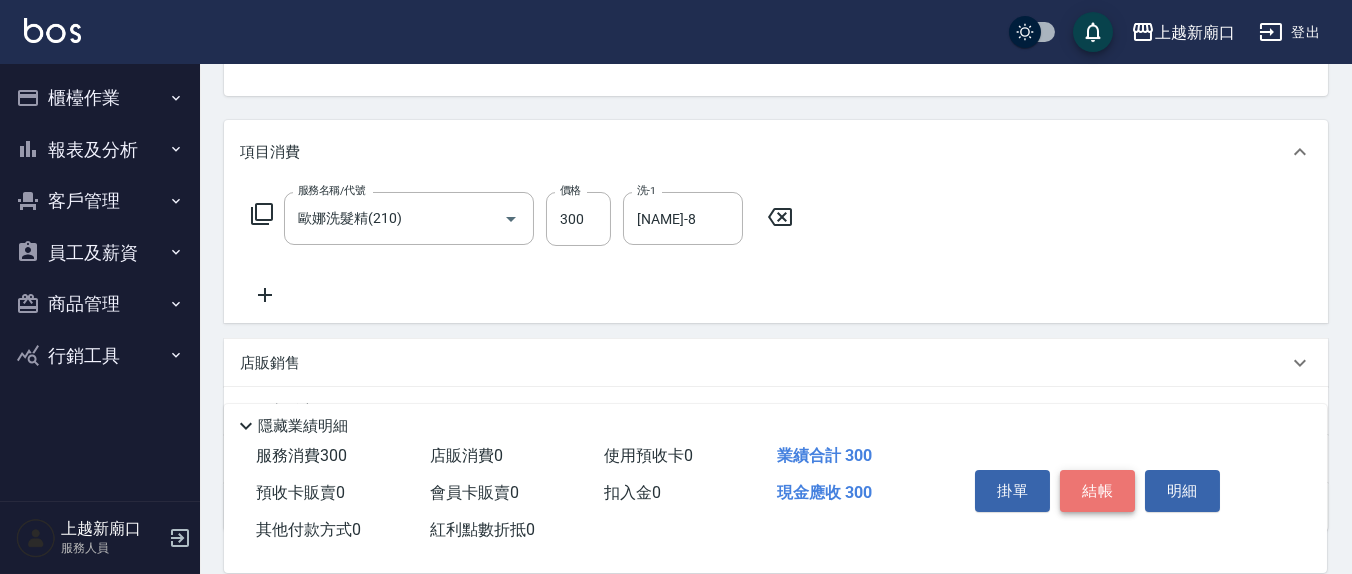 click on "結帳" at bounding box center [1097, 491] 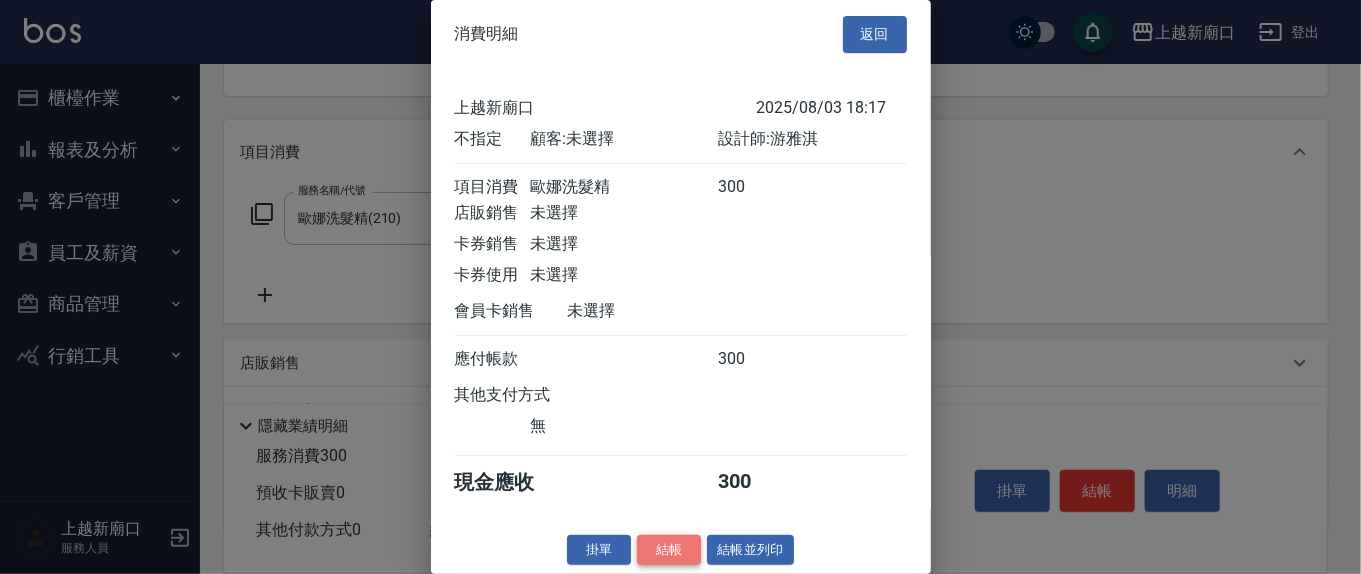click on "結帳" at bounding box center (669, 550) 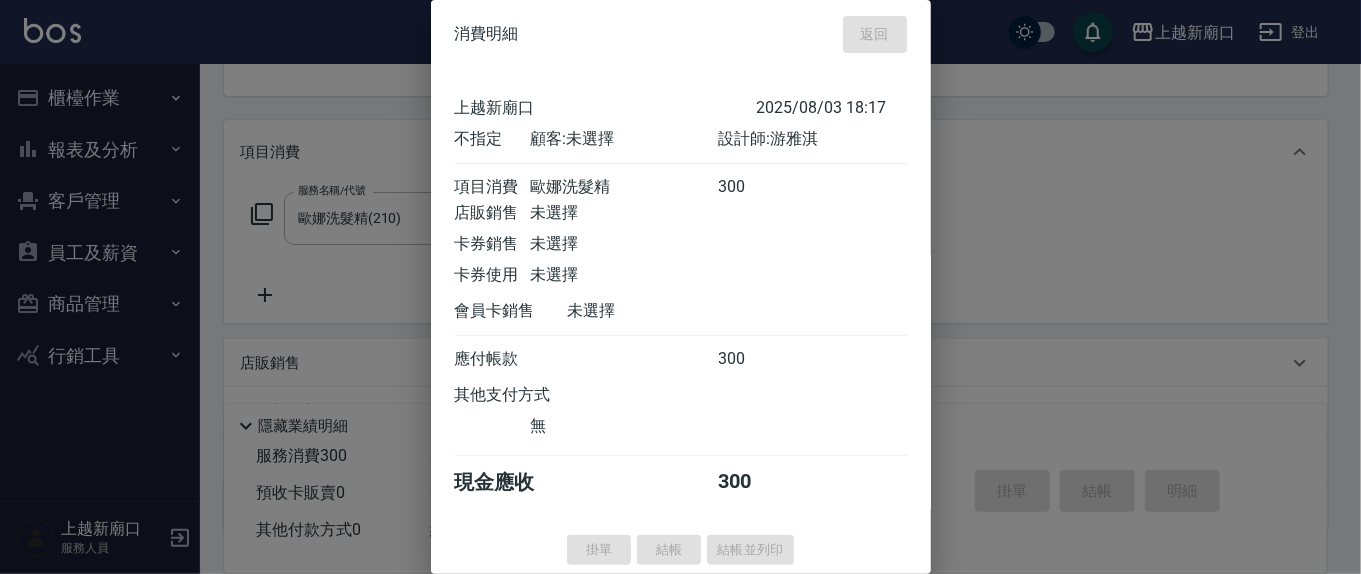 type 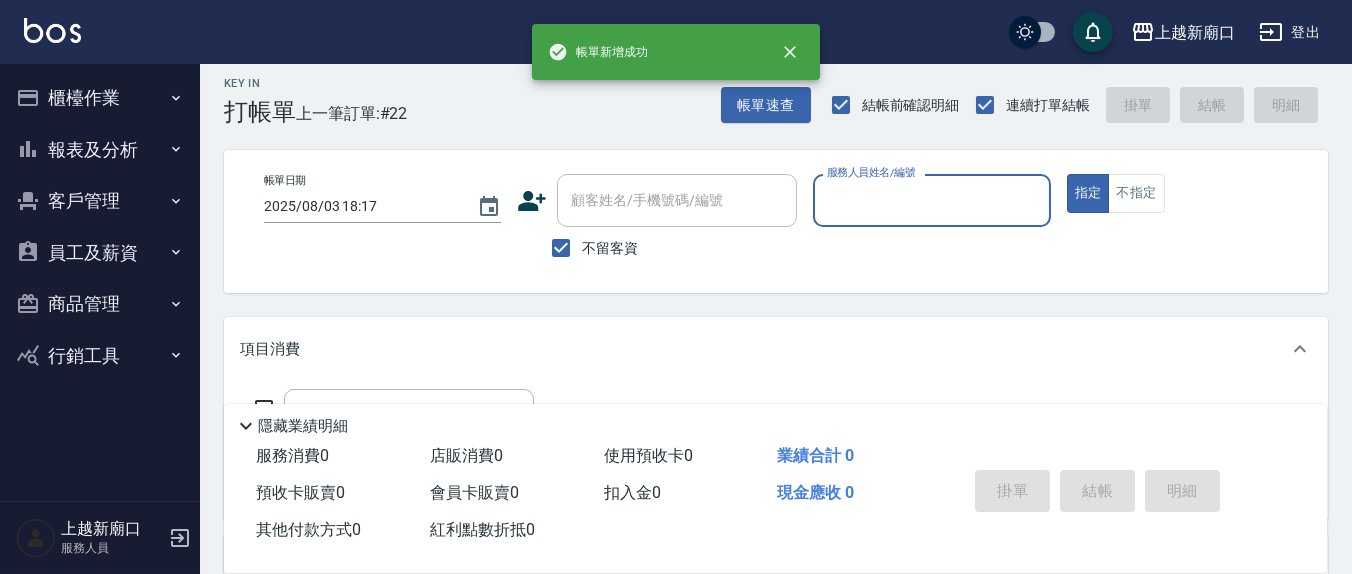 scroll, scrollTop: 0, scrollLeft: 0, axis: both 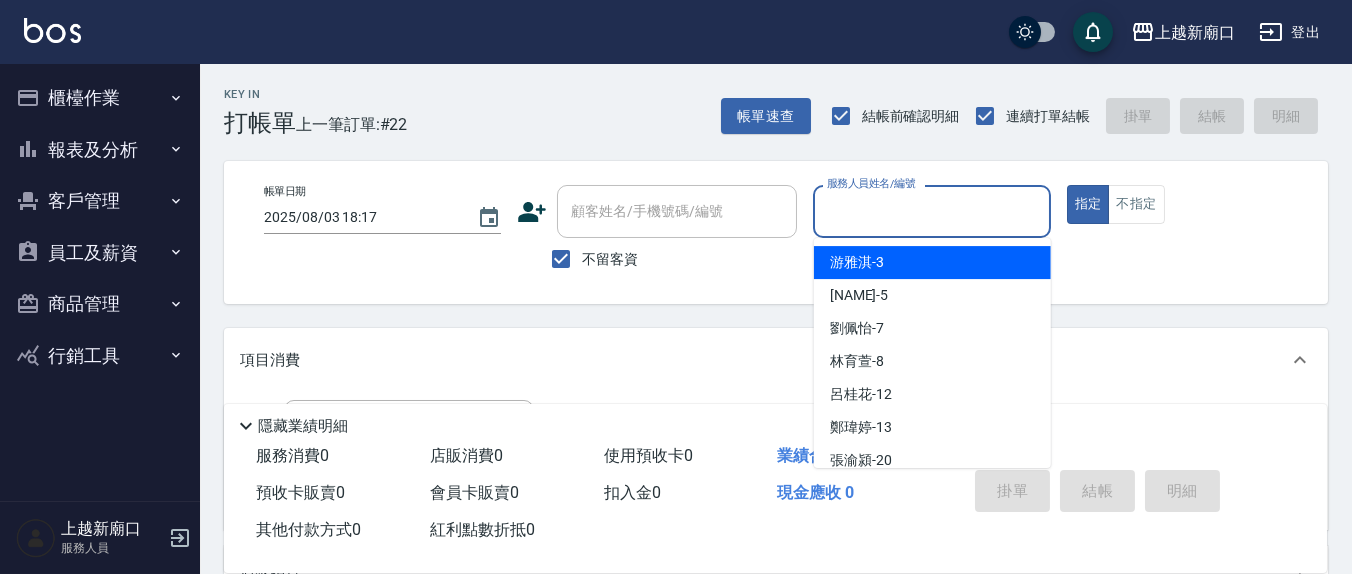 click on "服務人員姓名/編號" at bounding box center (931, 211) 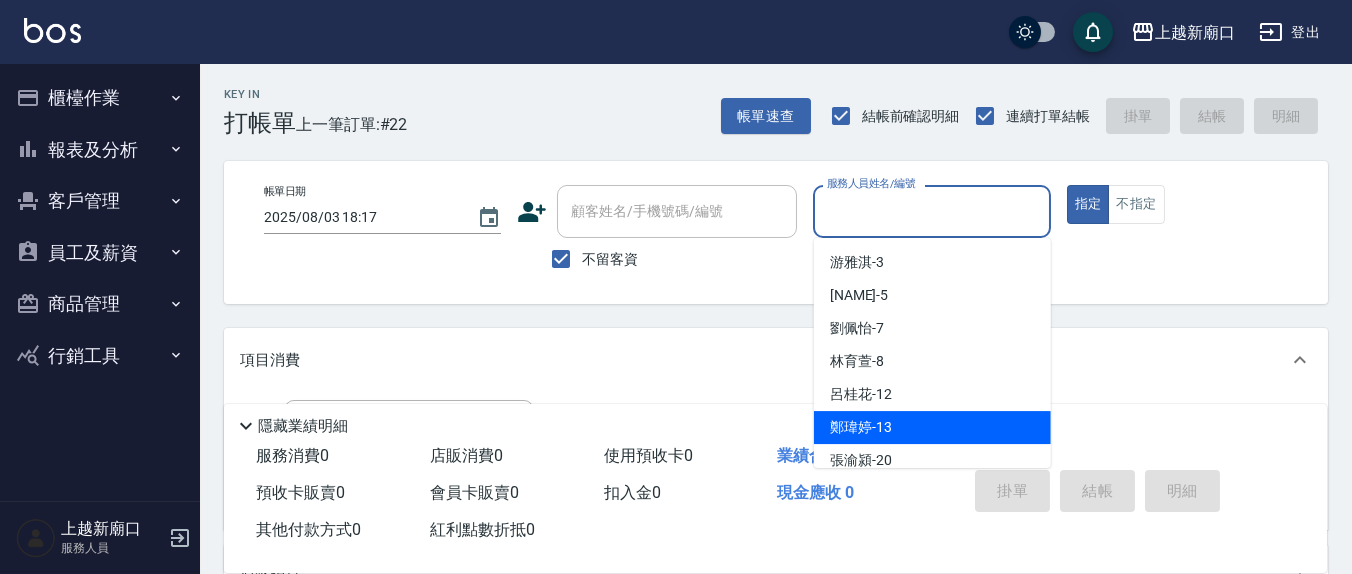click on "鄭瑋婷 -13" at bounding box center (932, 427) 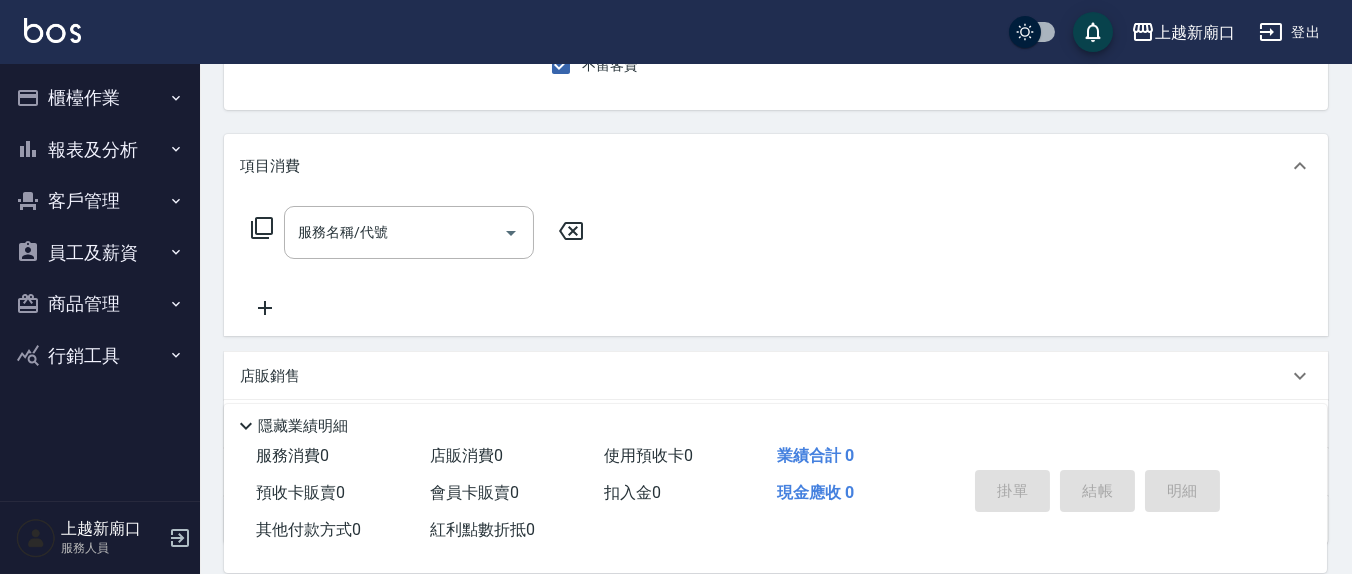 scroll, scrollTop: 208, scrollLeft: 0, axis: vertical 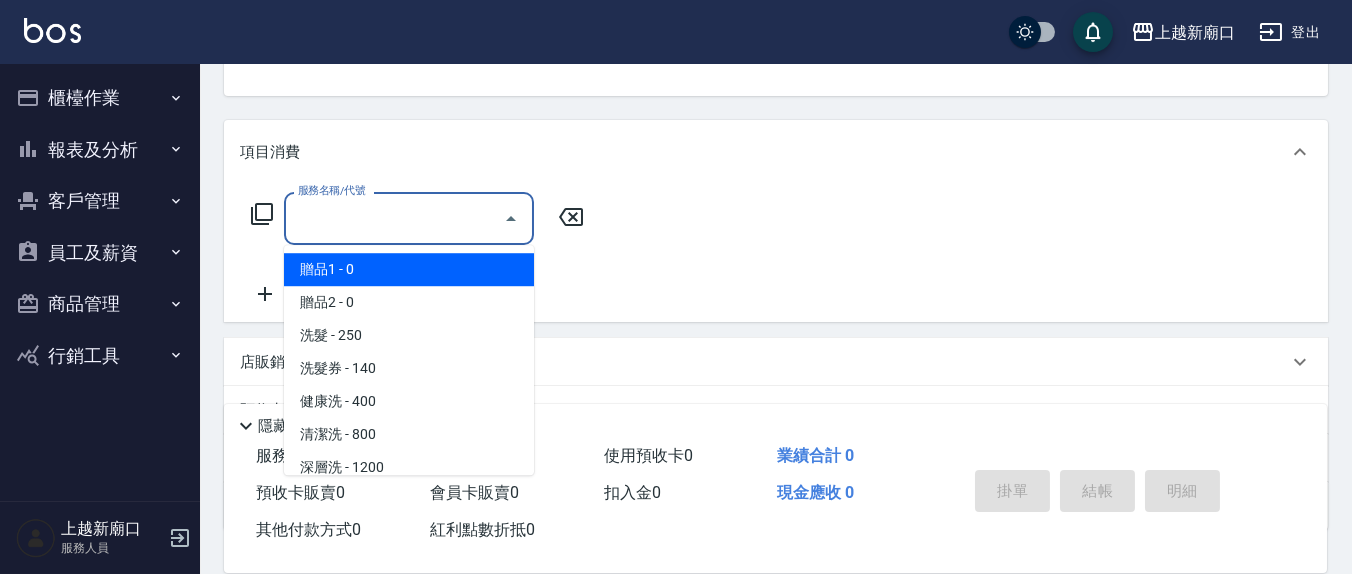 click on "服務名稱/代號 服務名稱/代號" at bounding box center (409, 218) 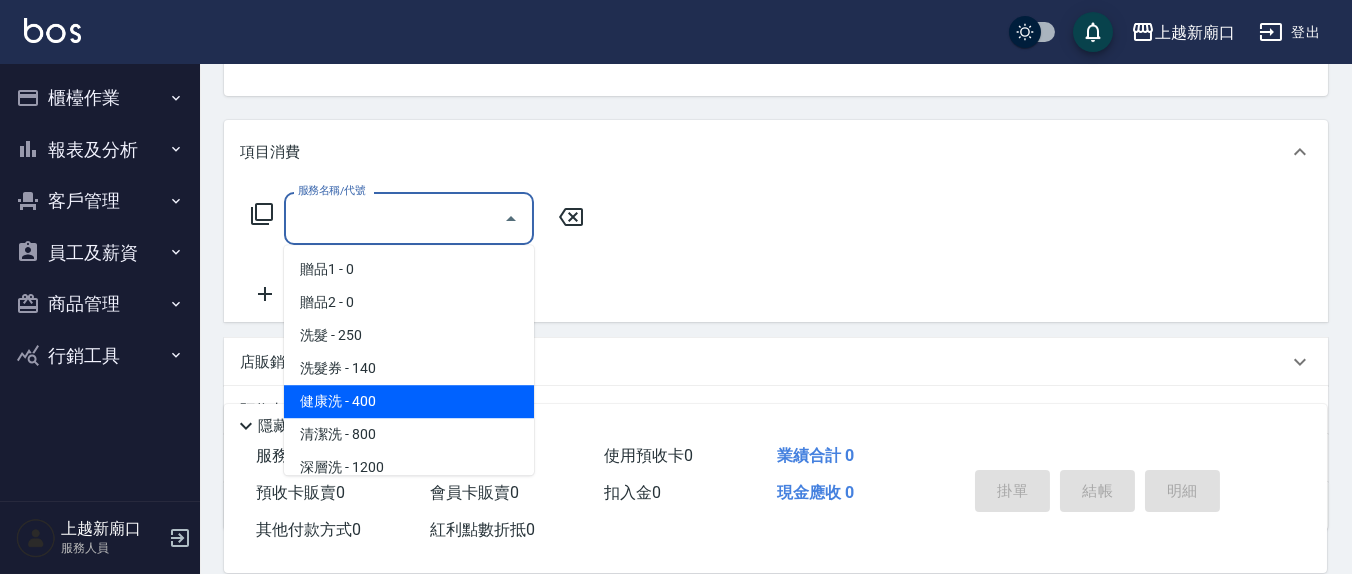 scroll, scrollTop: 208, scrollLeft: 0, axis: vertical 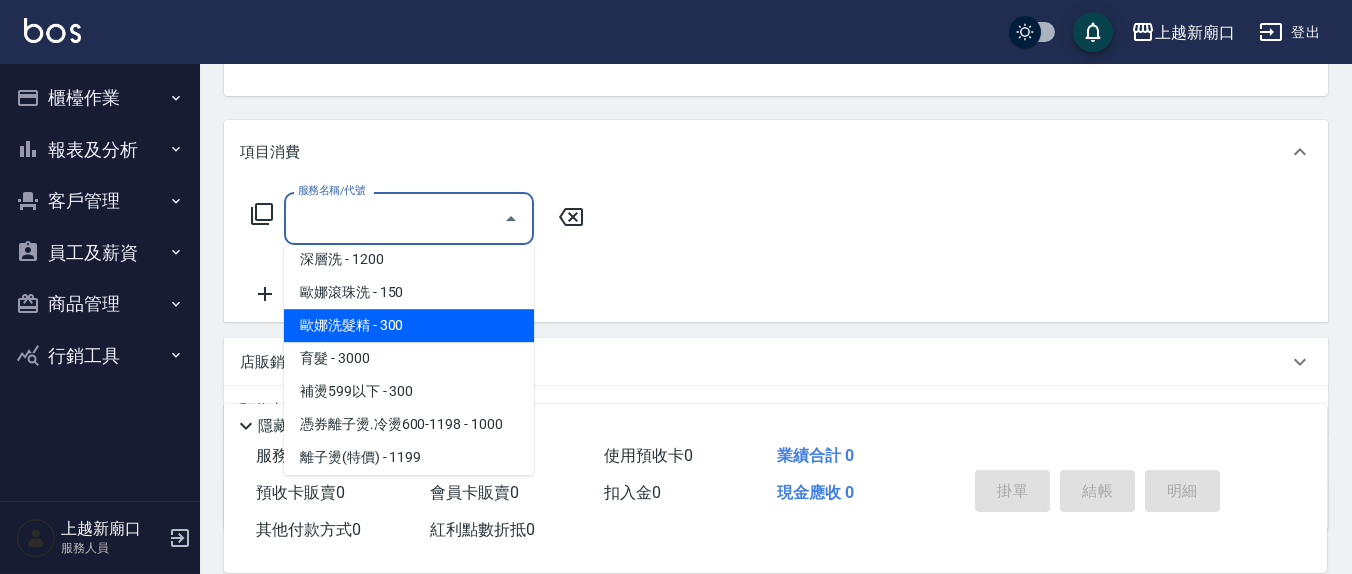 click on "歐娜洗髮精 - 300" at bounding box center [409, 325] 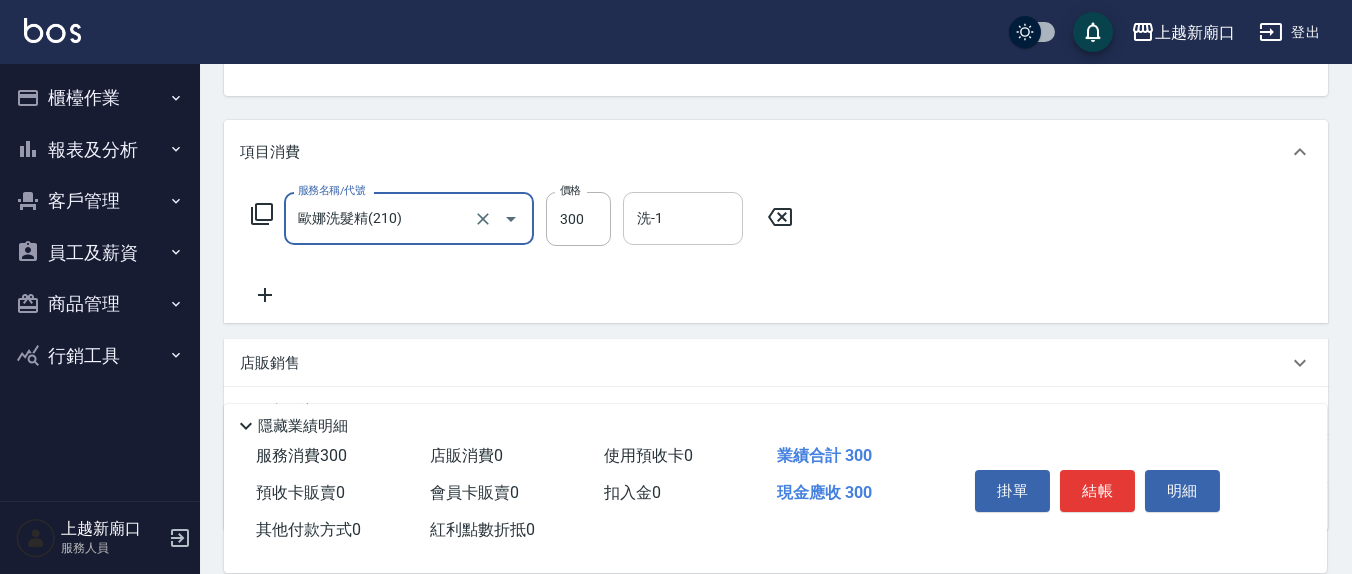 click on "洗-1 洗-1" at bounding box center [683, 218] 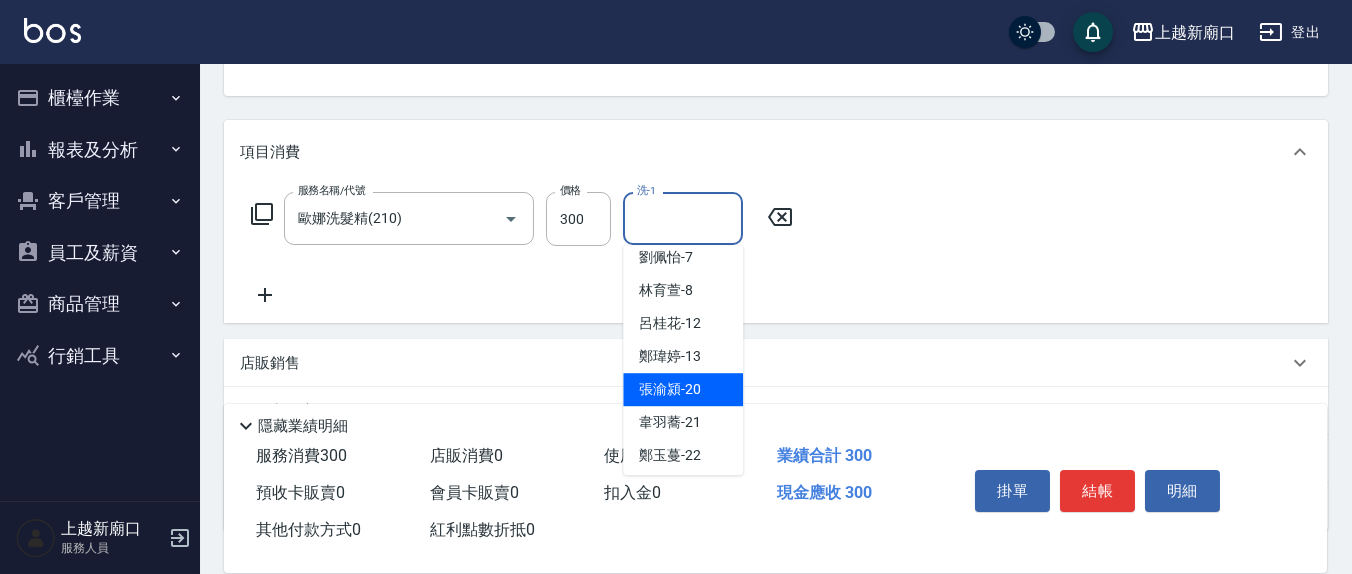 scroll, scrollTop: 116, scrollLeft: 0, axis: vertical 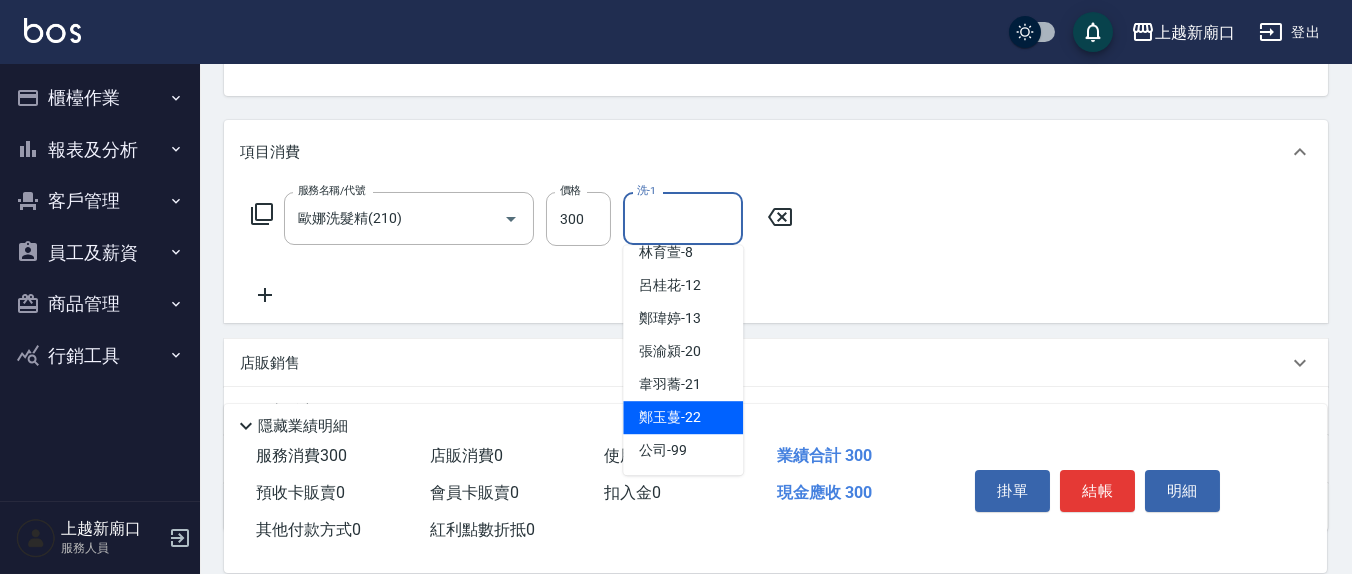 click on "鄭玉蔓 -22" at bounding box center [670, 417] 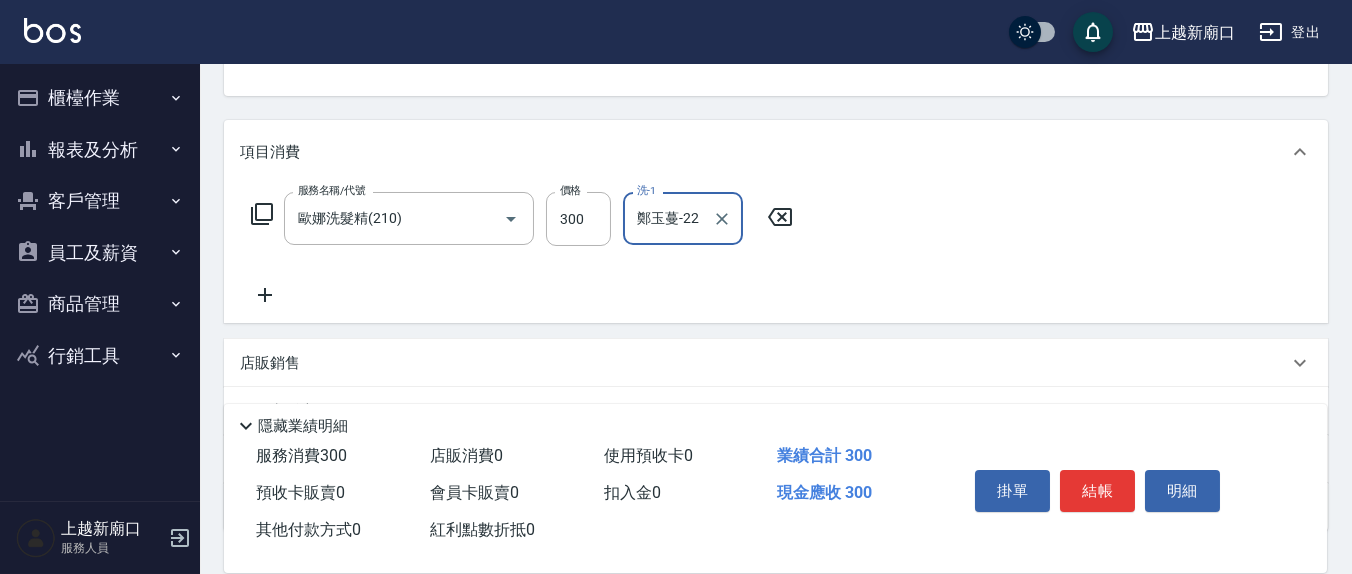 click 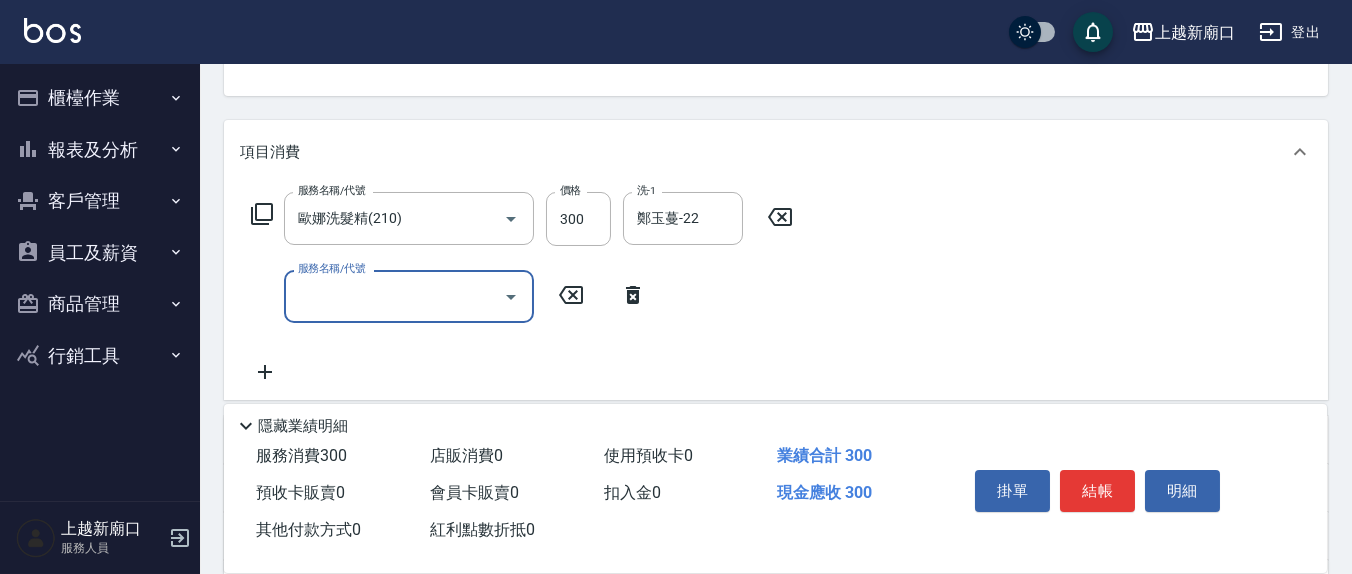 click on "服務名稱/代號" at bounding box center [394, 296] 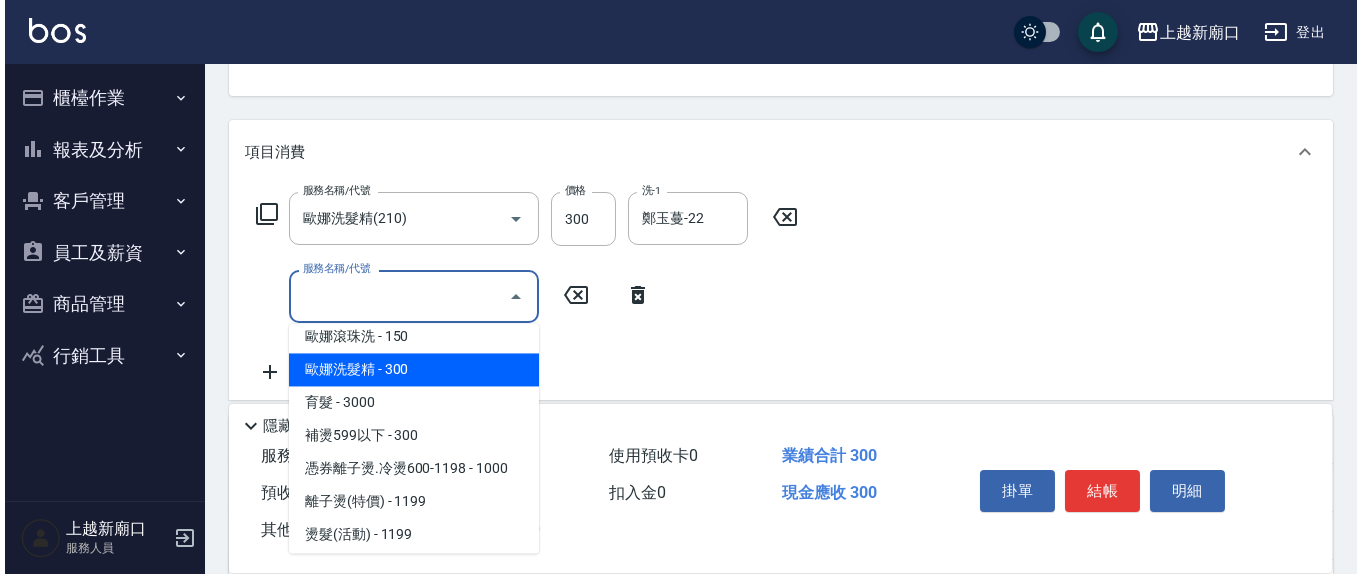 scroll, scrollTop: 208, scrollLeft: 0, axis: vertical 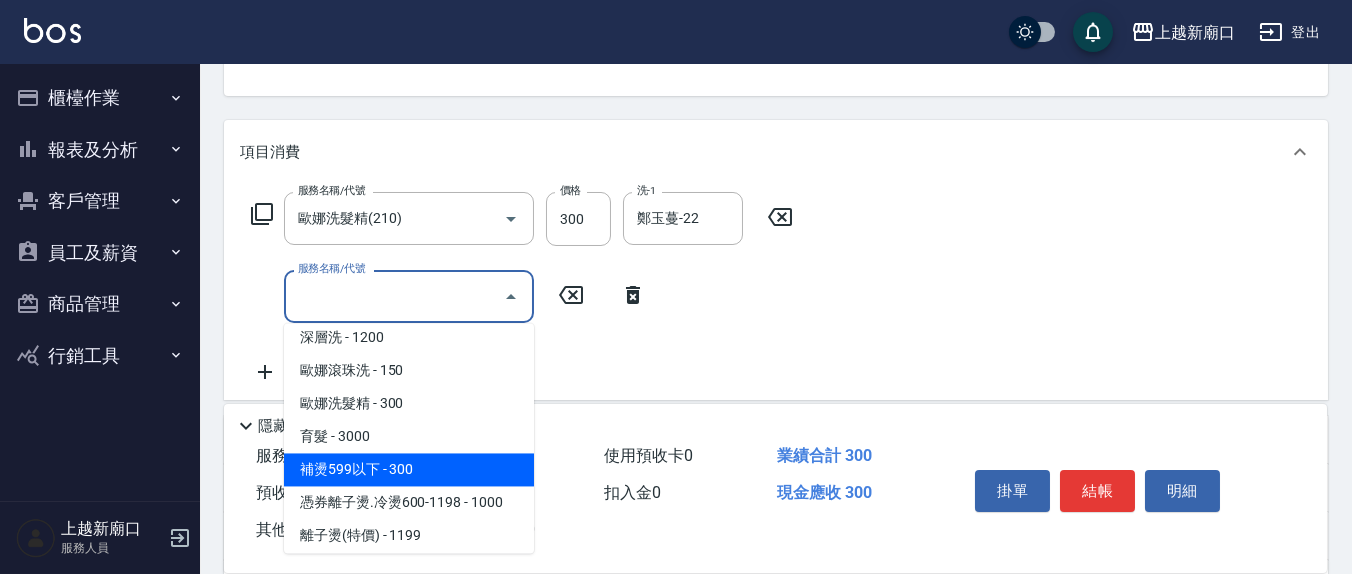 click on "補燙599以下 - 300" at bounding box center (409, 469) 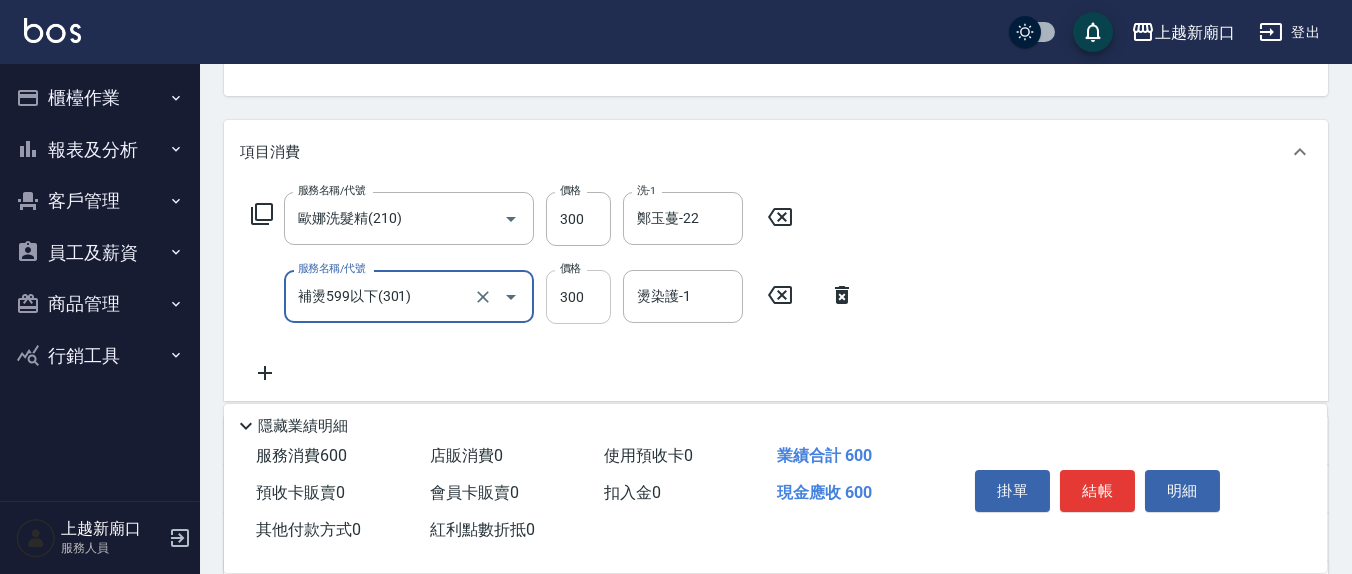 click on "300" at bounding box center [578, 297] 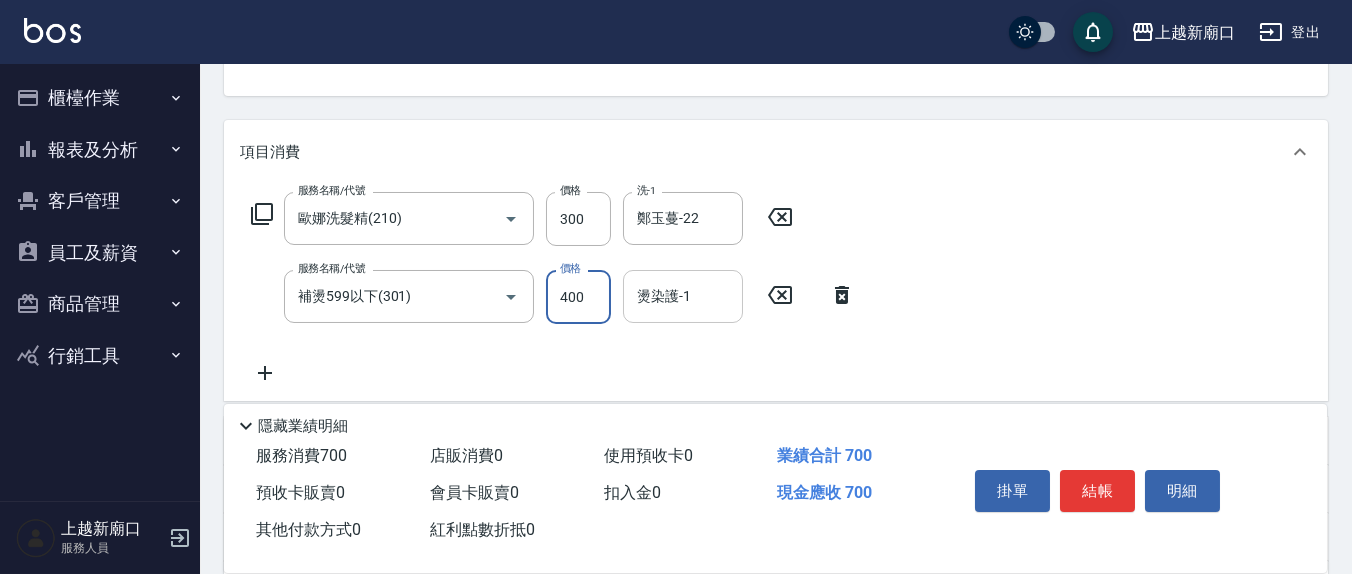 type on "400" 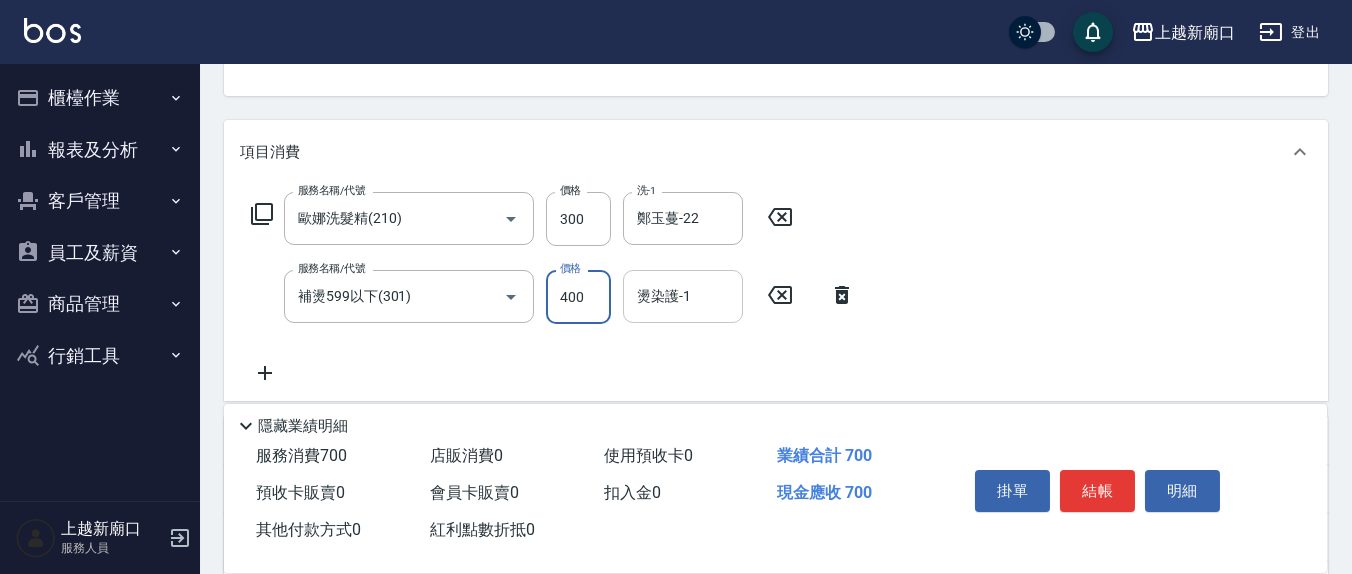 click on "燙染護-1" at bounding box center [683, 296] 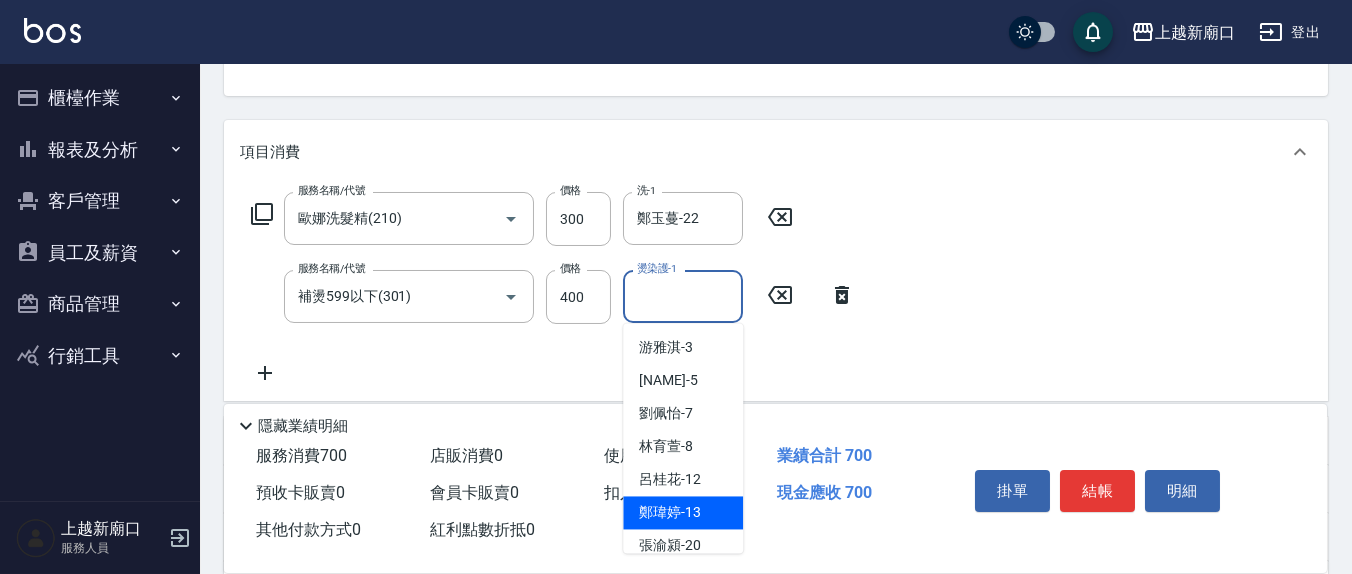 click on "鄭瑋婷 -13" at bounding box center [670, 512] 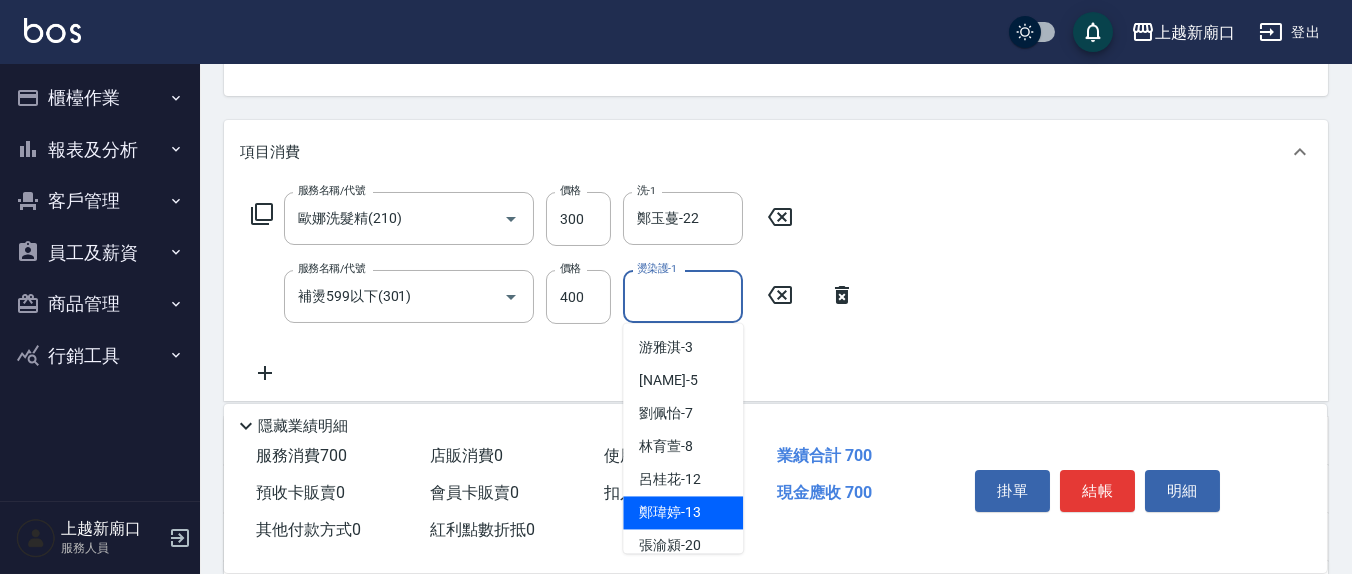type on "鄭瑋婷-13" 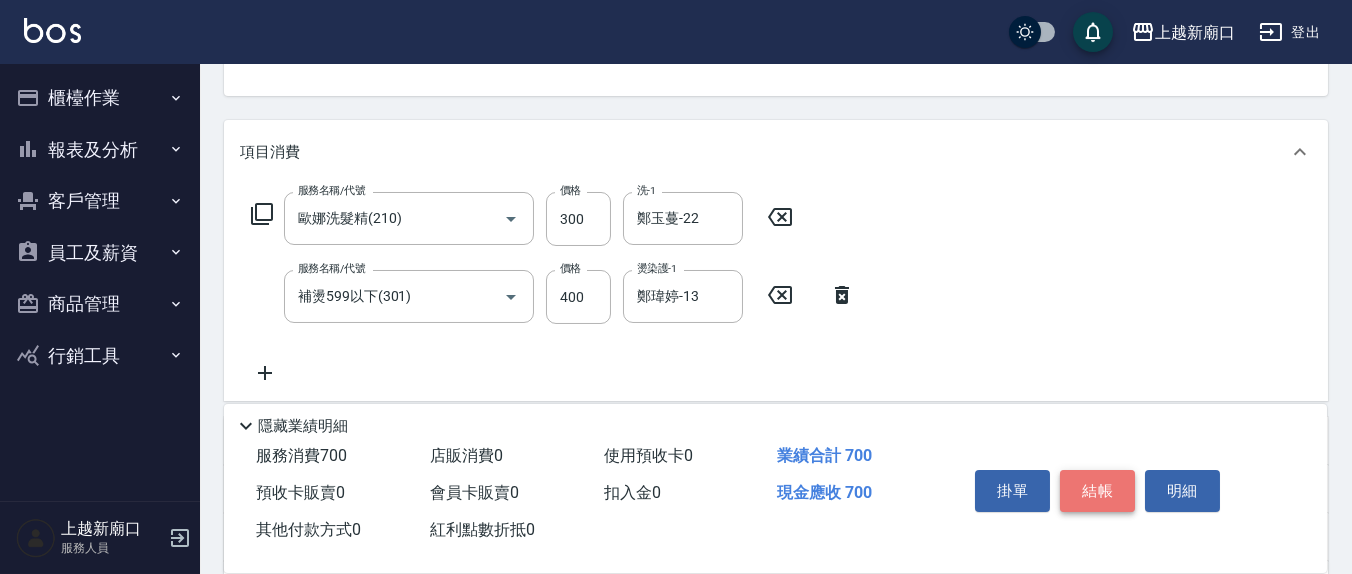 click on "結帳" at bounding box center (1097, 491) 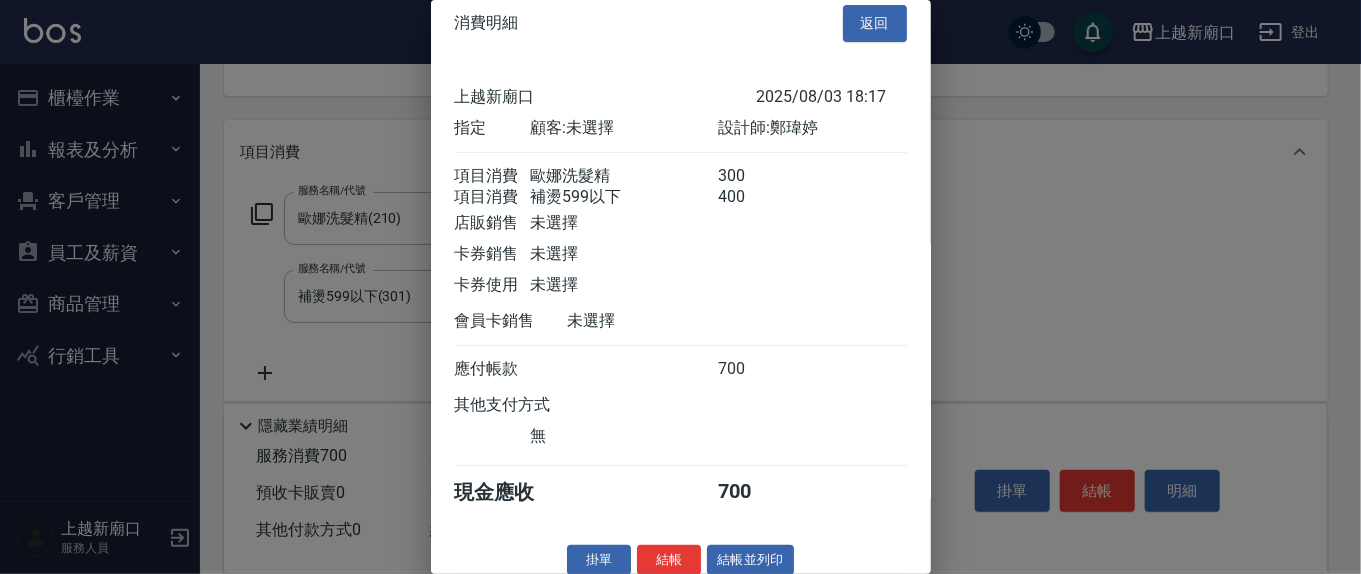 scroll, scrollTop: 45, scrollLeft: 0, axis: vertical 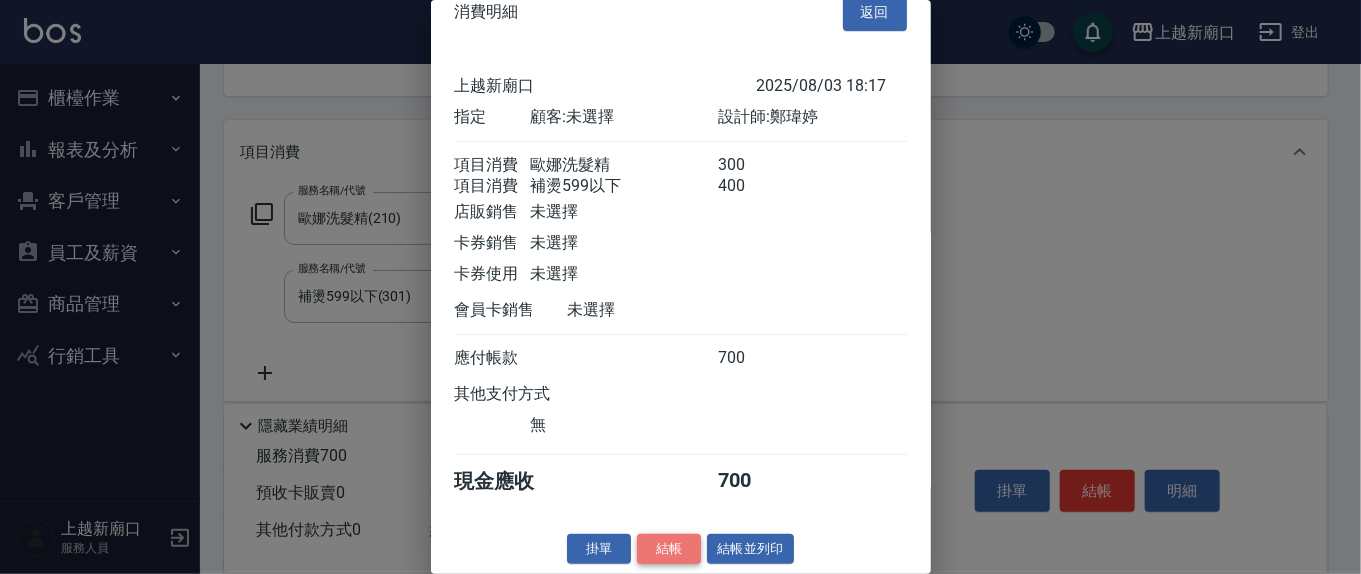 click on "結帳" at bounding box center [669, 549] 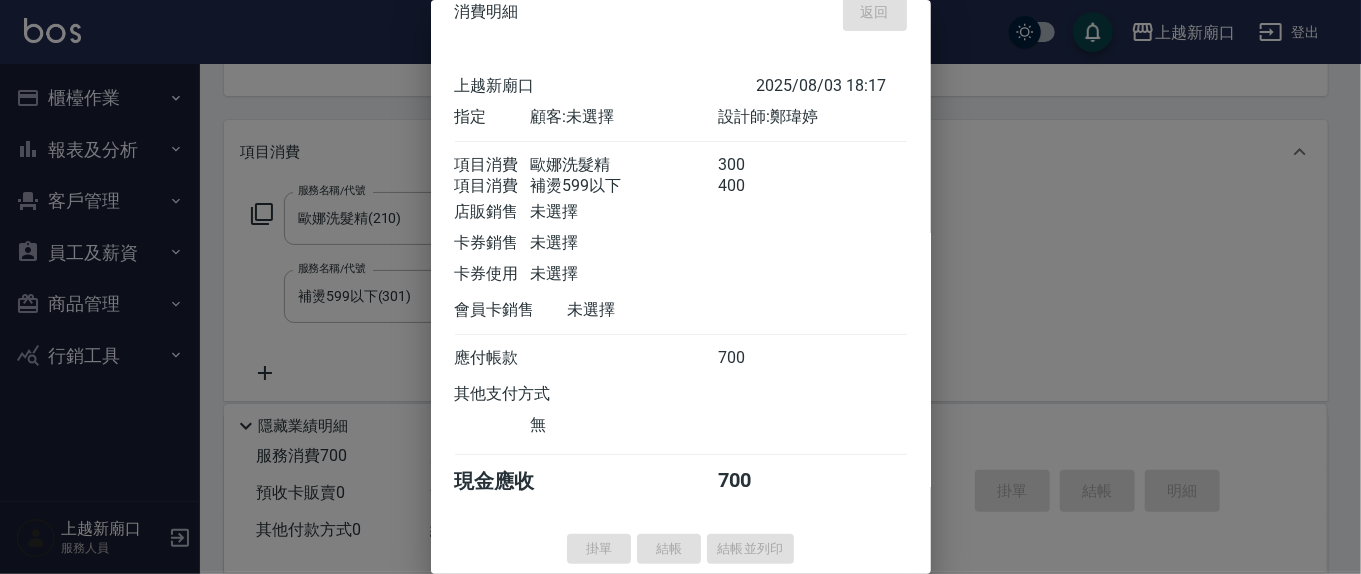 type on "2025/08/03 18:18" 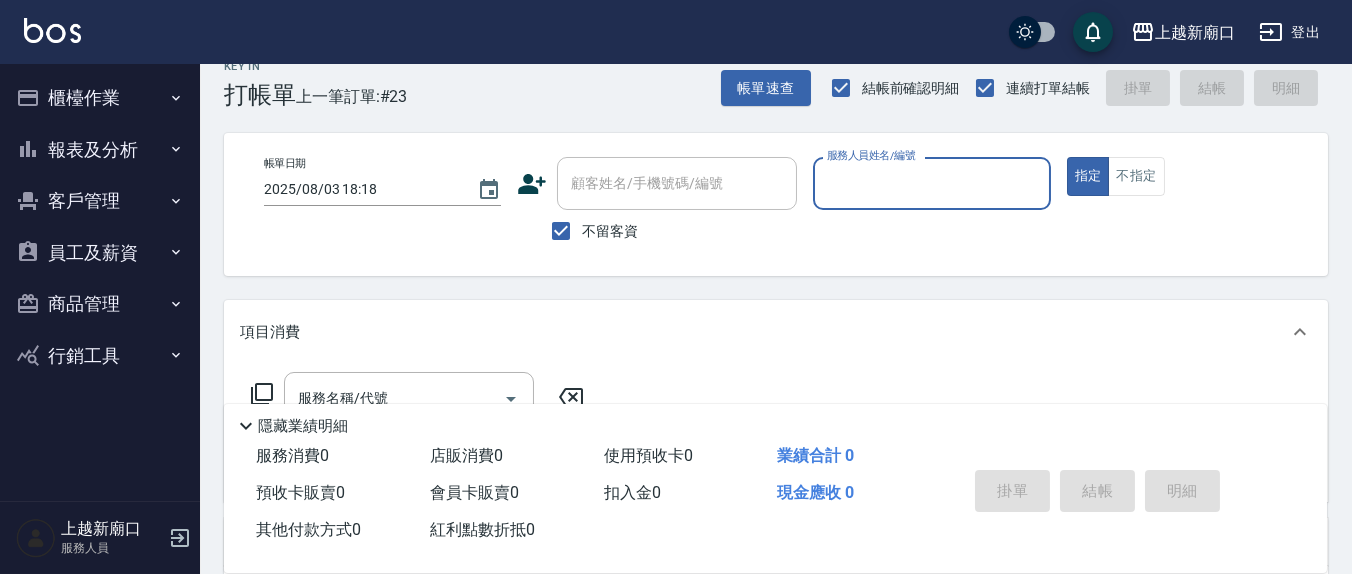 scroll, scrollTop: 0, scrollLeft: 0, axis: both 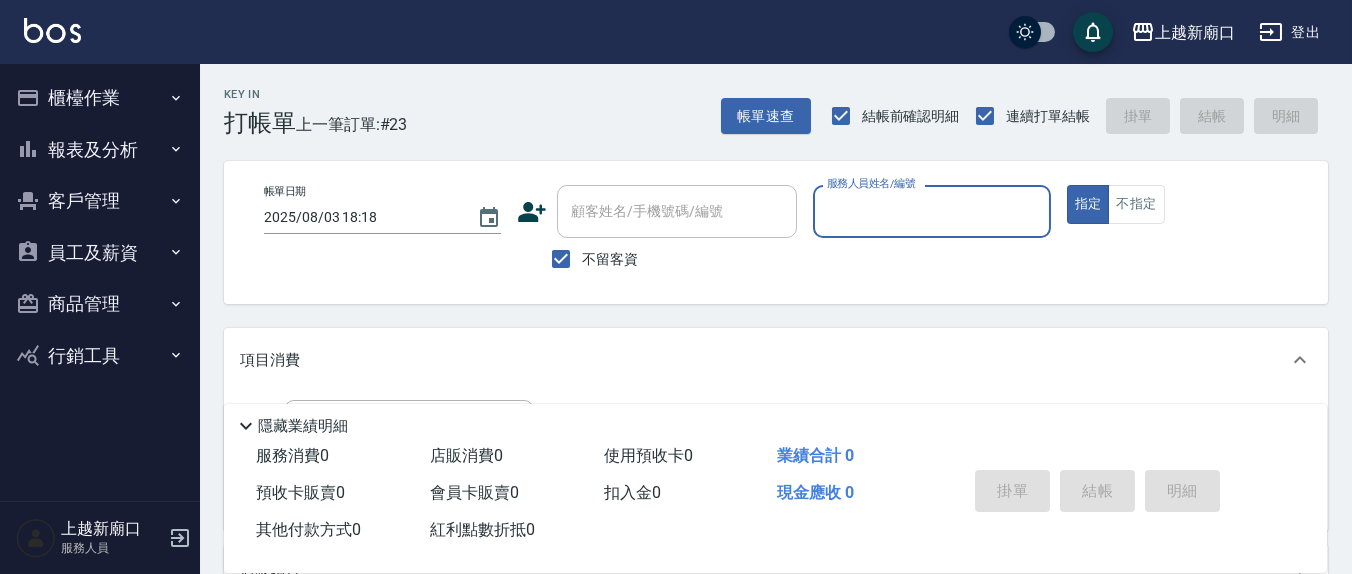 click on "服務人員姓名/編號" at bounding box center [931, 211] 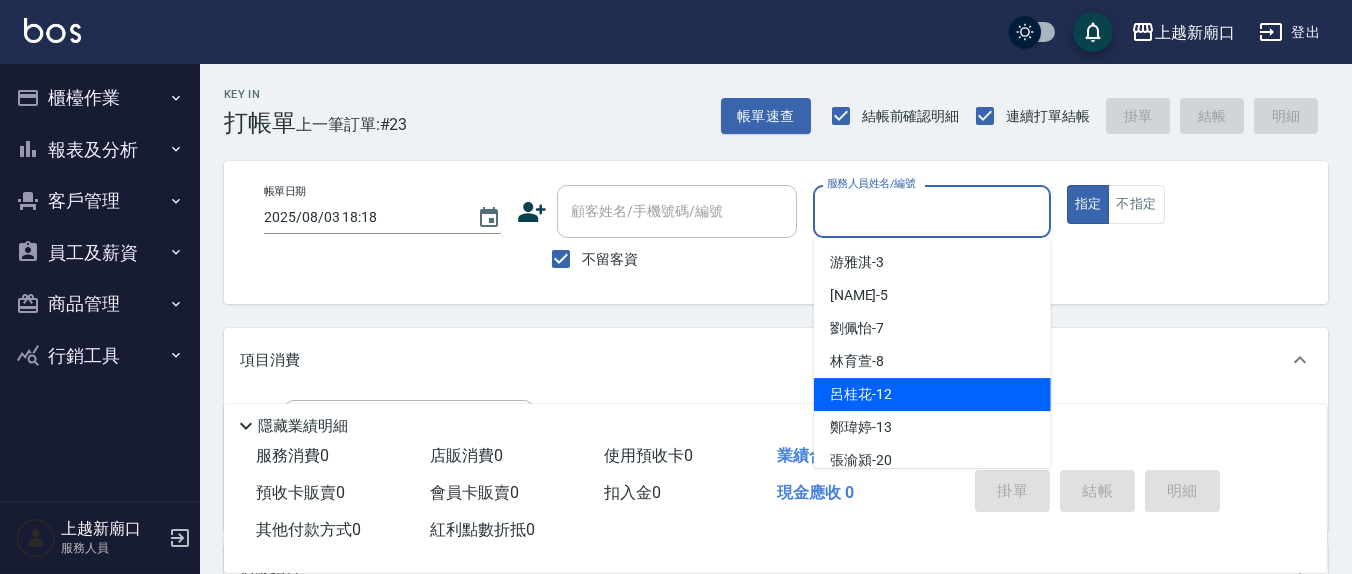 click on "[NAME] -12" at bounding box center (932, 394) 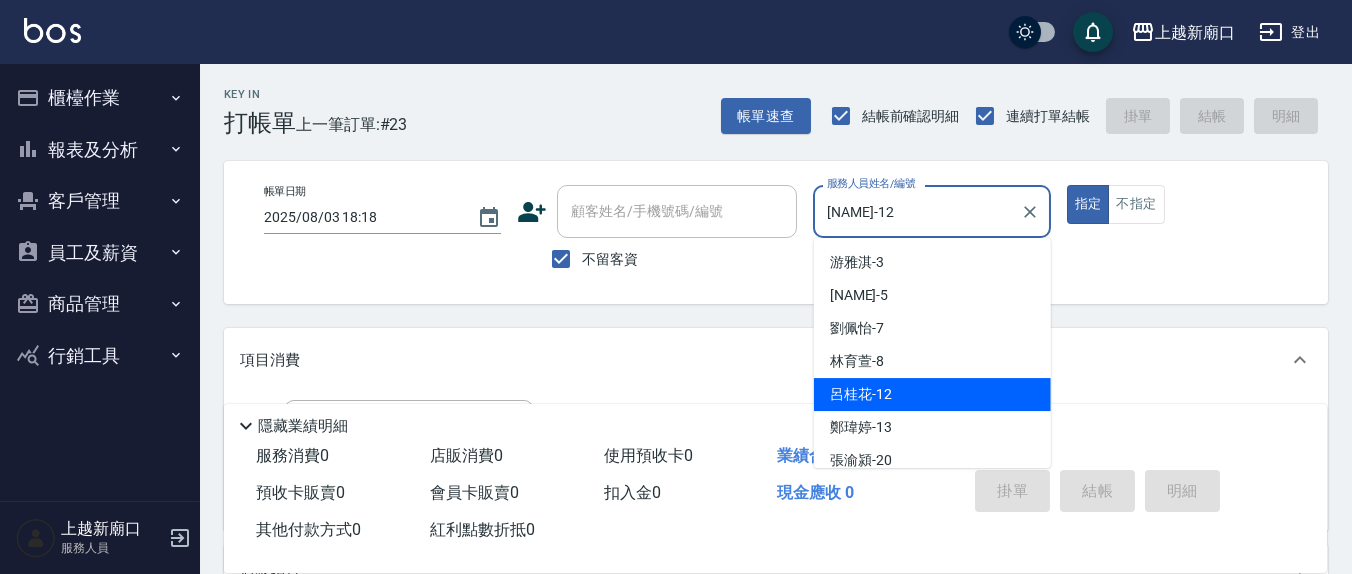 click on "[NAME]-12" at bounding box center (916, 211) 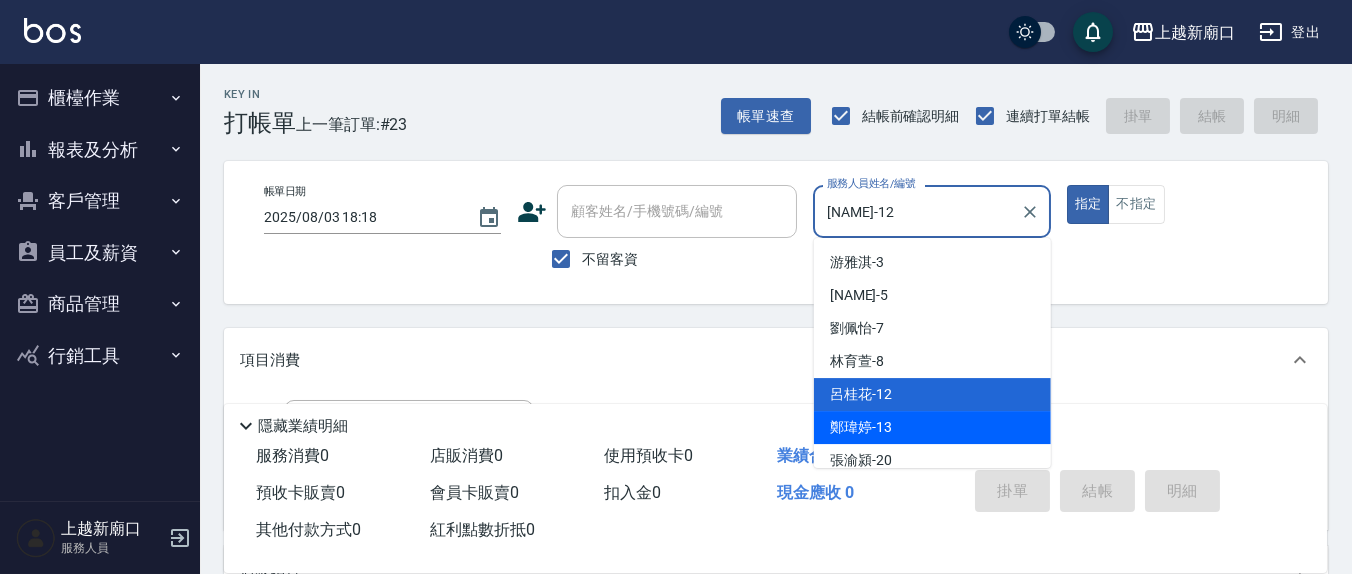 click on "鄭瑋婷 -13" at bounding box center (932, 427) 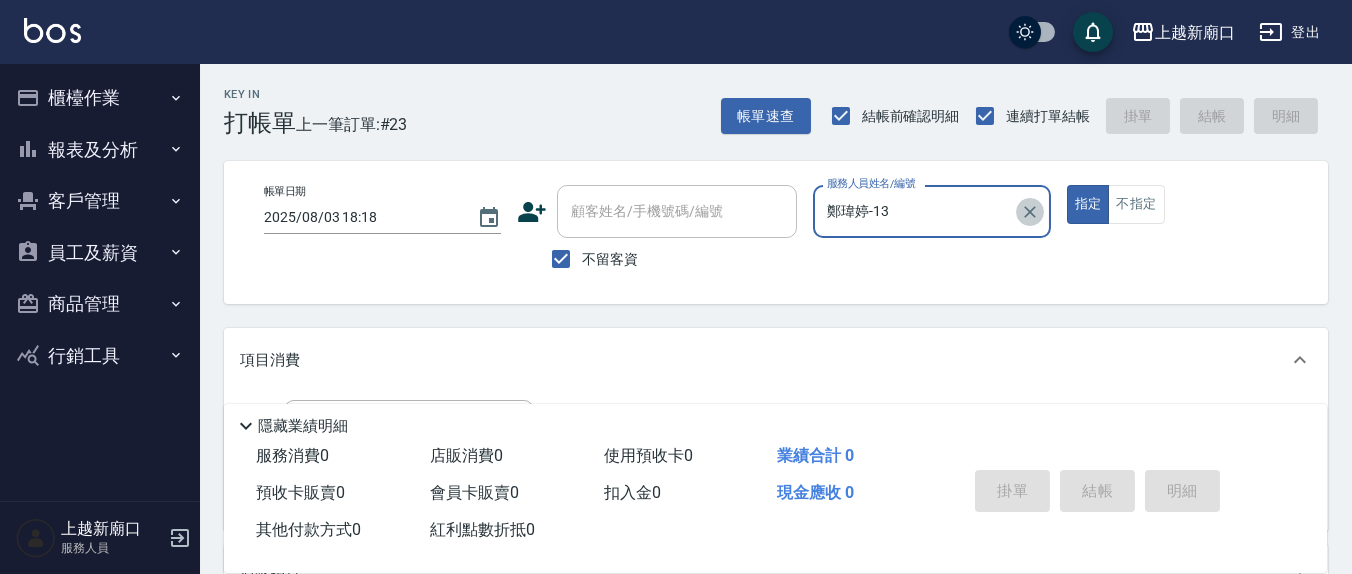 click 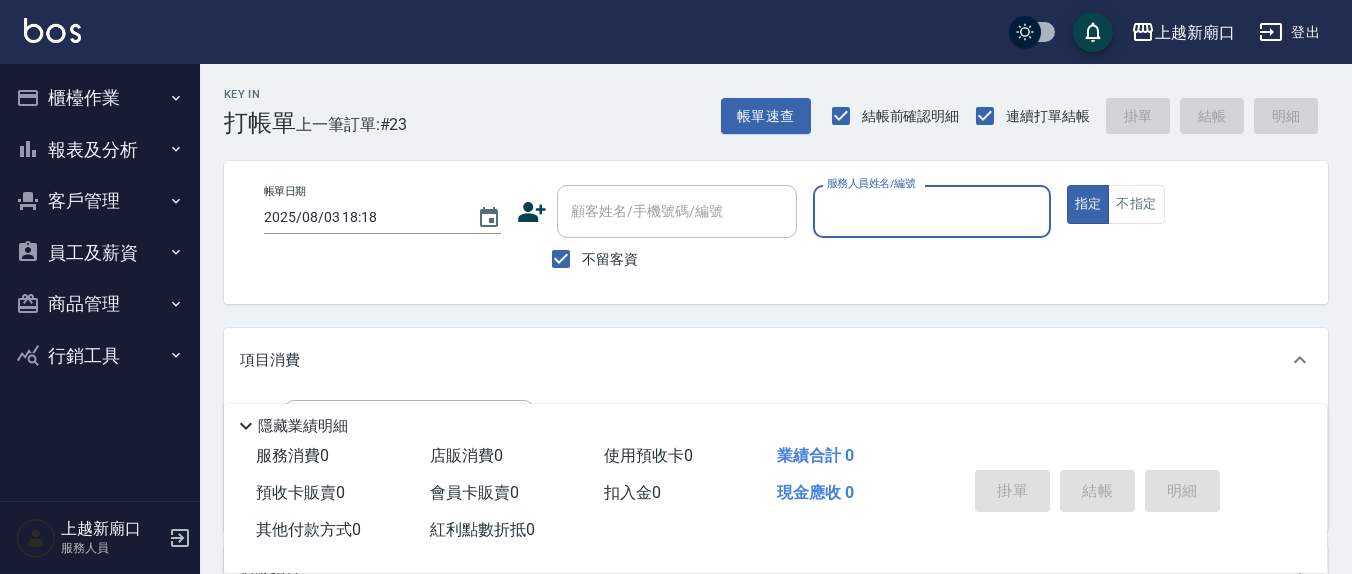 click on "服務人員姓名/編號" at bounding box center [931, 211] 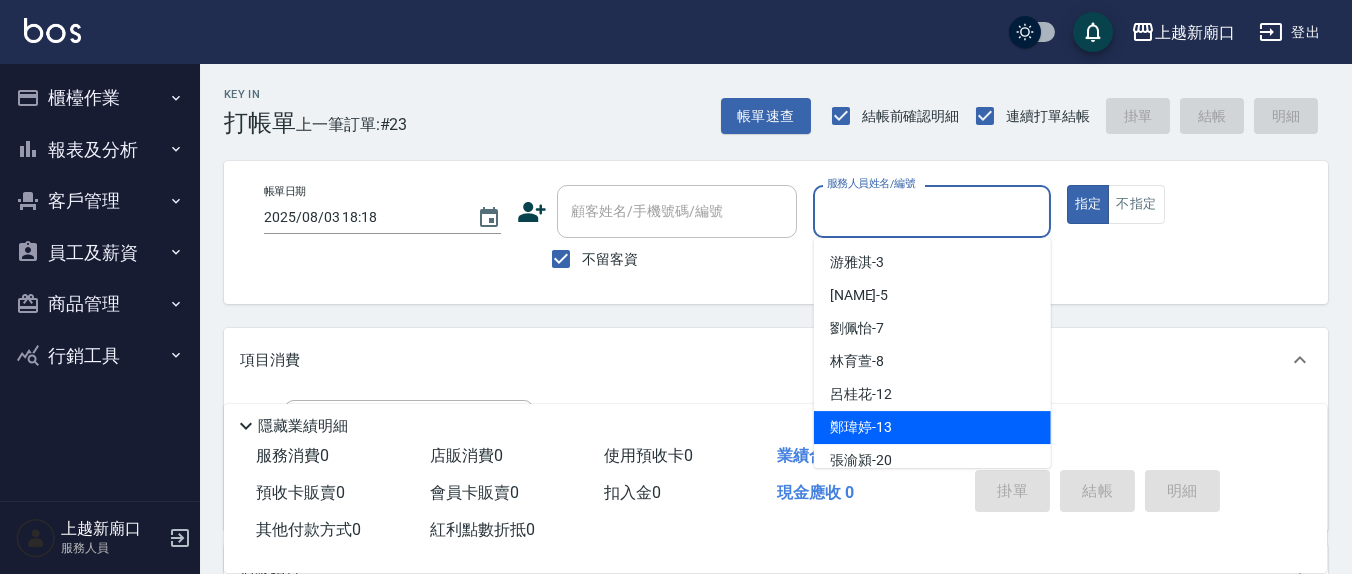 click on "鄭瑋婷 -13" at bounding box center [932, 427] 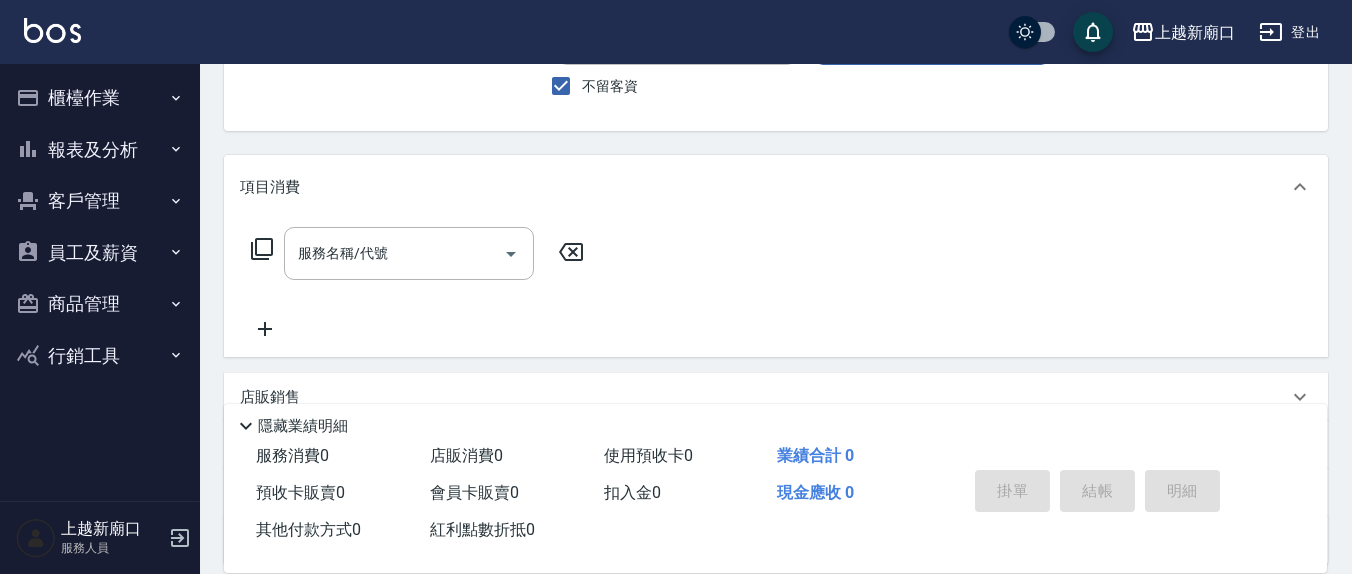 scroll, scrollTop: 208, scrollLeft: 0, axis: vertical 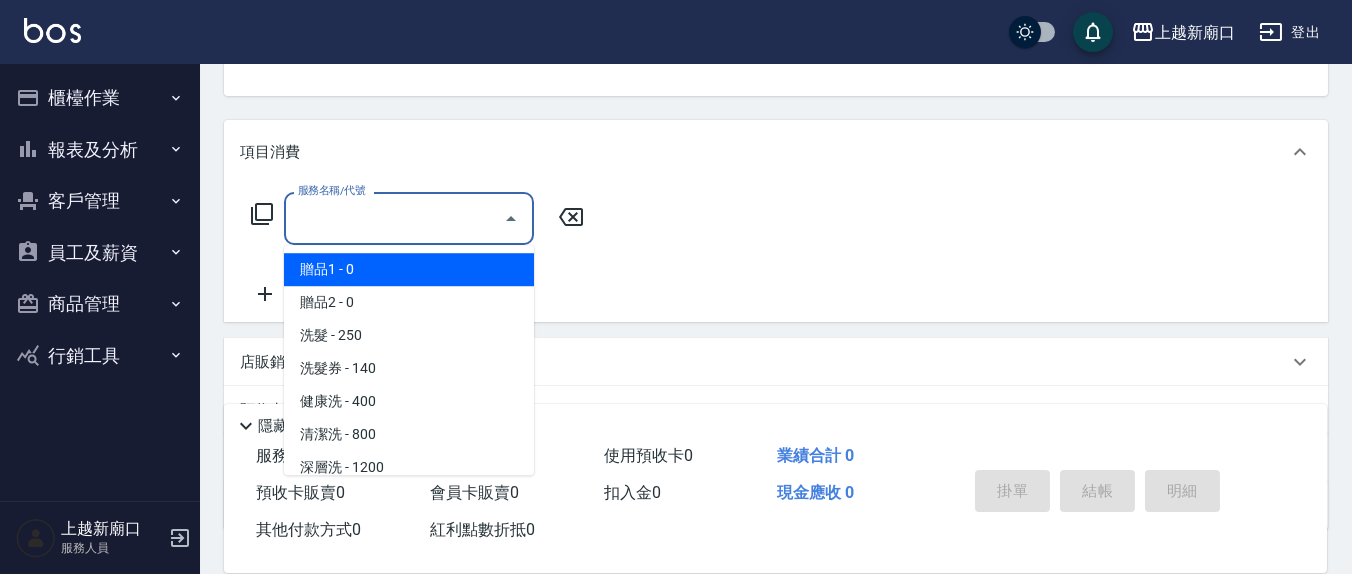 click on "服務名稱/代號" at bounding box center (394, 218) 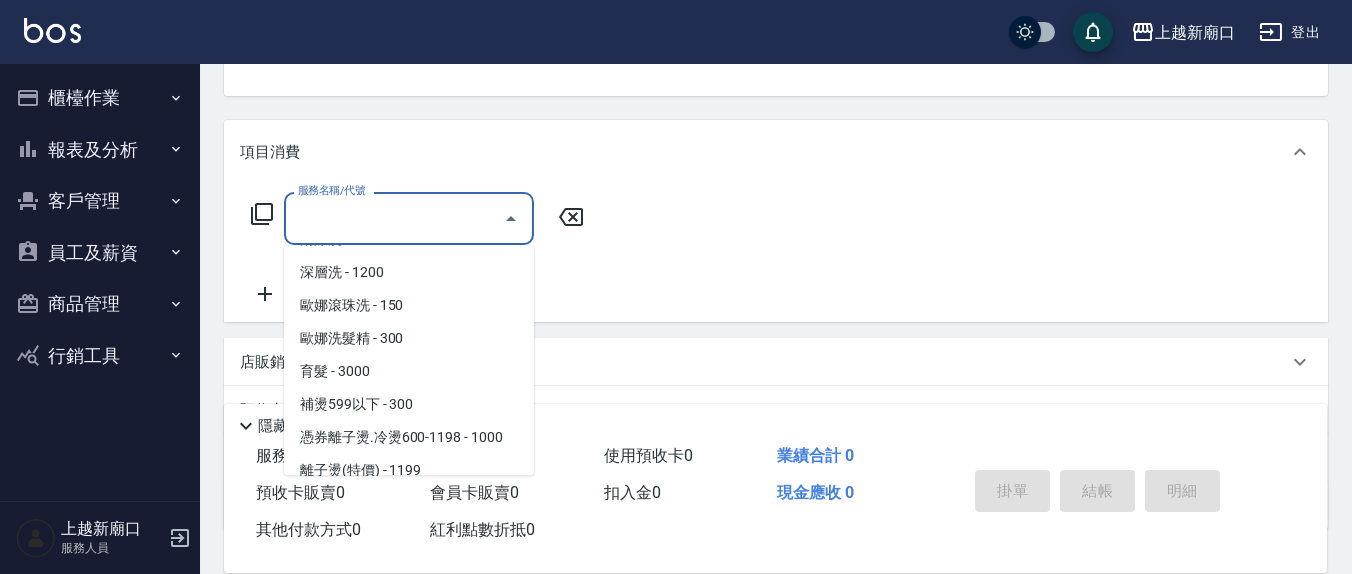 scroll, scrollTop: 208, scrollLeft: 0, axis: vertical 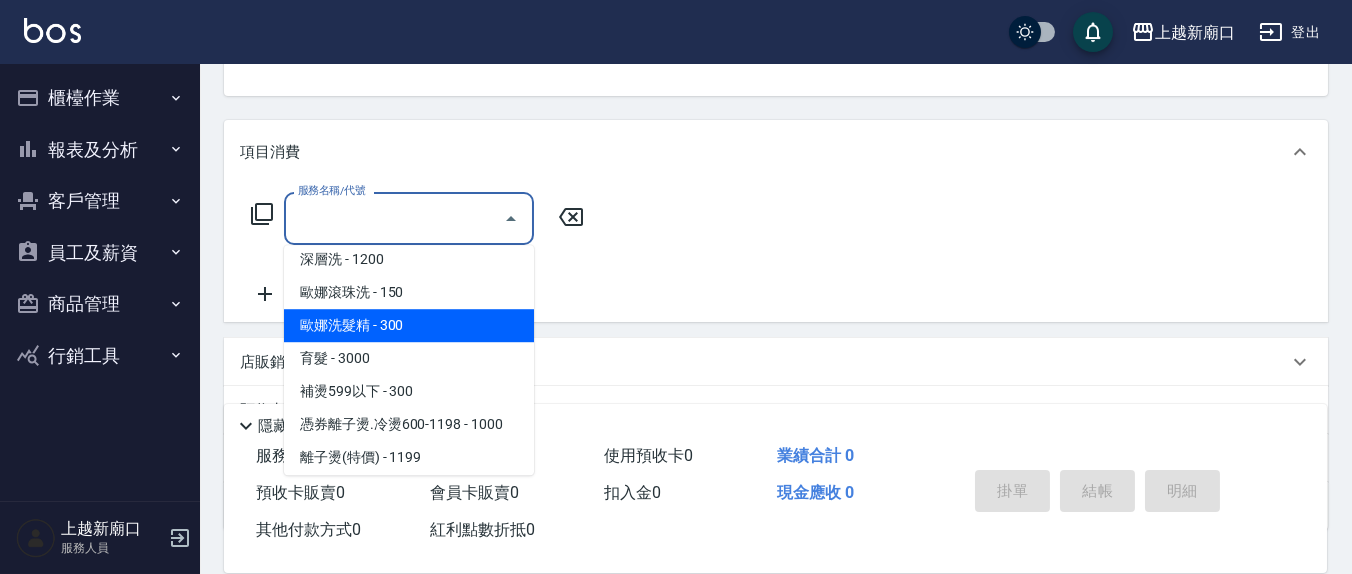 click on "歐娜洗髮精 - 300" at bounding box center (409, 325) 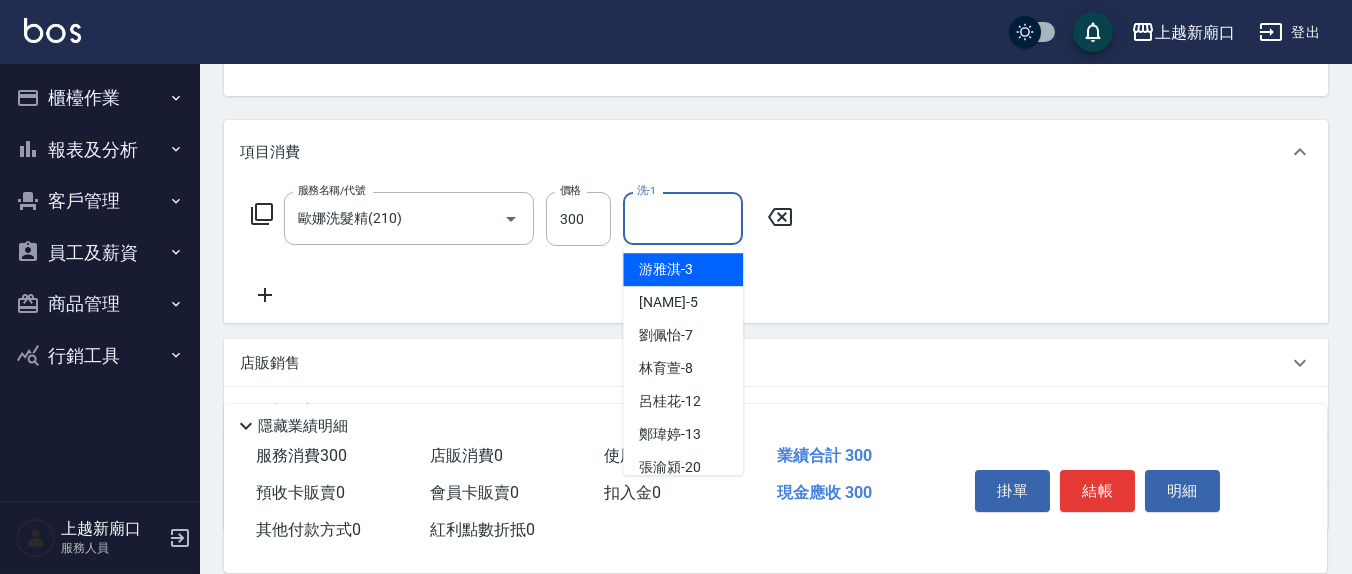 click on "洗-1" at bounding box center [683, 218] 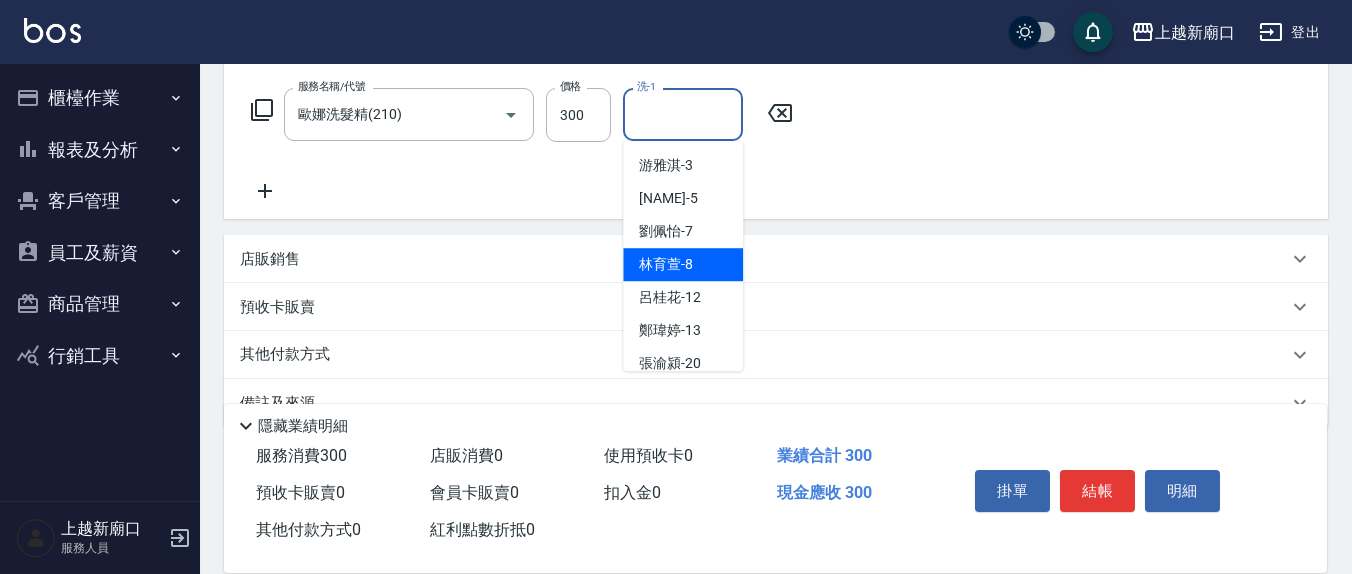 scroll, scrollTop: 353, scrollLeft: 0, axis: vertical 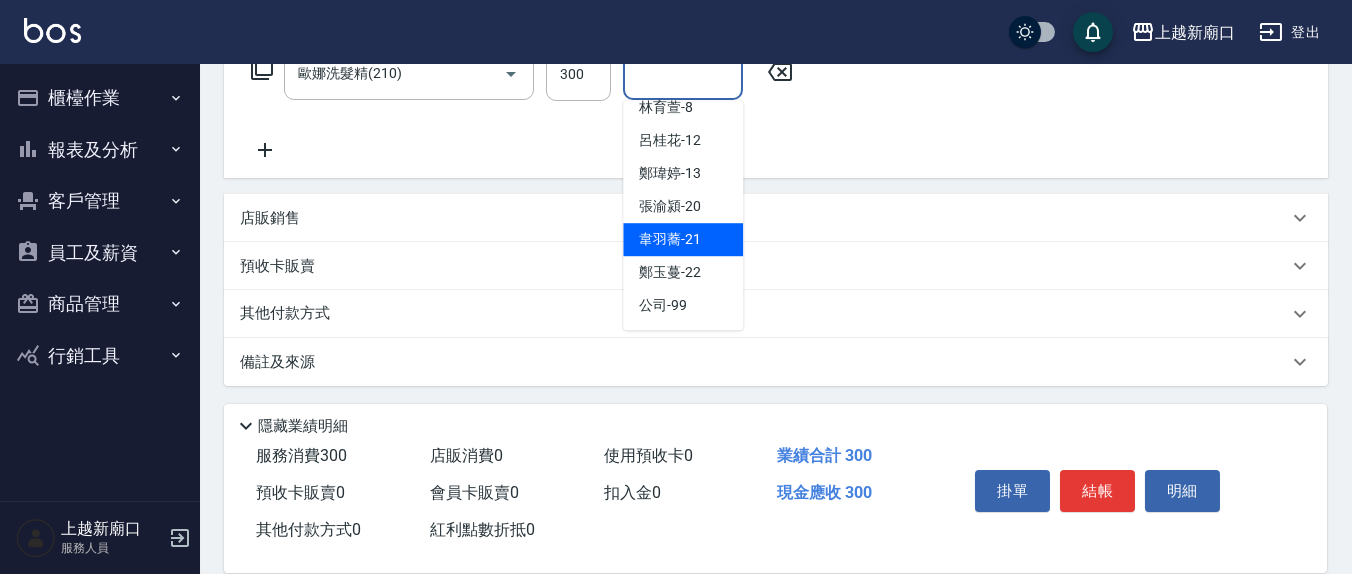 click on "[NAME] -21" at bounding box center [670, 239] 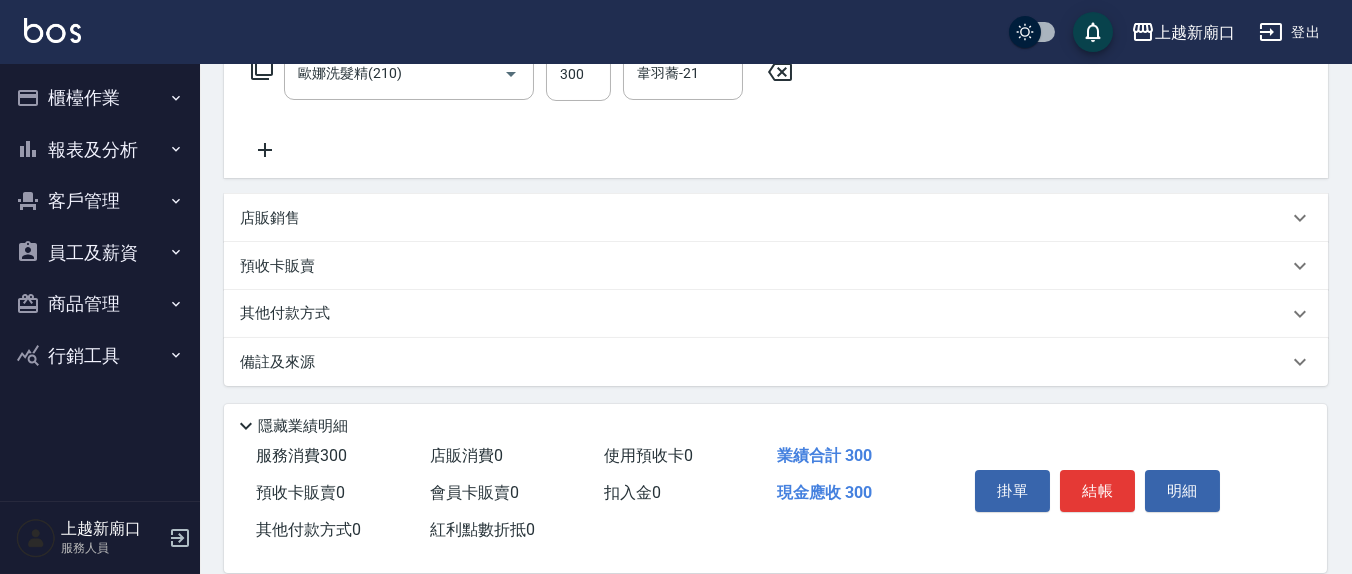 click 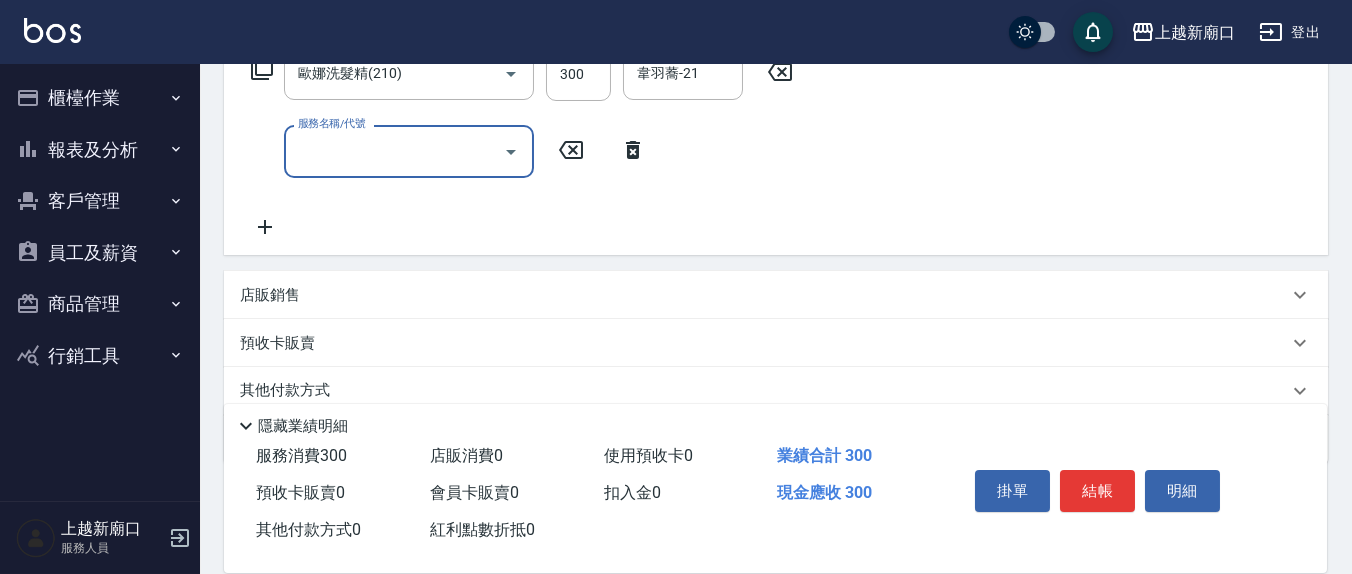 click on "服務名稱/代號" at bounding box center [394, 151] 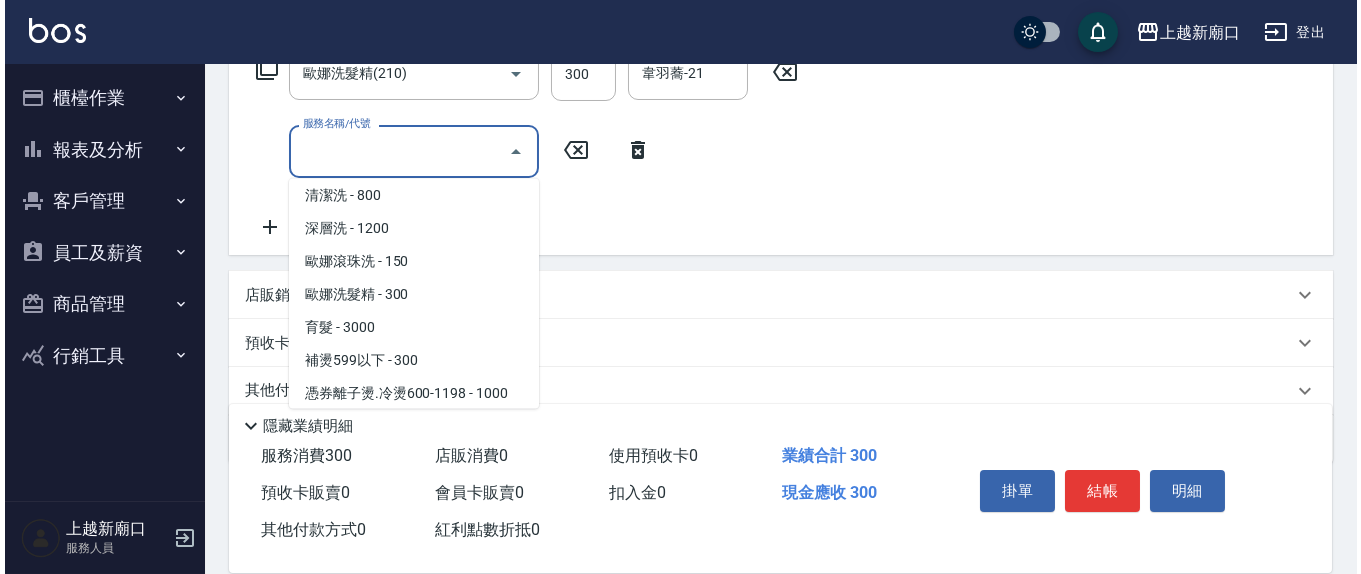 scroll, scrollTop: 208, scrollLeft: 0, axis: vertical 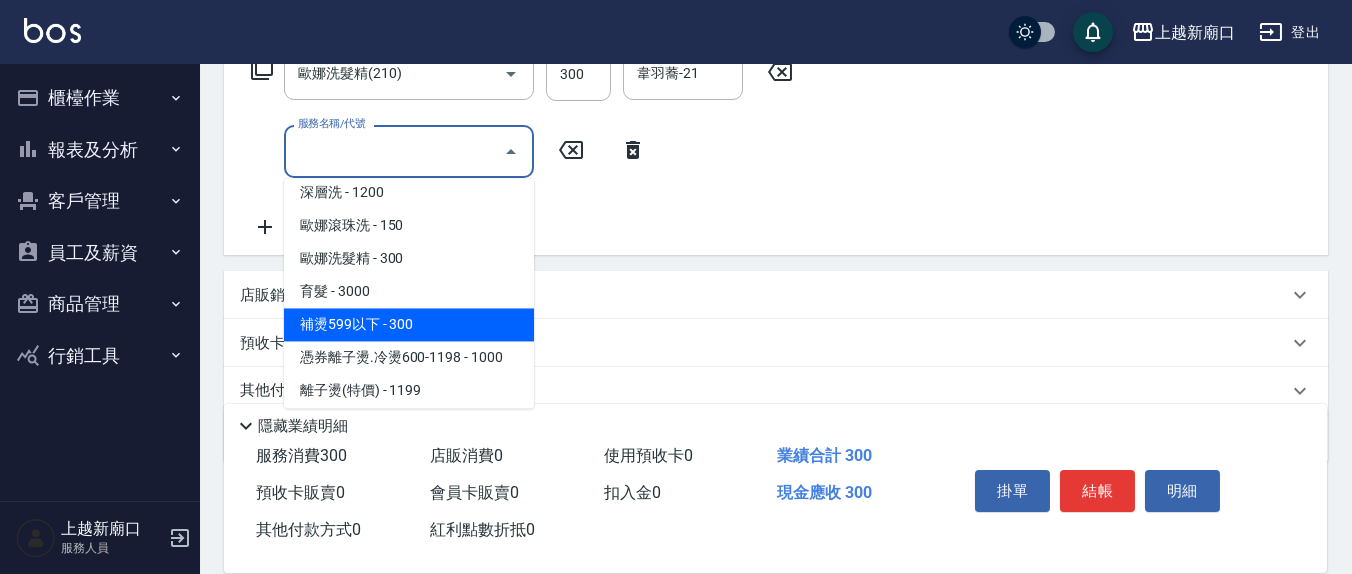 click on "補燙599以下 - 300" at bounding box center [409, 324] 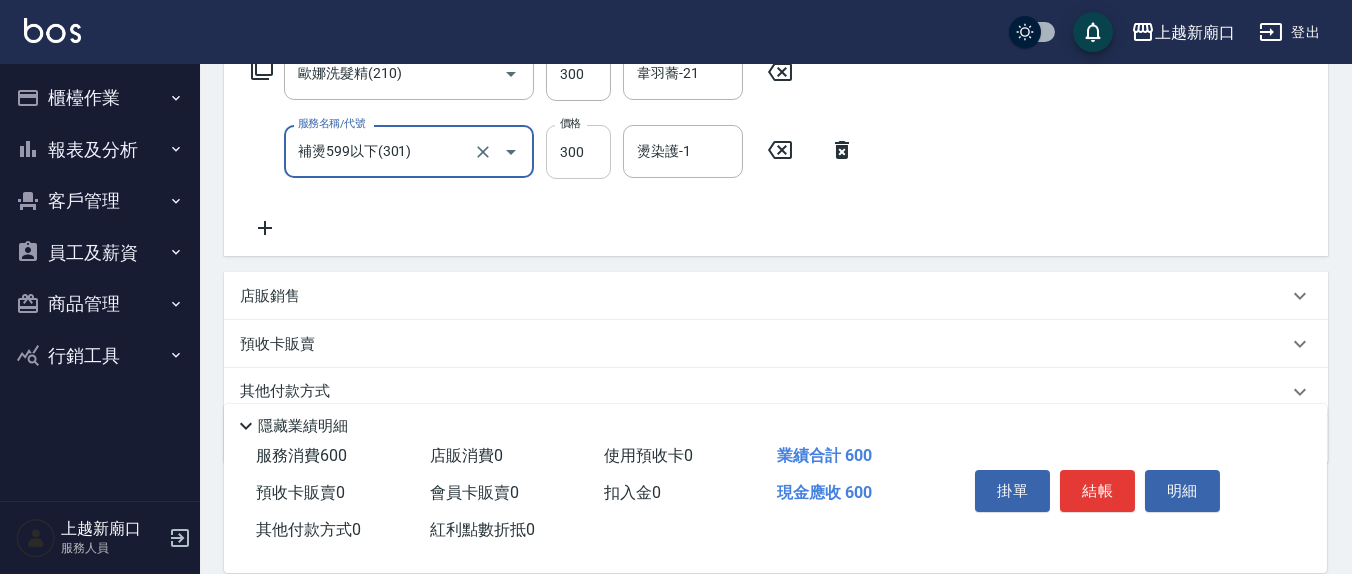 click on "300" at bounding box center (578, 152) 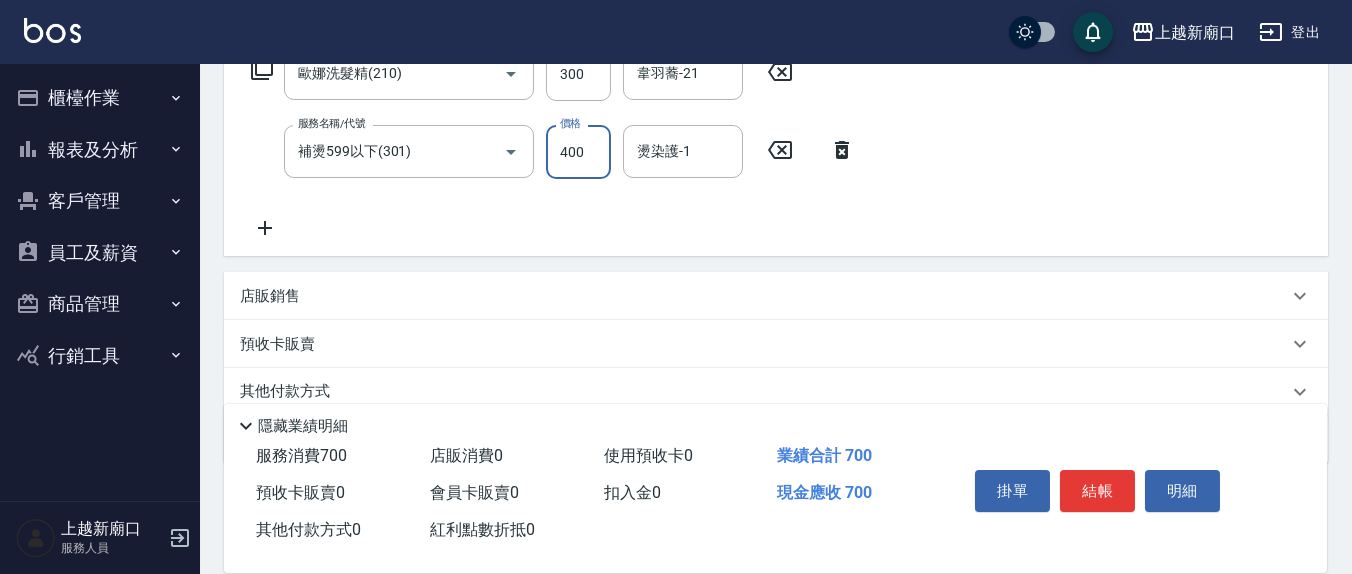 type on "400" 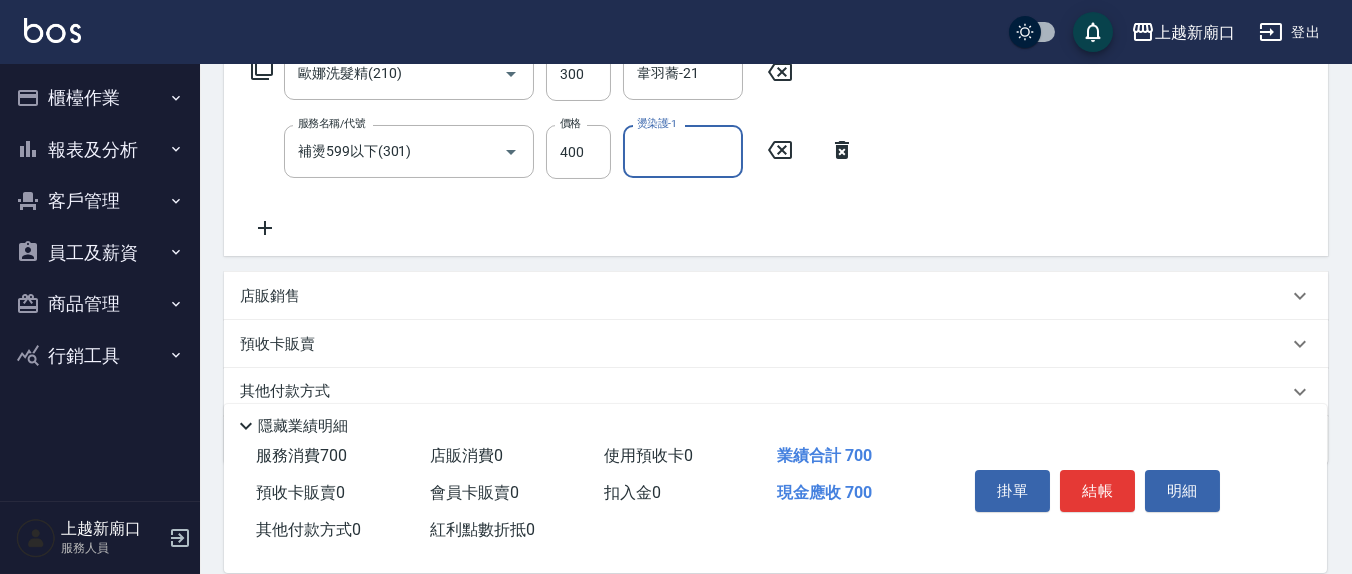 click on "燙染護-1" at bounding box center (683, 151) 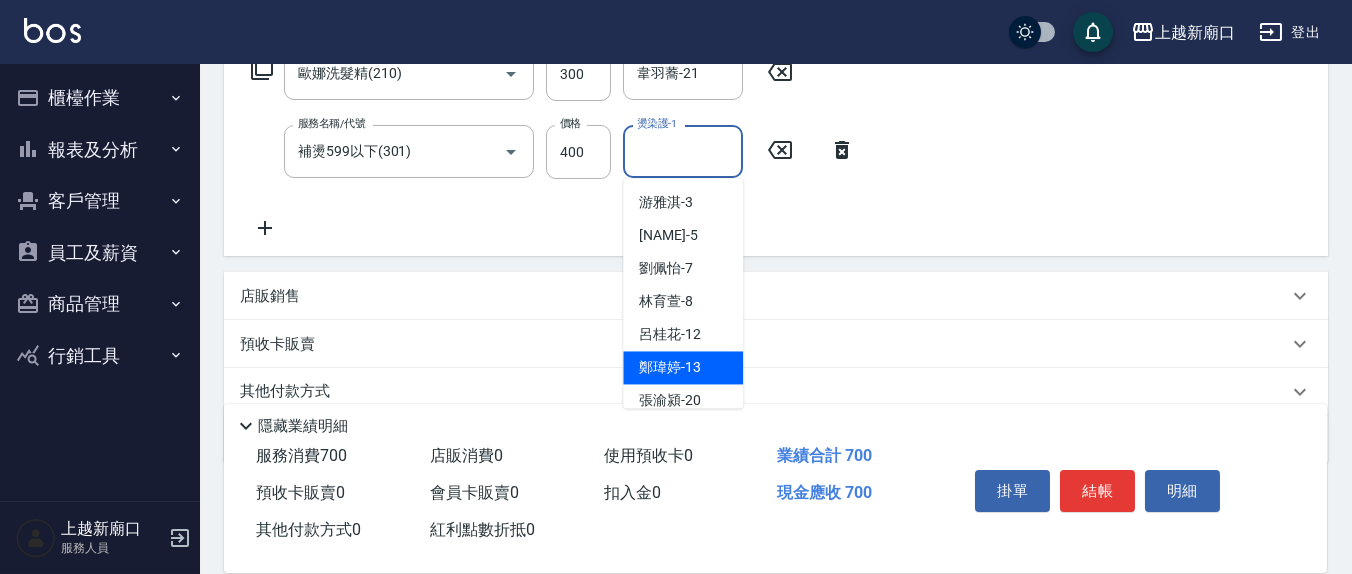 click on "鄭瑋婷 -13" at bounding box center (683, 367) 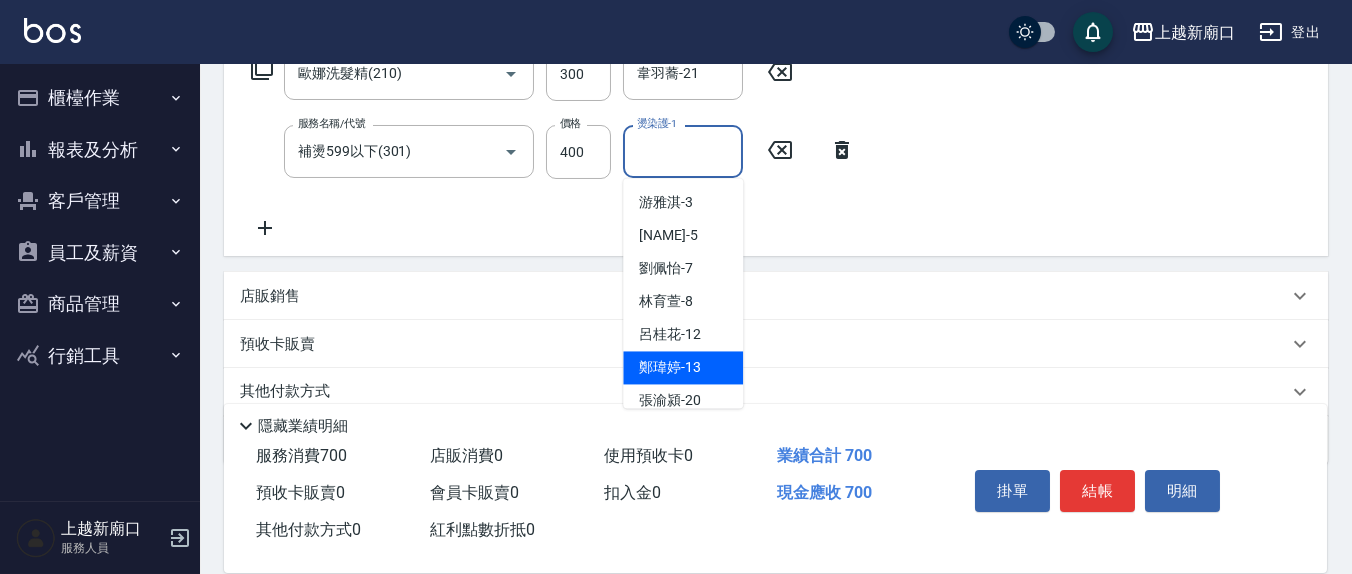 type on "鄭瑋婷-13" 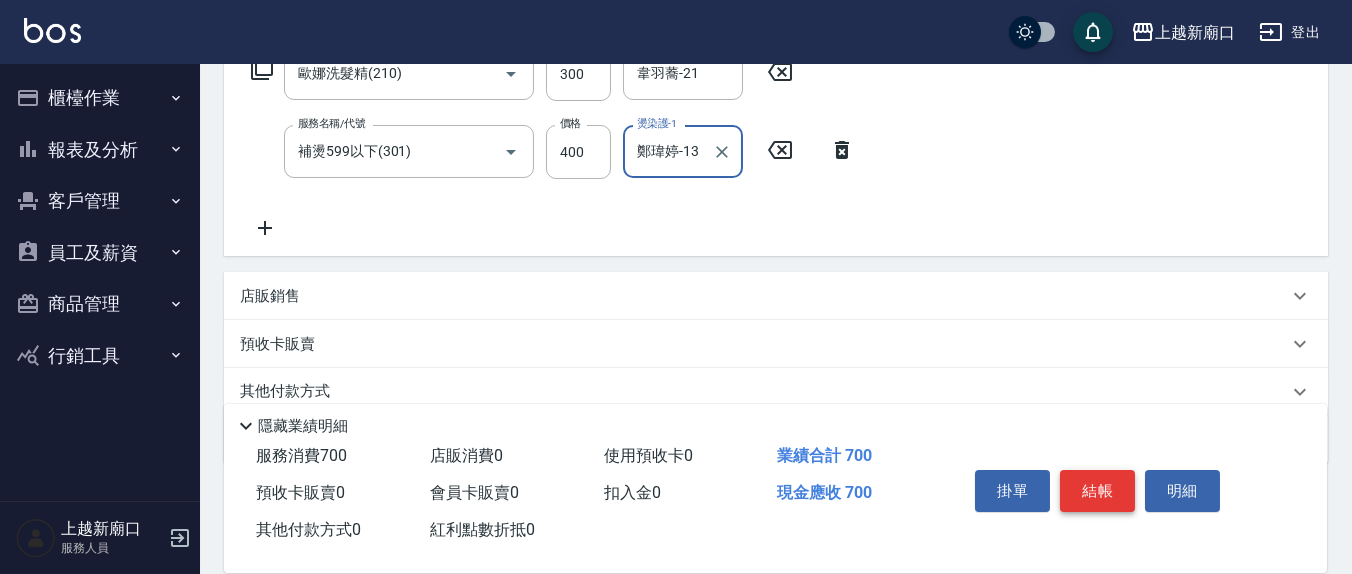 click on "結帳" at bounding box center [1097, 491] 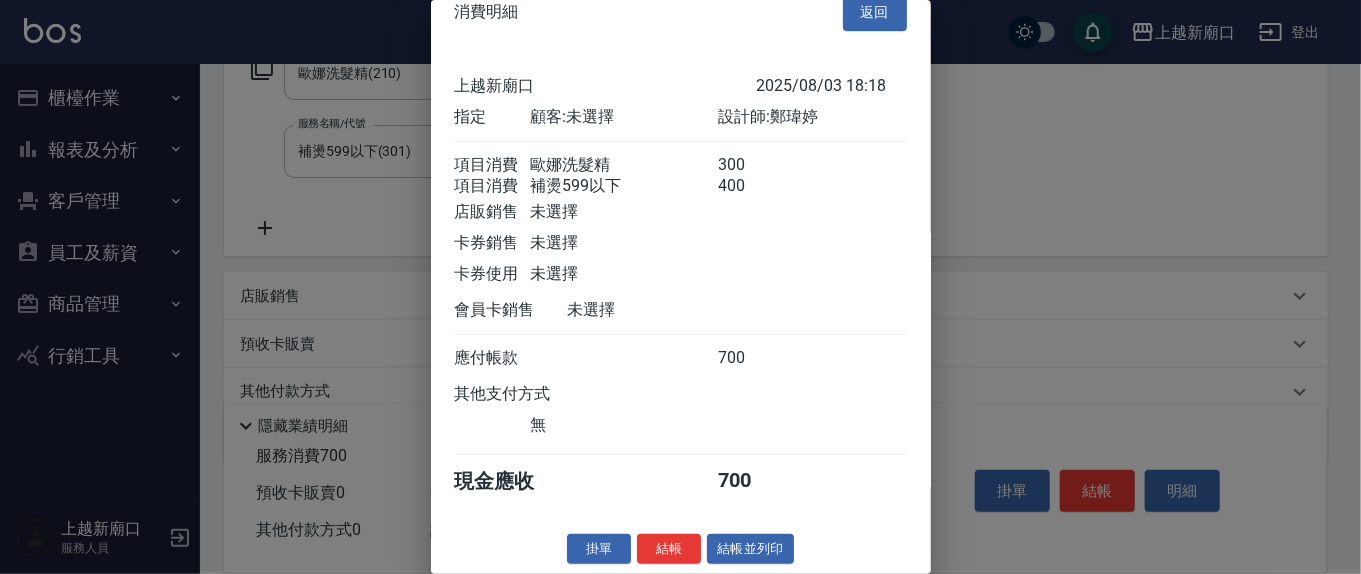 scroll, scrollTop: 45, scrollLeft: 0, axis: vertical 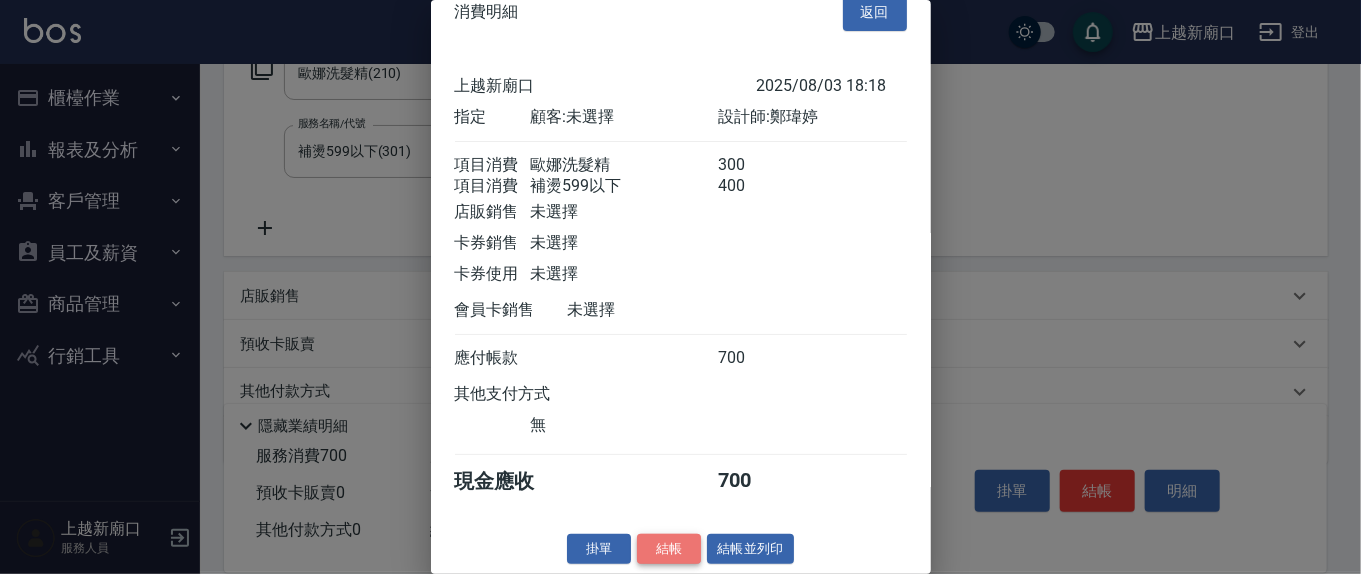 click on "結帳" at bounding box center [669, 549] 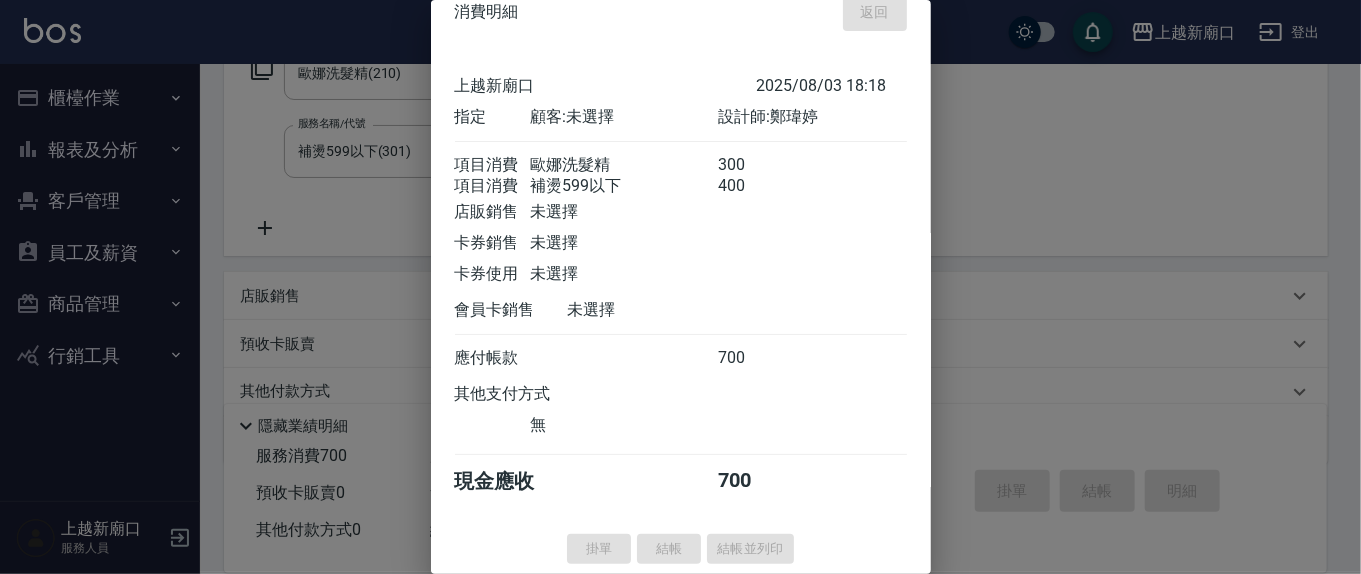 type on "2025/08/03 18:19" 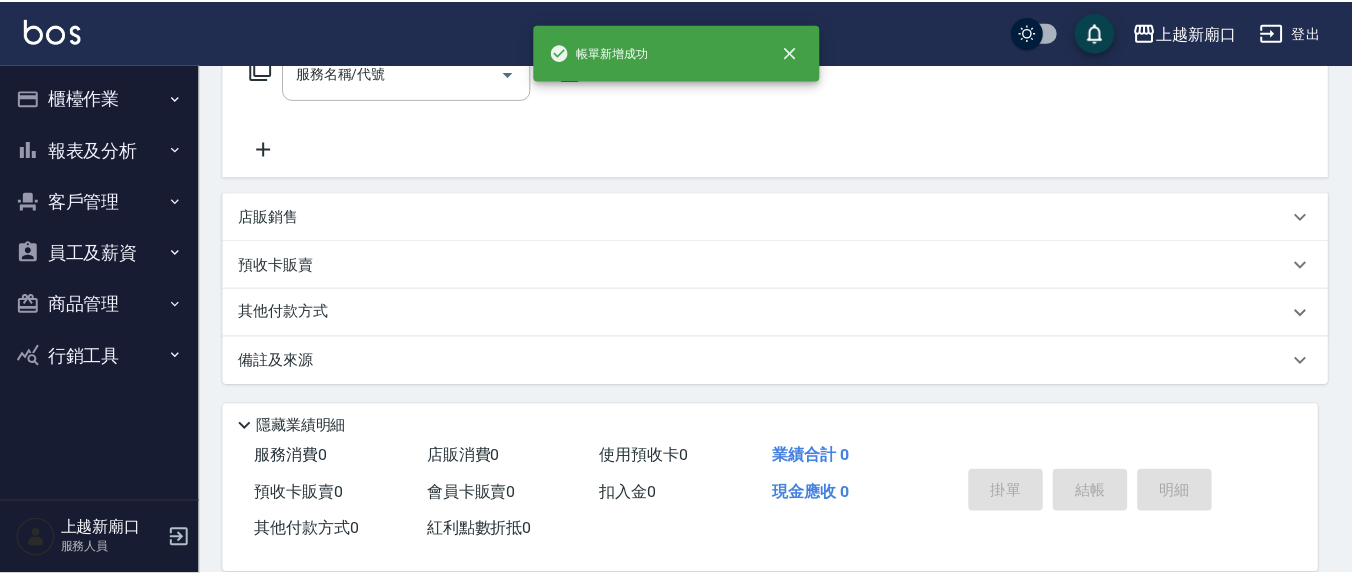 scroll, scrollTop: 0, scrollLeft: 0, axis: both 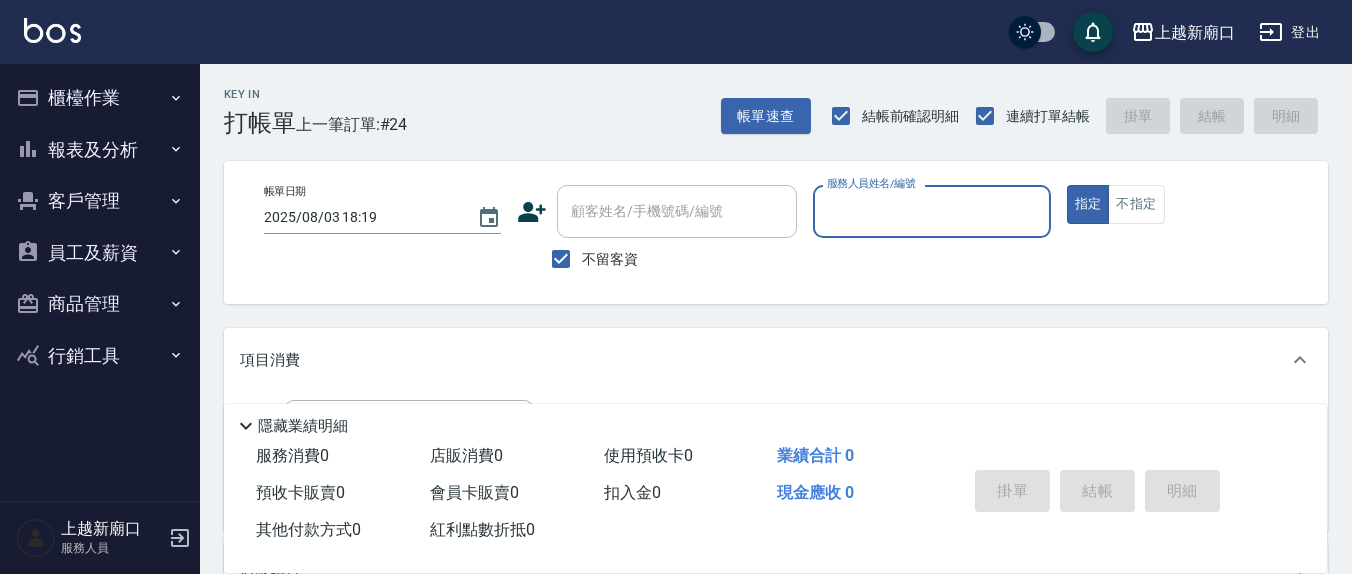click on "服務人員姓名/編號" at bounding box center [871, 183] 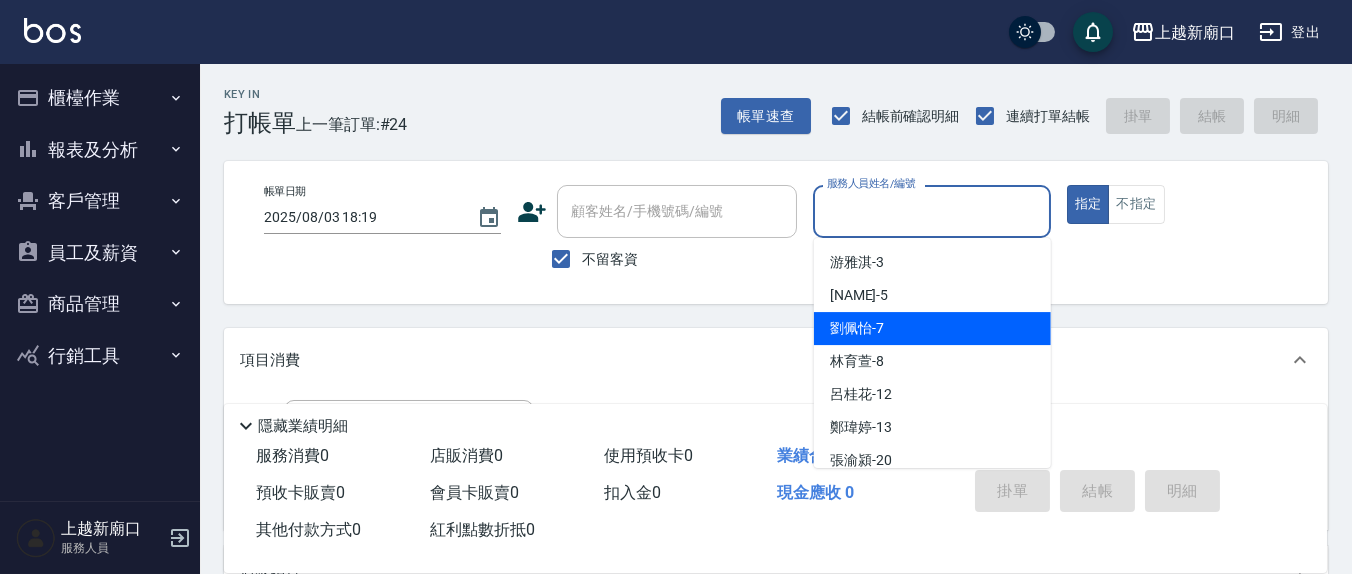 click on "劉佩怡 -7" at bounding box center (932, 328) 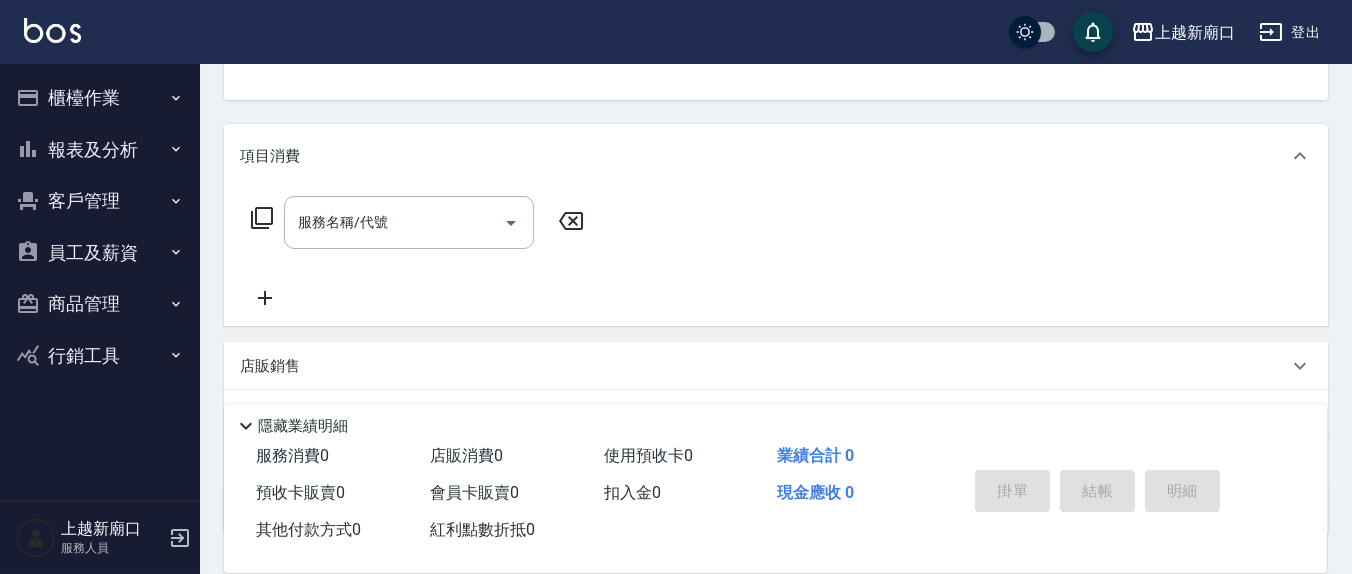 scroll, scrollTop: 208, scrollLeft: 0, axis: vertical 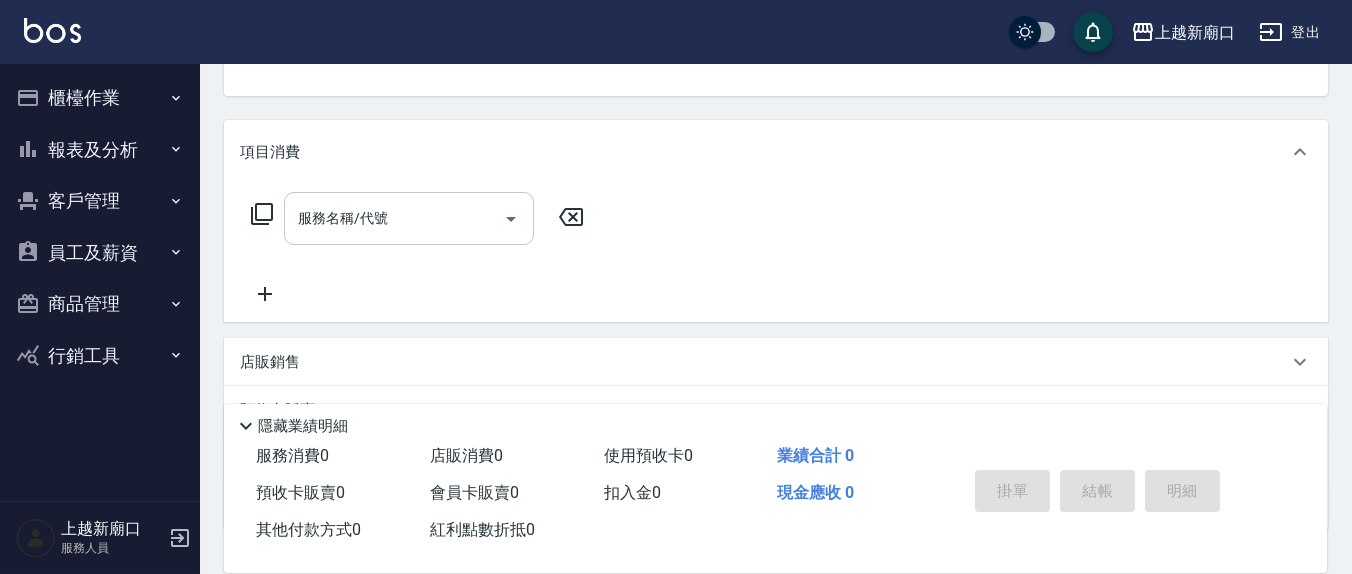 click on "服務名稱/代號 服務名稱/代號" at bounding box center (409, 218) 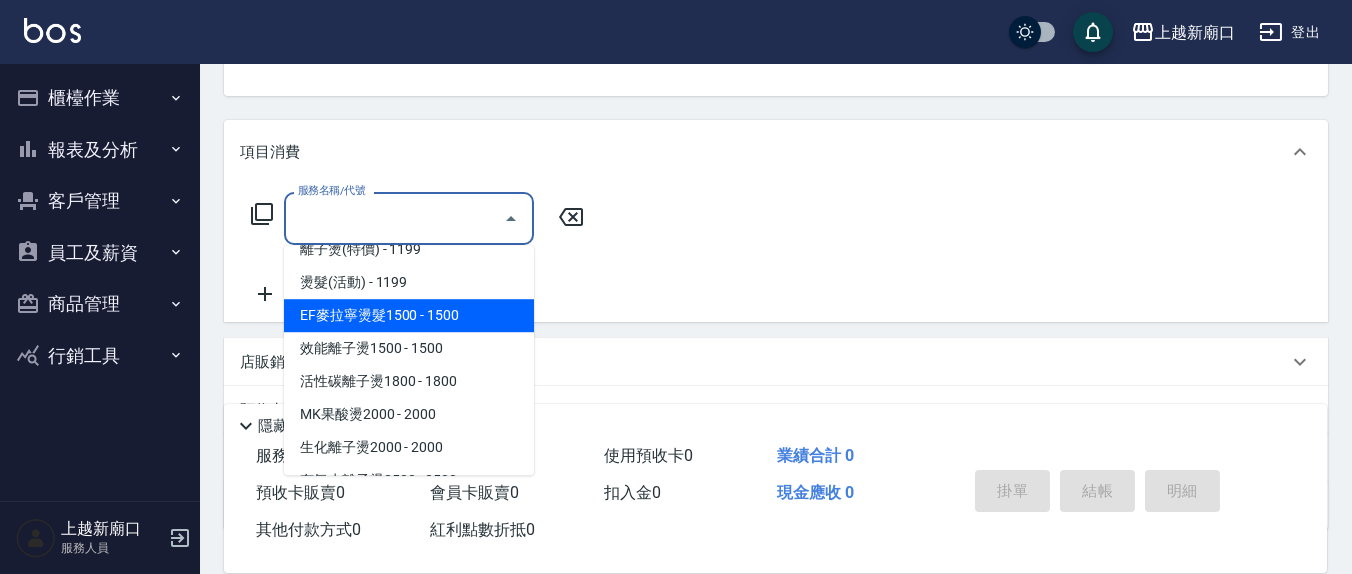 scroll, scrollTop: 208, scrollLeft: 0, axis: vertical 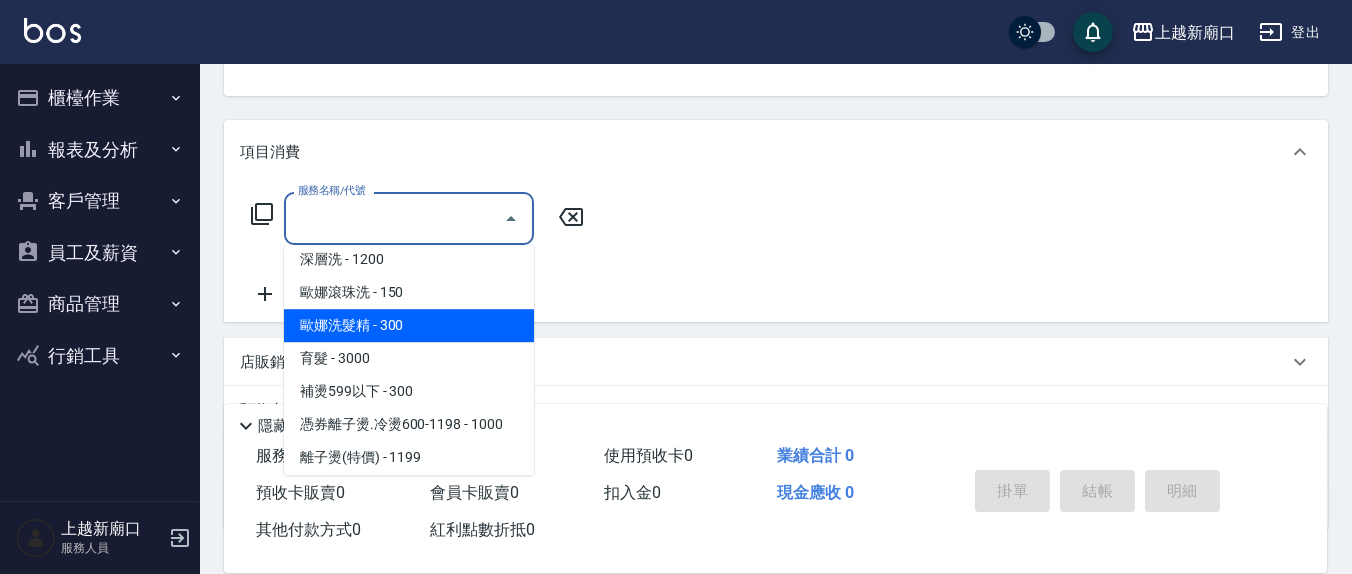 click on "歐娜洗髮精 - 300" at bounding box center [409, 325] 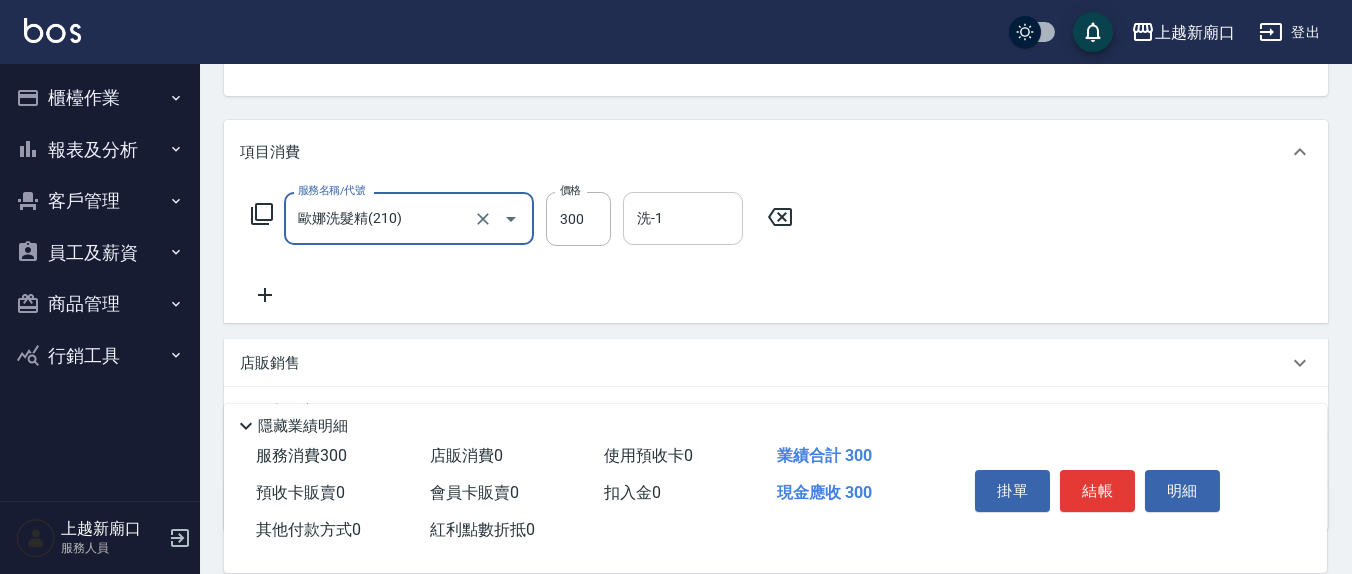 click on "洗-1" at bounding box center [683, 218] 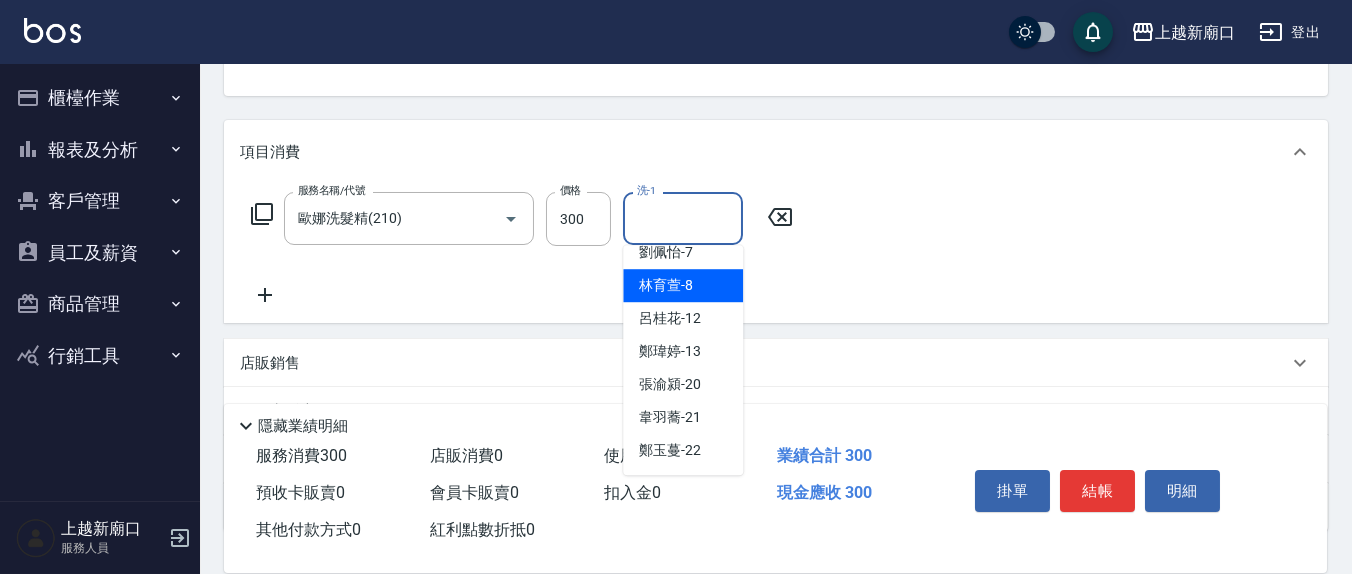 scroll, scrollTop: 116, scrollLeft: 0, axis: vertical 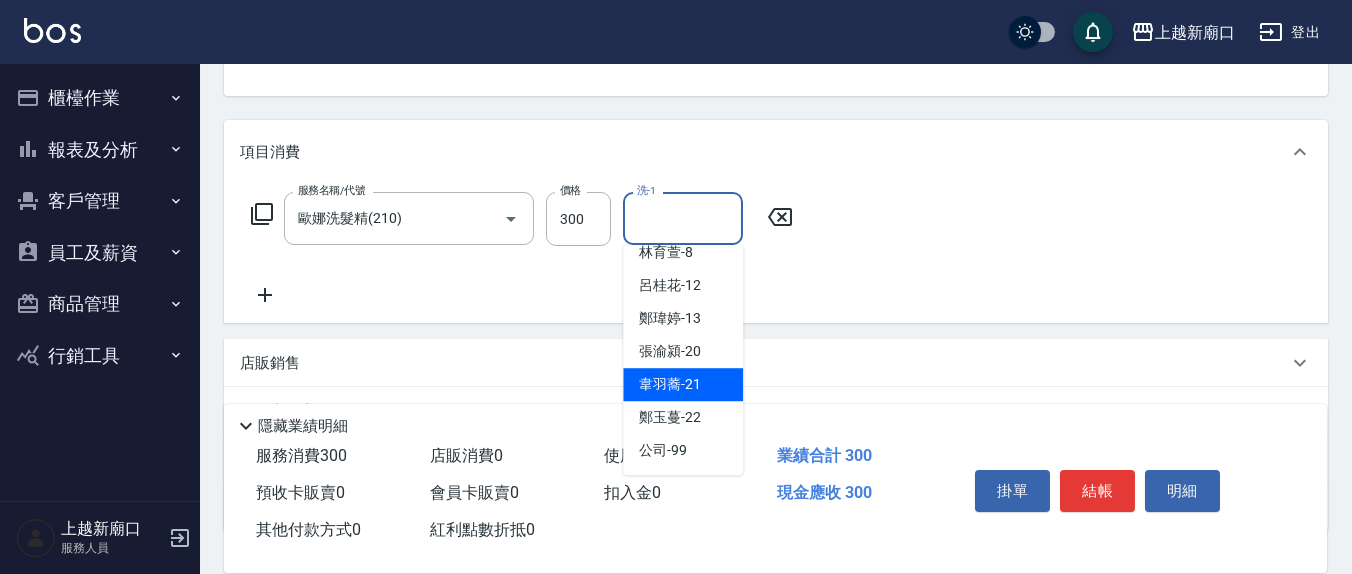 drag, startPoint x: 661, startPoint y: 365, endPoint x: 667, endPoint y: 381, distance: 17.088007 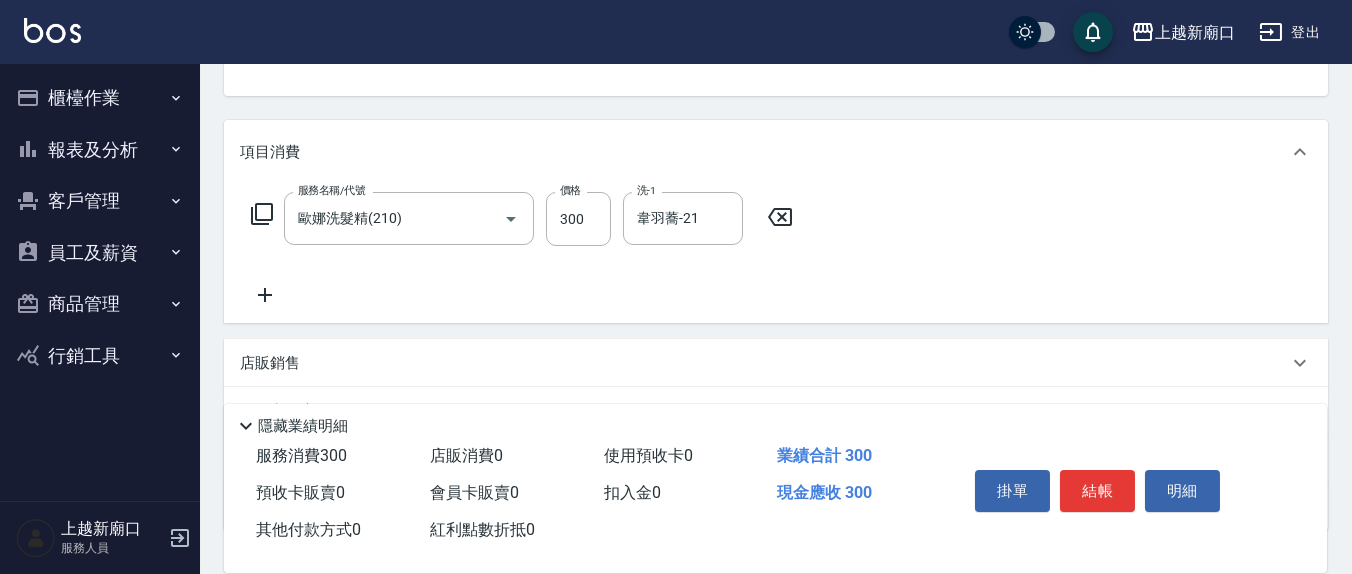 click 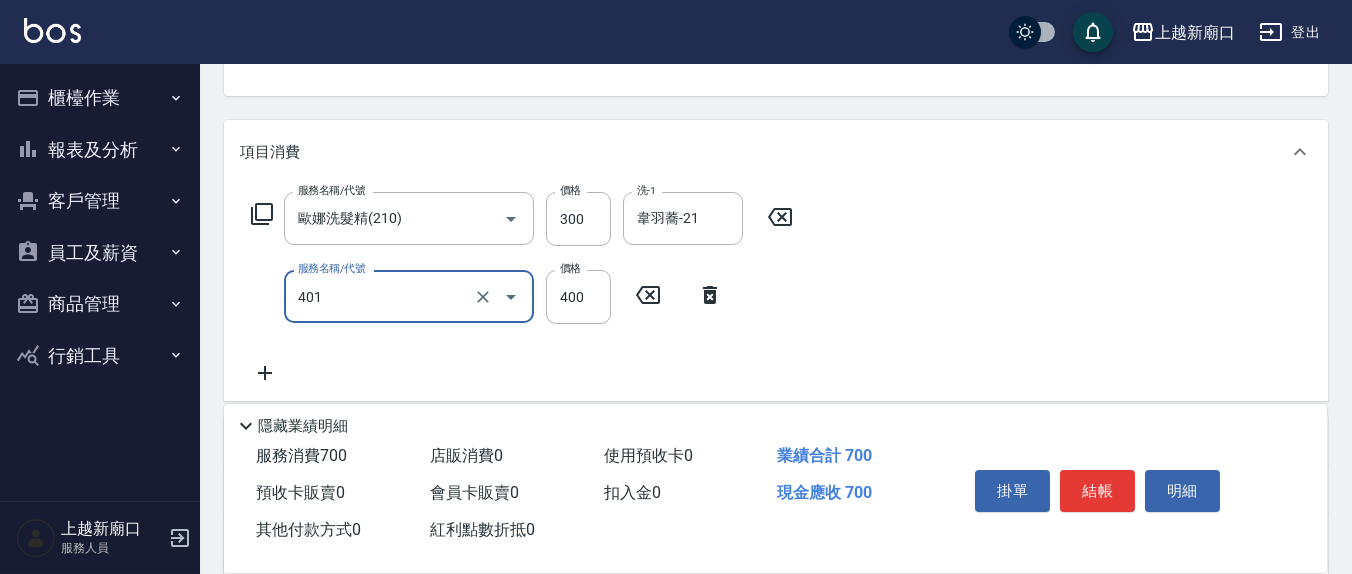 type on "剪髮(401)" 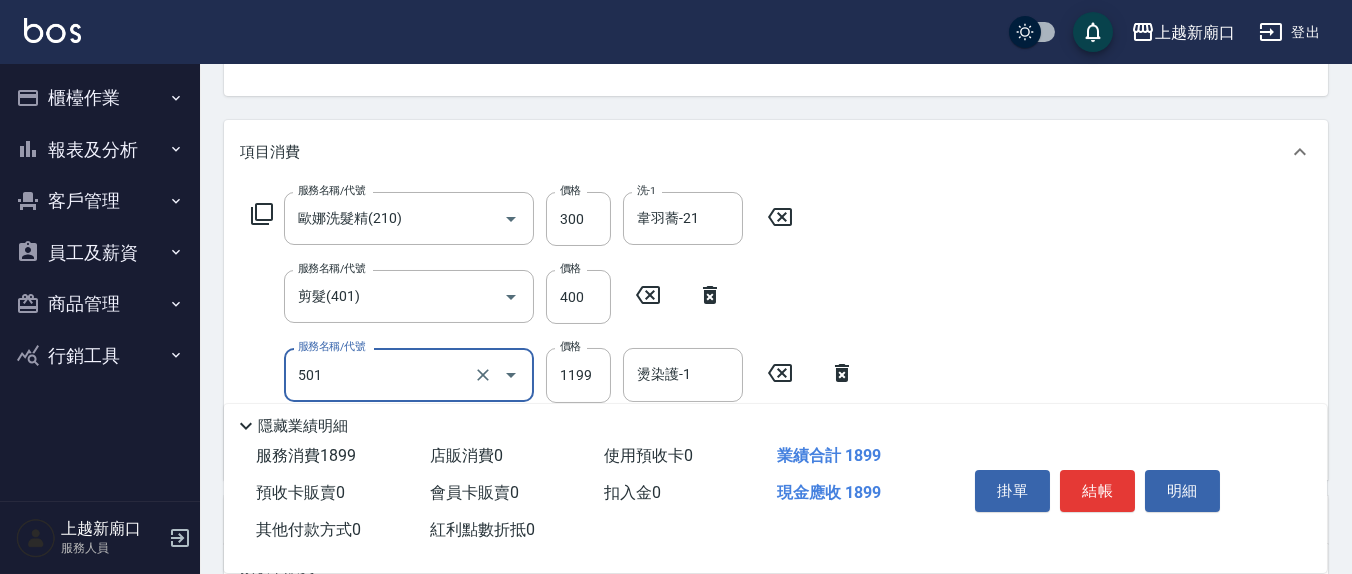 type on "染髮(501)" 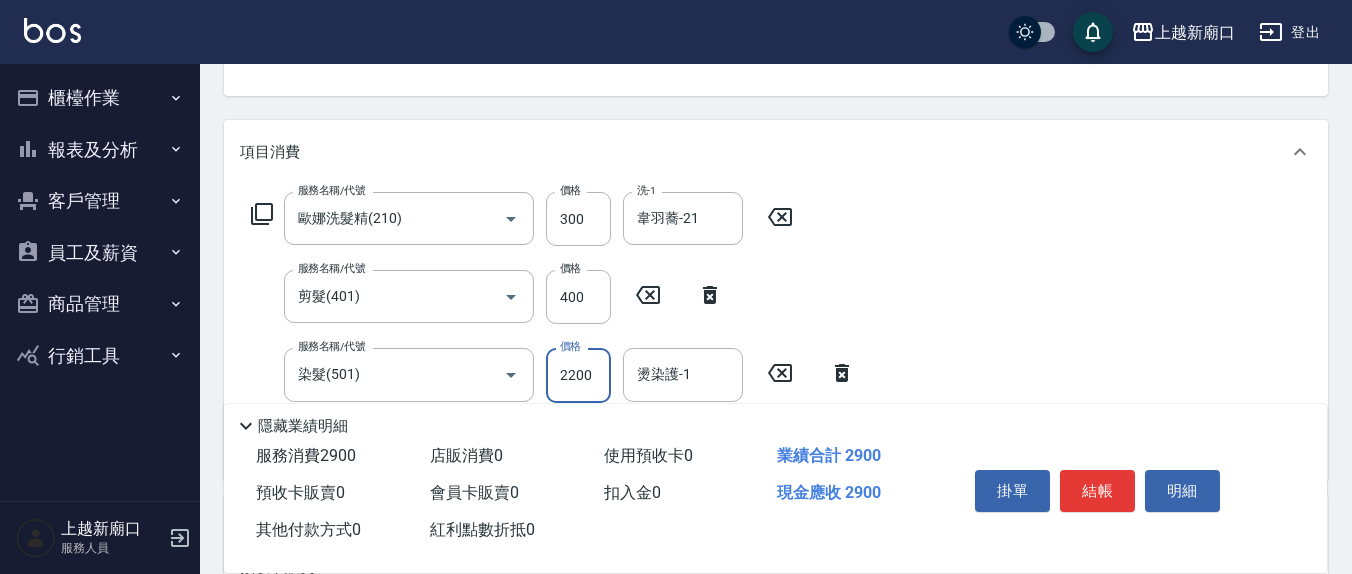 type on "2200" 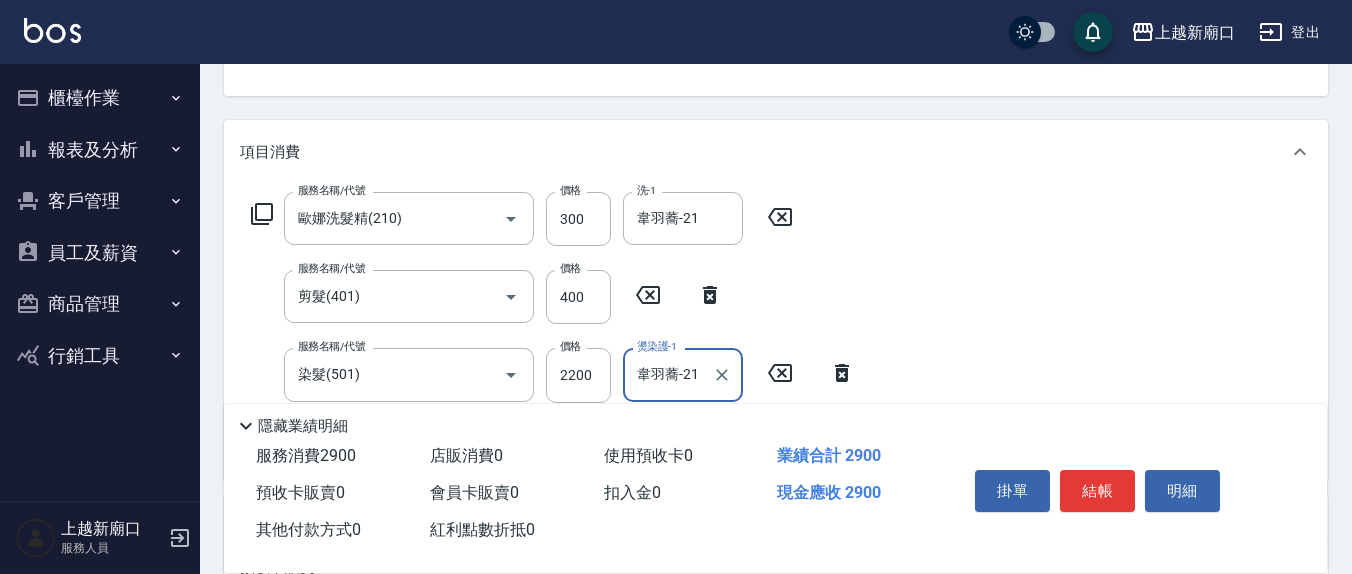 type on "韋羽蕎-21" 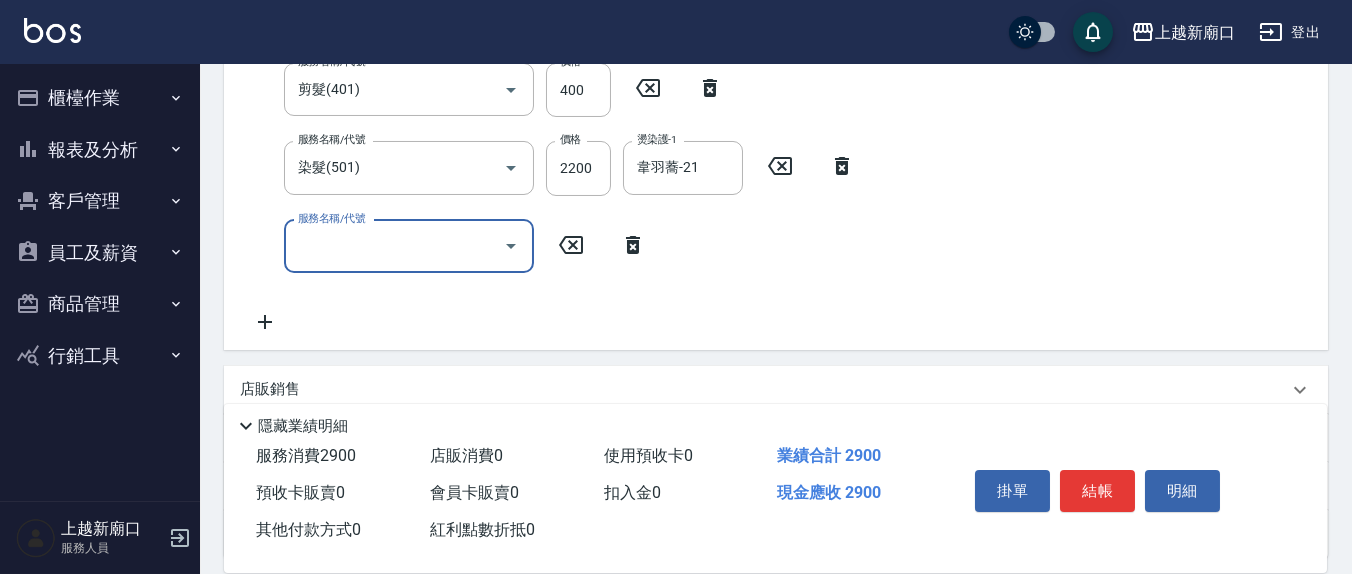 scroll, scrollTop: 379, scrollLeft: 0, axis: vertical 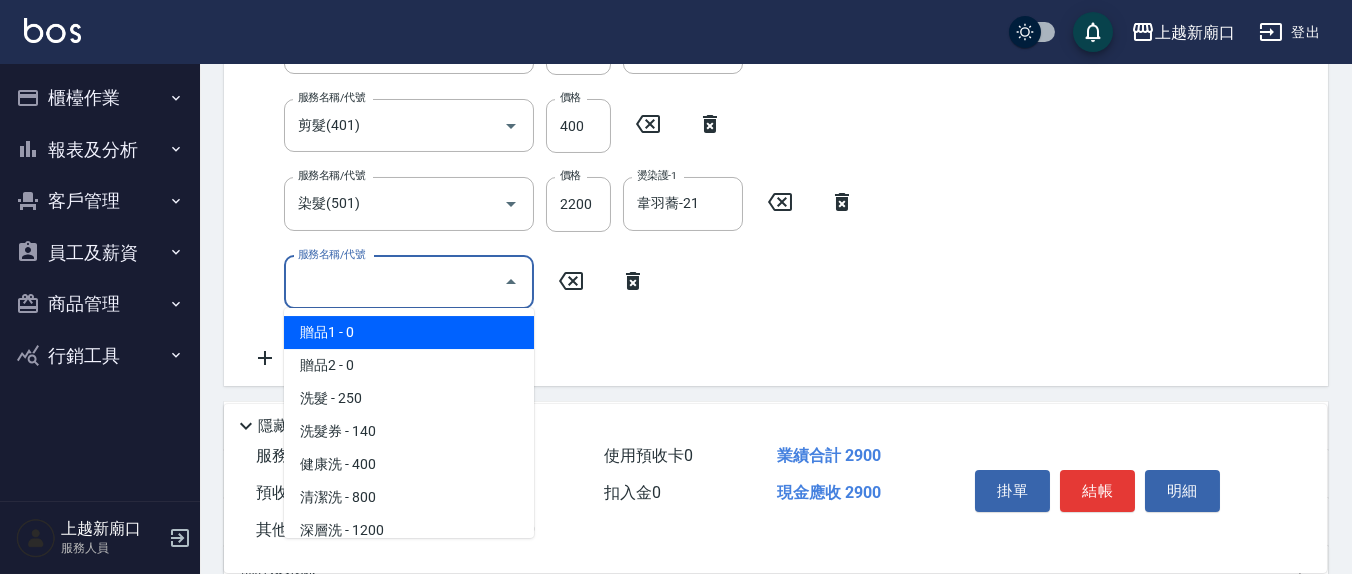 click on "服務名稱/代號" at bounding box center [394, 282] 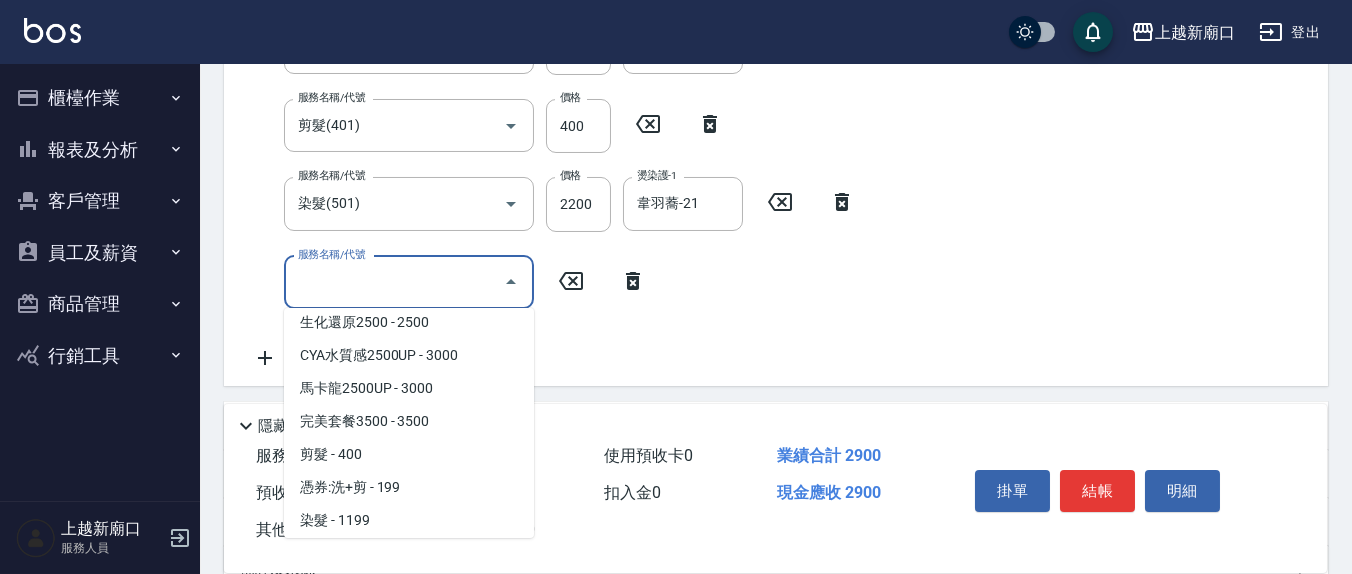 scroll, scrollTop: 833, scrollLeft: 0, axis: vertical 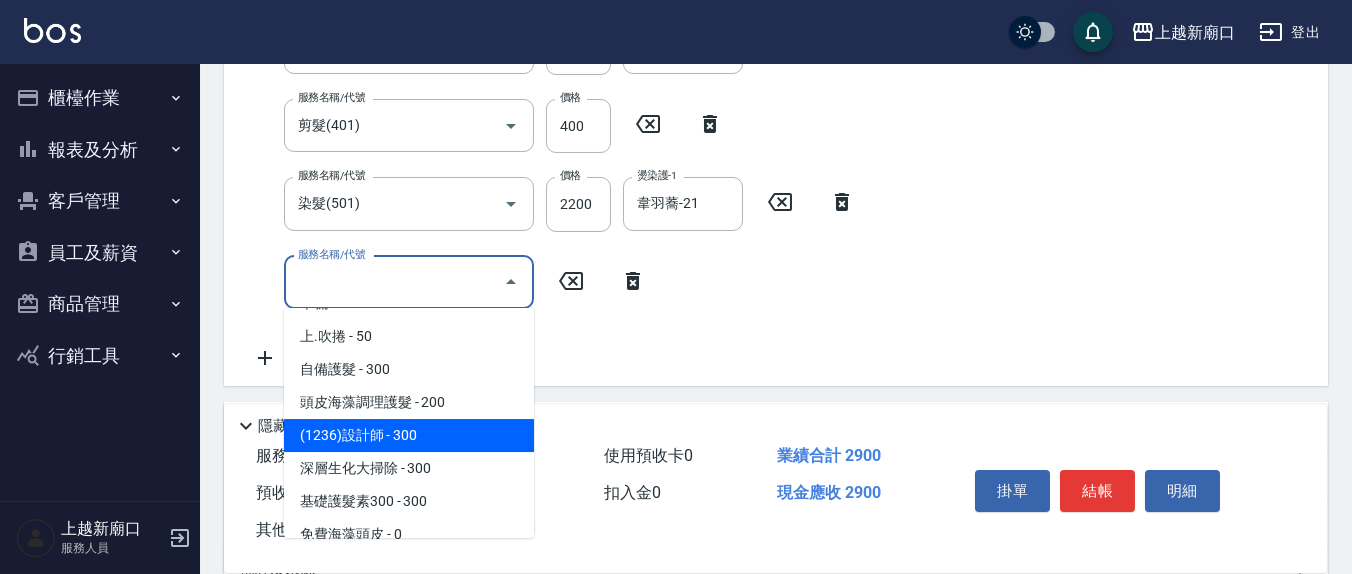 click on "(1236)設計師 - 300" at bounding box center [409, 435] 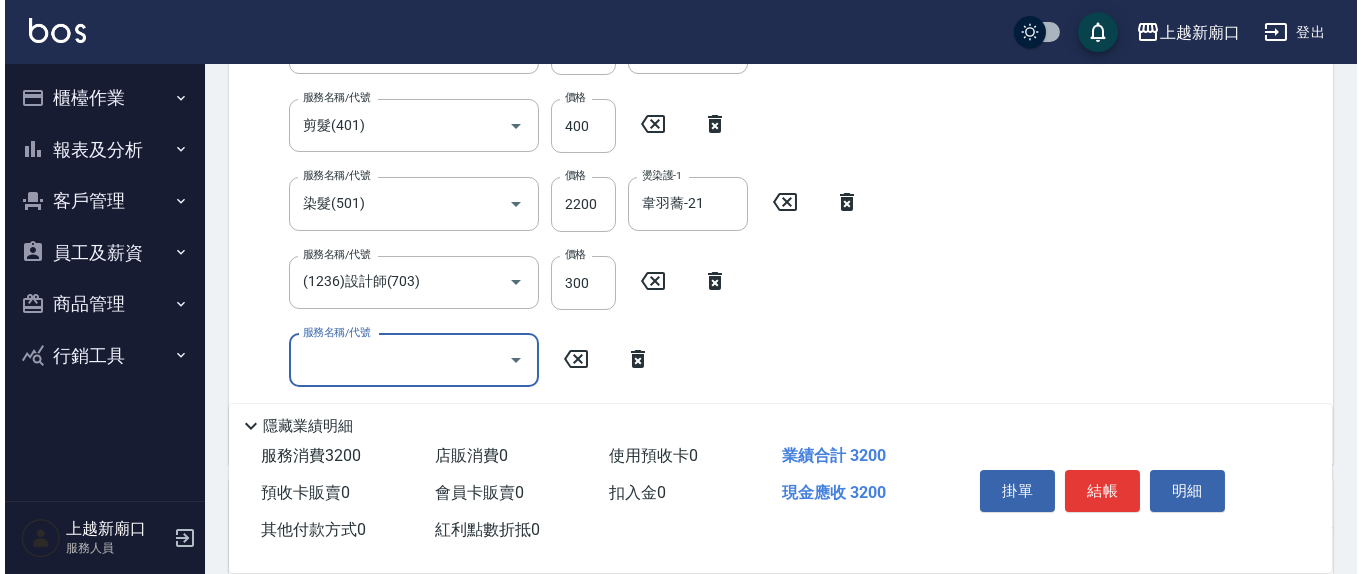 scroll, scrollTop: 0, scrollLeft: 0, axis: both 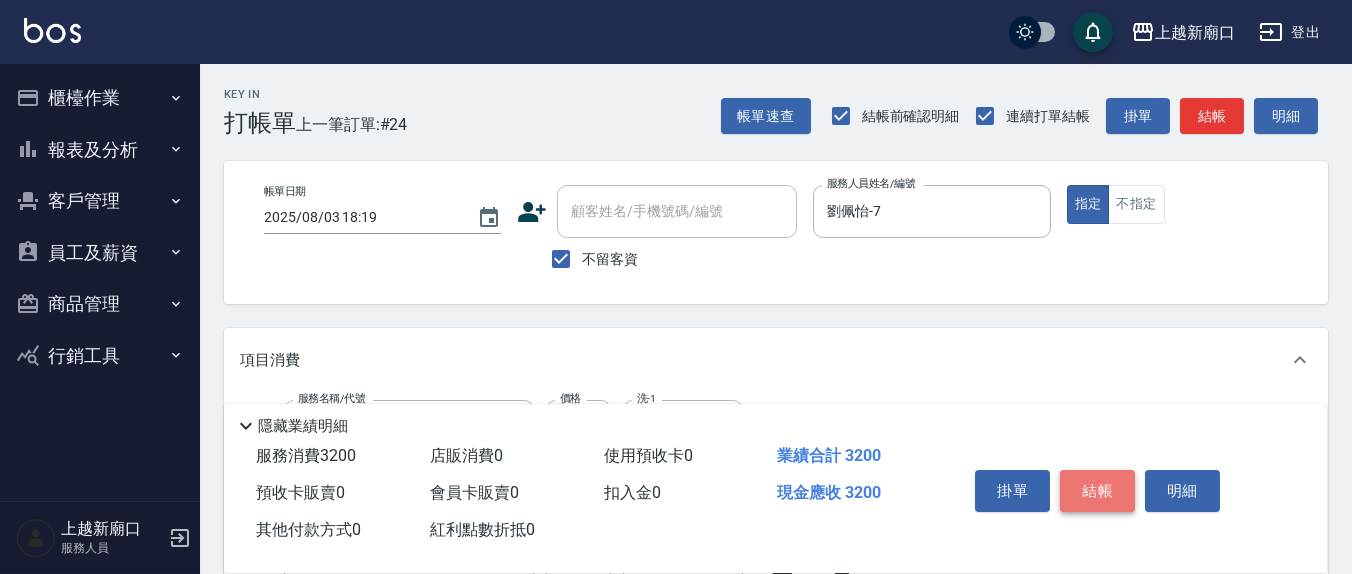 click on "結帳" at bounding box center [1097, 491] 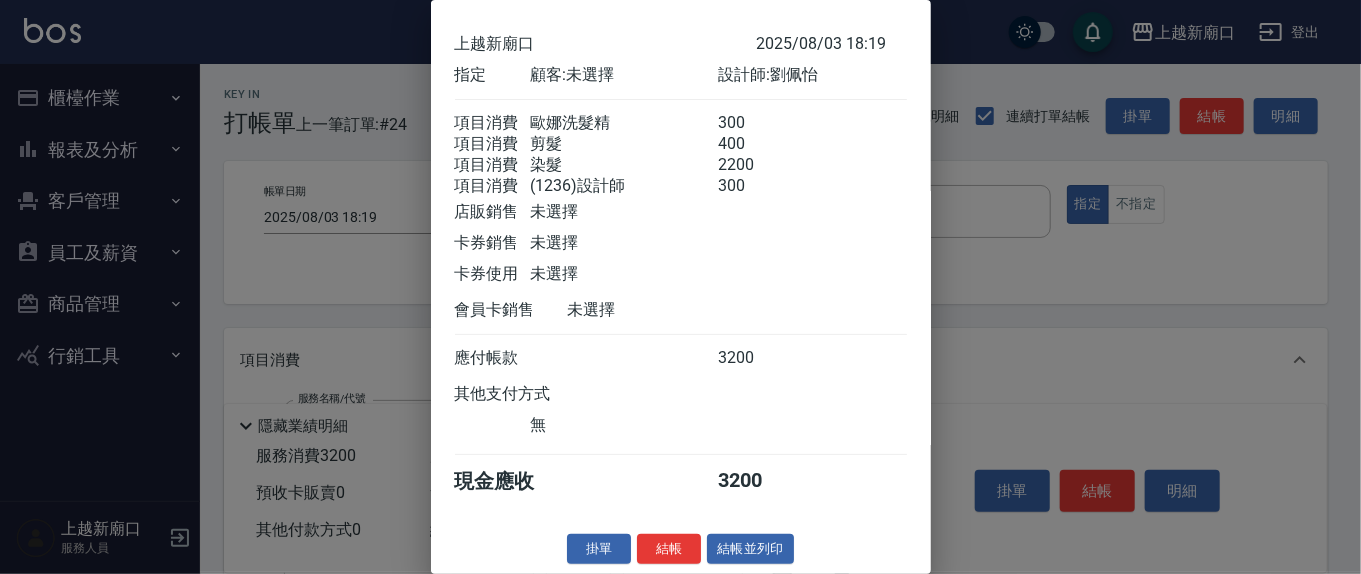 scroll, scrollTop: 0, scrollLeft: 0, axis: both 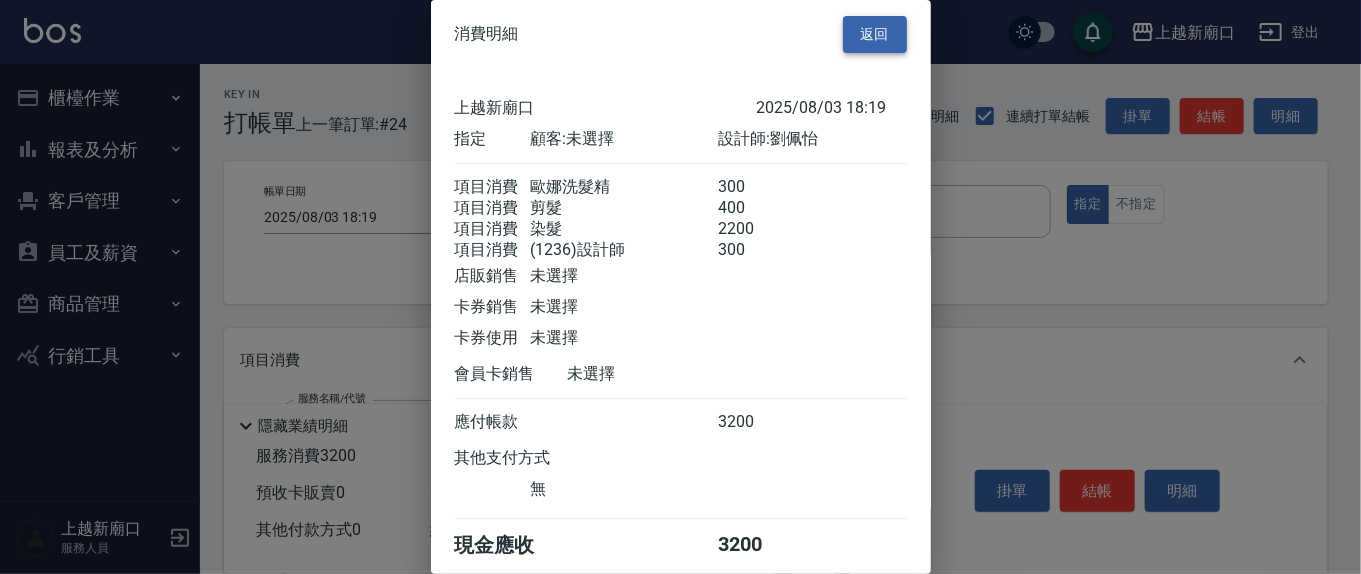 click on "返回" at bounding box center (875, 34) 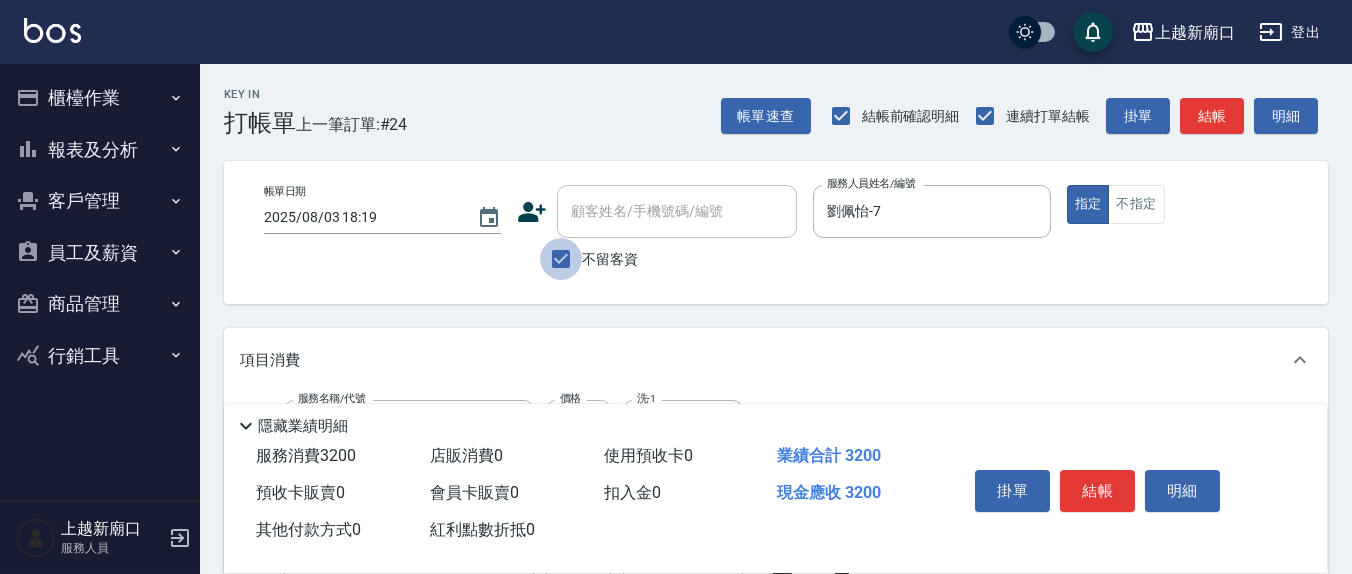 click on "不留客資" at bounding box center (561, 259) 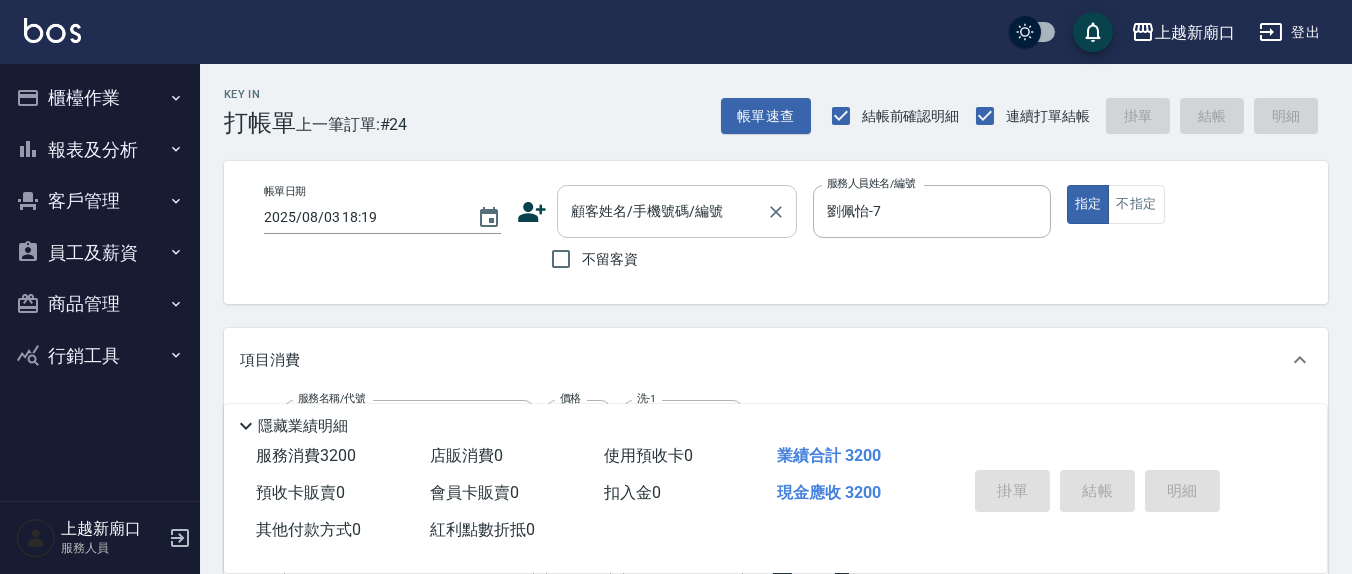 click on "顧客姓名/手機號碼/編號 顧客姓名/手機號碼/編號" at bounding box center (677, 211) 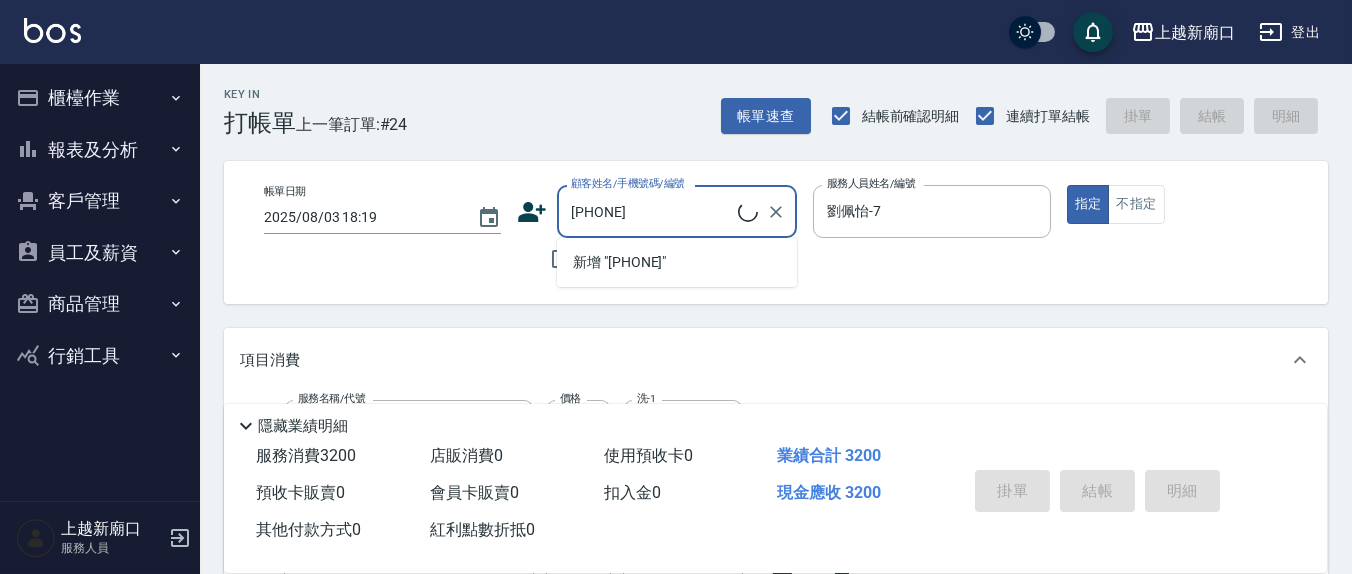 type on "[NAME]/[PHONE]/" 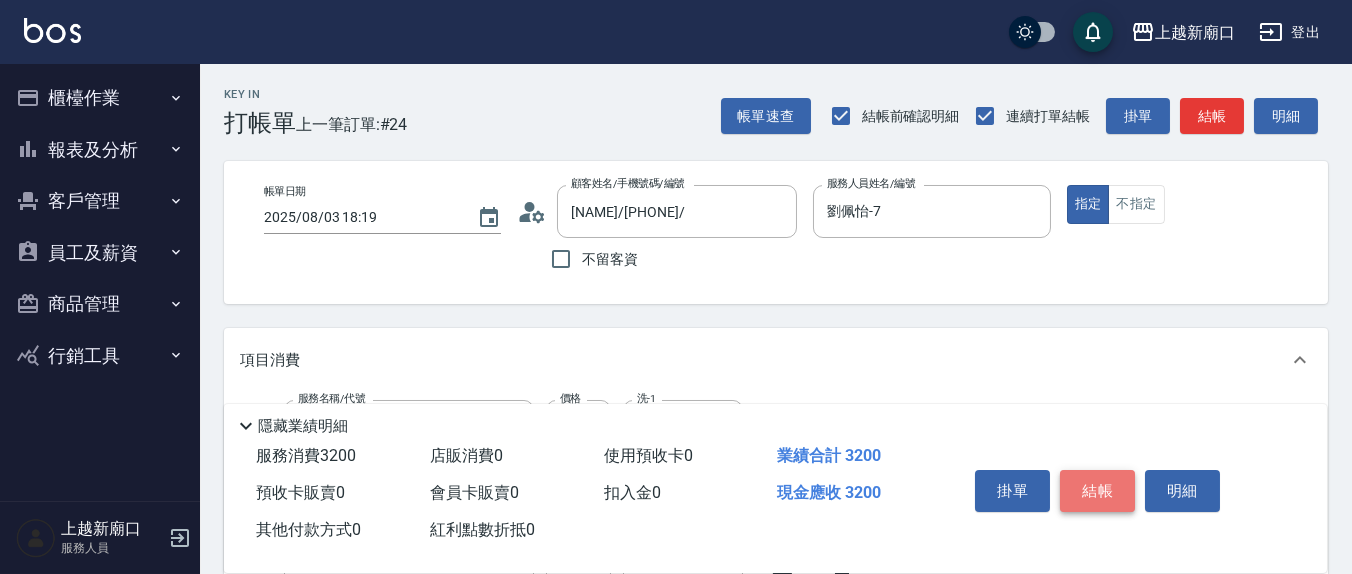 click on "結帳" at bounding box center (1097, 491) 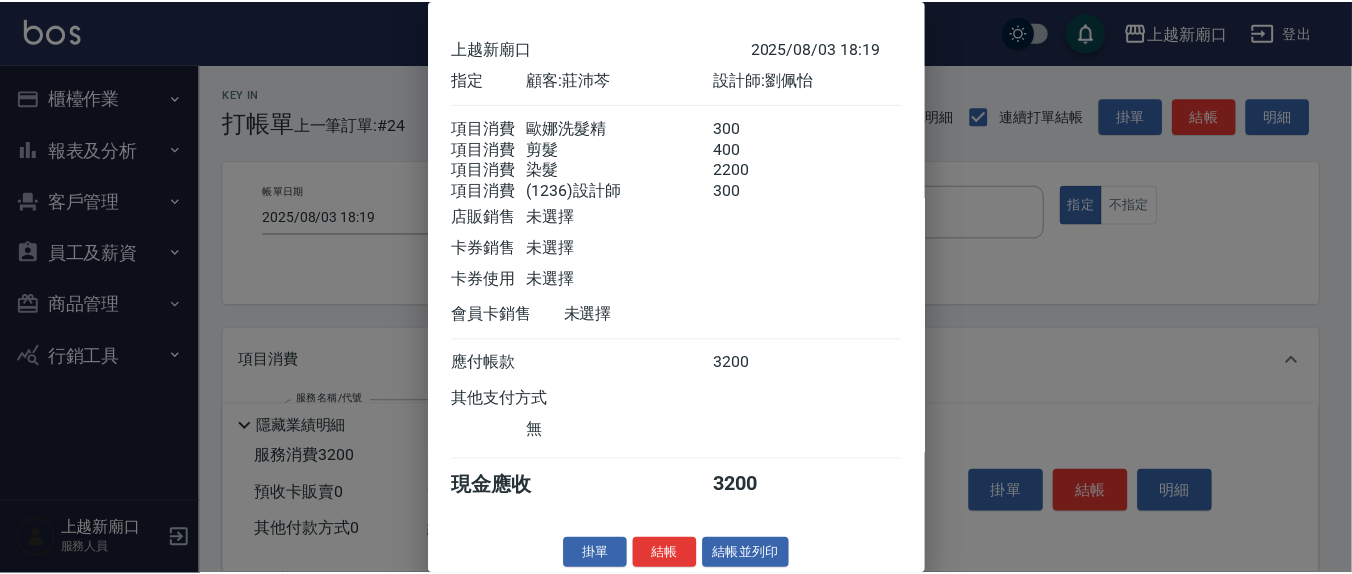 scroll, scrollTop: 90, scrollLeft: 0, axis: vertical 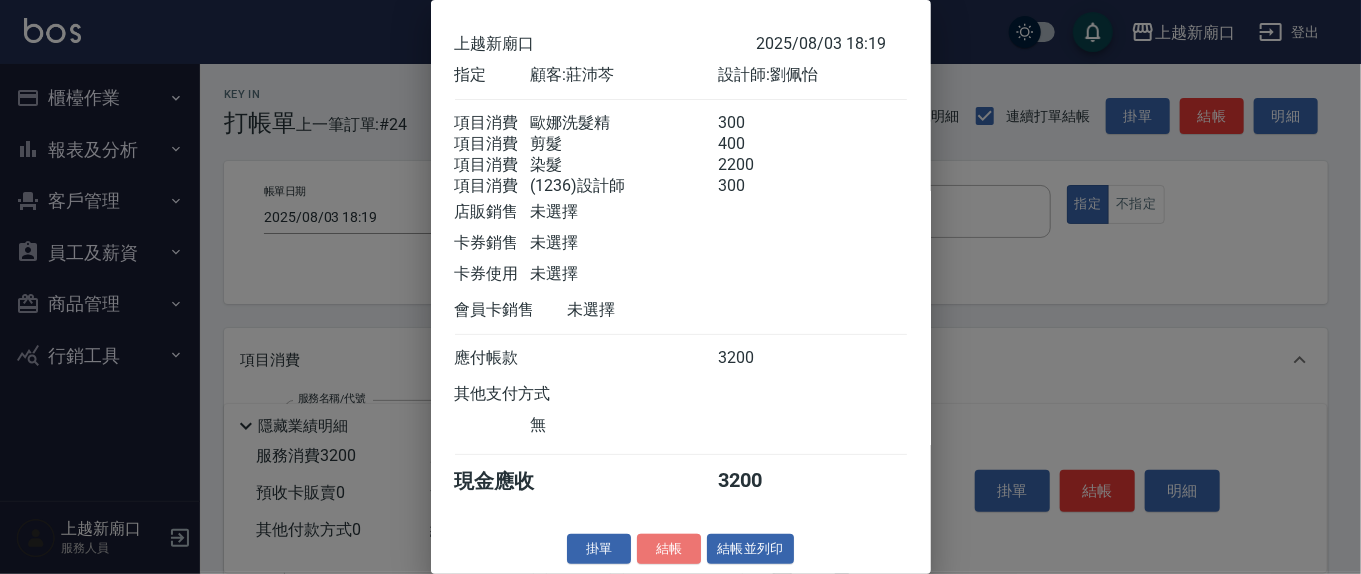 click on "結帳" at bounding box center (669, 549) 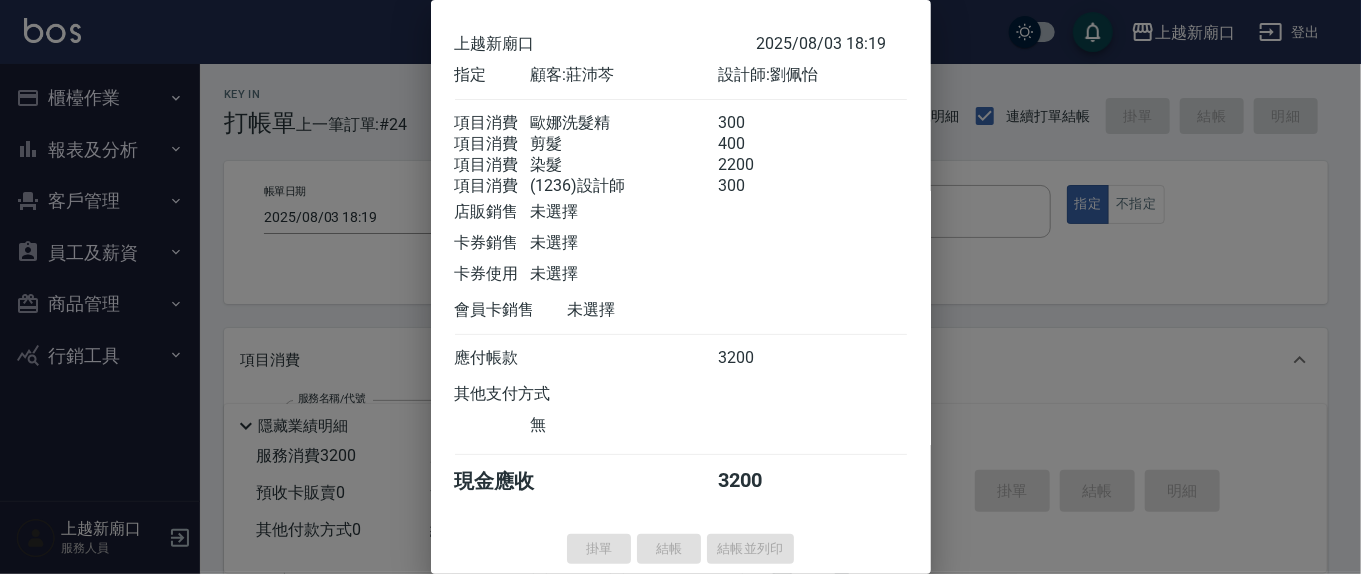 type on "2025/08/03 18:21" 